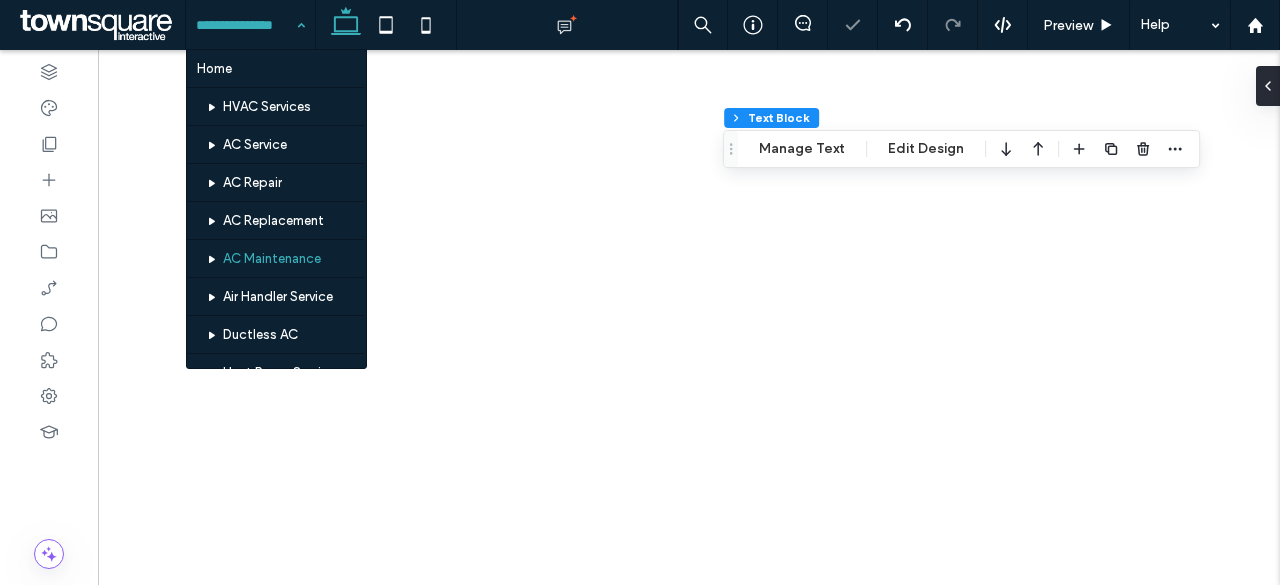 scroll, scrollTop: 0, scrollLeft: 0, axis: both 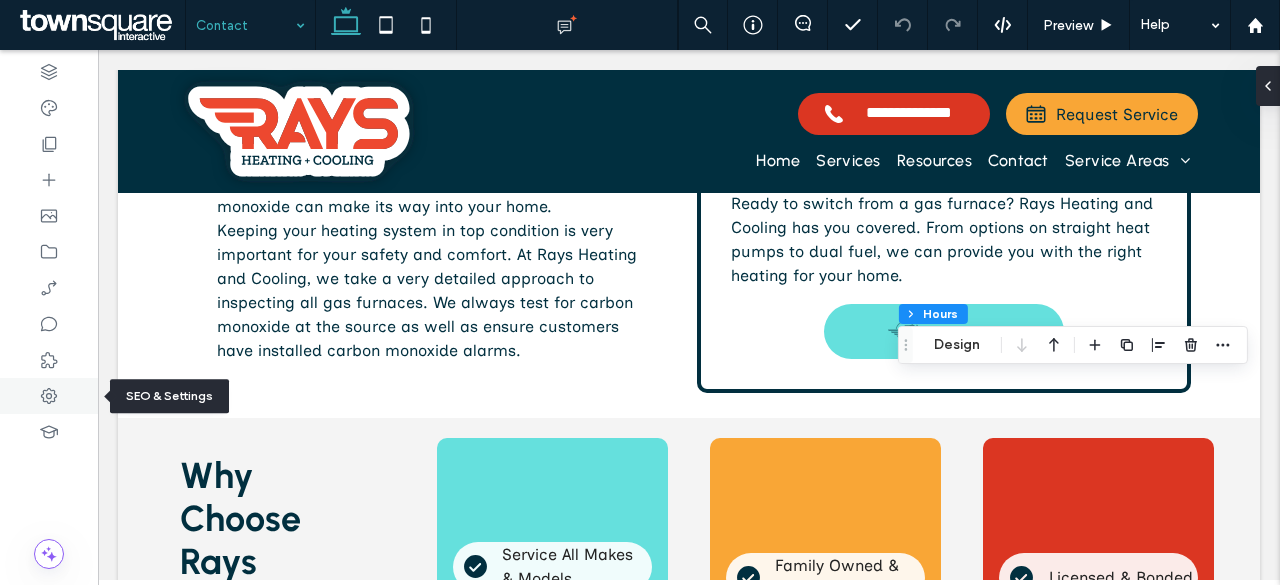 click 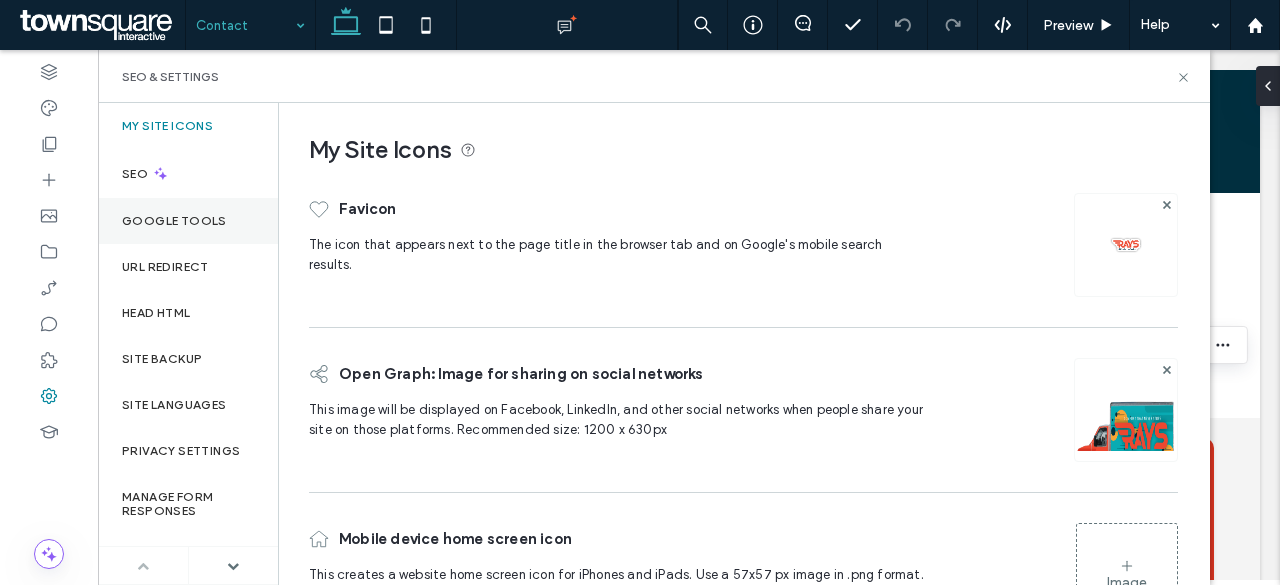 click on "Google Tools" at bounding box center (188, 221) 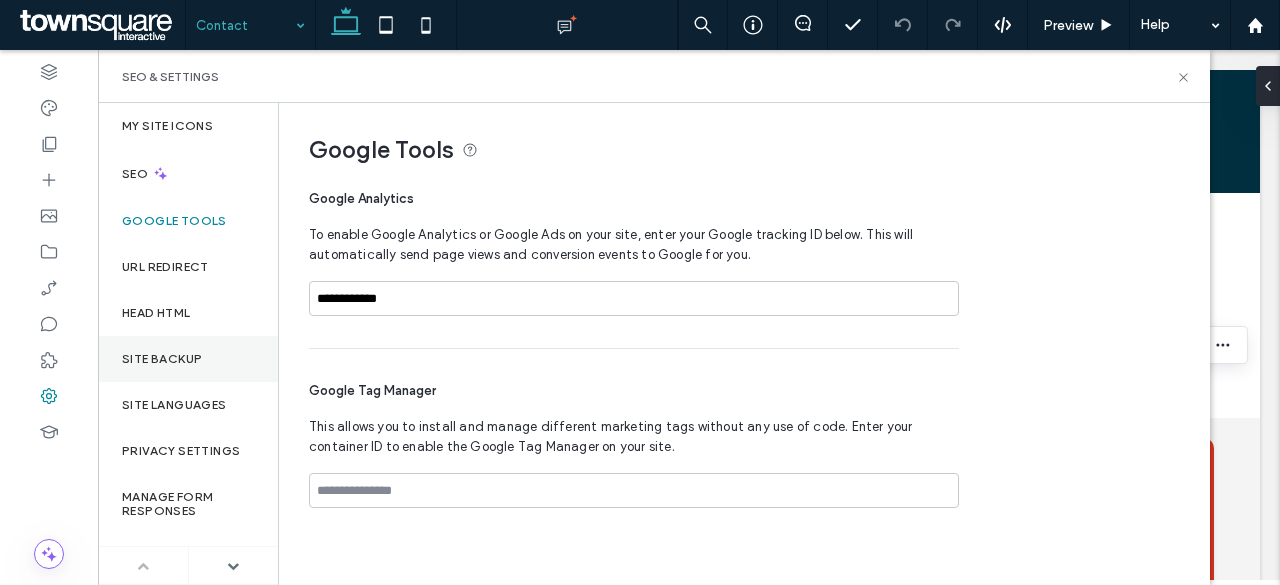 click on "Site Backup" at bounding box center (188, 359) 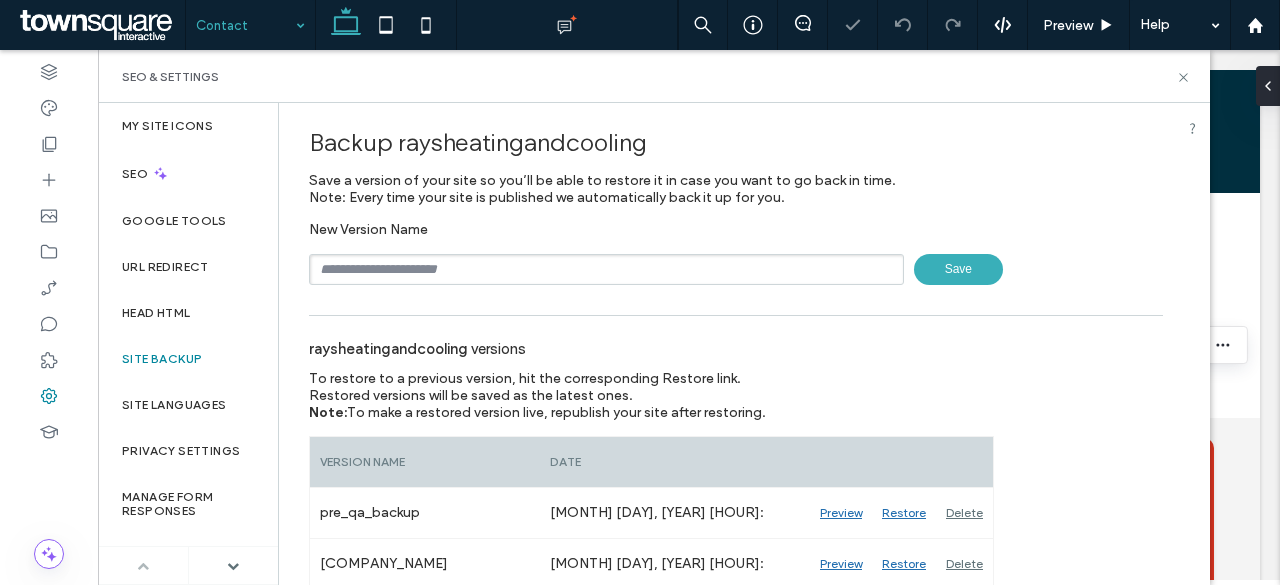 scroll, scrollTop: 6, scrollLeft: 0, axis: vertical 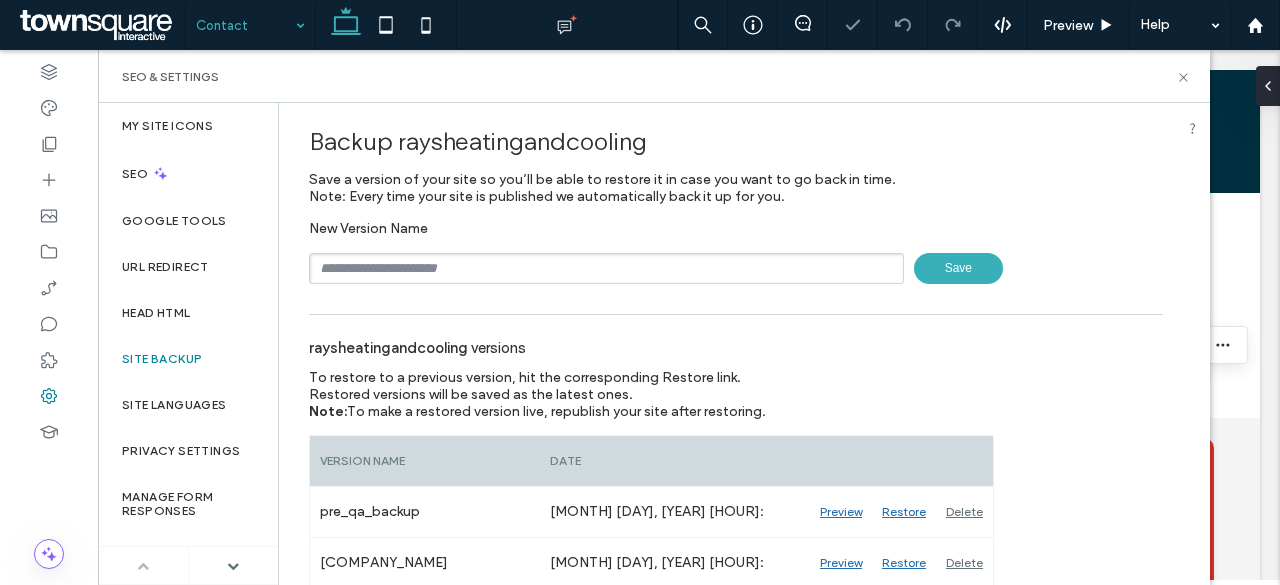 click at bounding box center [606, 268] 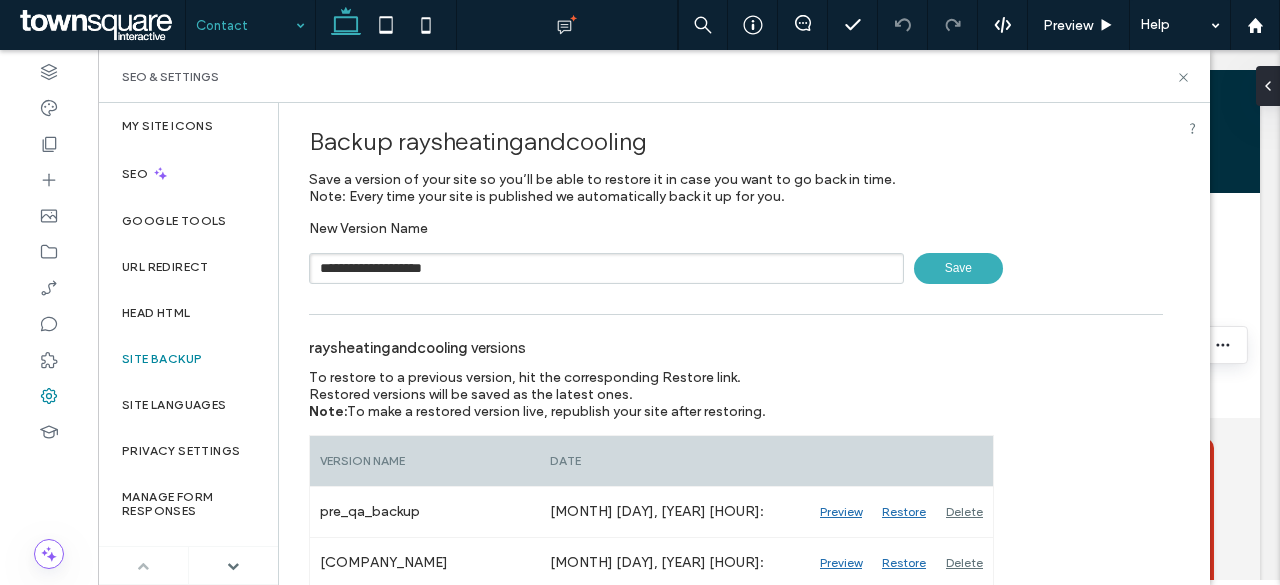 click on "Save" at bounding box center (958, 268) 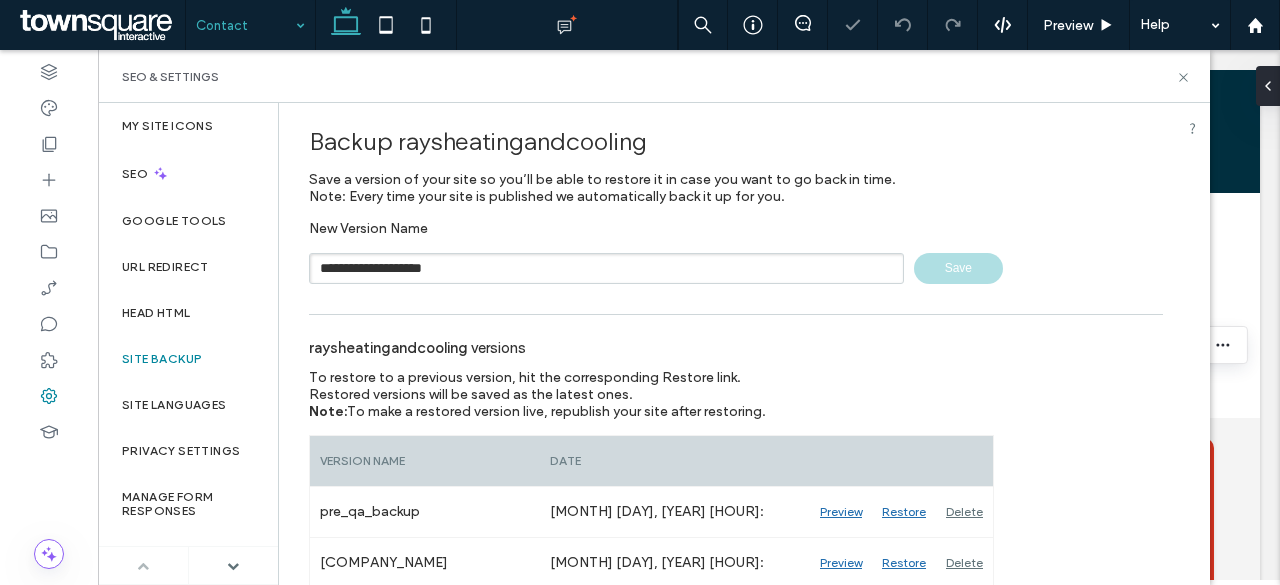 type 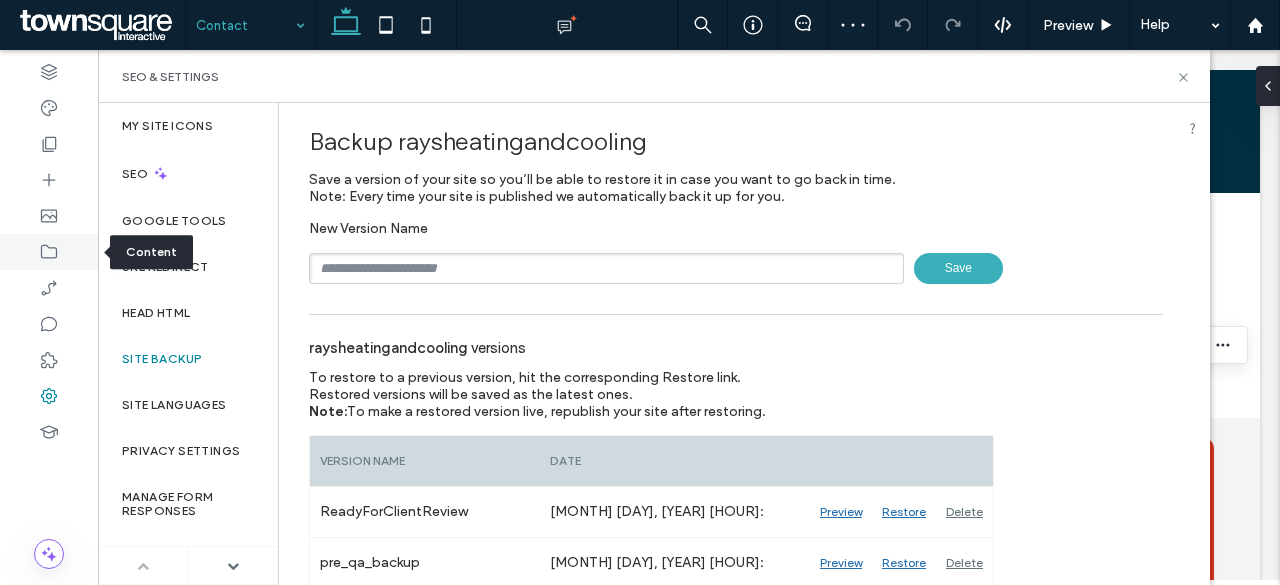 click 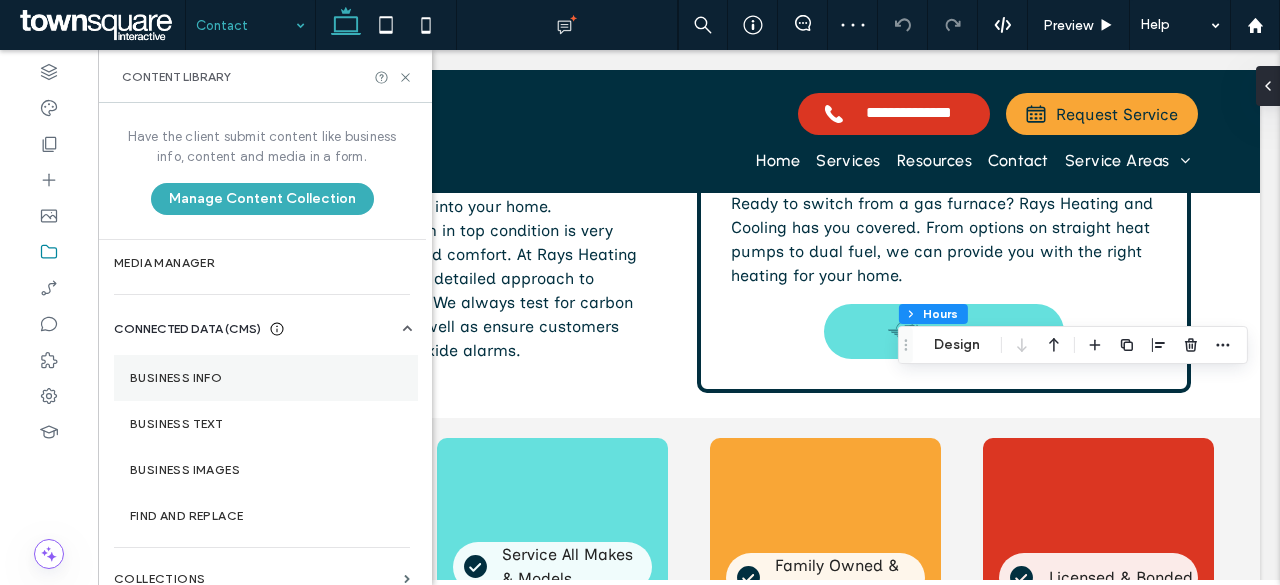 click on "Business Info" at bounding box center (266, 378) 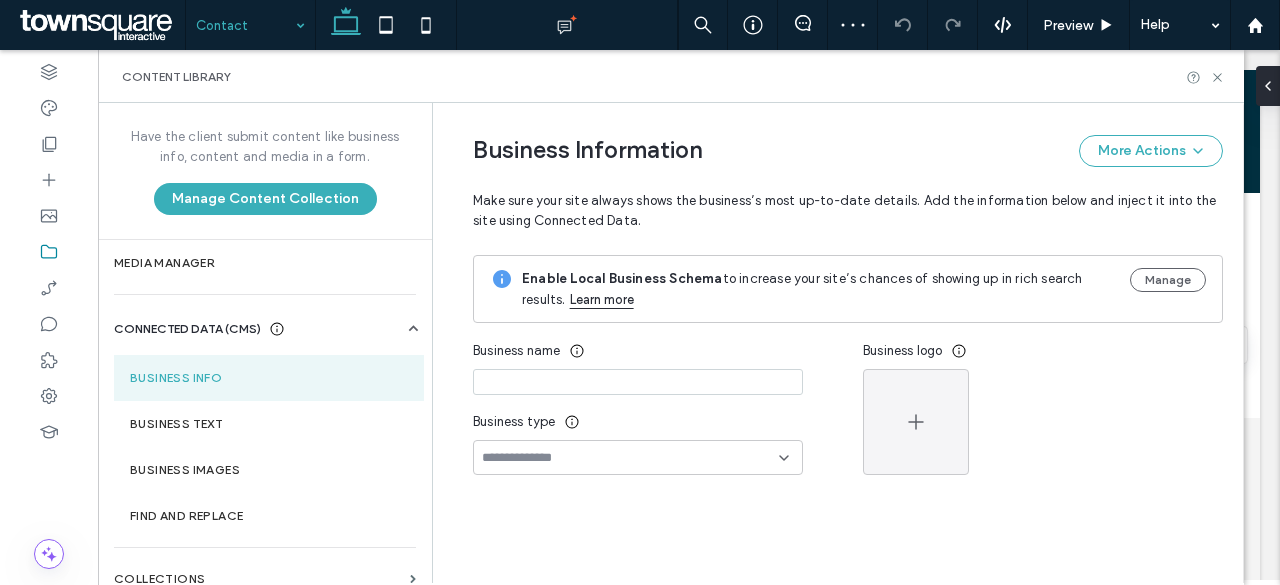 type on "**********" 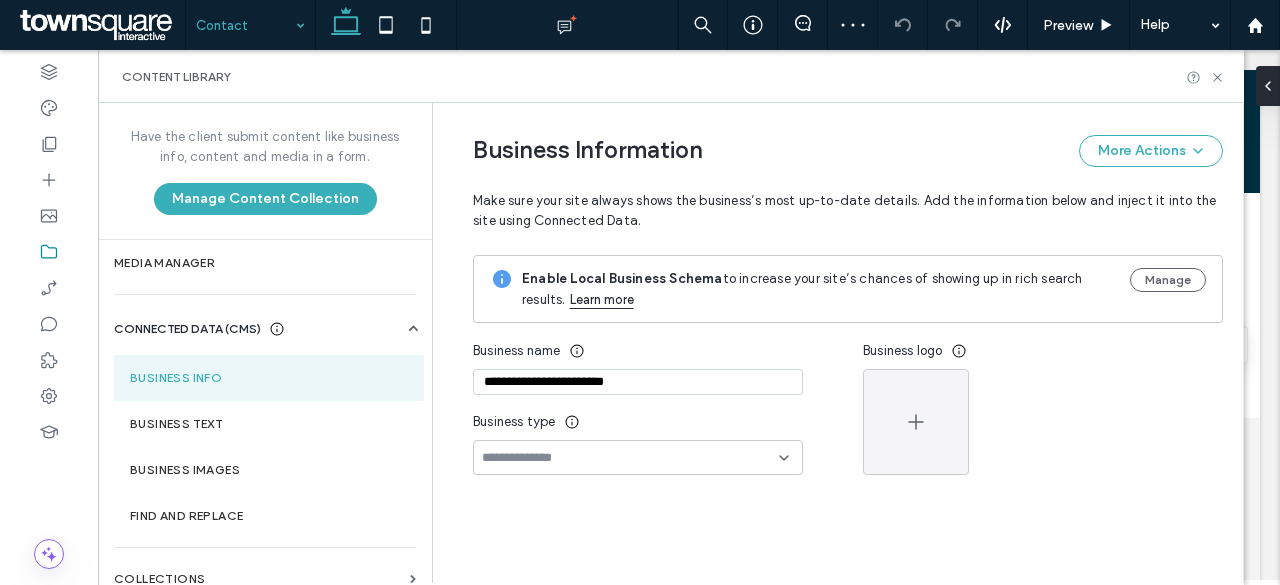 scroll, scrollTop: 88, scrollLeft: 0, axis: vertical 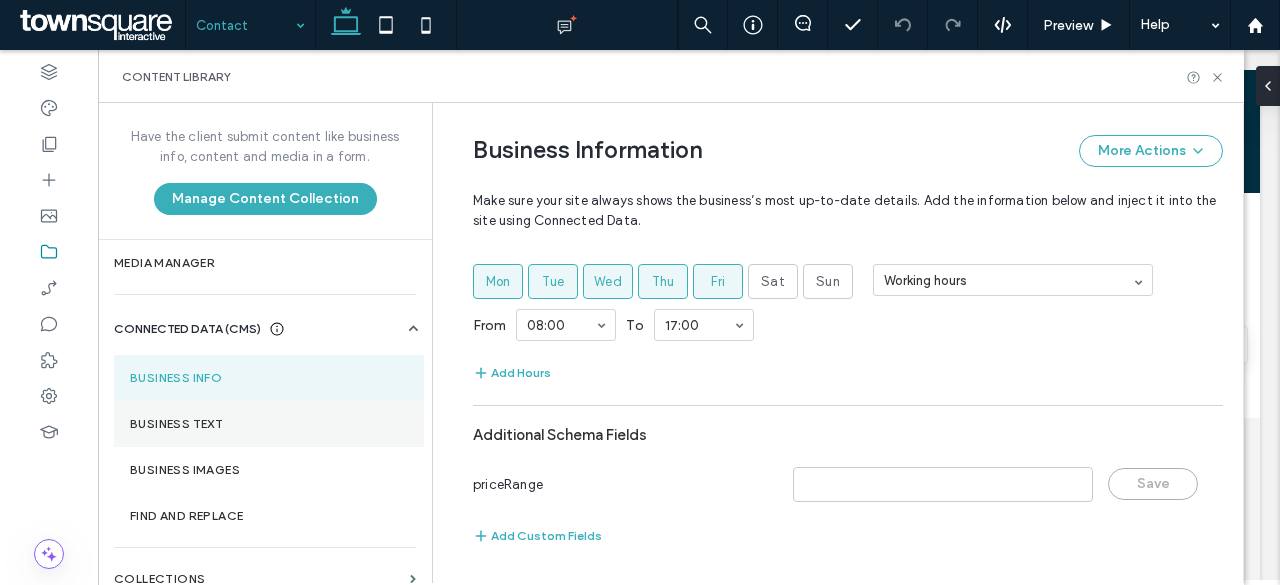 click on "Business Text" at bounding box center [269, 424] 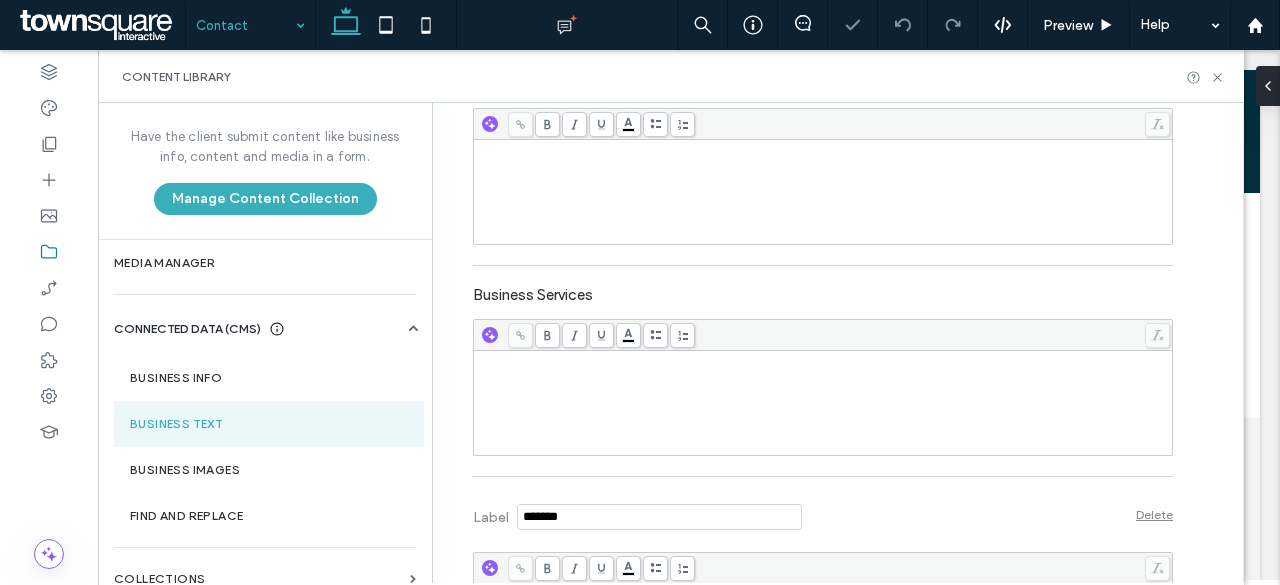 scroll, scrollTop: 684, scrollLeft: 0, axis: vertical 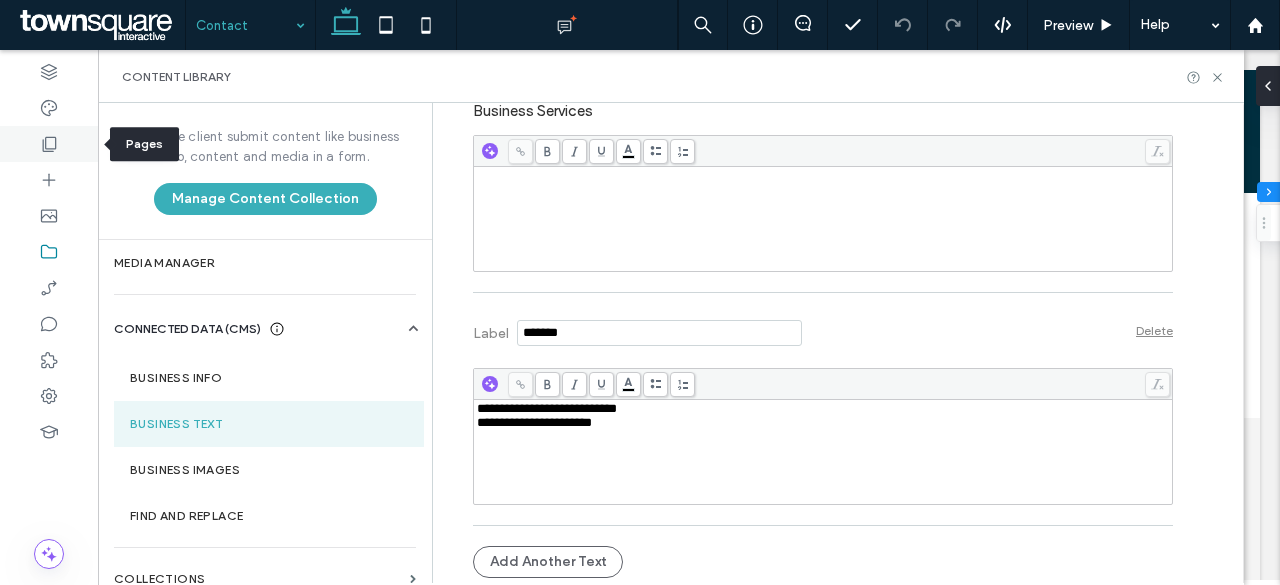 click at bounding box center (49, 144) 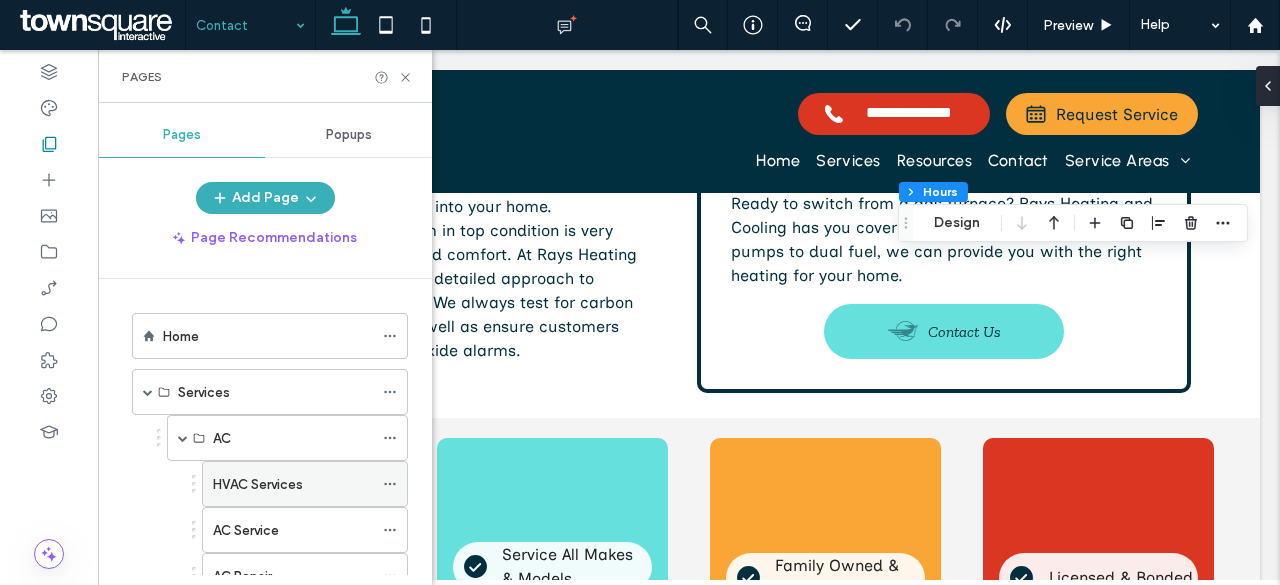 click 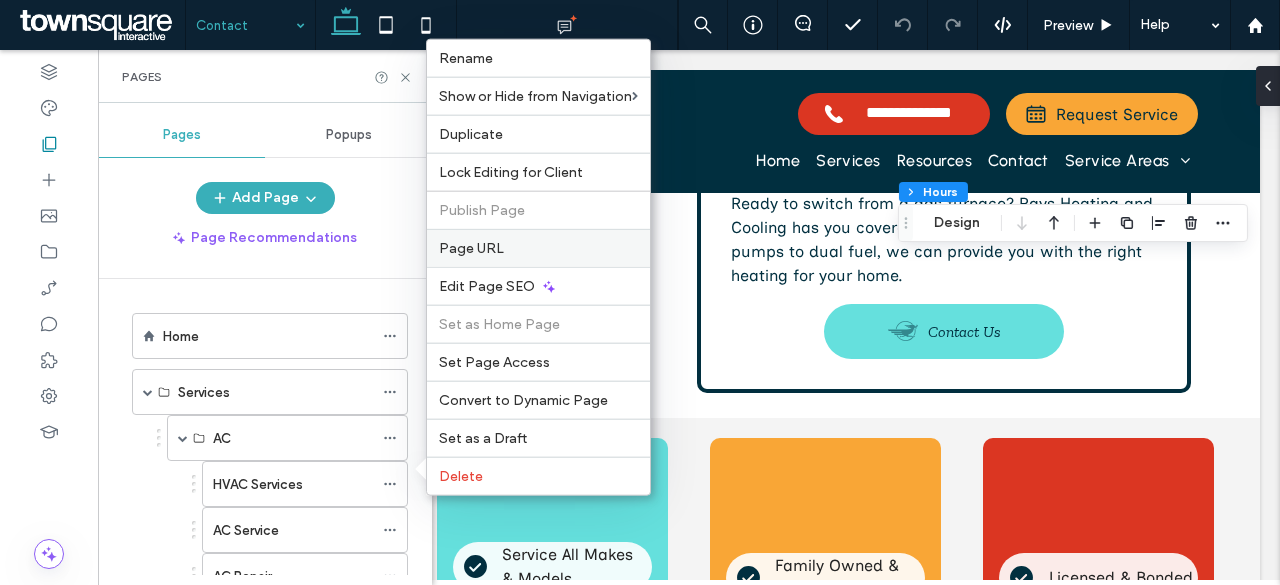 click on "Page URL" at bounding box center (471, 248) 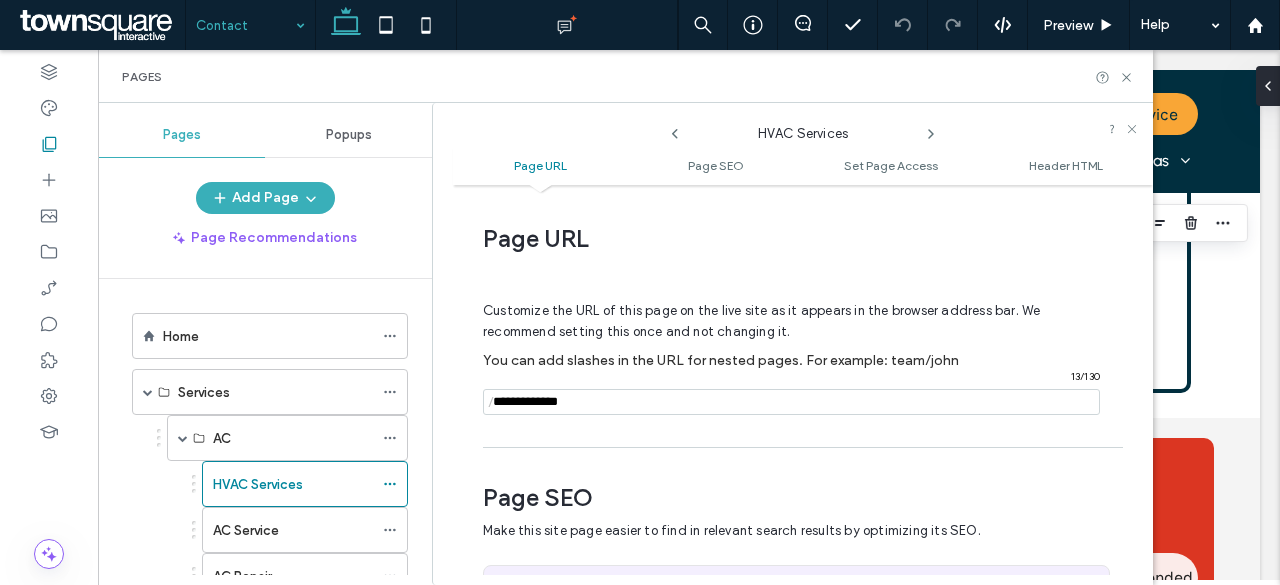 scroll, scrollTop: 10, scrollLeft: 0, axis: vertical 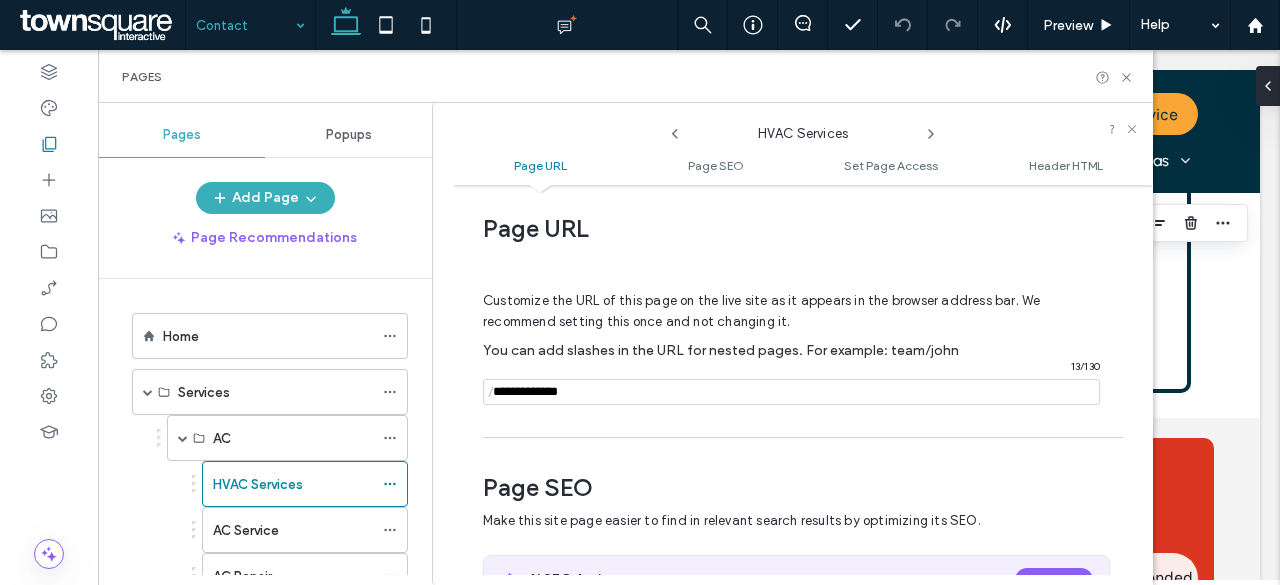 click 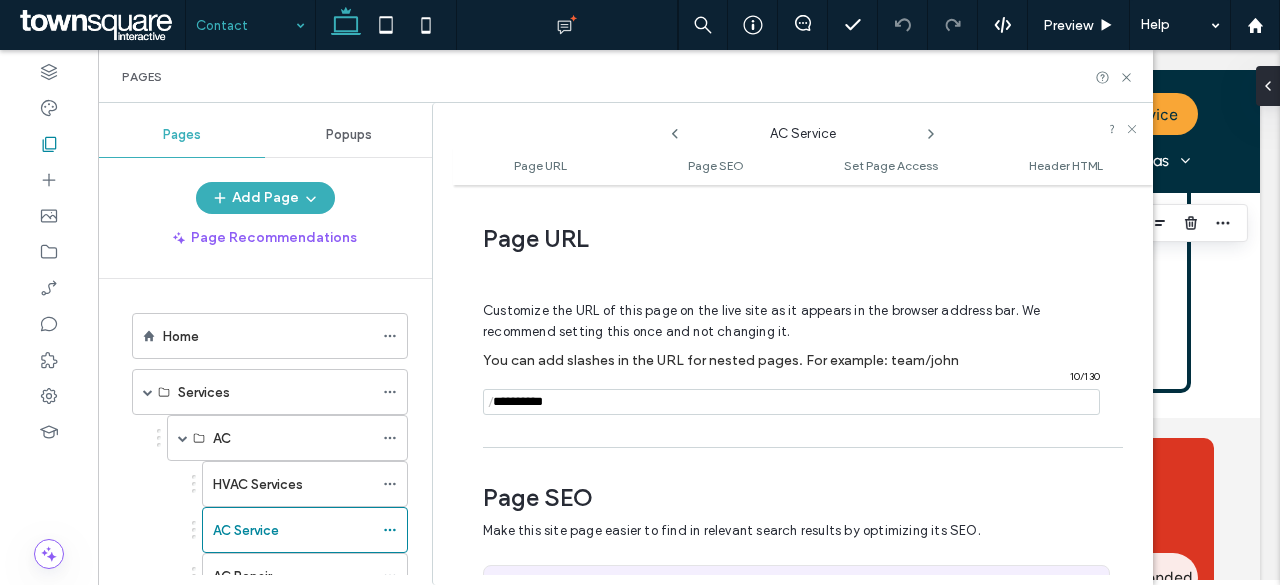 scroll, scrollTop: 10, scrollLeft: 0, axis: vertical 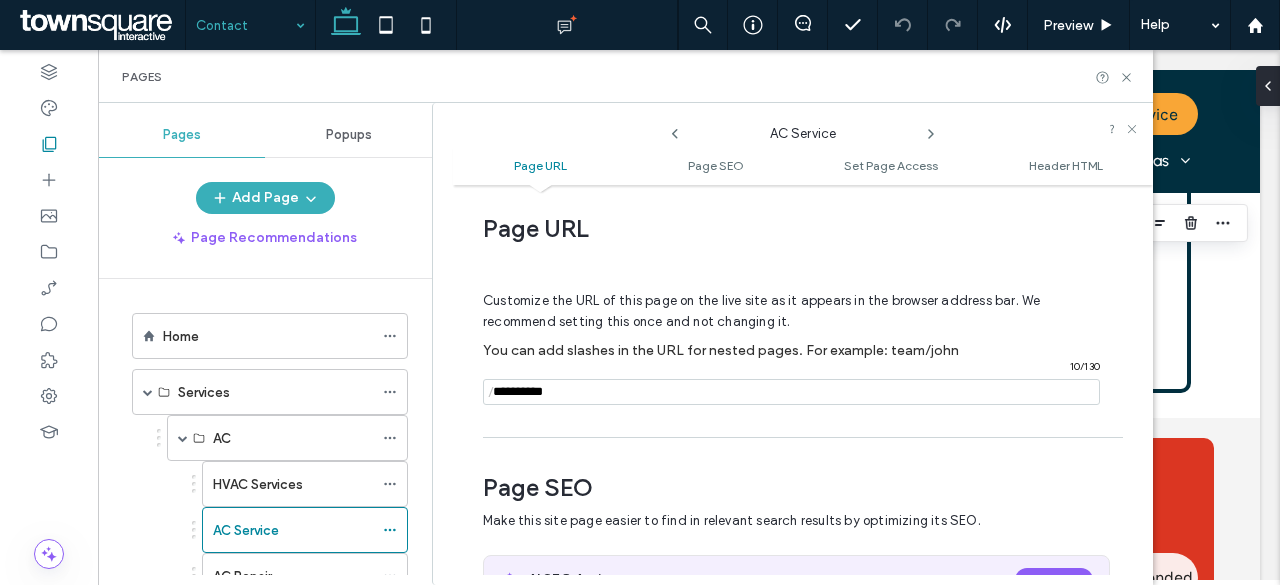 click 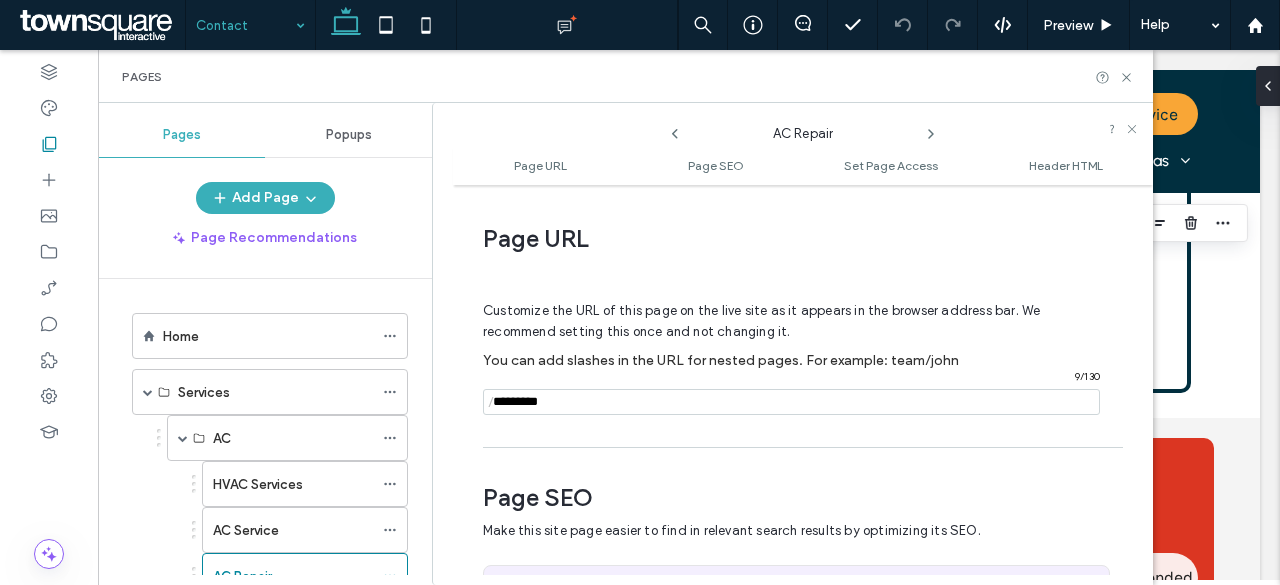 scroll, scrollTop: 10, scrollLeft: 0, axis: vertical 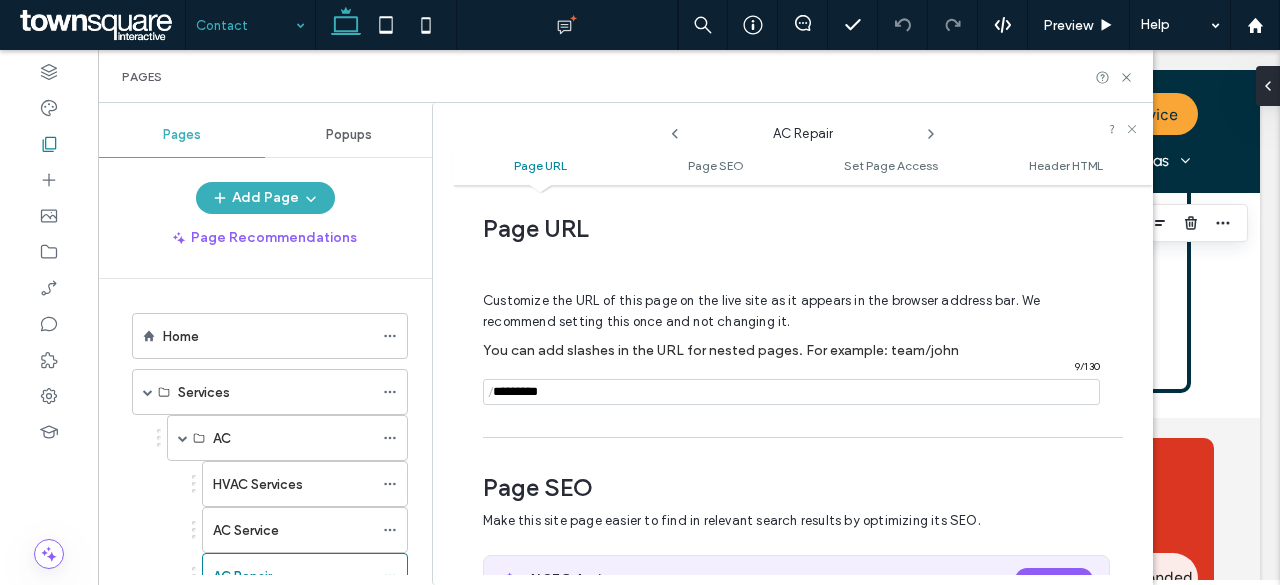 click 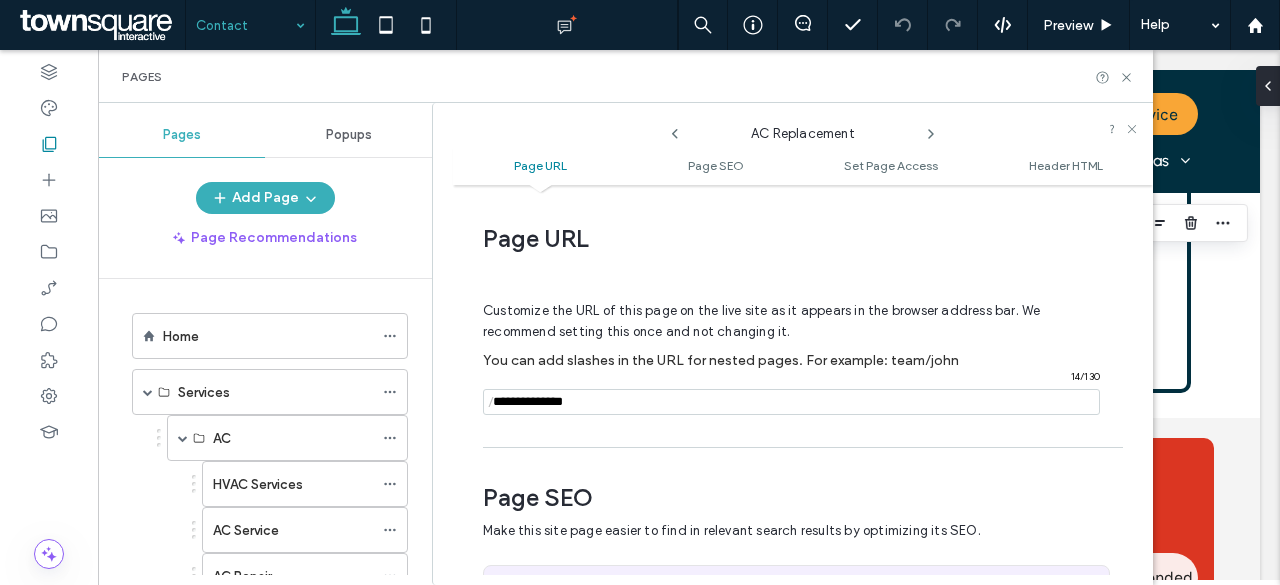 scroll, scrollTop: 10, scrollLeft: 0, axis: vertical 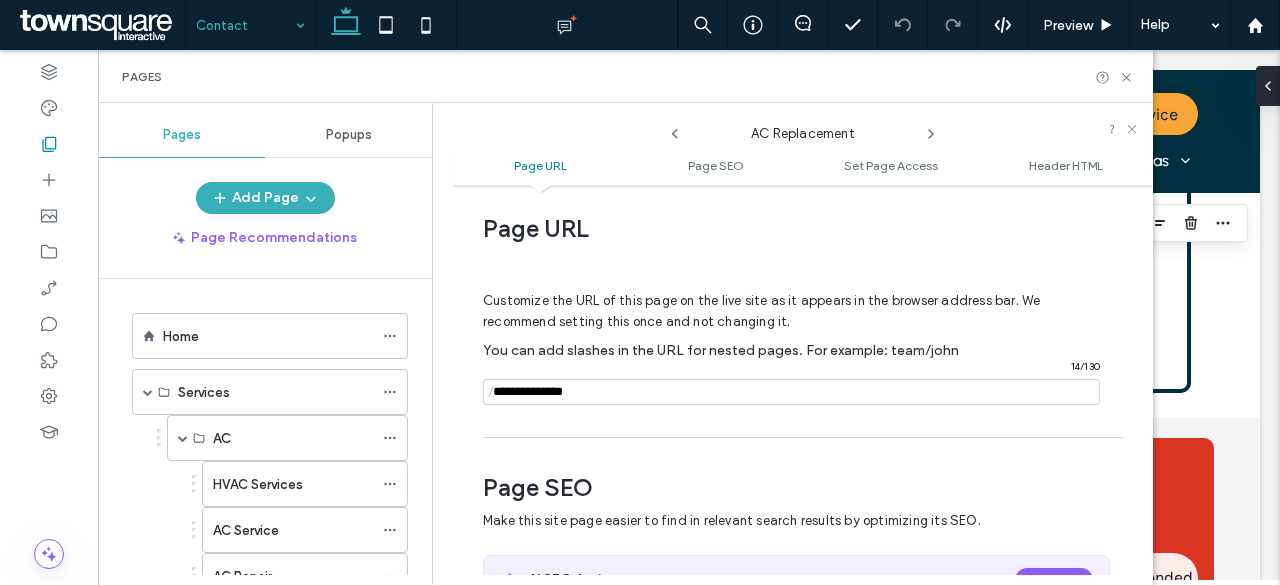 click 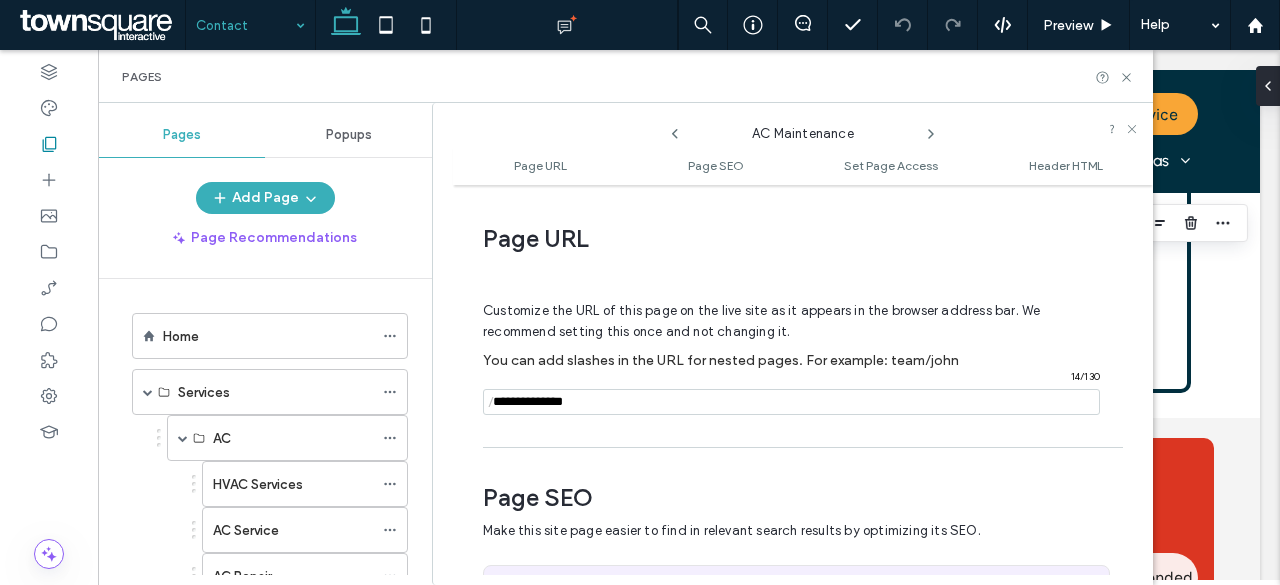 scroll, scrollTop: 10, scrollLeft: 0, axis: vertical 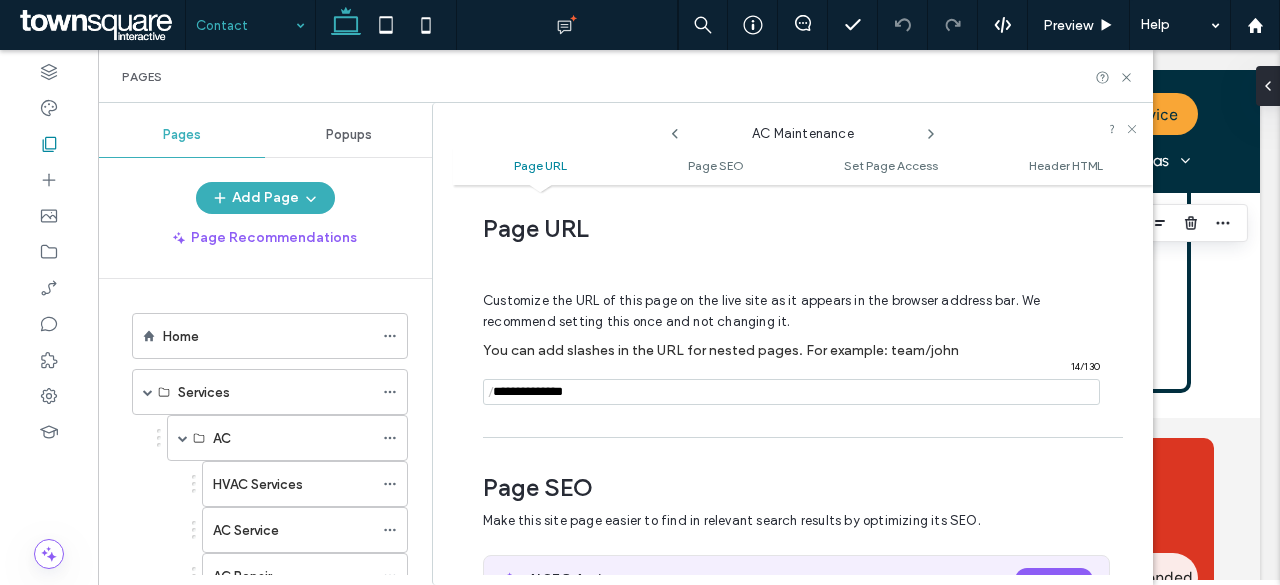 click 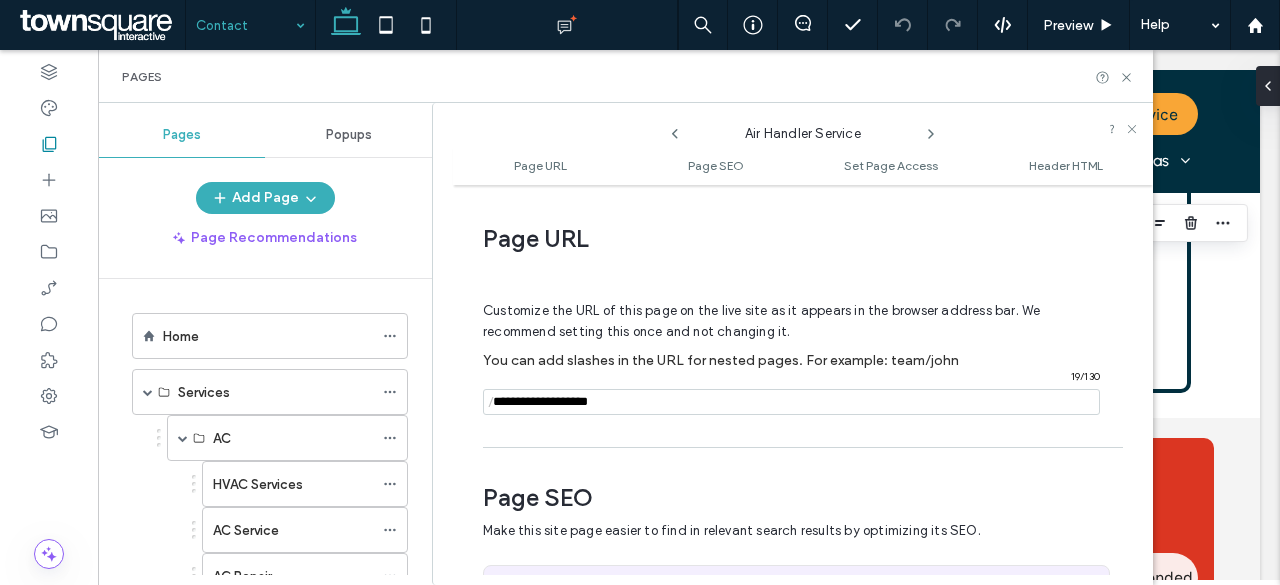 scroll, scrollTop: 10, scrollLeft: 0, axis: vertical 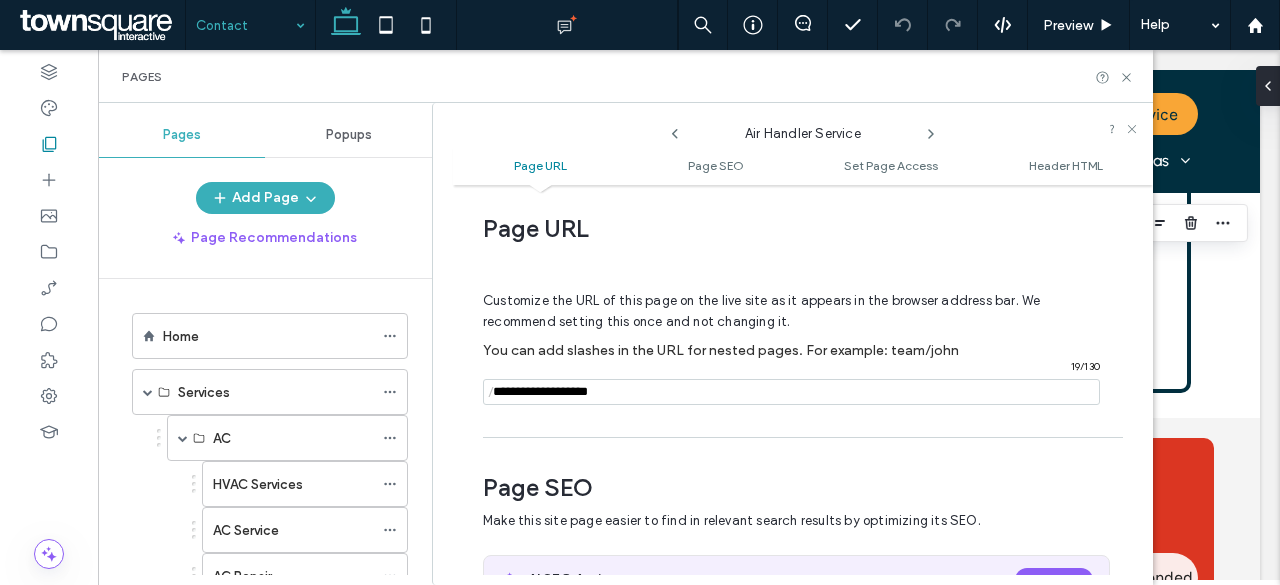 click 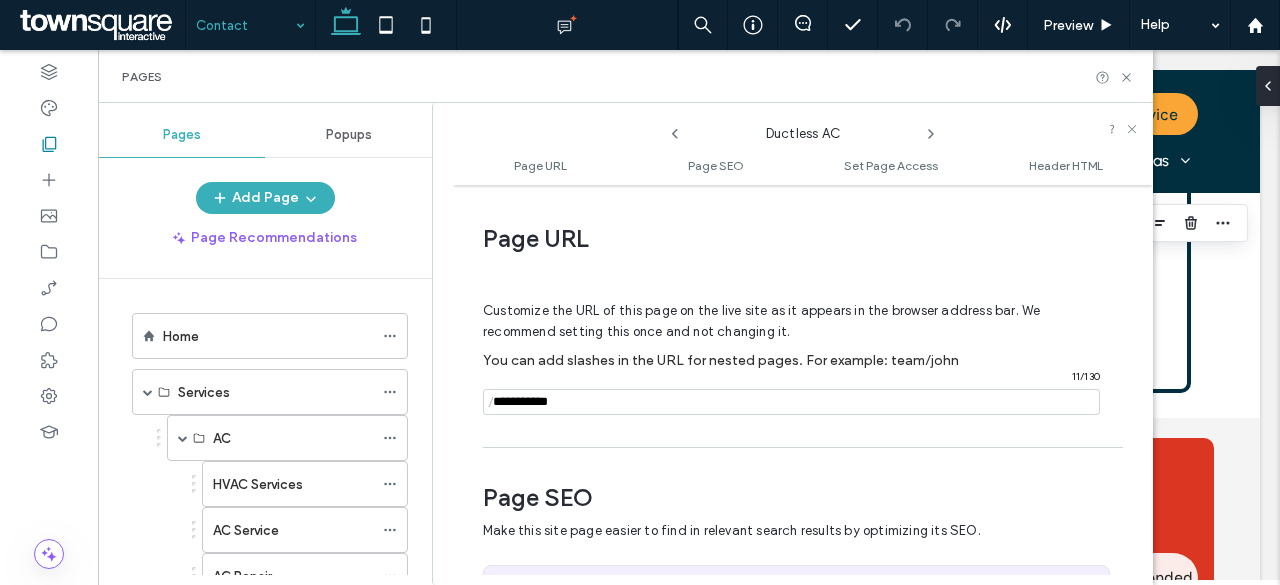scroll, scrollTop: 10, scrollLeft: 0, axis: vertical 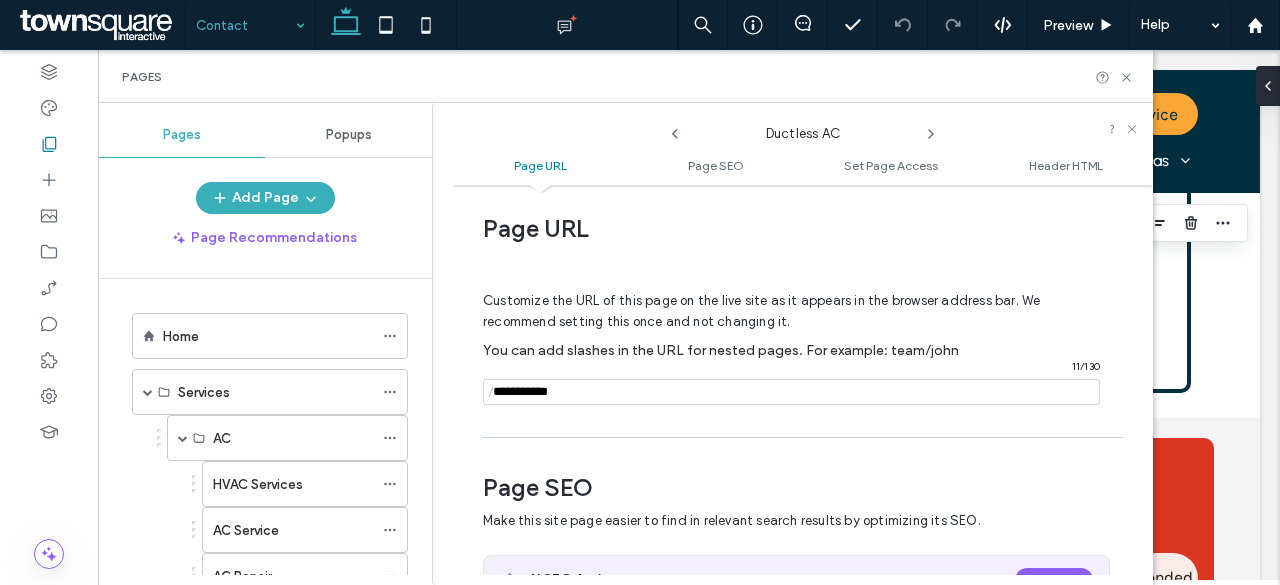 click 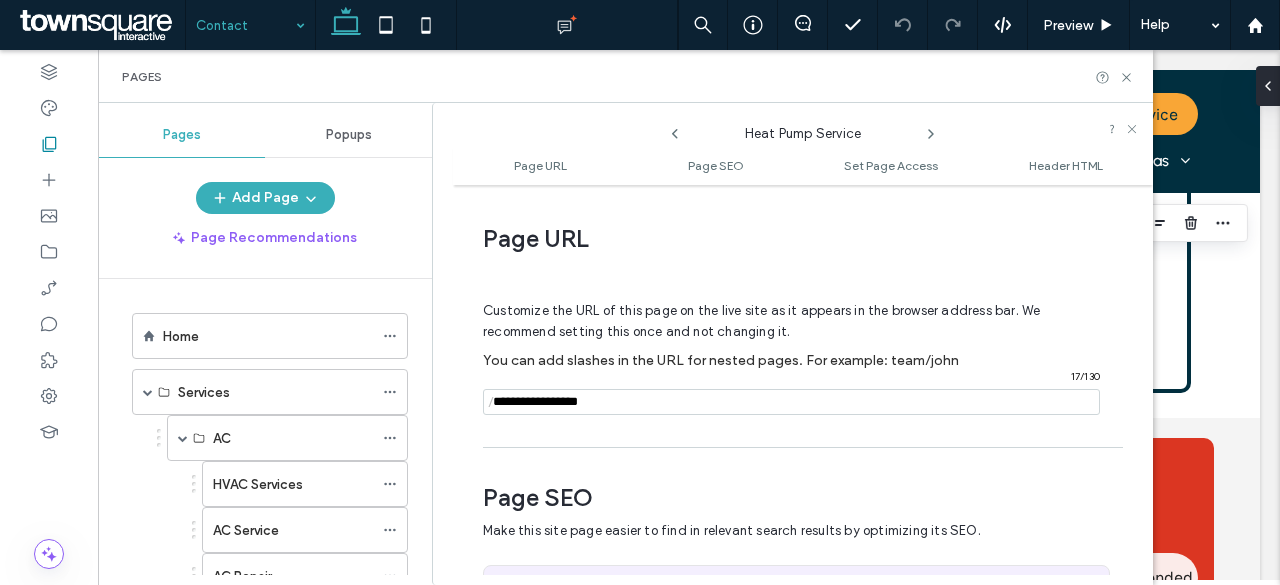 scroll, scrollTop: 10, scrollLeft: 0, axis: vertical 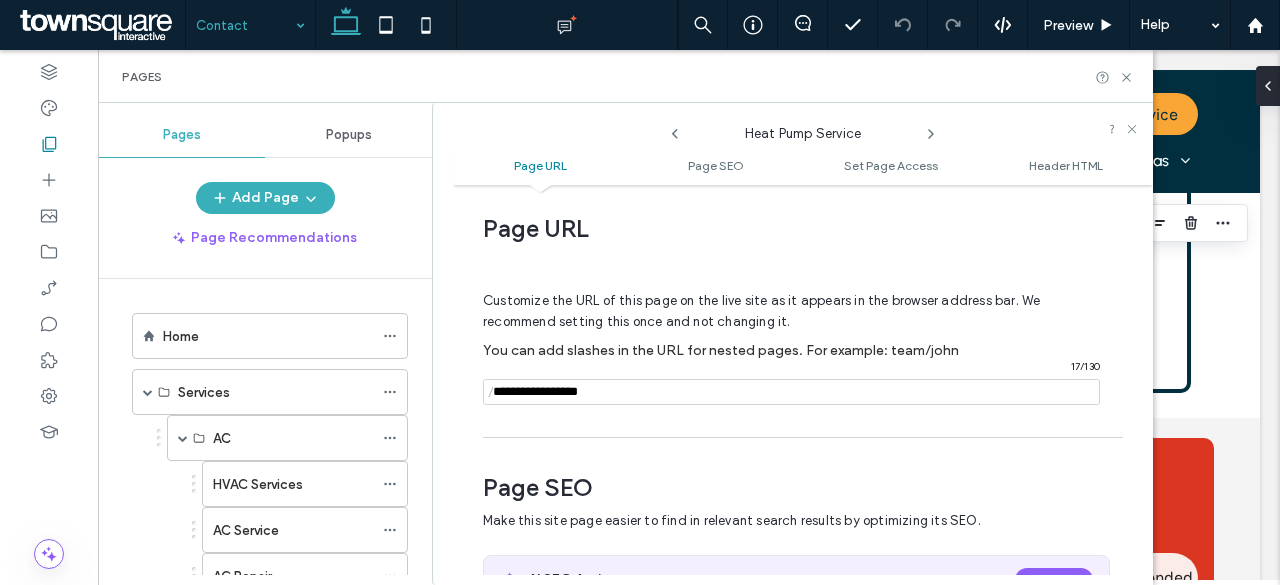 click 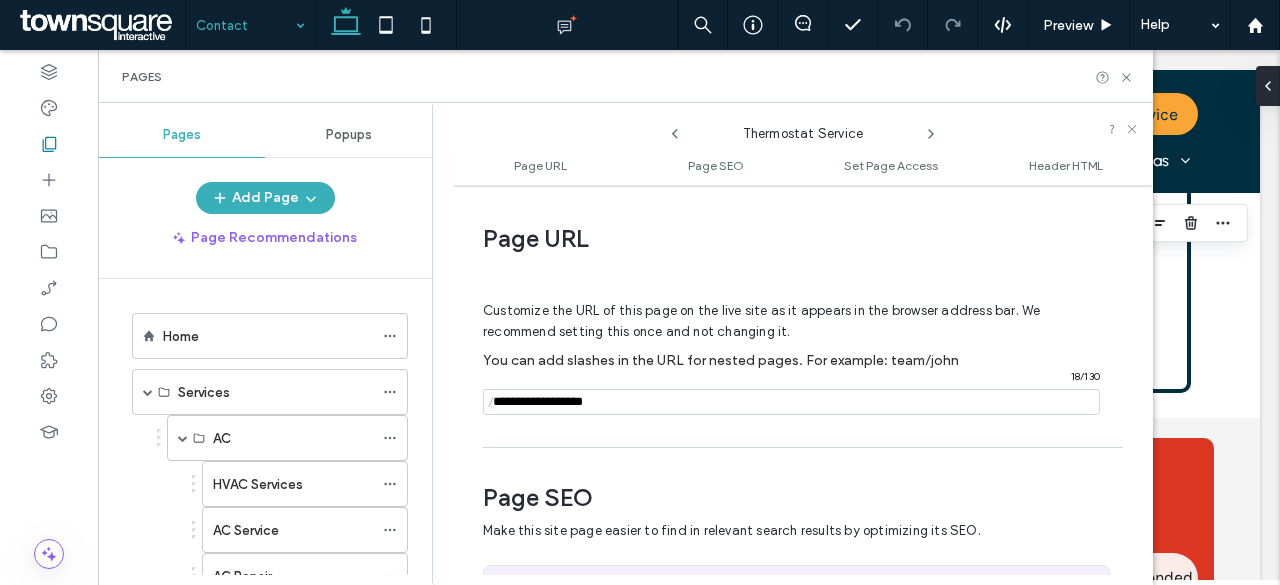 scroll, scrollTop: 10, scrollLeft: 0, axis: vertical 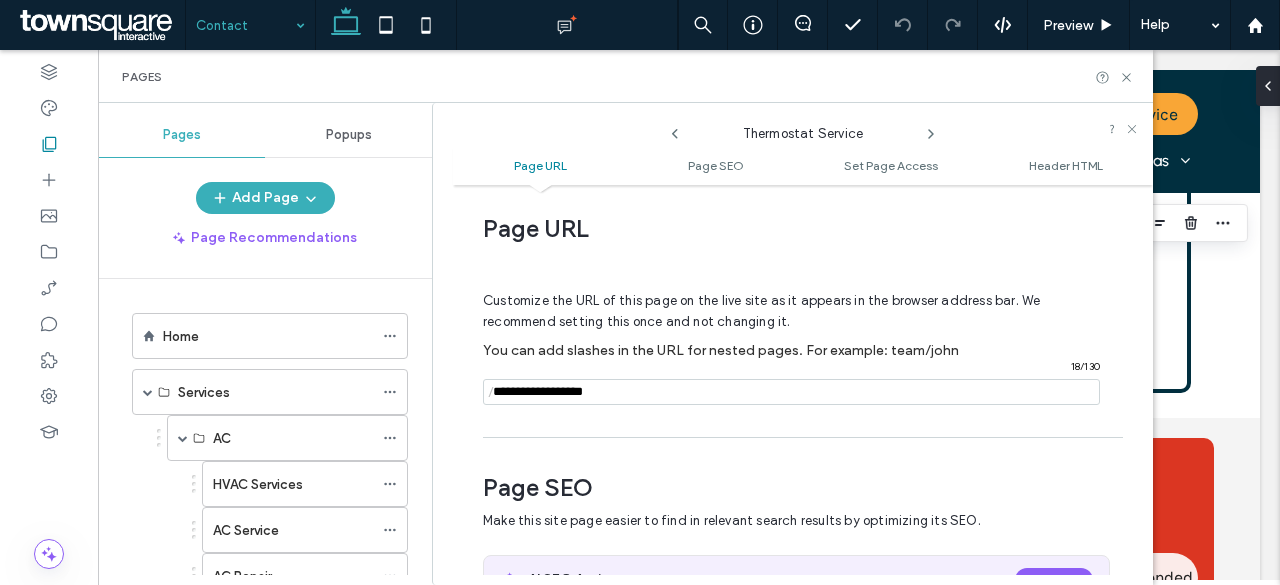click 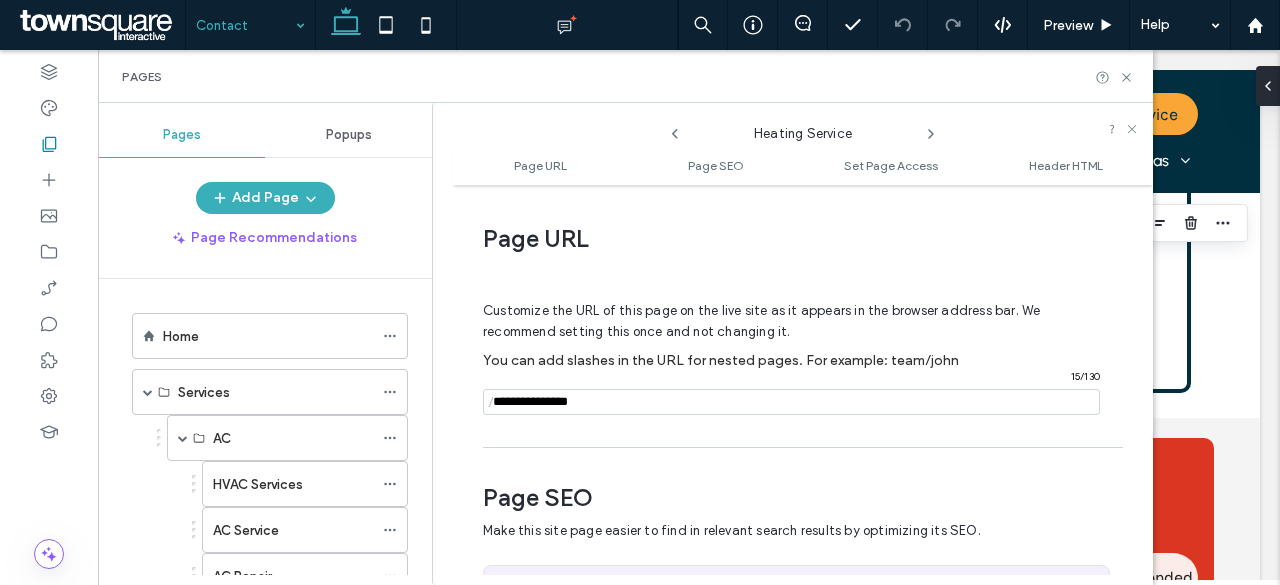 scroll, scrollTop: 10, scrollLeft: 0, axis: vertical 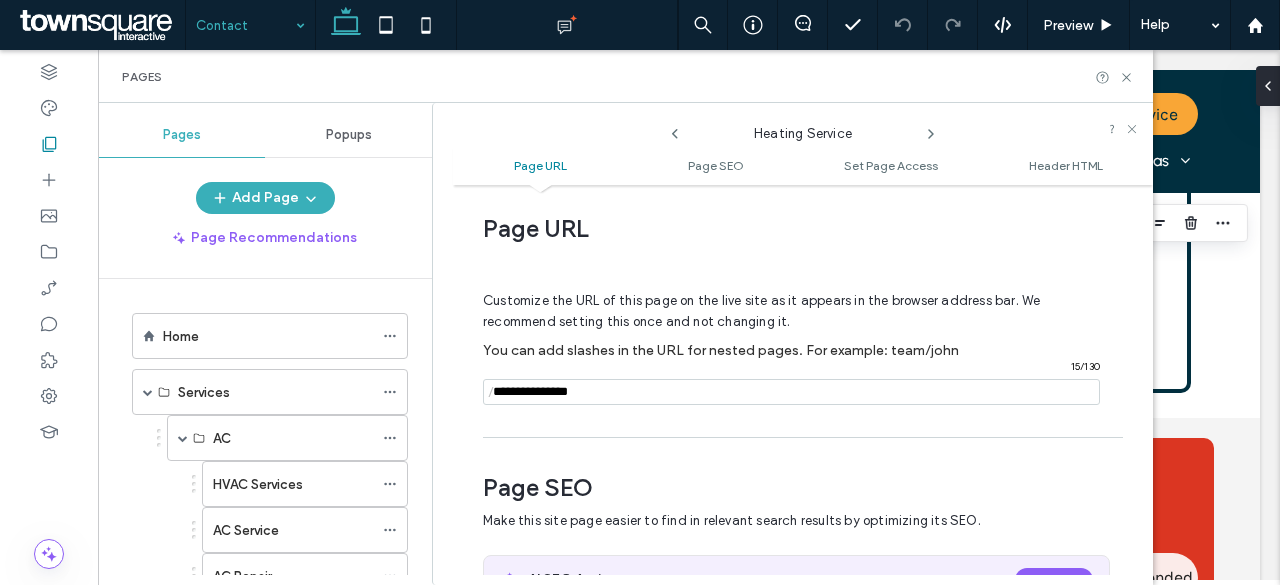 click 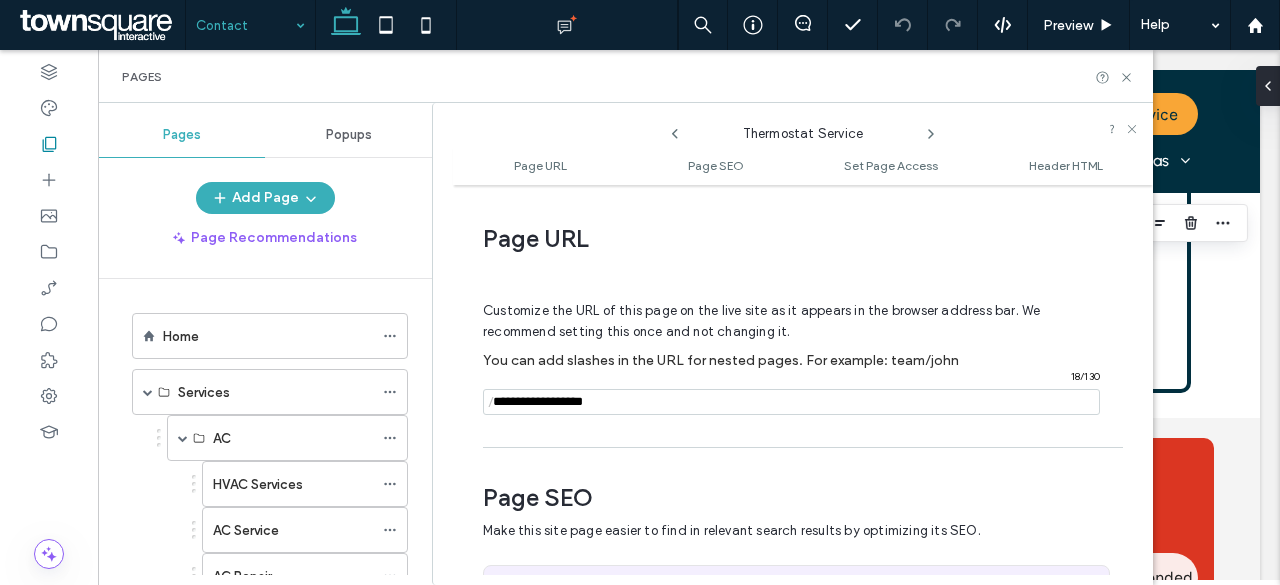 scroll, scrollTop: 10, scrollLeft: 0, axis: vertical 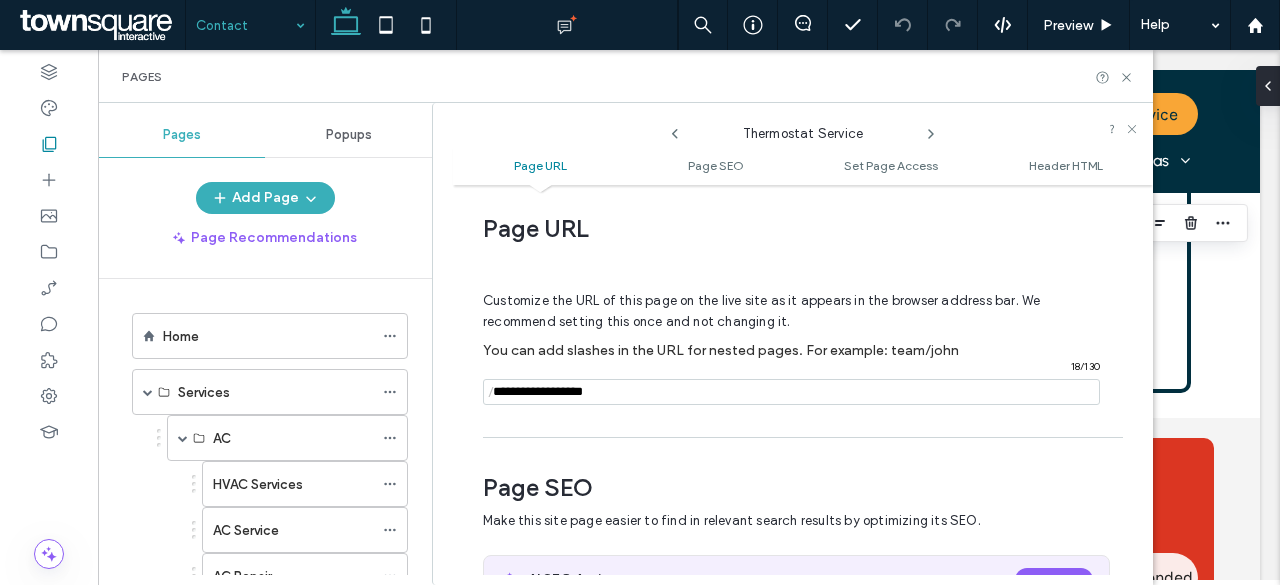 click 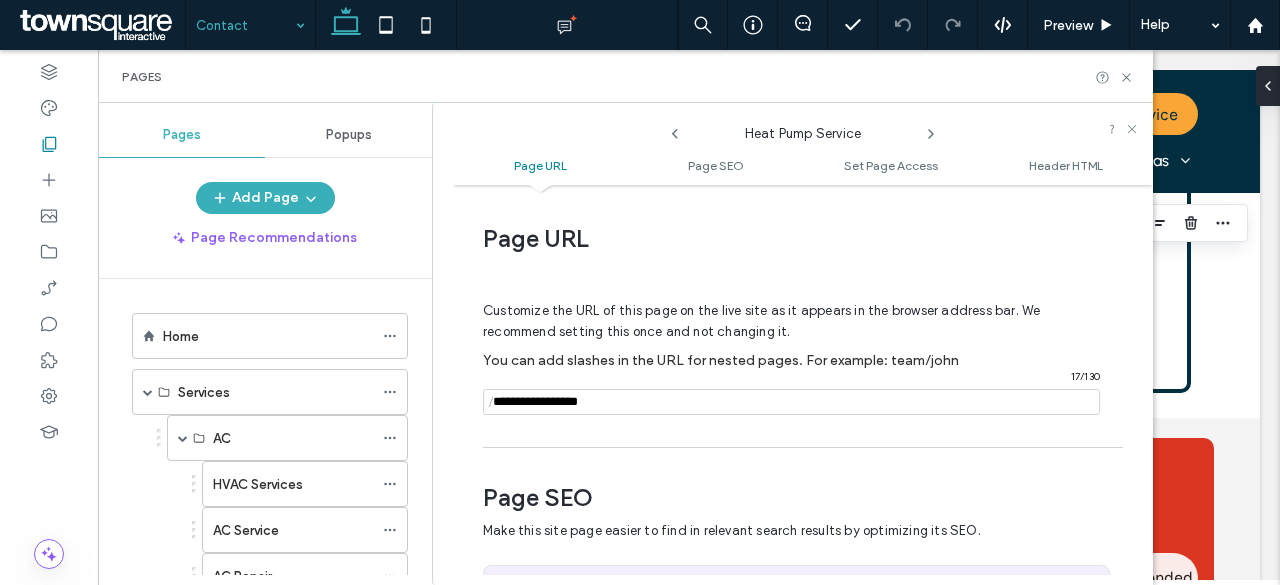 scroll, scrollTop: 10, scrollLeft: 0, axis: vertical 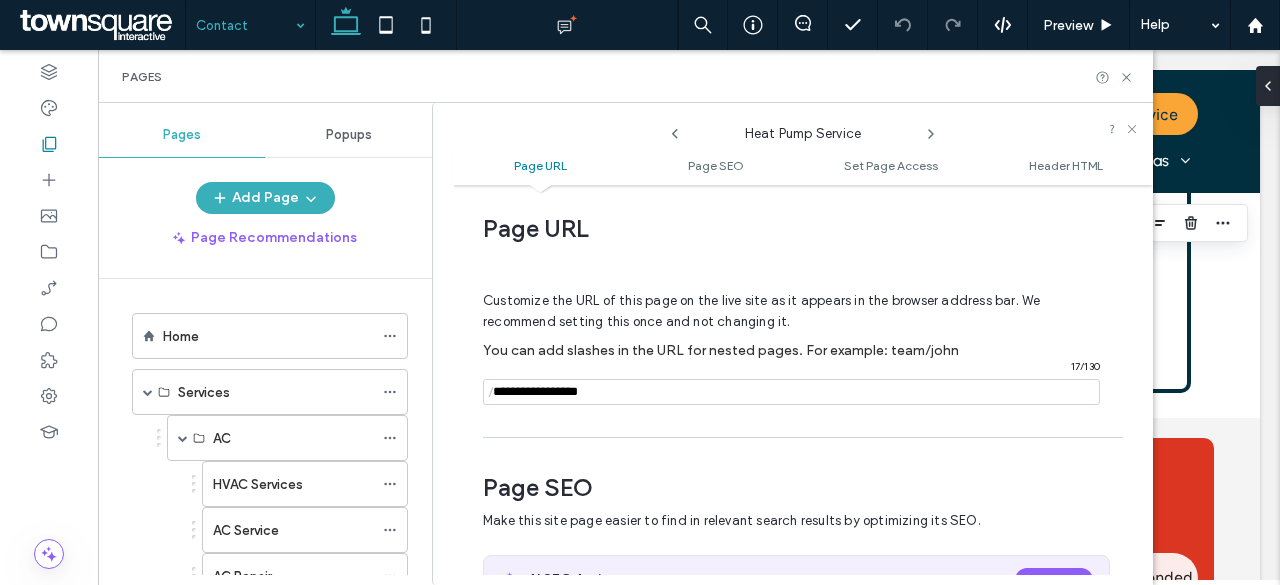 click 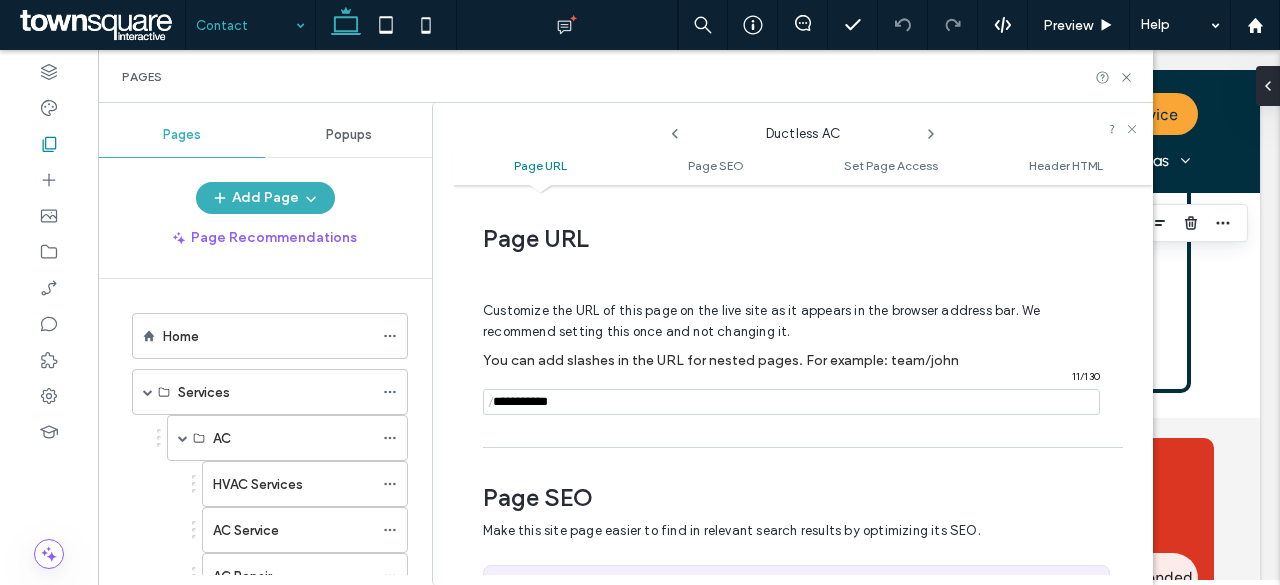 scroll, scrollTop: 10, scrollLeft: 0, axis: vertical 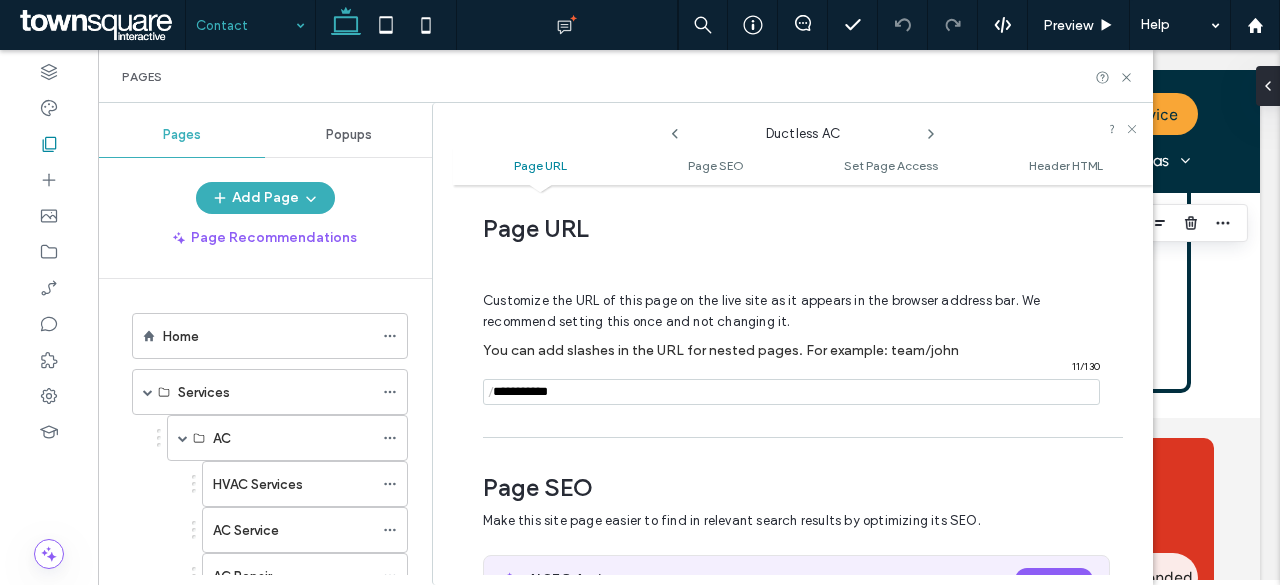click 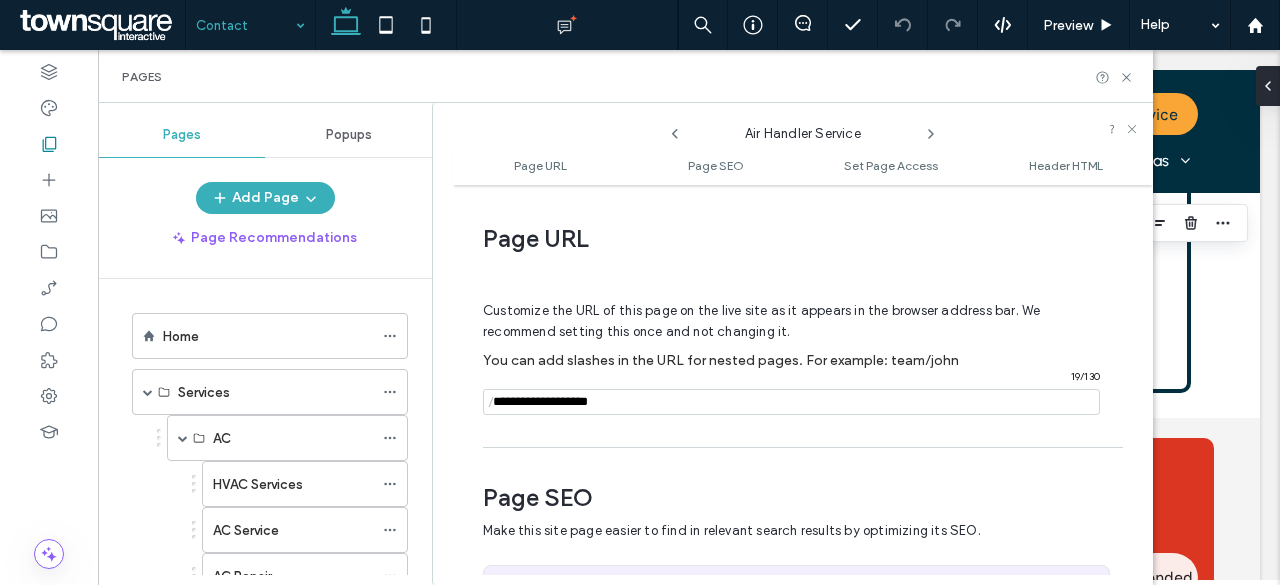 scroll, scrollTop: 10, scrollLeft: 0, axis: vertical 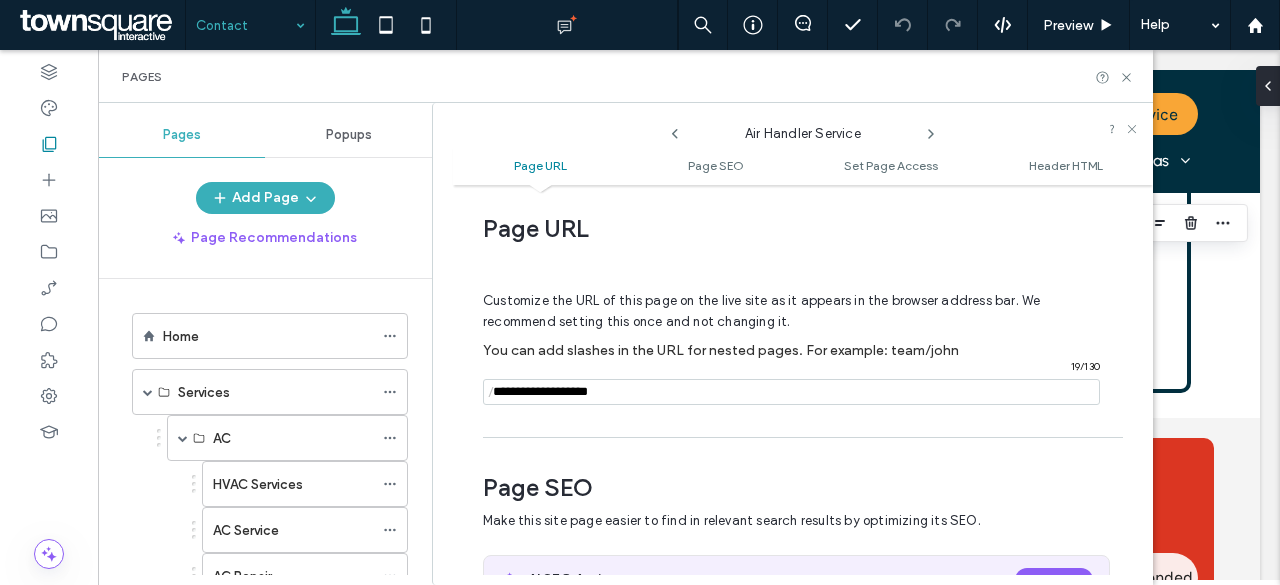 click 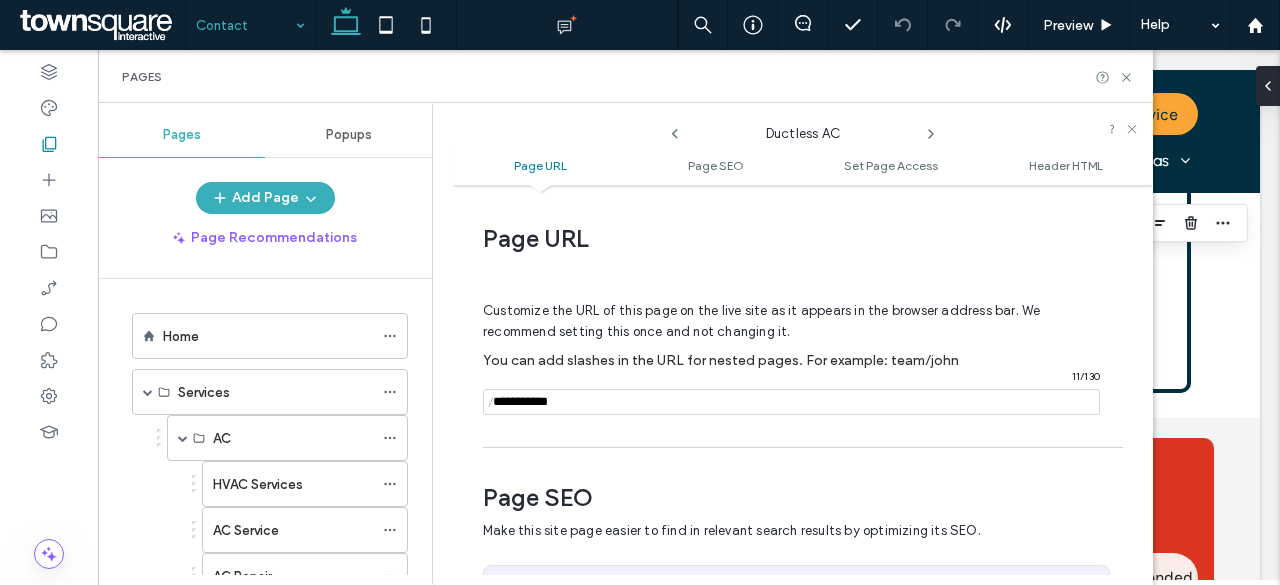 scroll, scrollTop: 10, scrollLeft: 0, axis: vertical 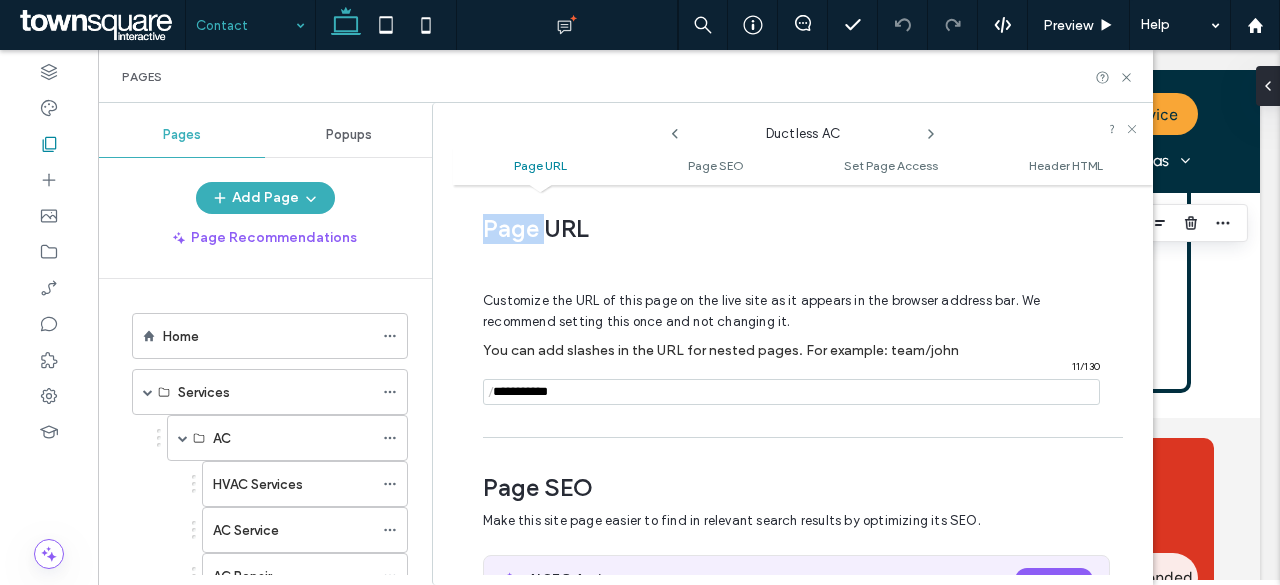 click 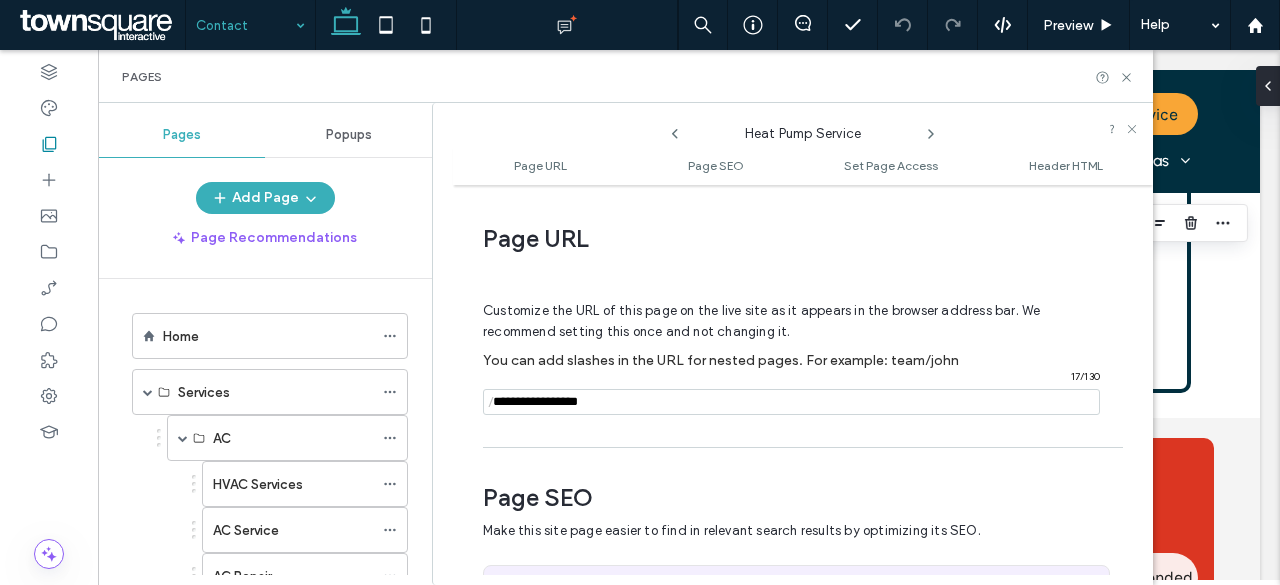 scroll, scrollTop: 10, scrollLeft: 0, axis: vertical 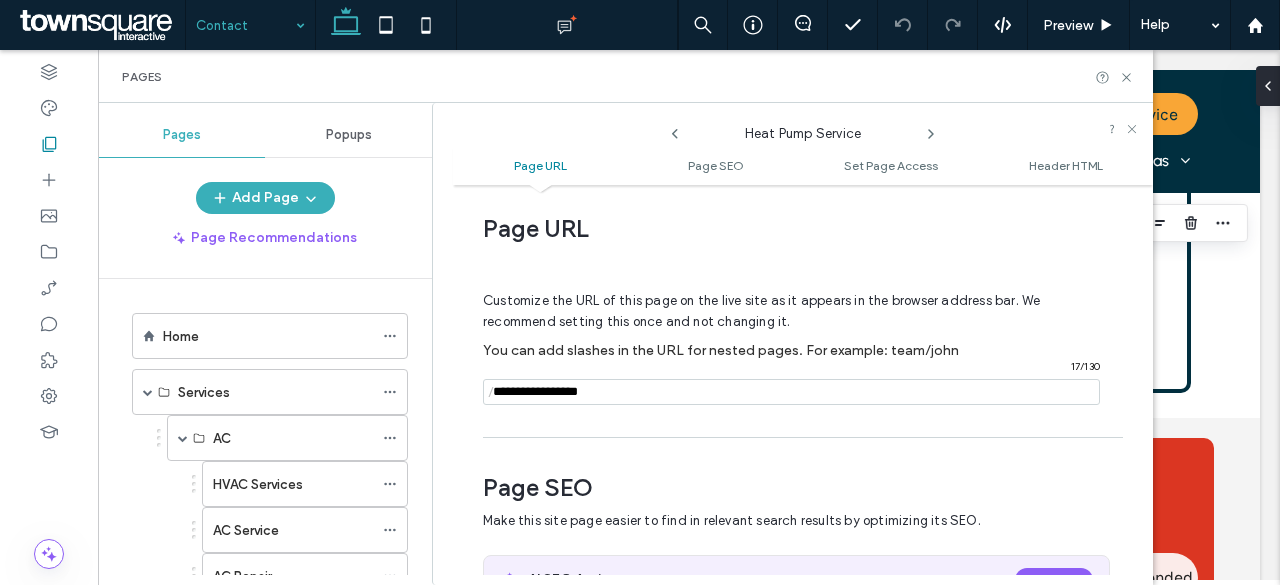 click 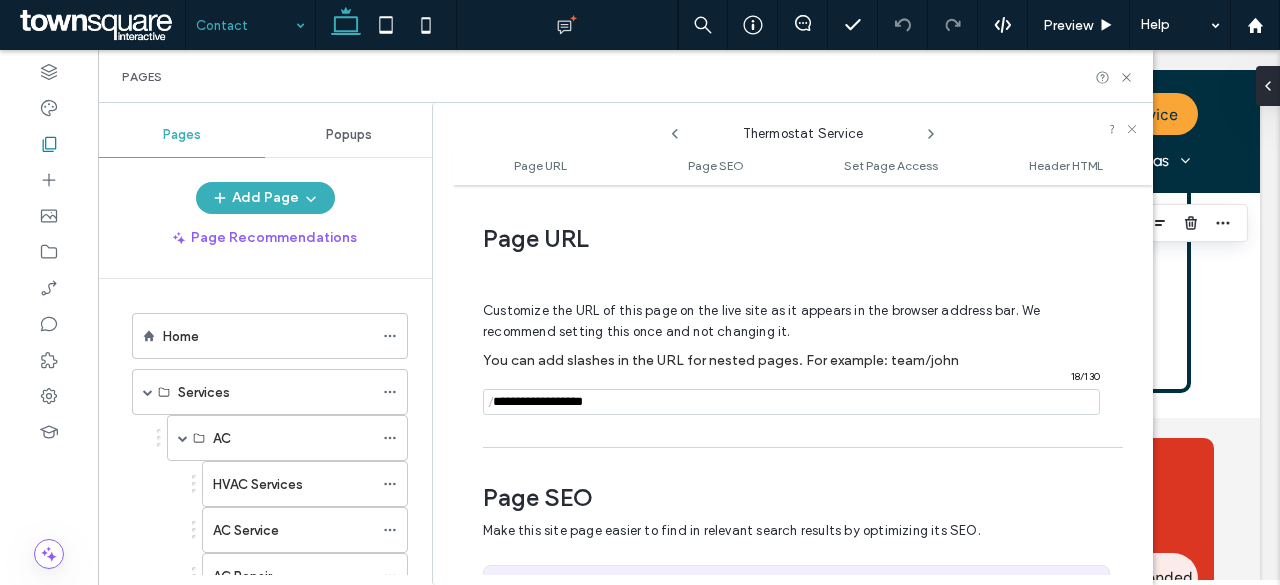 scroll, scrollTop: 10, scrollLeft: 0, axis: vertical 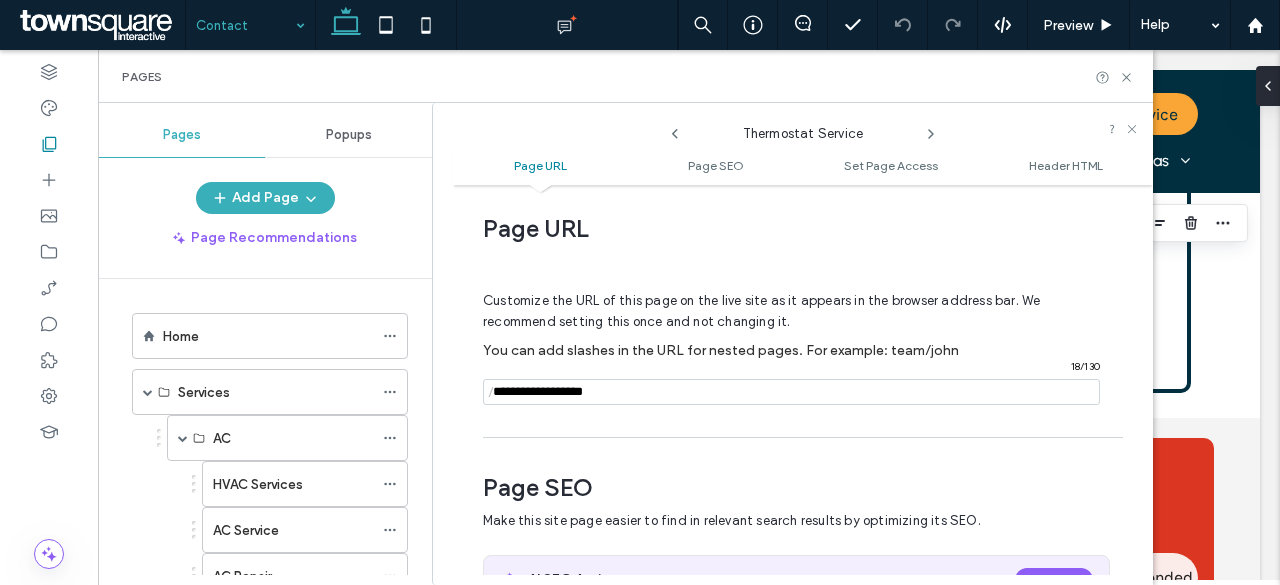 click 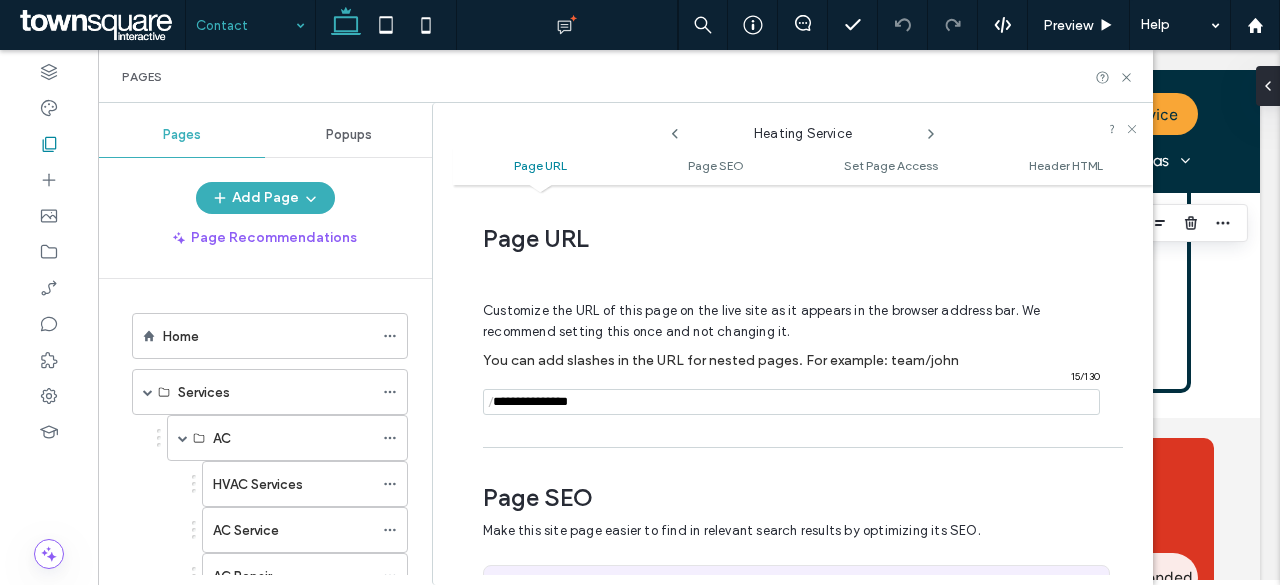 scroll, scrollTop: 10, scrollLeft: 0, axis: vertical 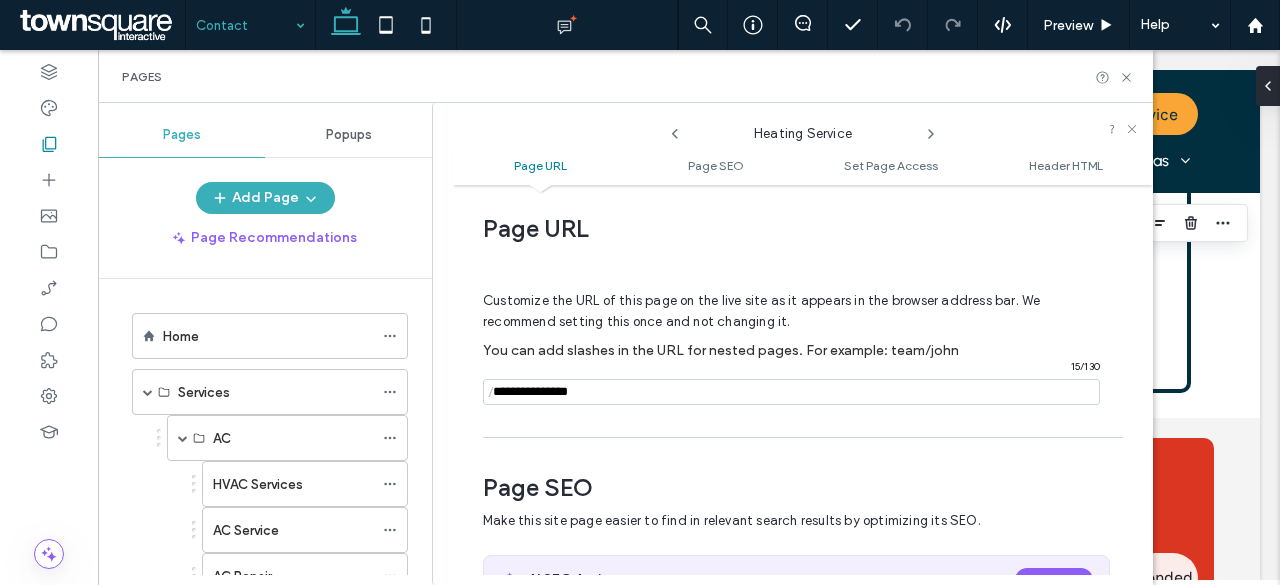 click 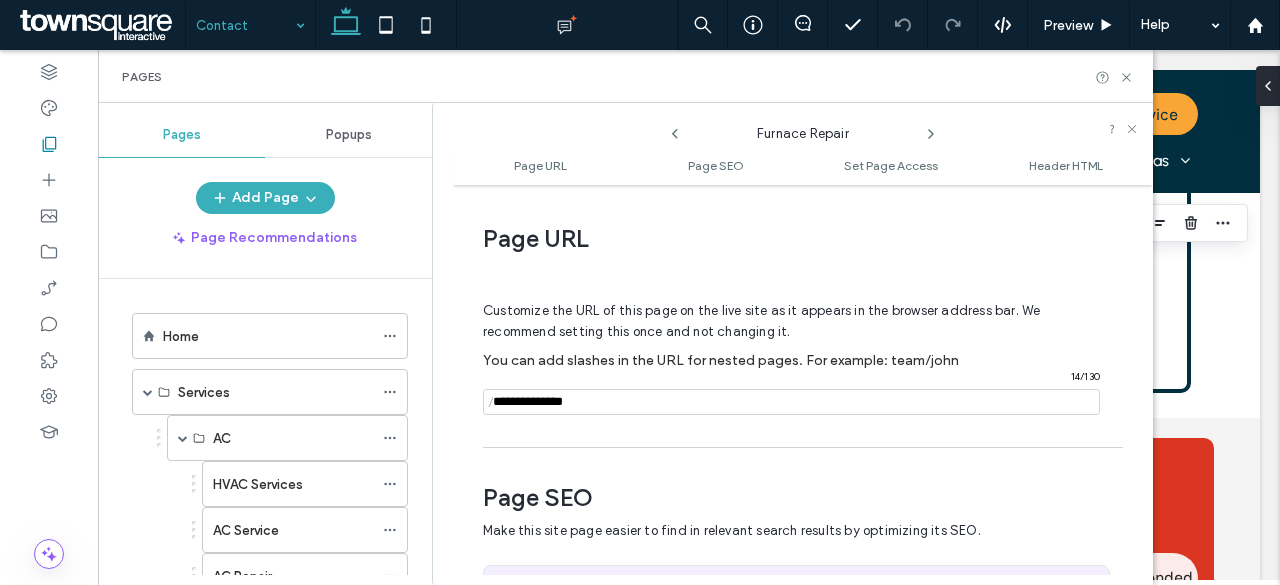 scroll, scrollTop: 10, scrollLeft: 0, axis: vertical 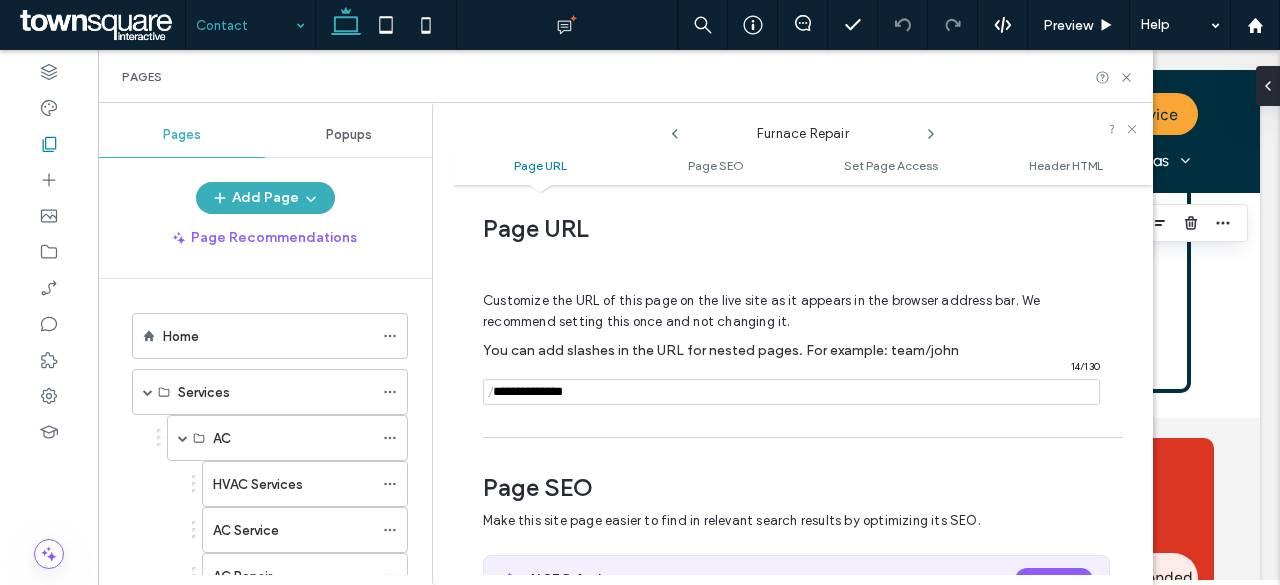 click 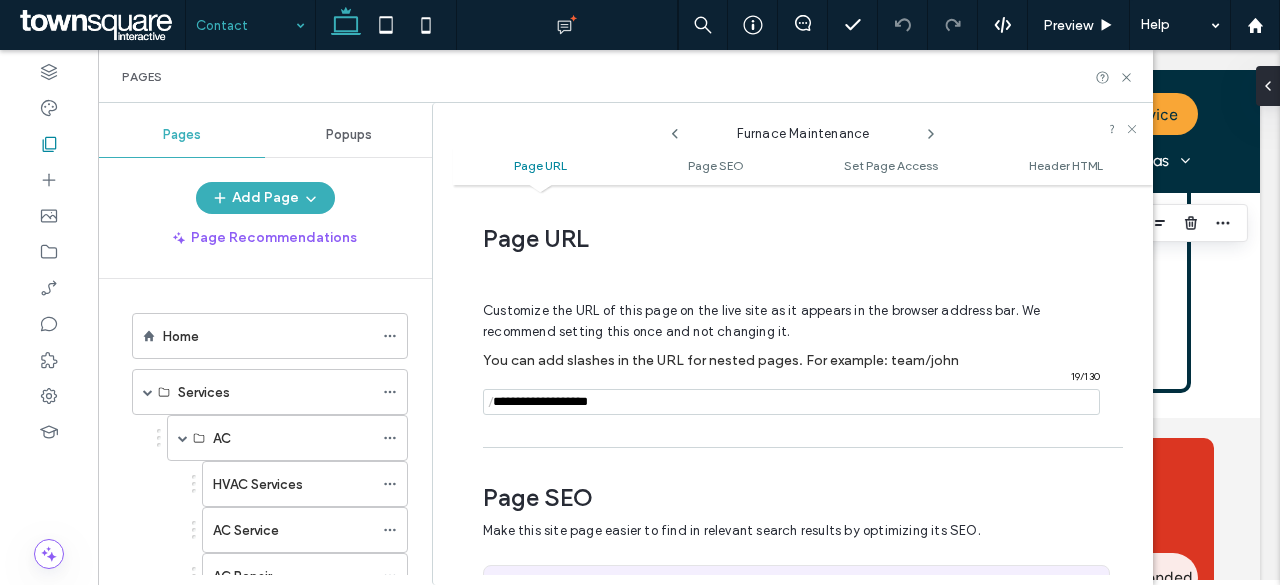 scroll 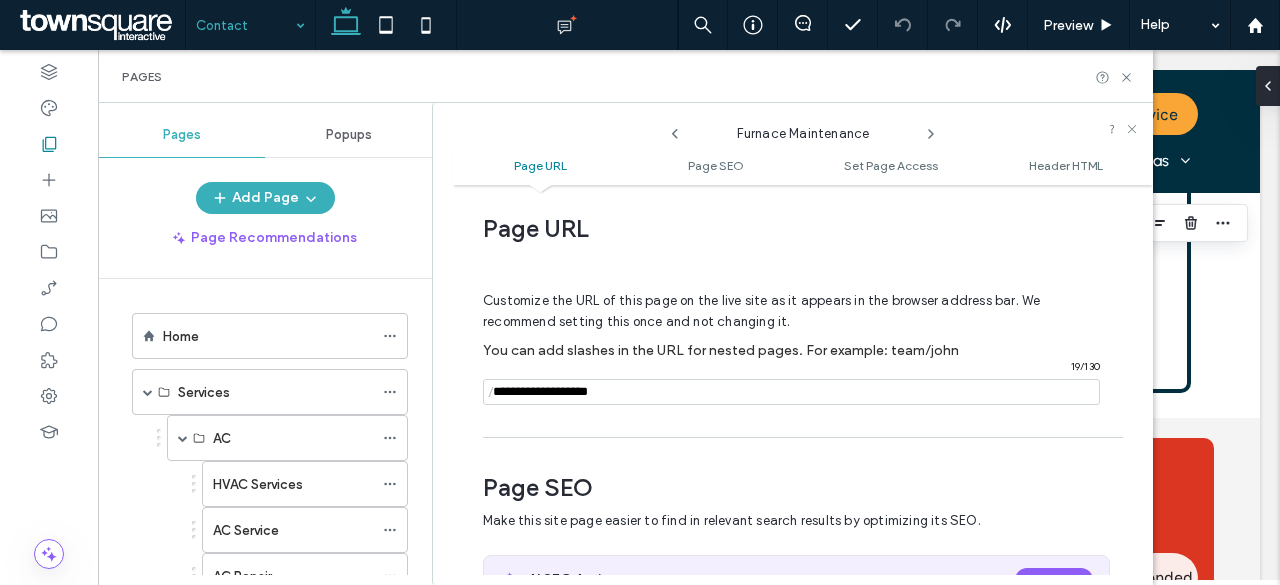 click 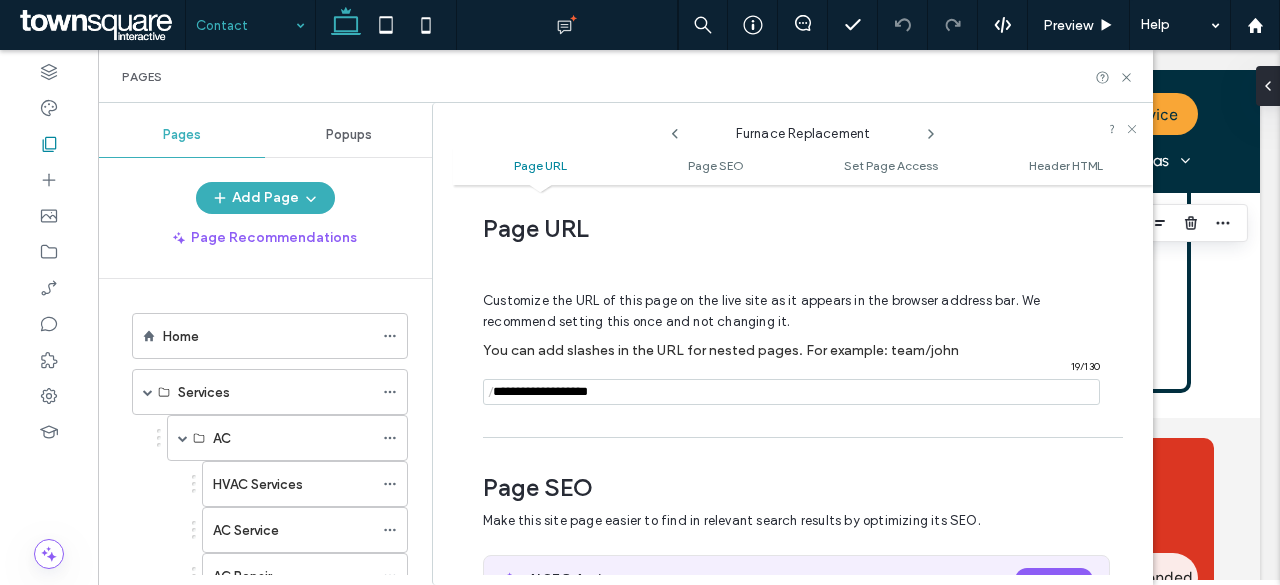 click 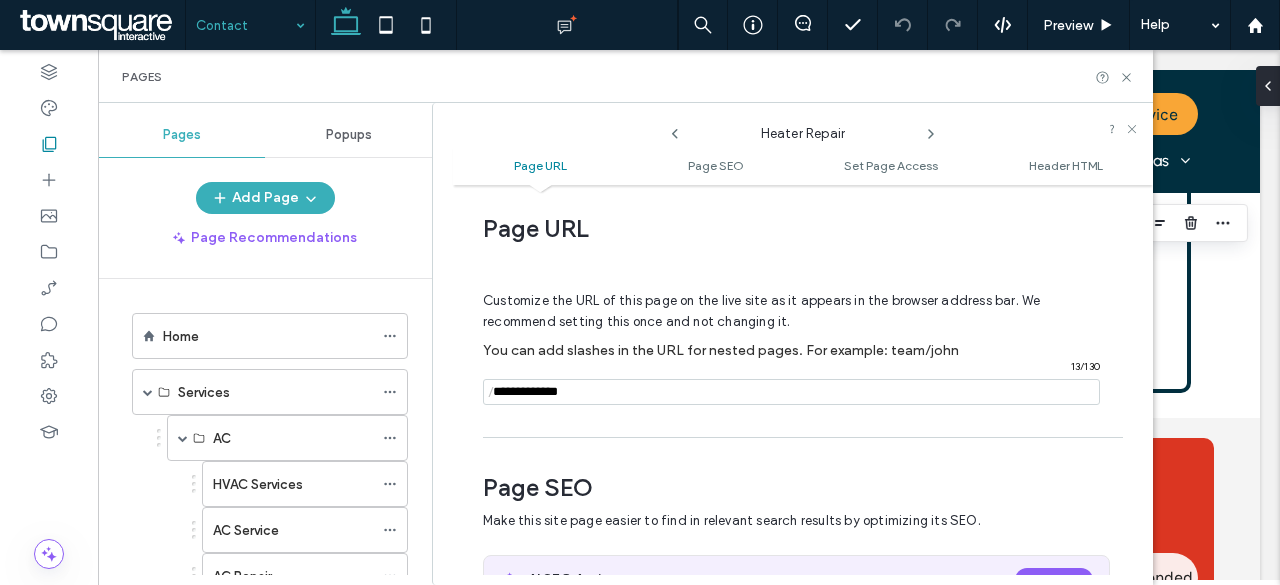 click 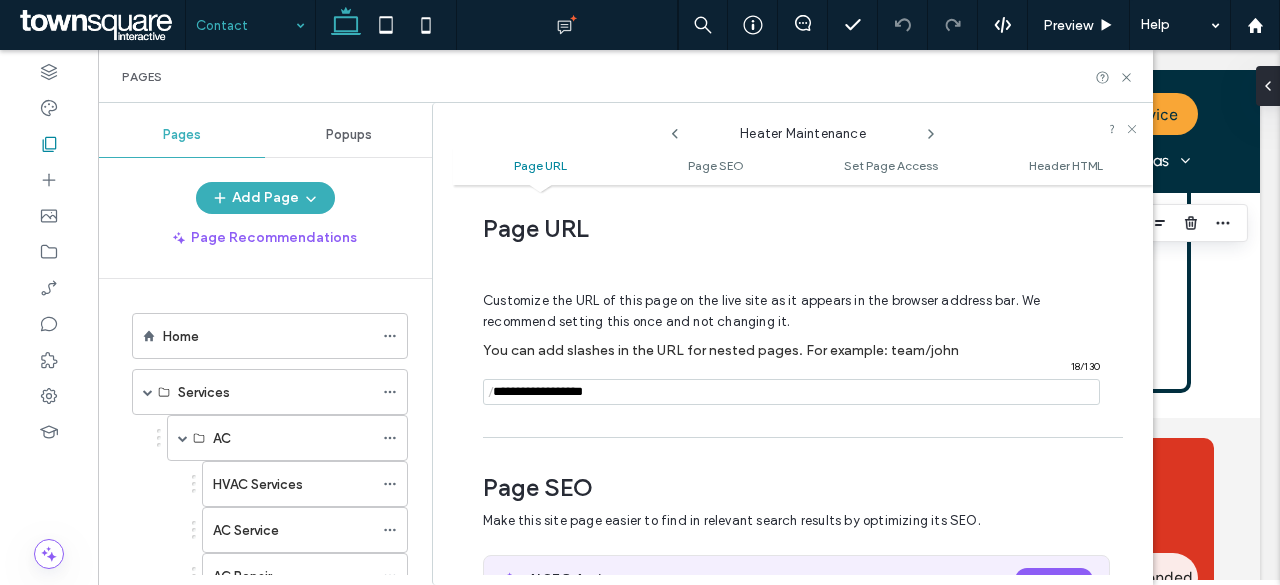 click 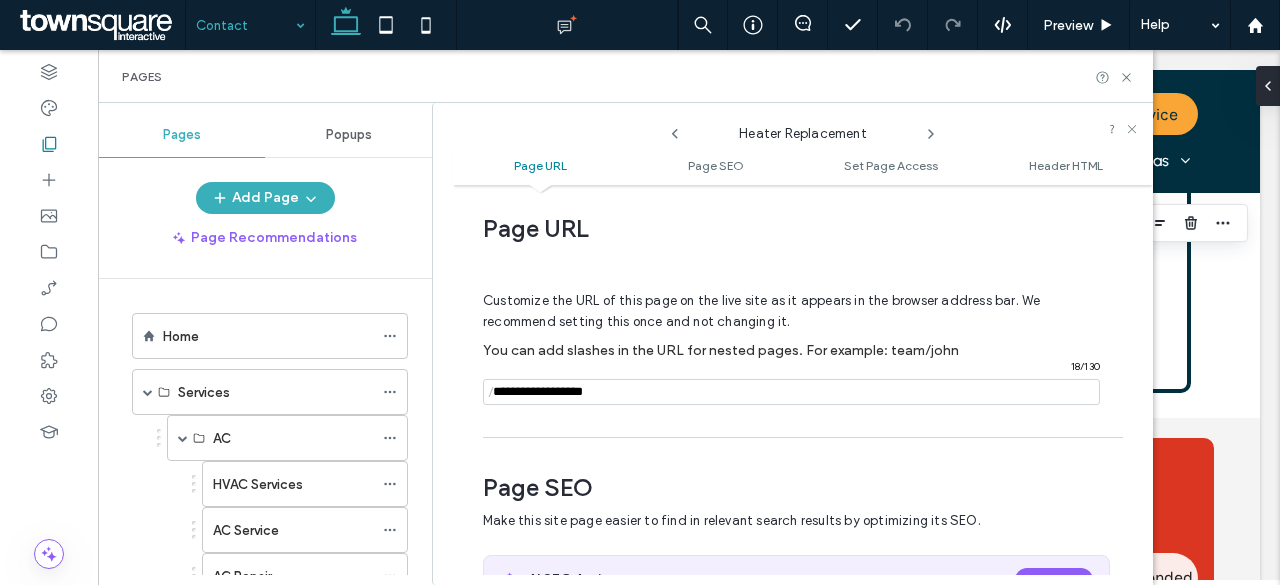click 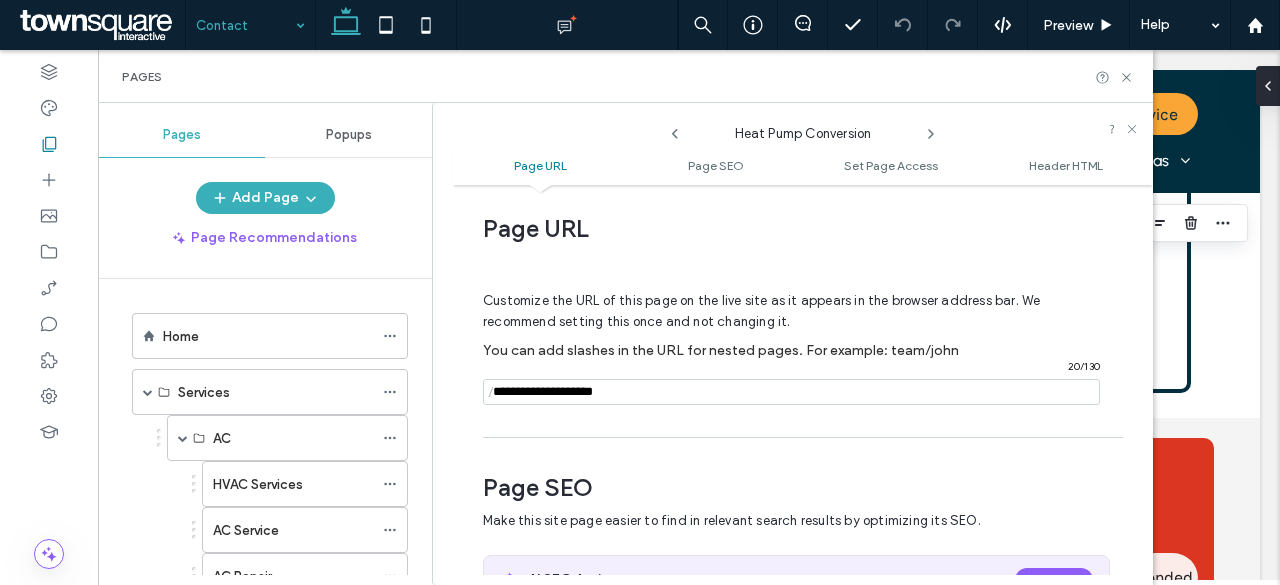 click 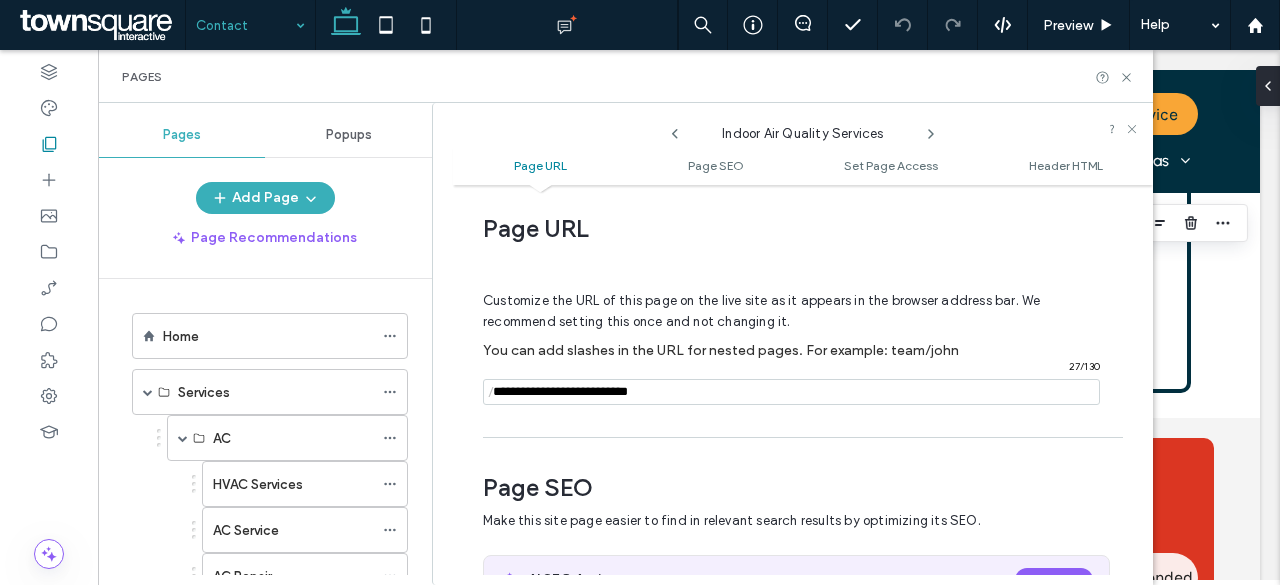 click 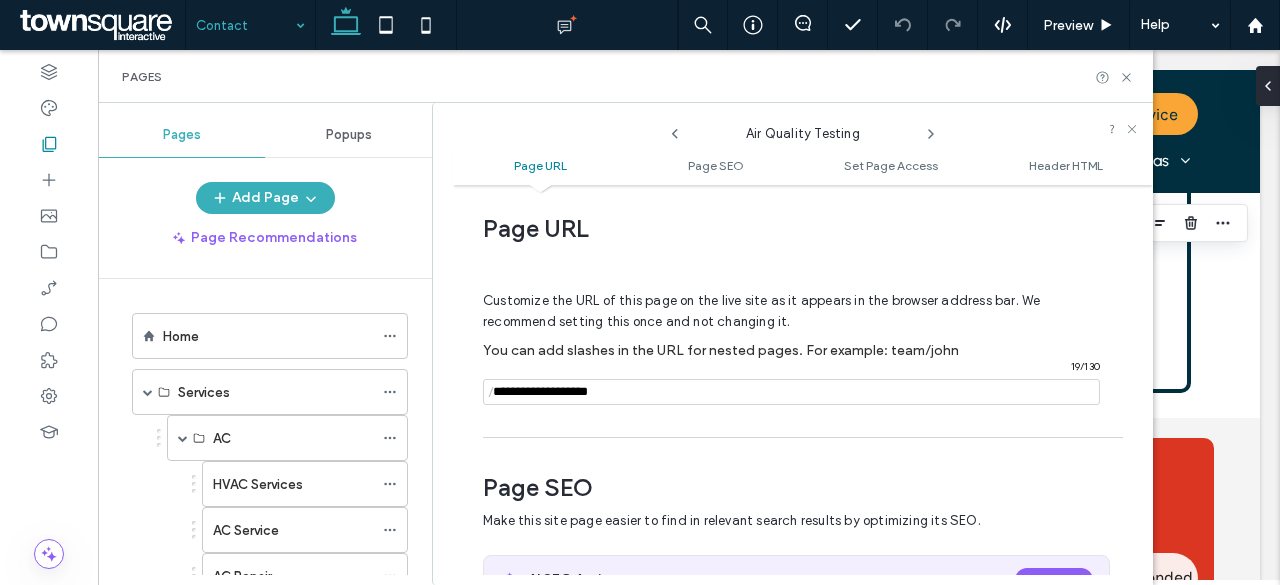 click 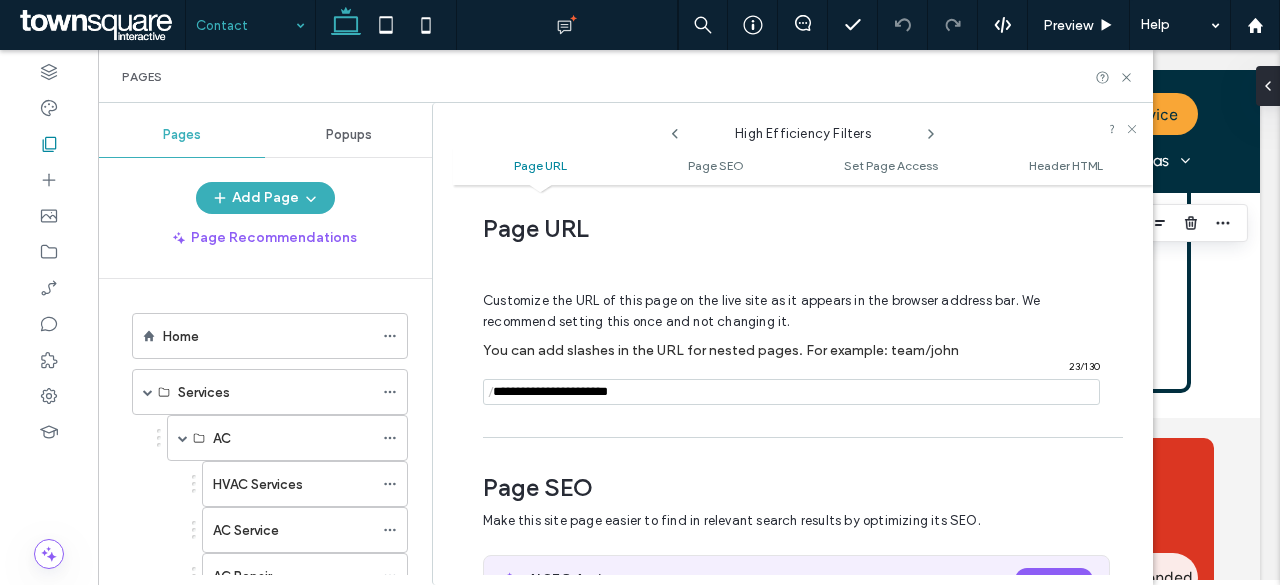 click 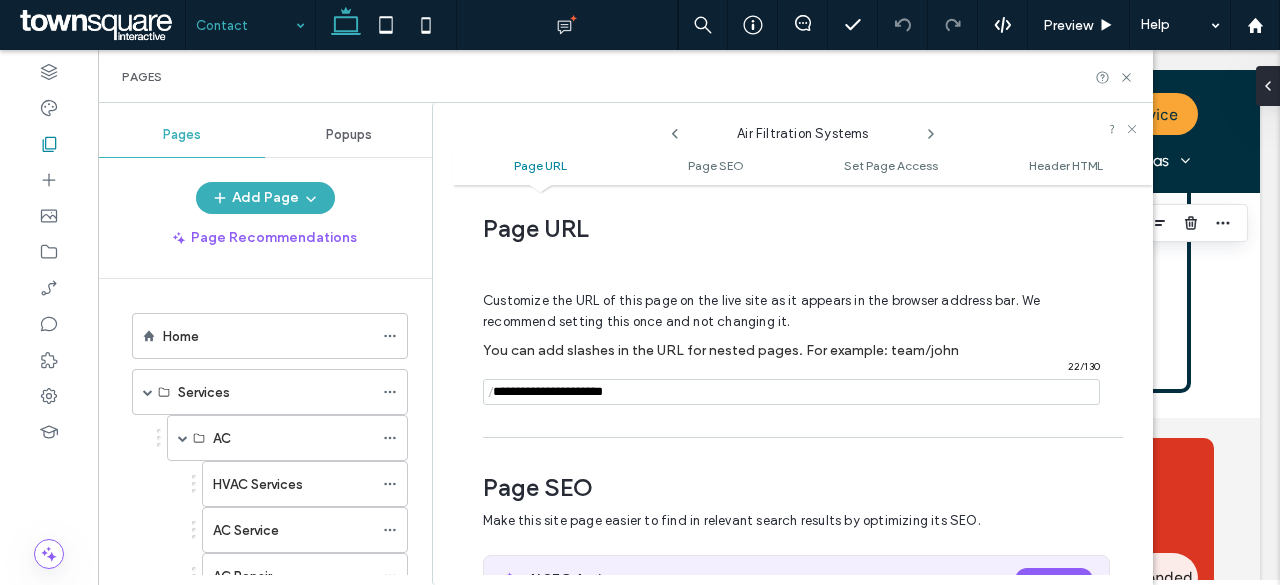 click 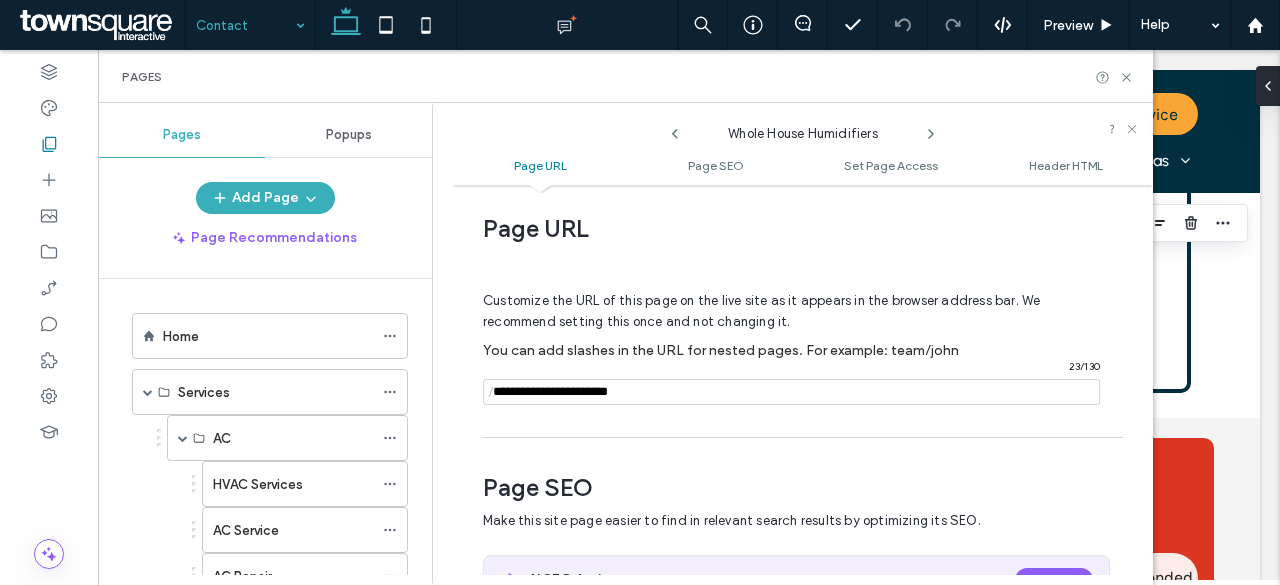 click 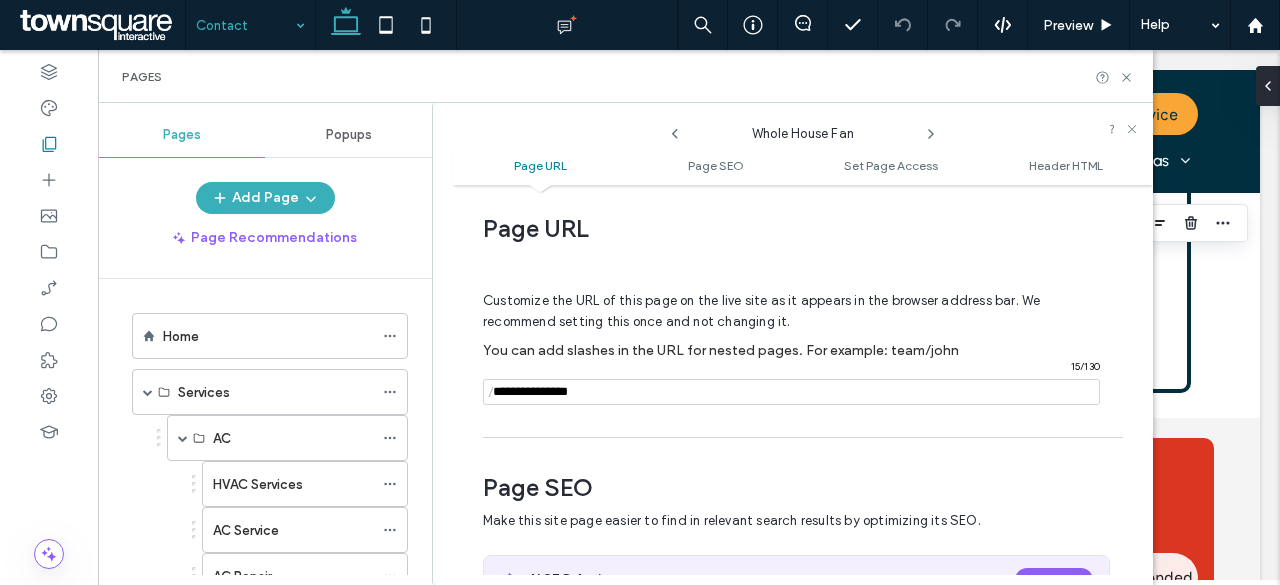 click 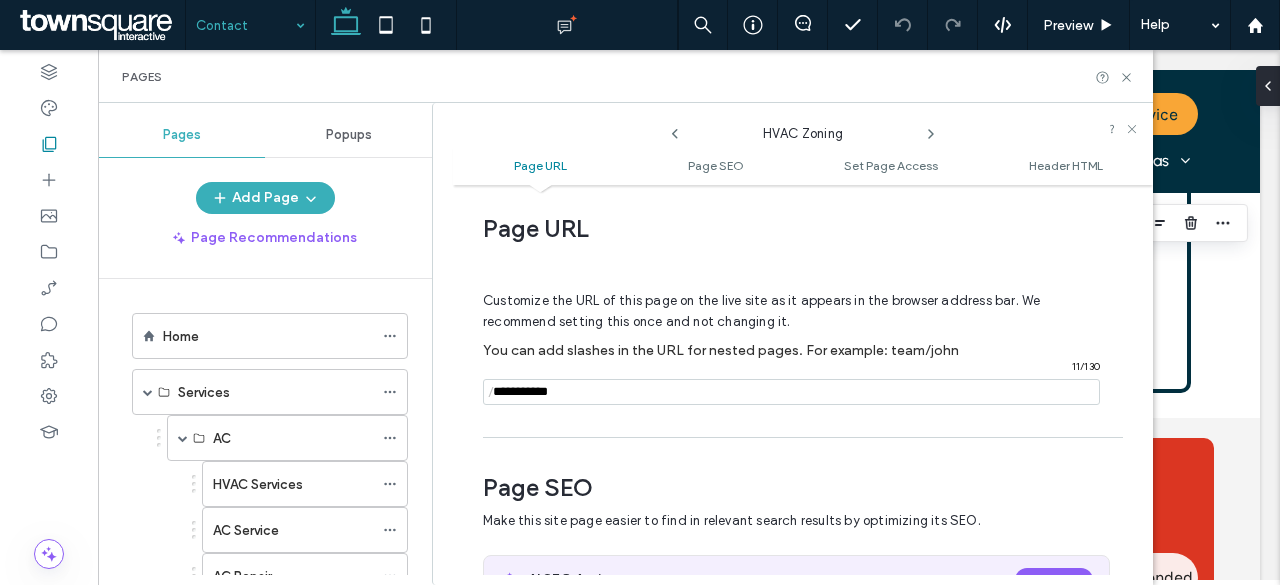 click 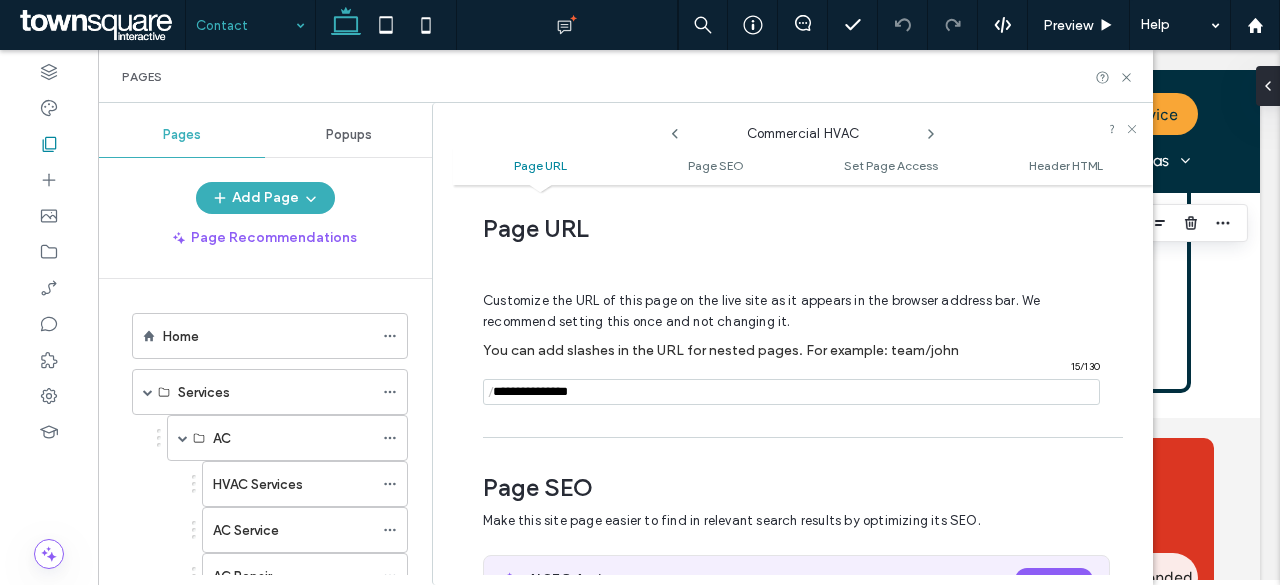 click 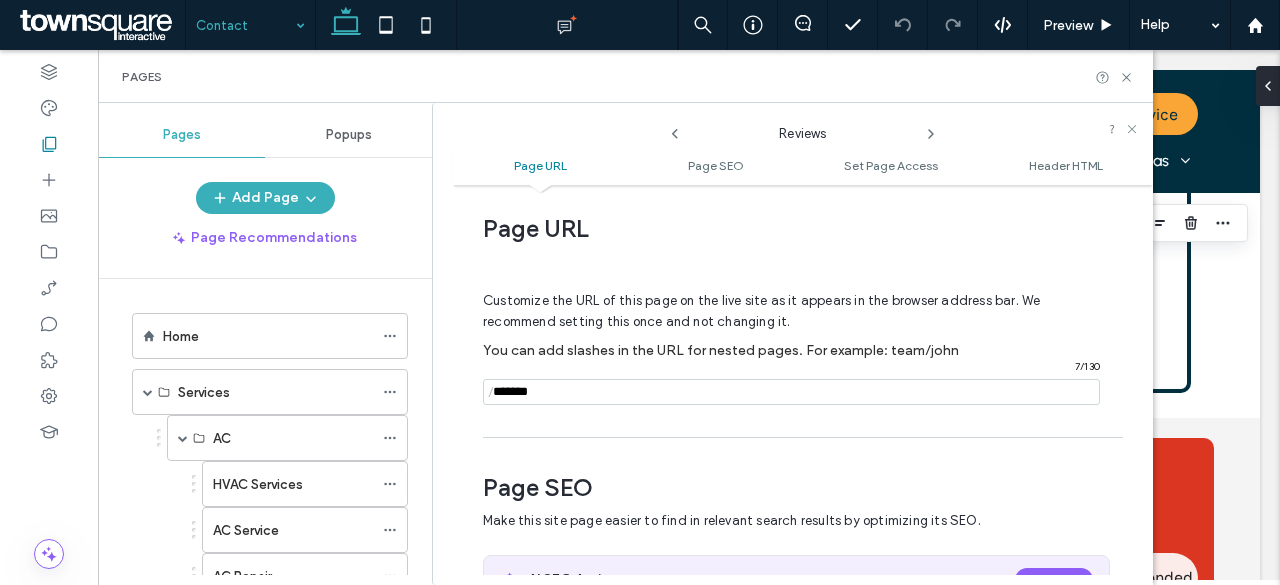 click 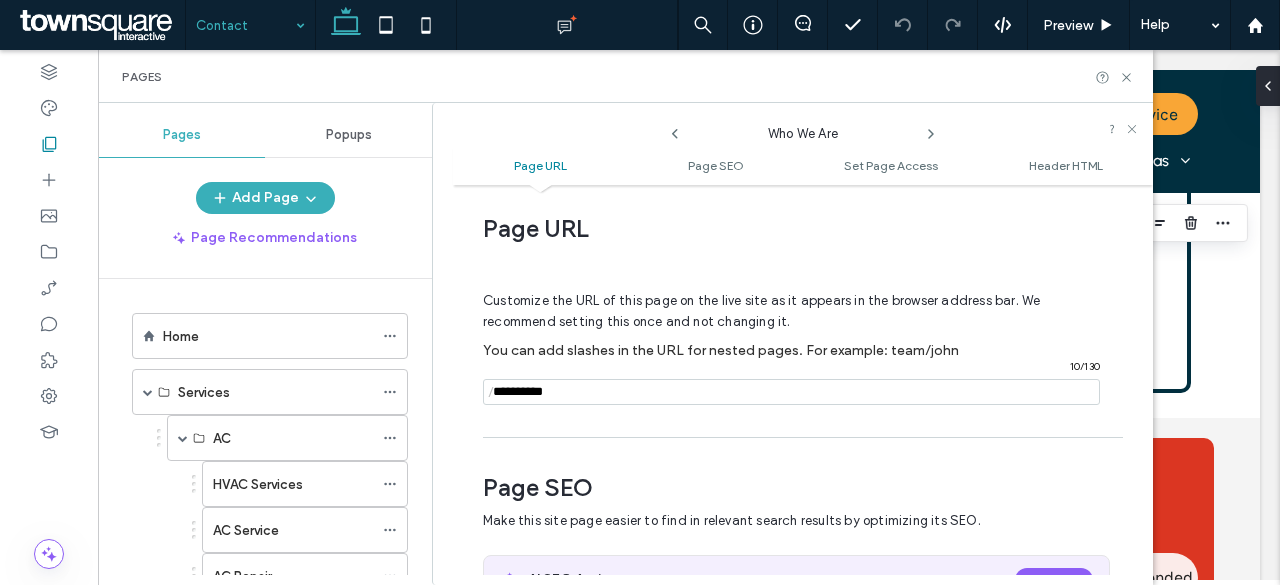 click 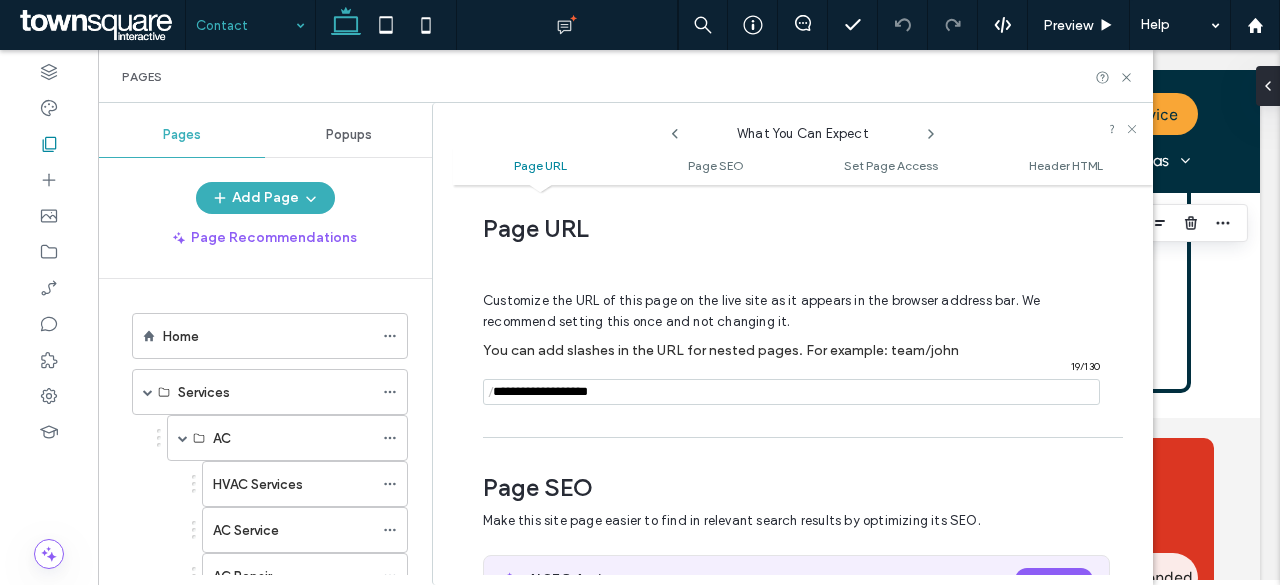 click 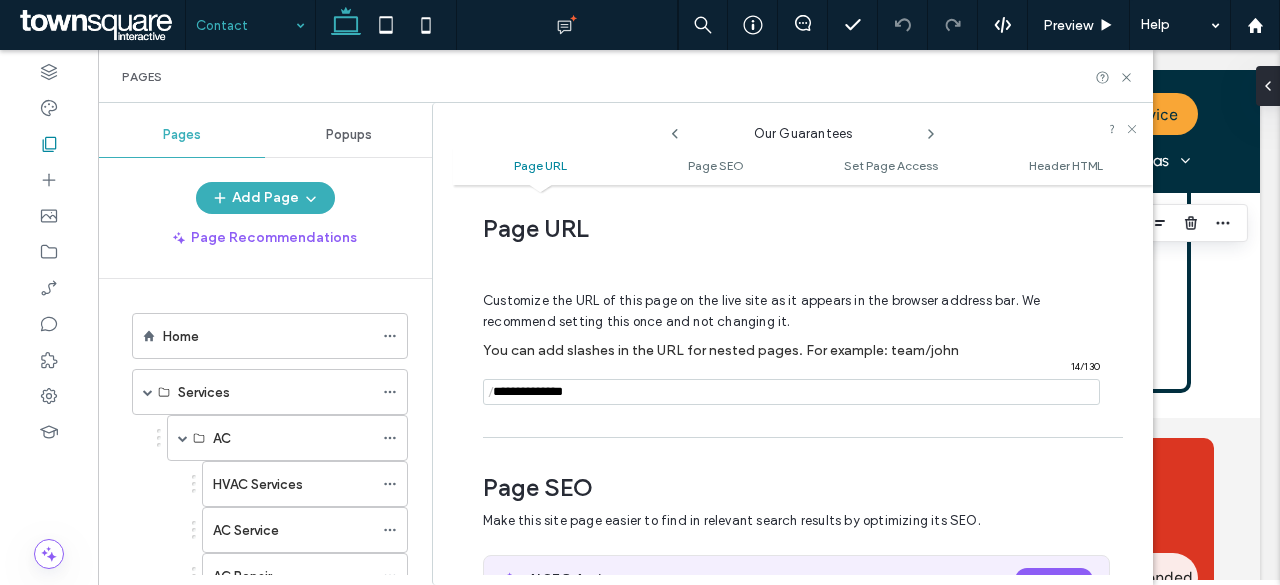 click 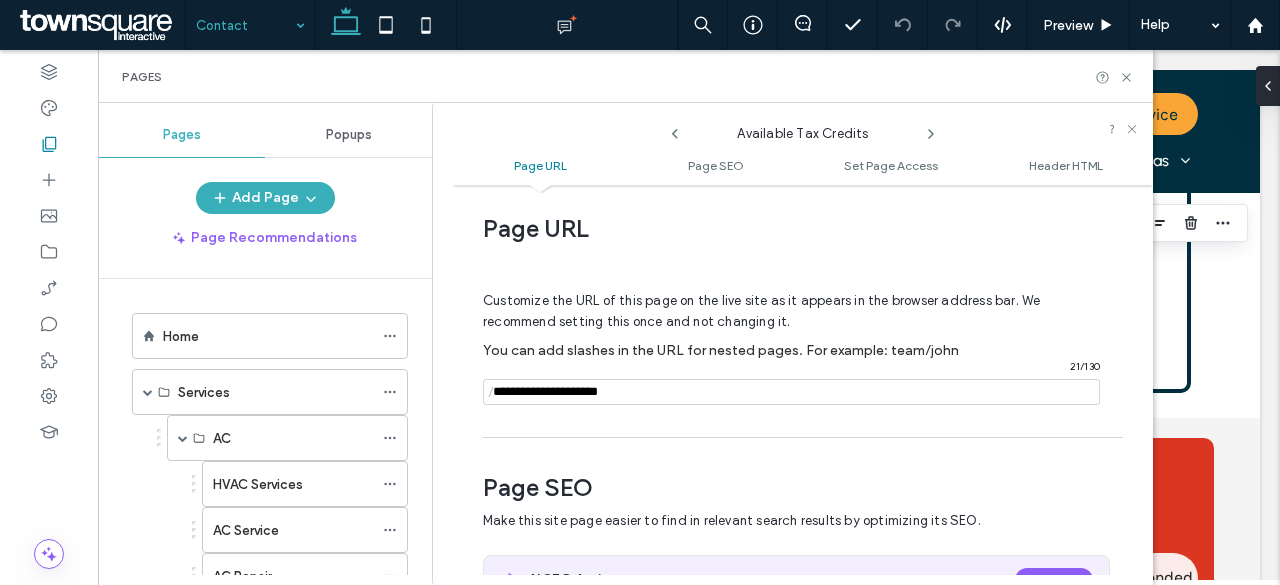 click 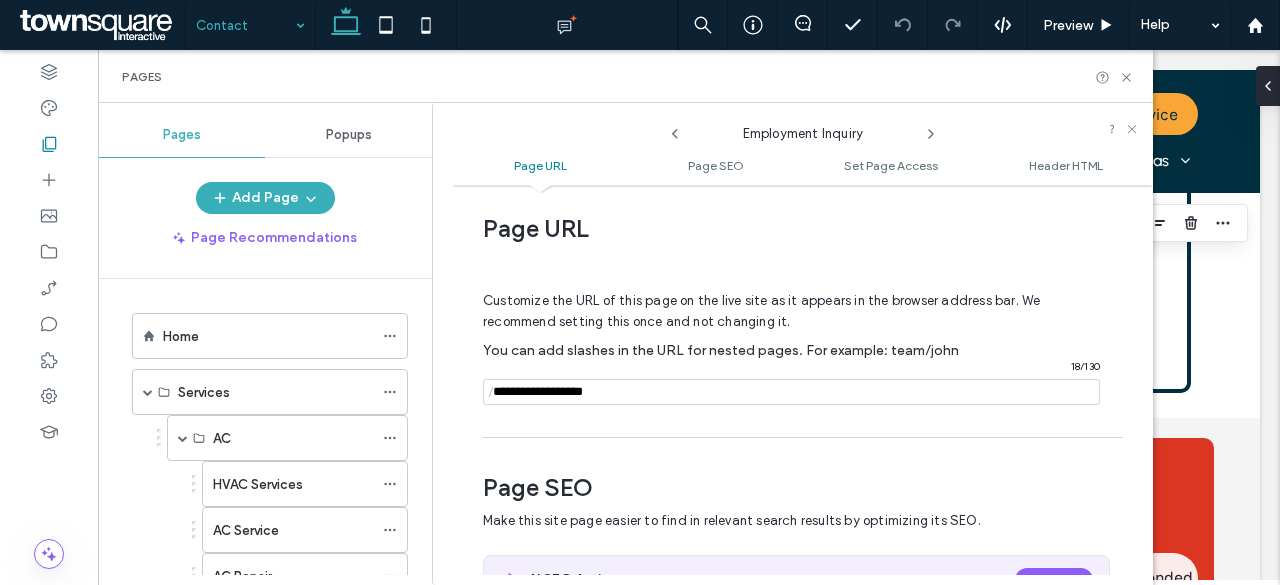 click 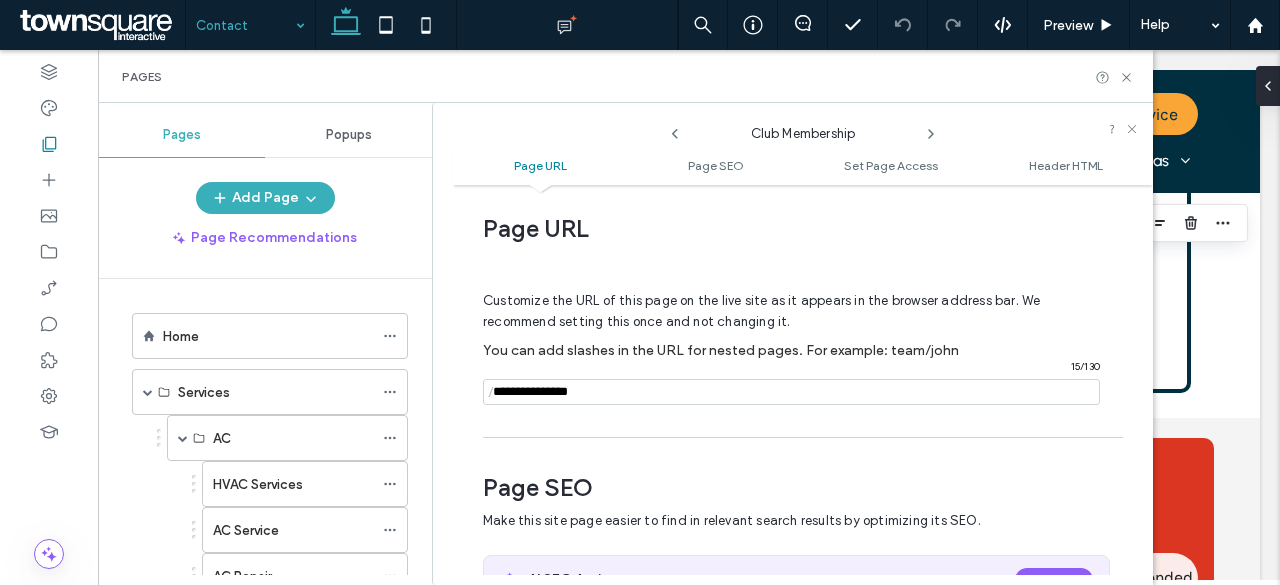 click 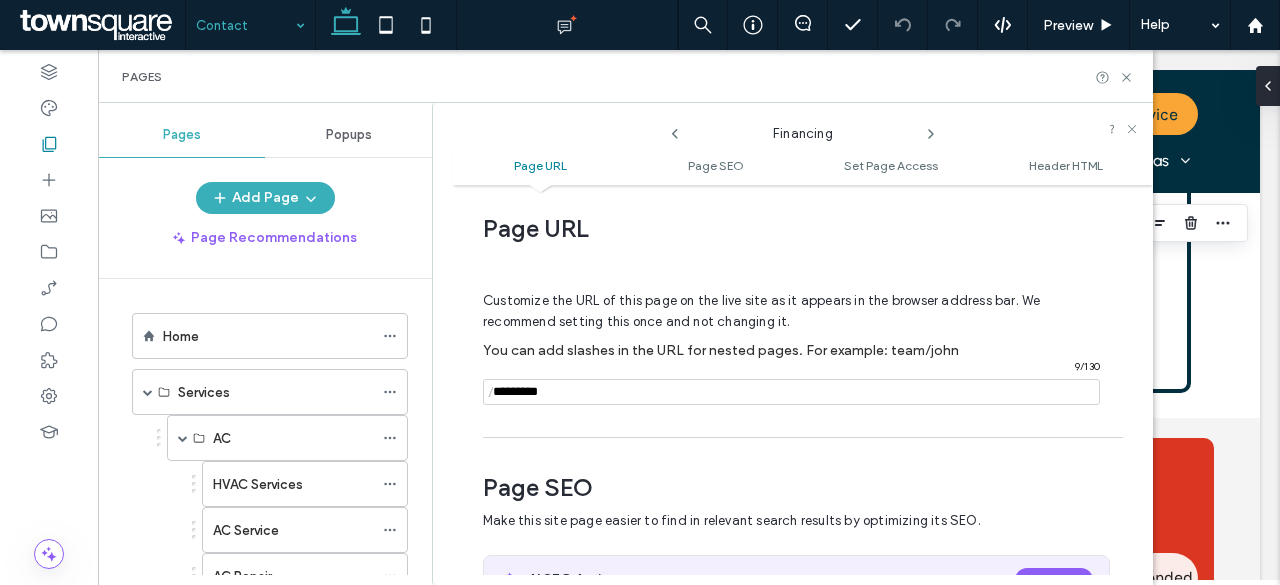 click 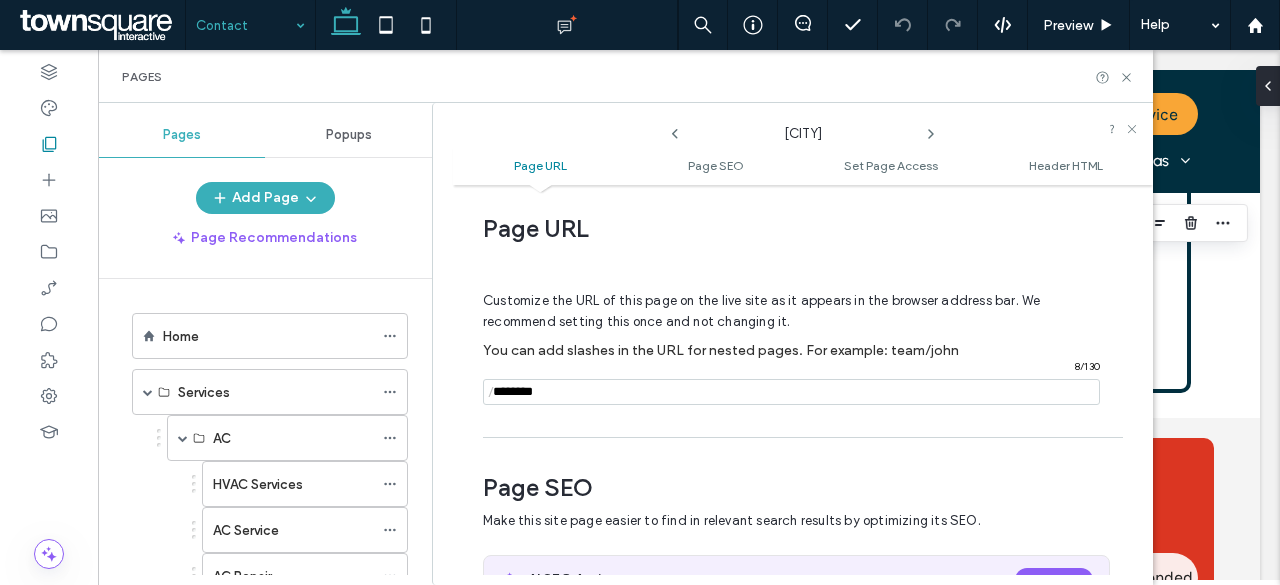 click 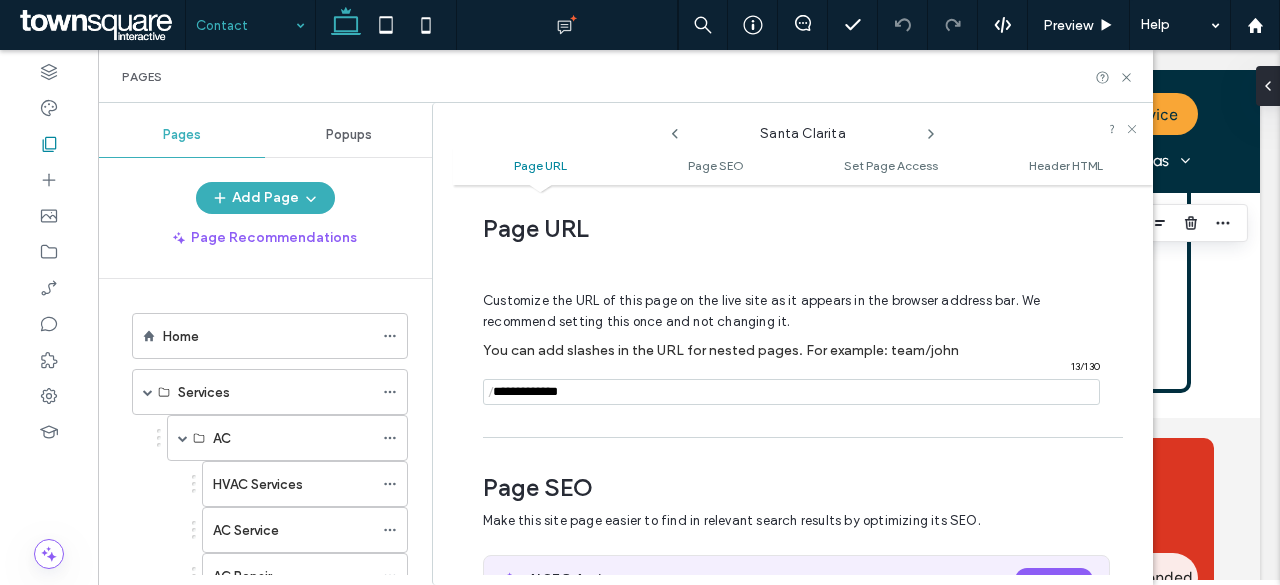 click 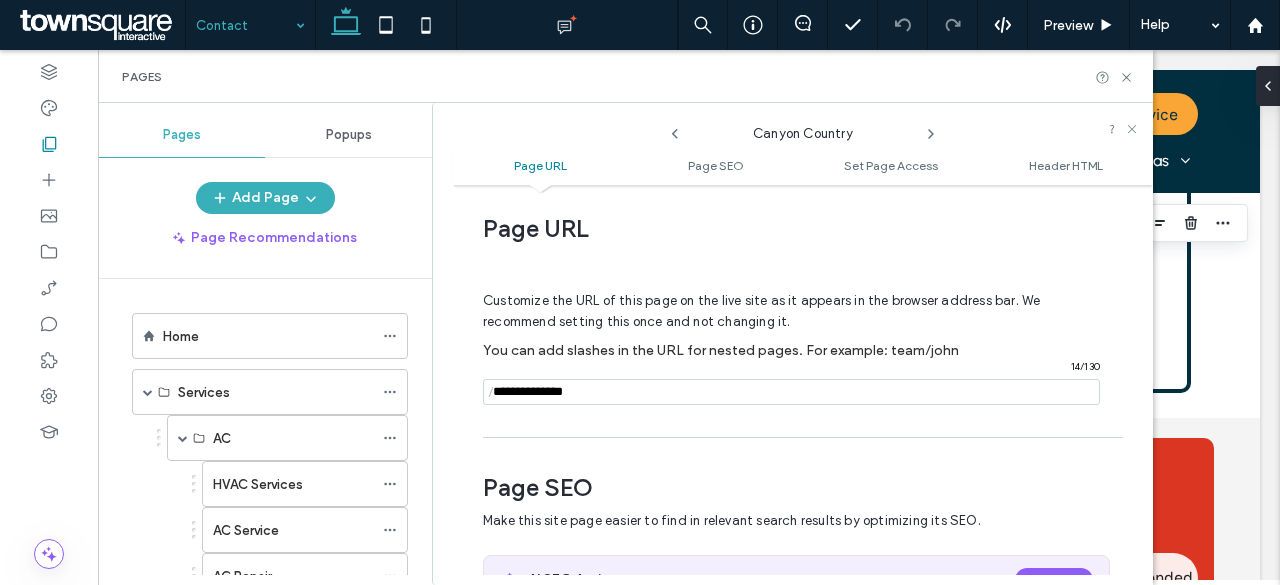 click 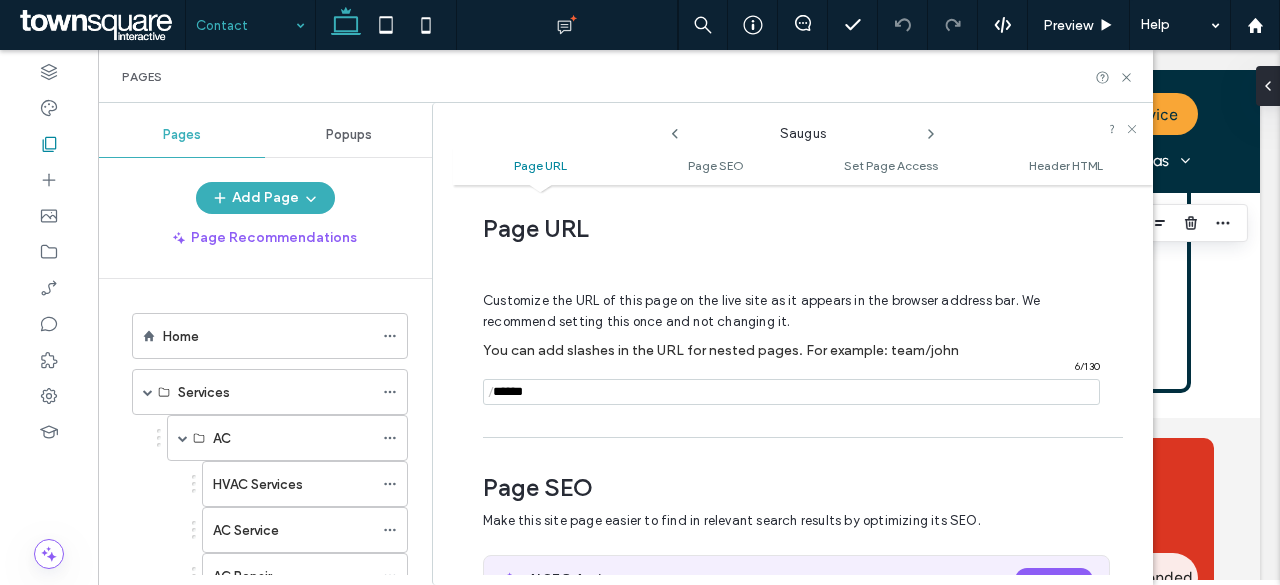click 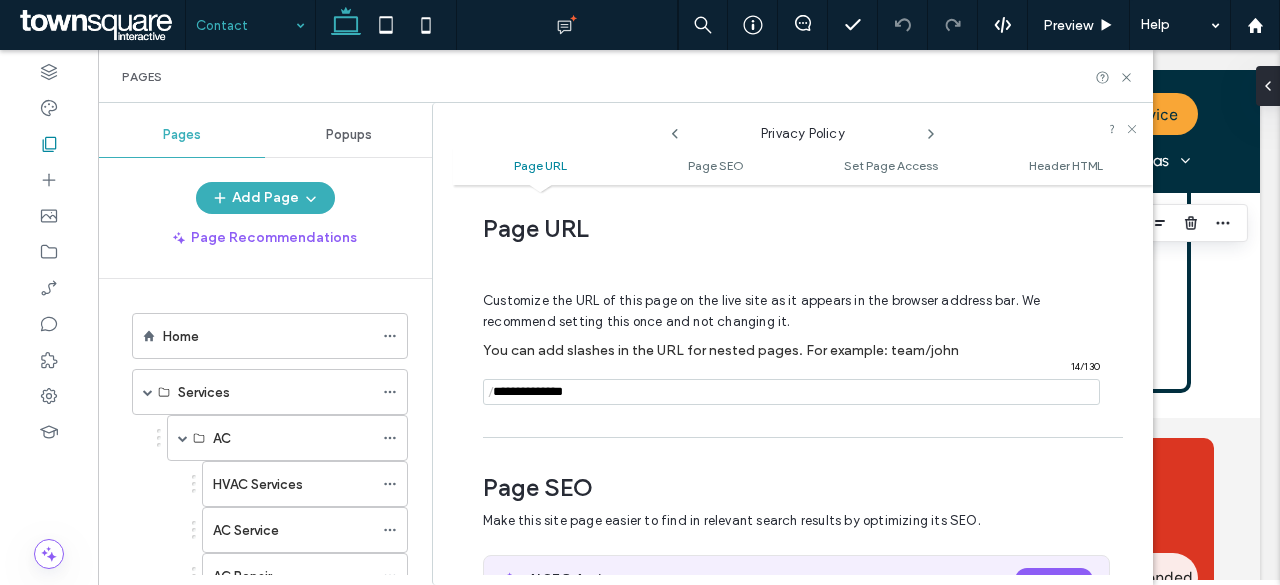 click 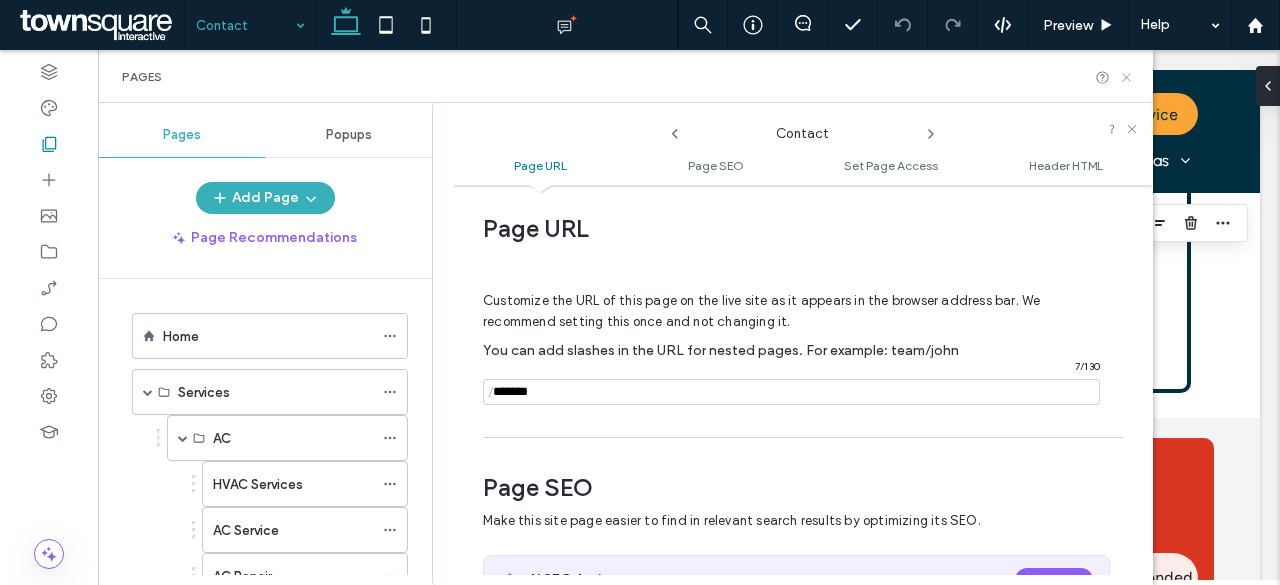 click 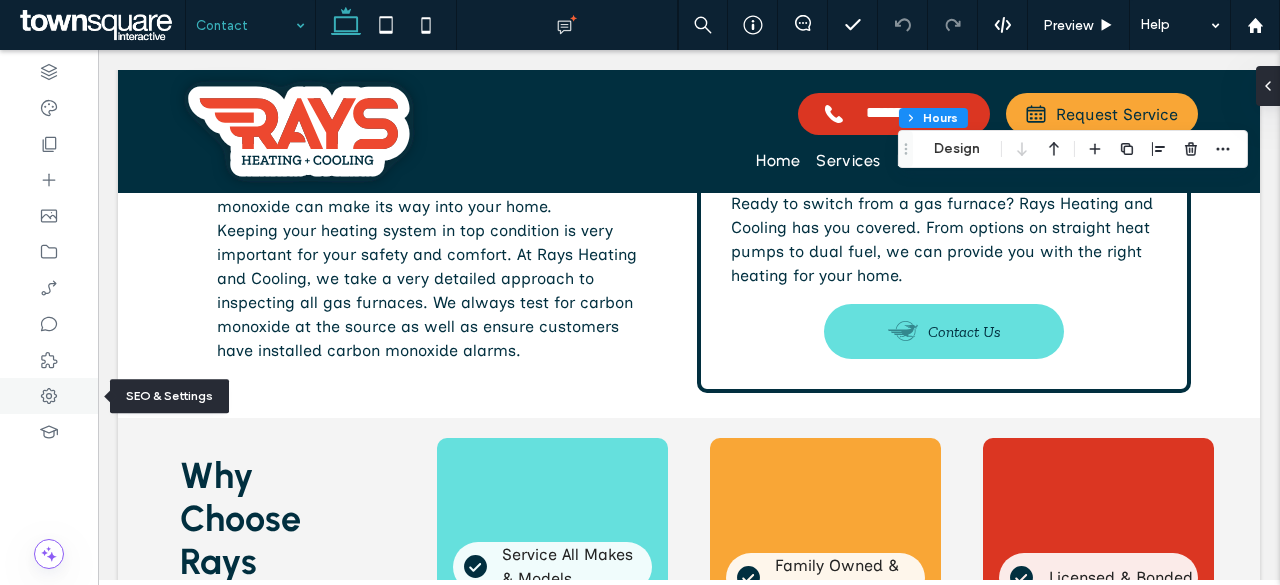 click at bounding box center (49, 396) 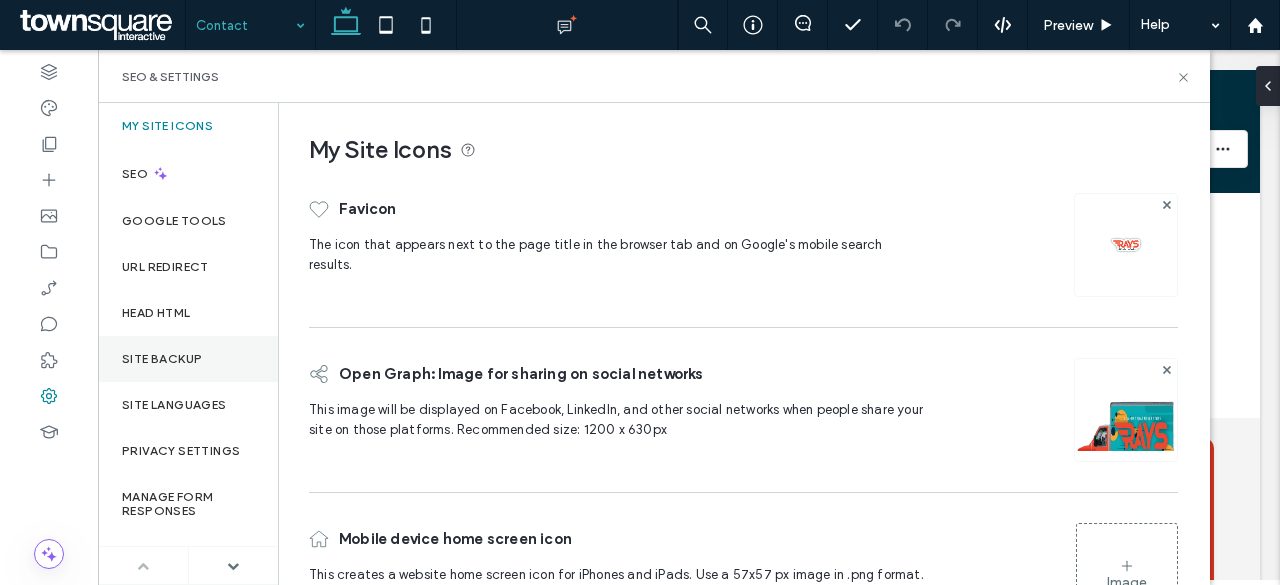 click on "Site Backup" at bounding box center (162, 359) 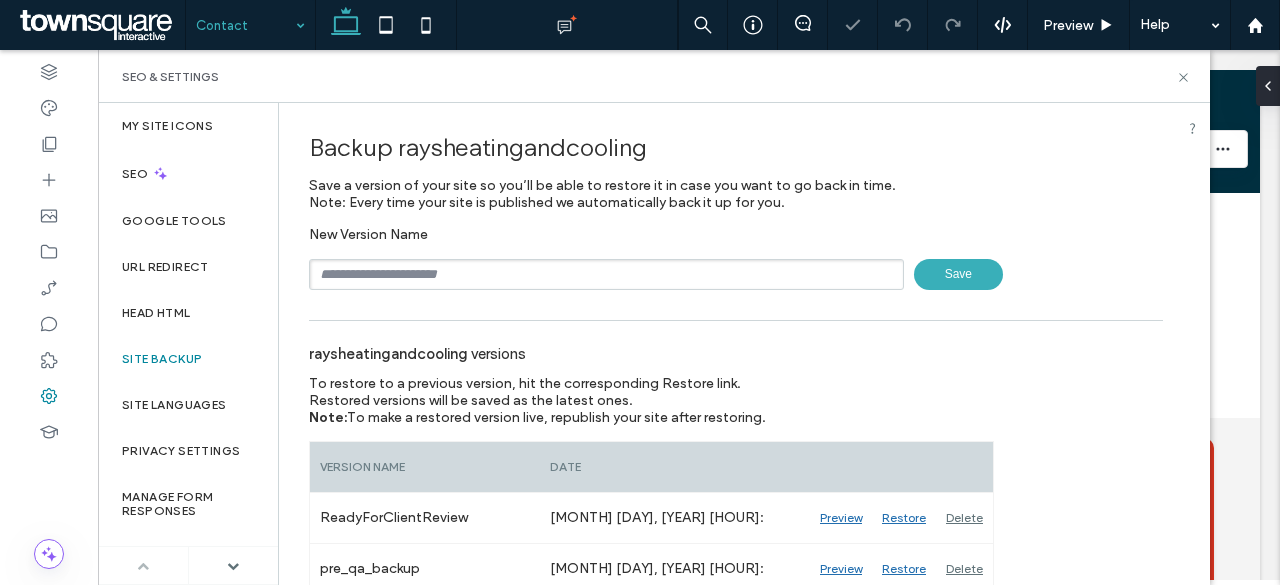 scroll, scrollTop: 57, scrollLeft: 0, axis: vertical 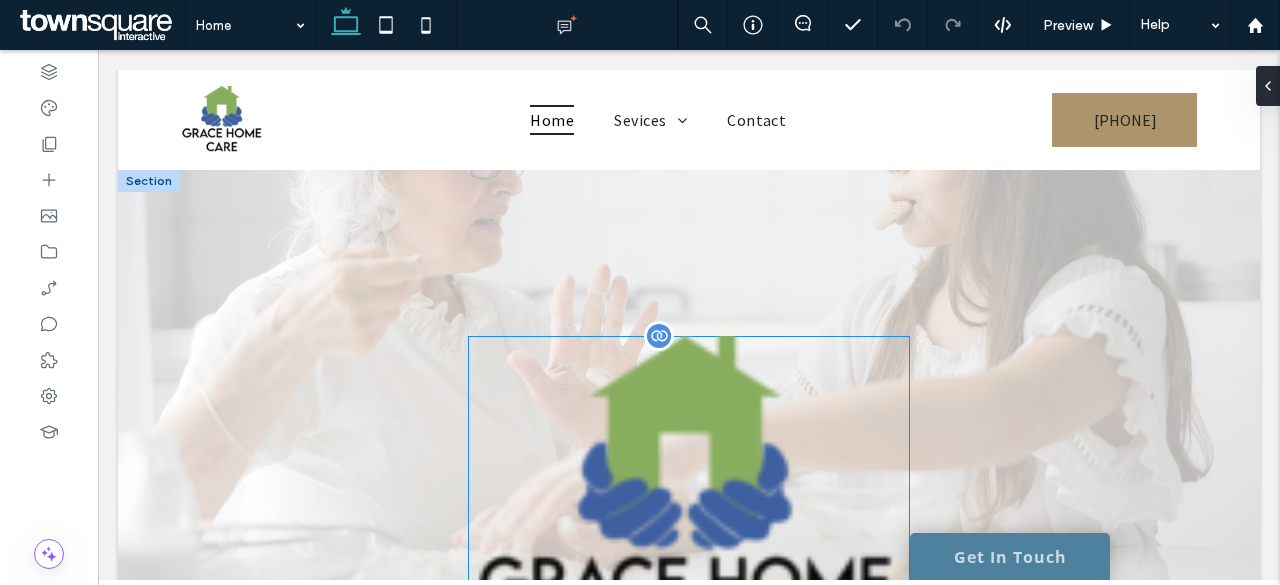 click at bounding box center (689, 513) 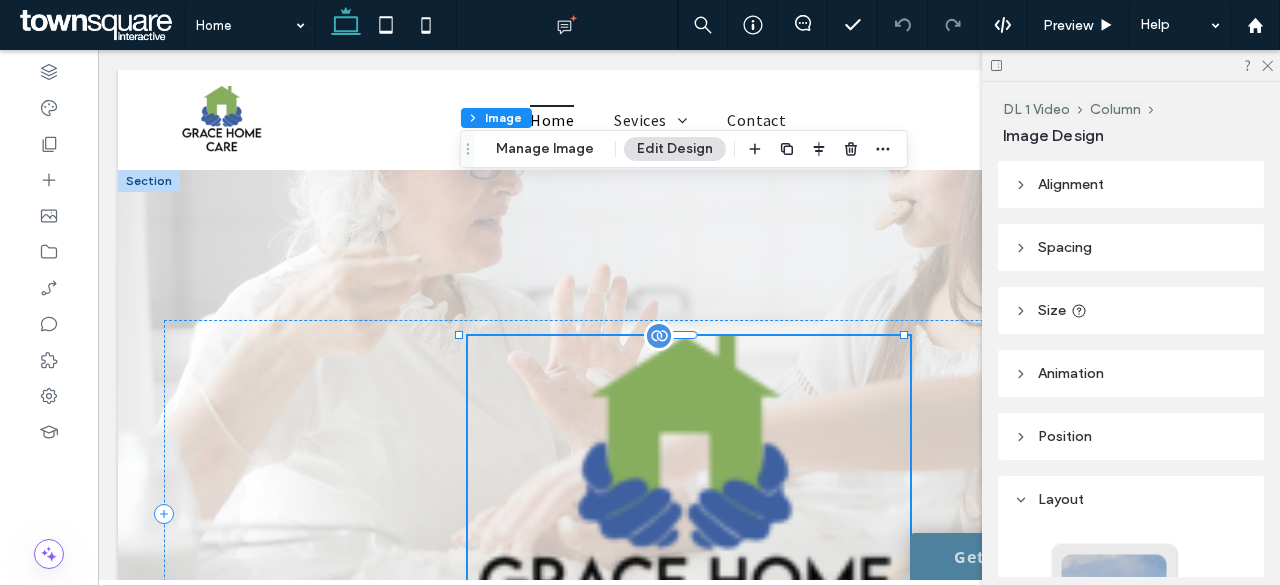 scroll, scrollTop: 1952, scrollLeft: 0, axis: vertical 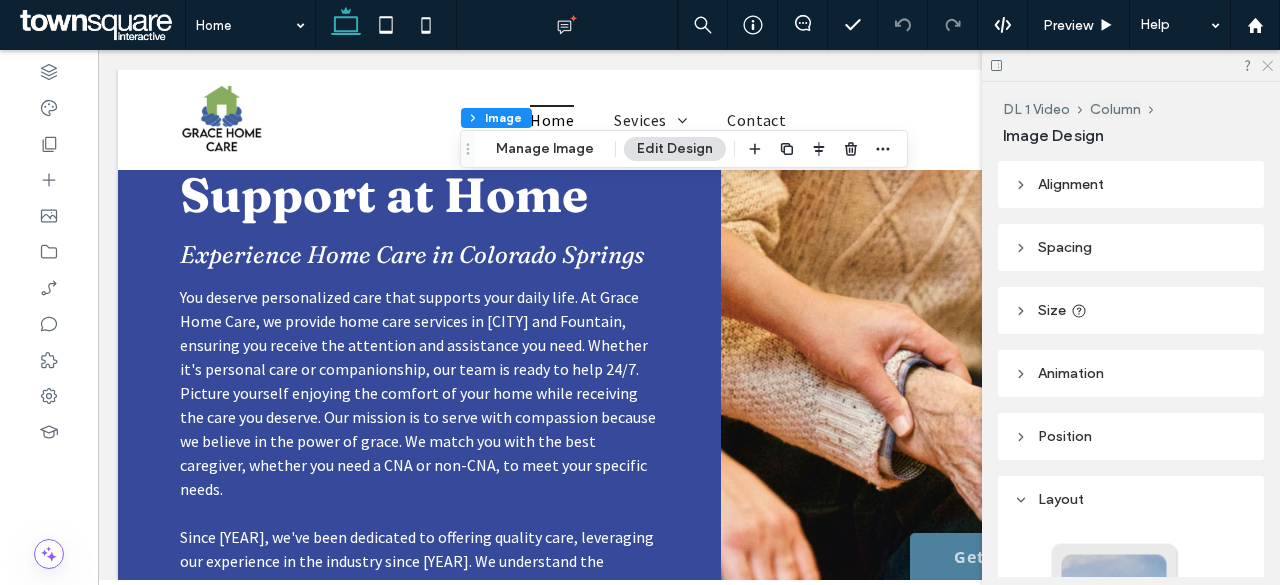 click 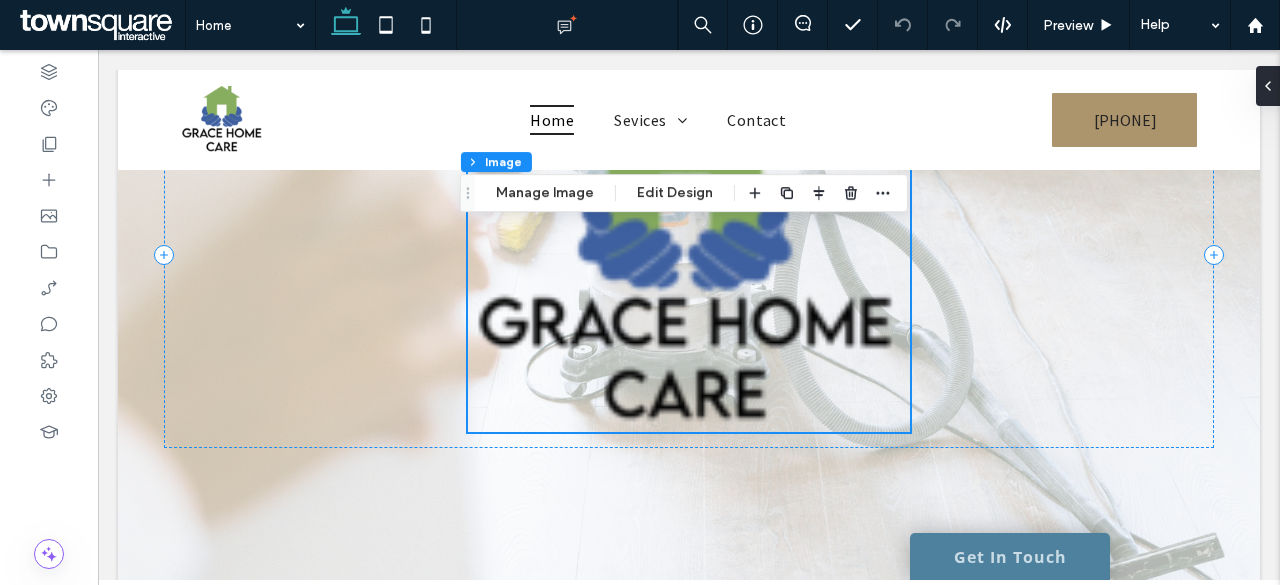 scroll, scrollTop: 300, scrollLeft: 0, axis: vertical 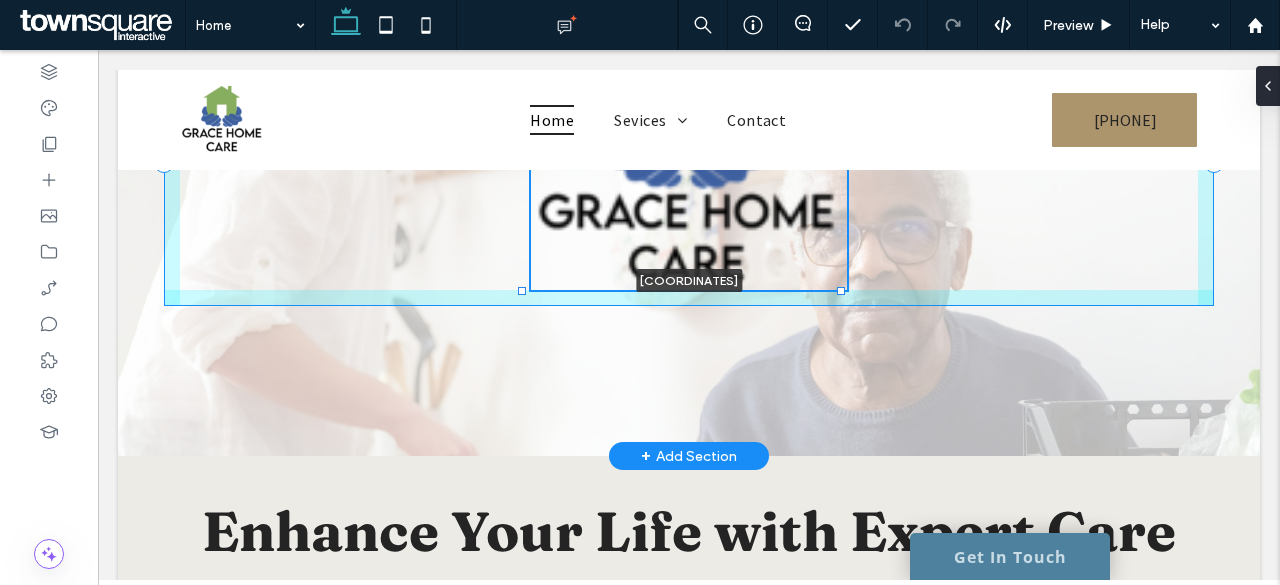 drag, startPoint x: 903, startPoint y: 388, endPoint x: 855, endPoint y: 392, distance: 48.166378 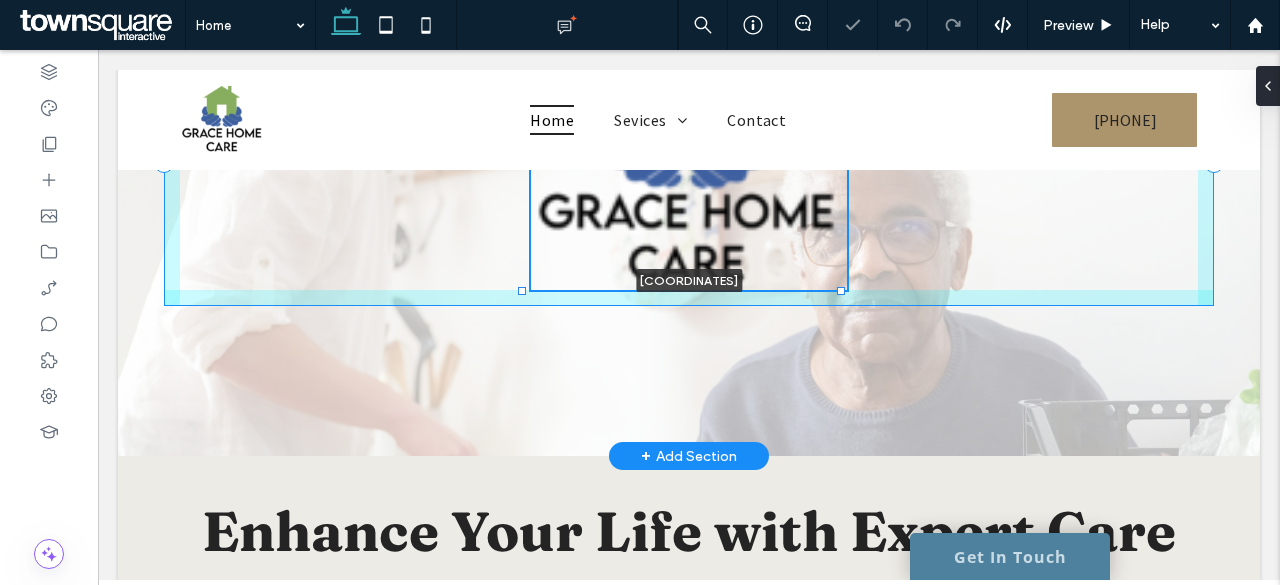 type on "***" 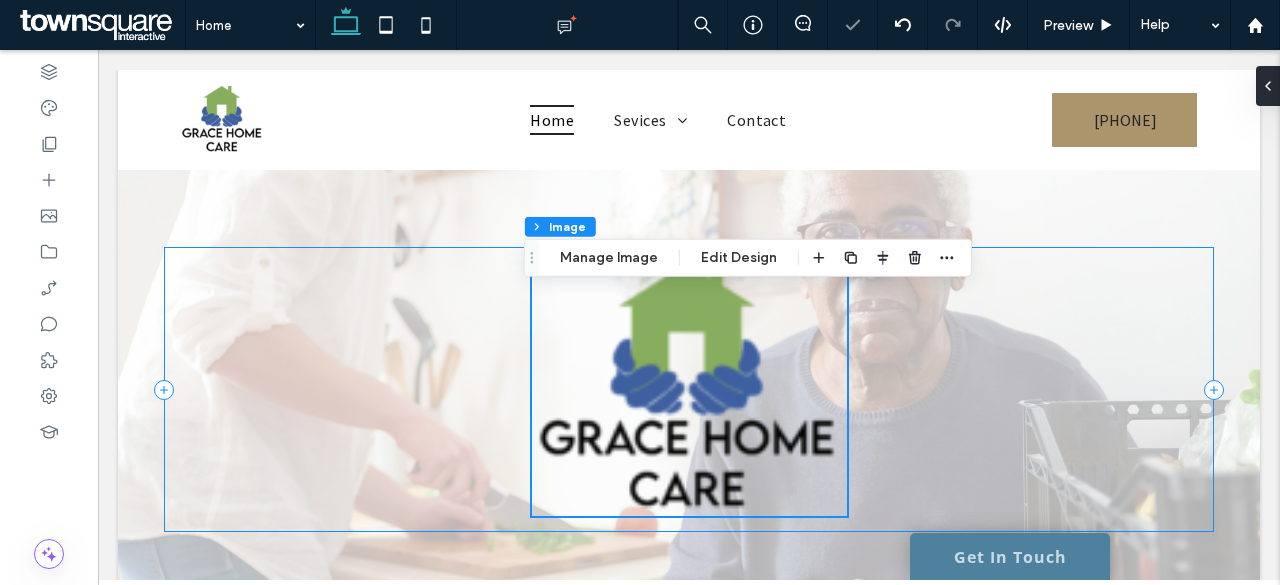 scroll, scrollTop: 100, scrollLeft: 0, axis: vertical 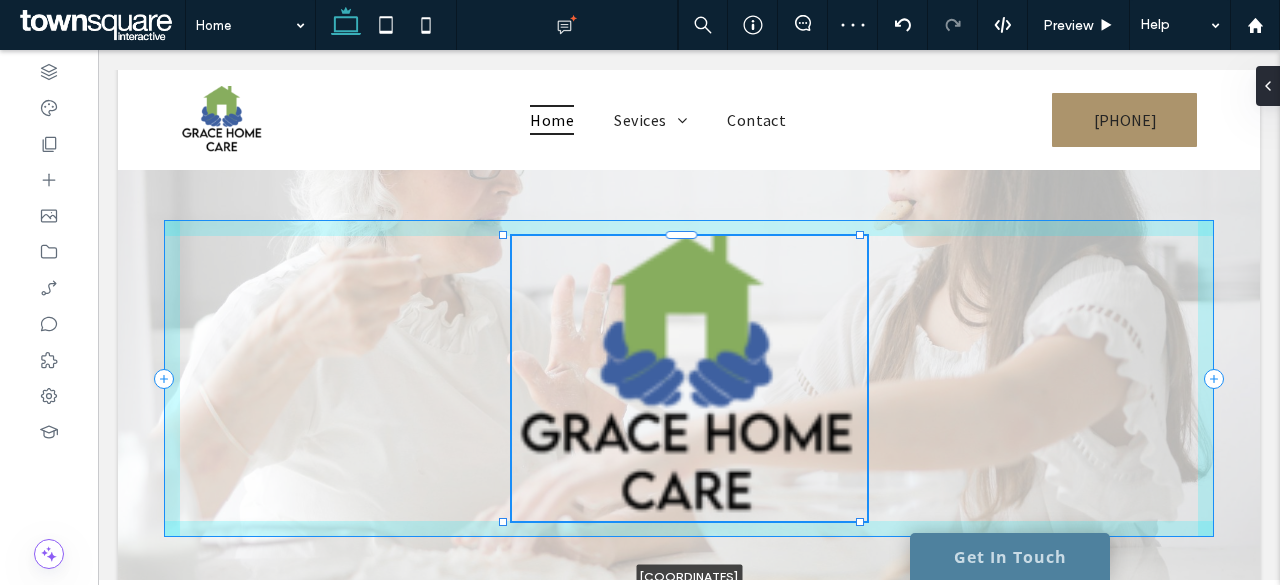 drag, startPoint x: 836, startPoint y: 488, endPoint x: 851, endPoint y: 509, distance: 25.806976 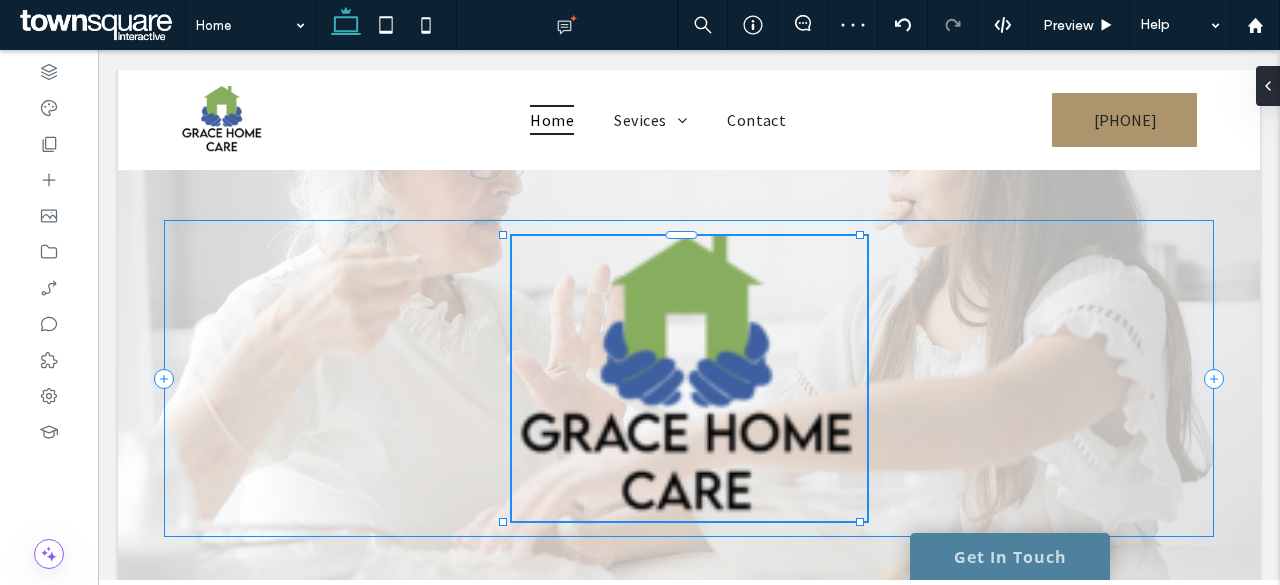 type on "***" 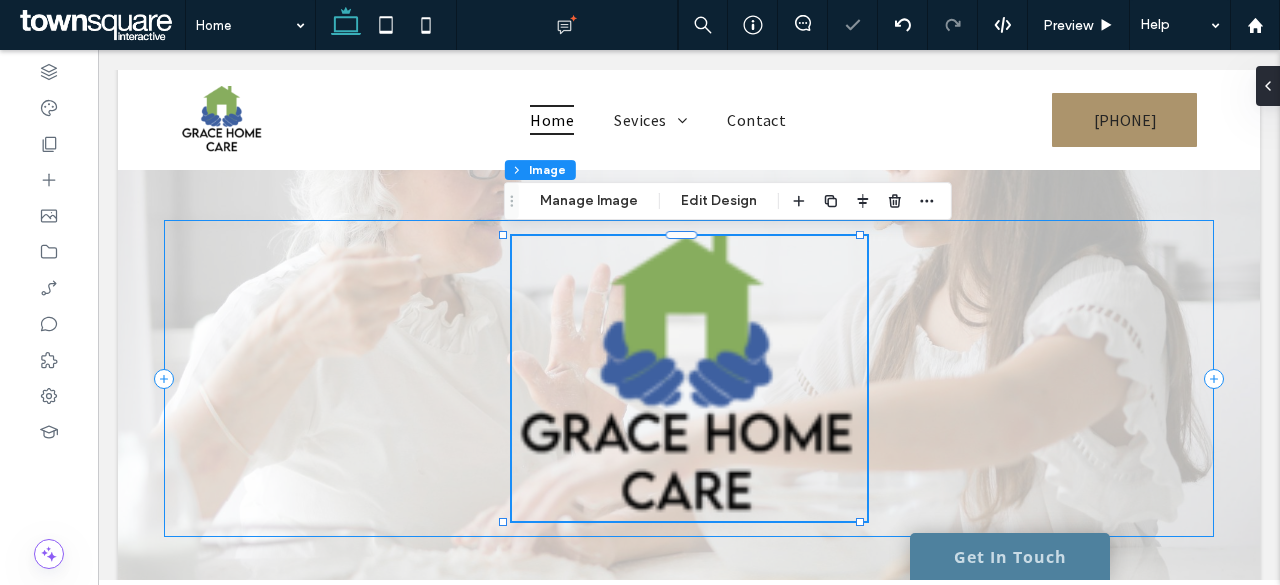 click on "355px , 317px" at bounding box center (689, 378) 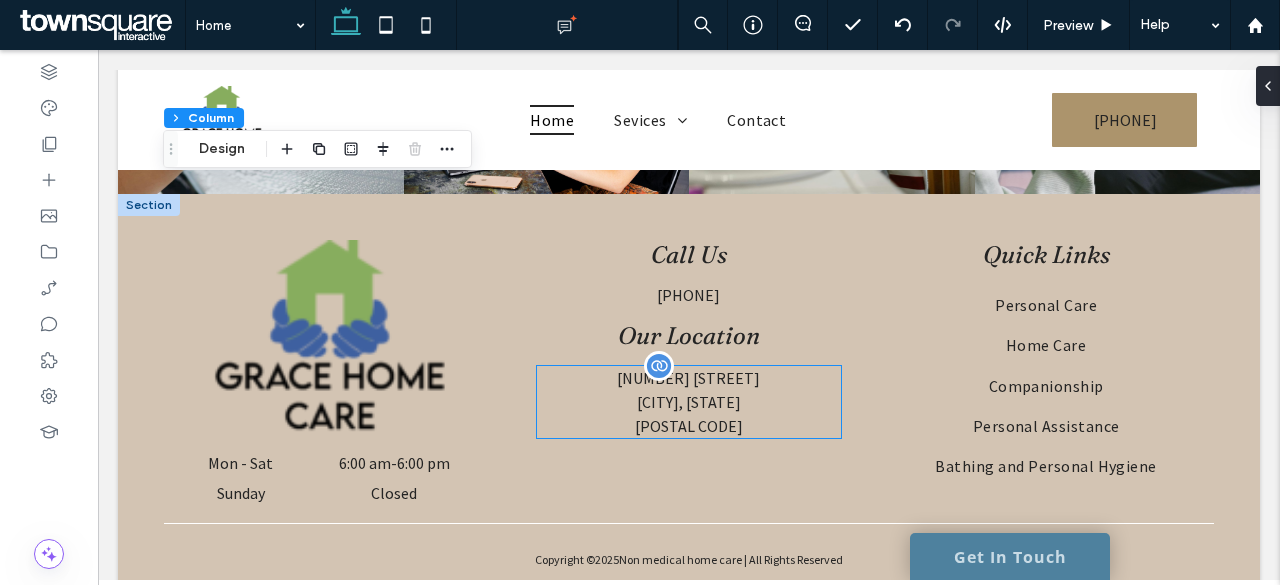 scroll, scrollTop: 4322, scrollLeft: 0, axis: vertical 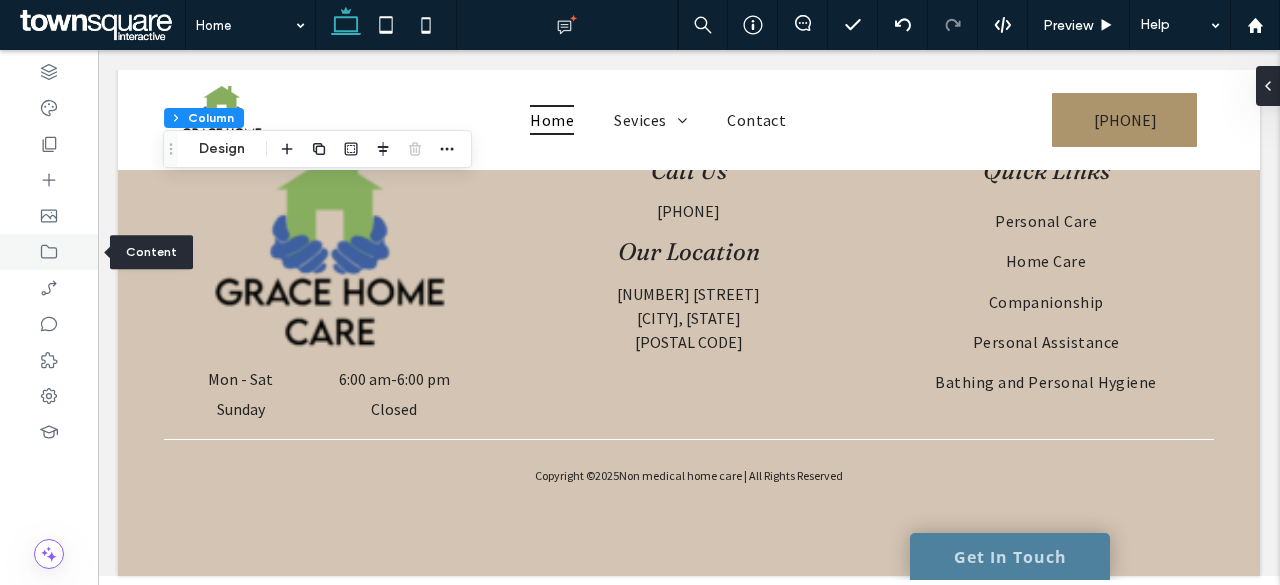 click 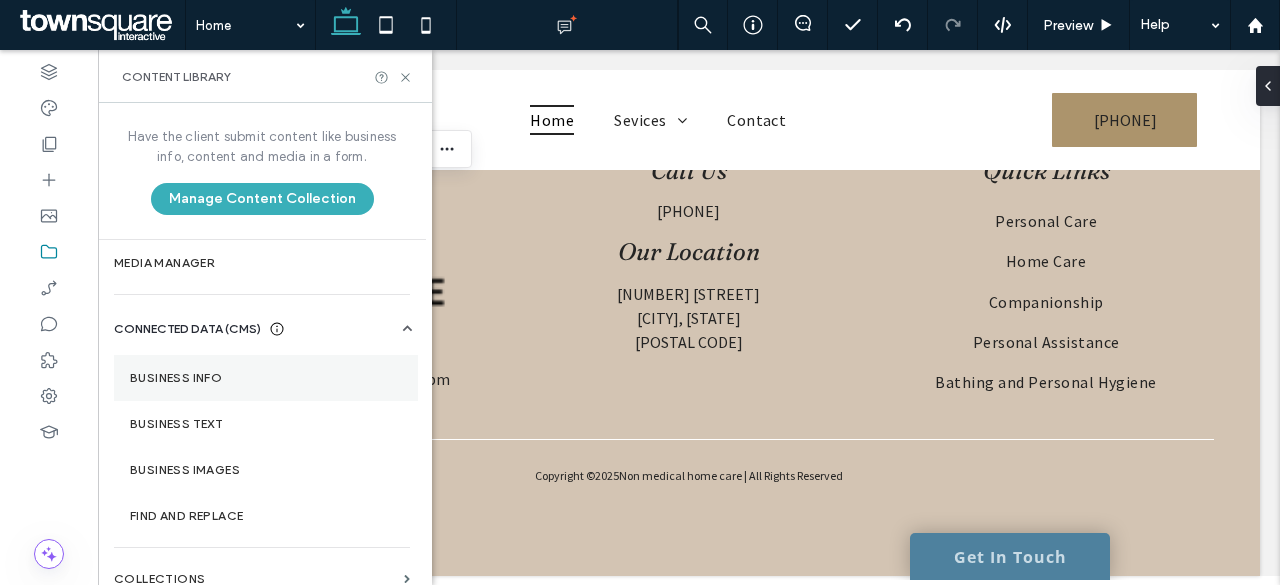click on "Business Info" at bounding box center [266, 378] 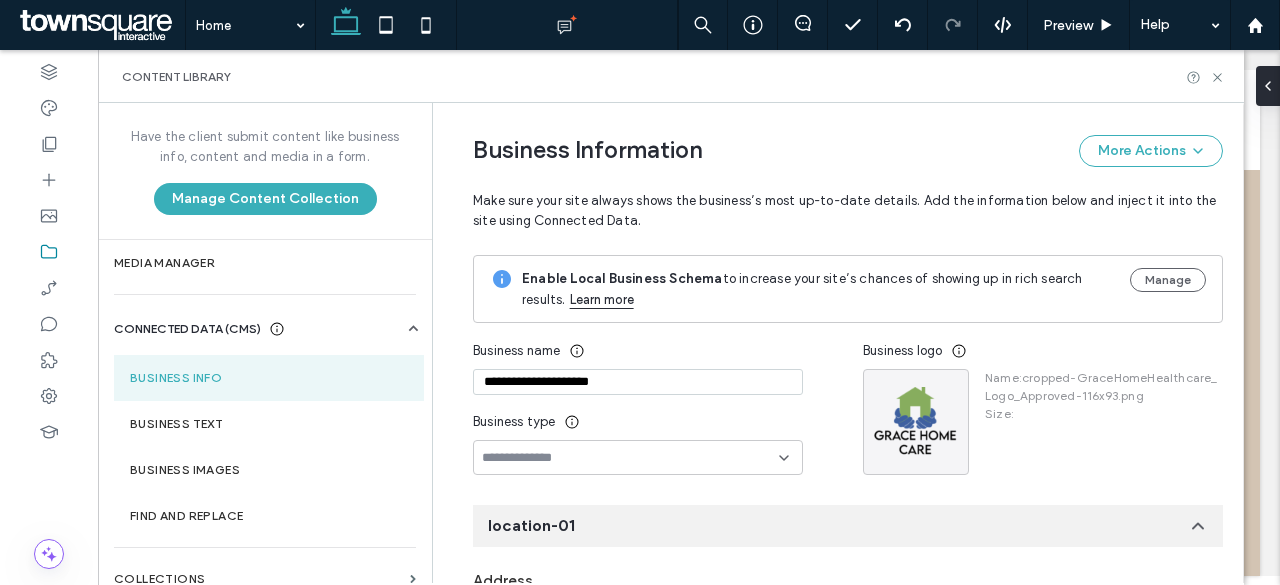 scroll, scrollTop: 88, scrollLeft: 0, axis: vertical 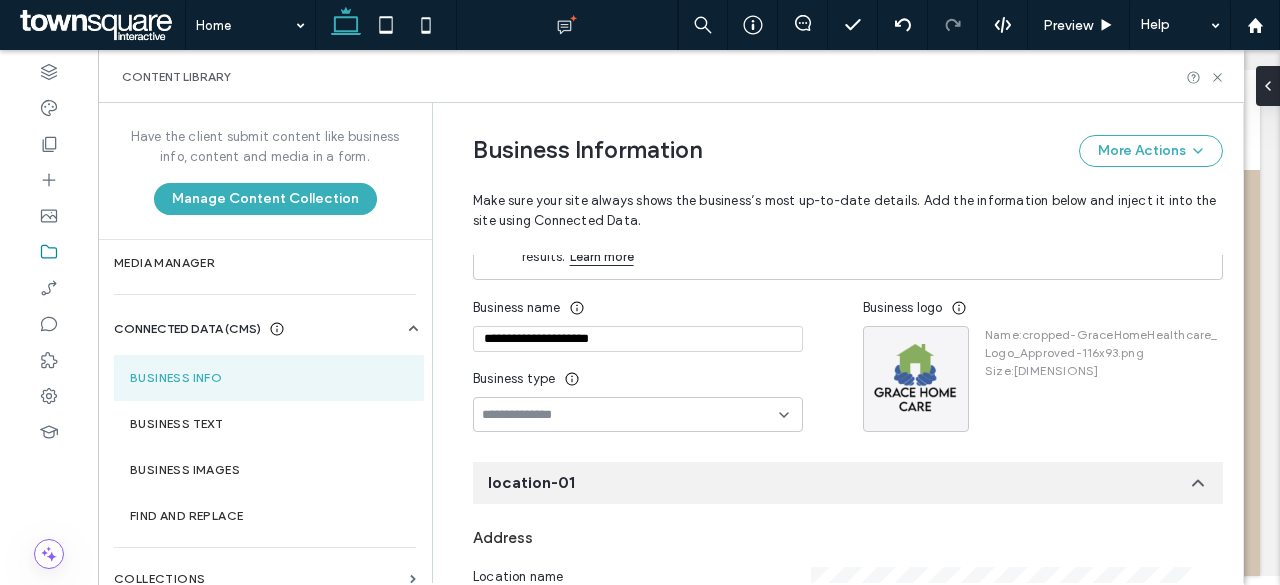 click on "**********" at bounding box center [638, 339] 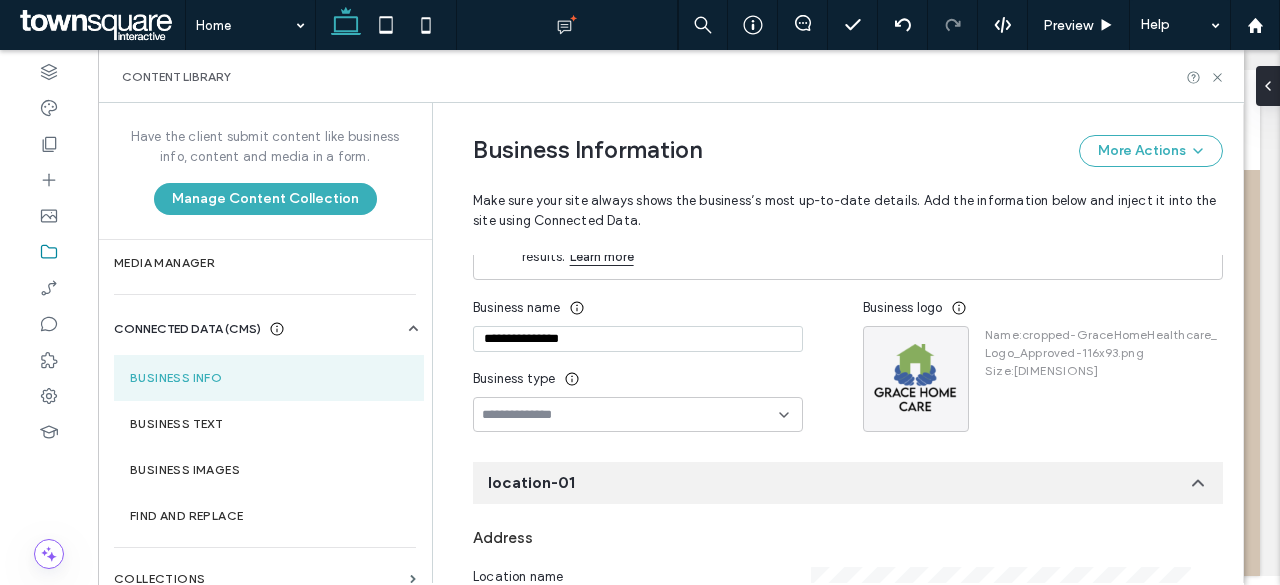 click on "**********" at bounding box center [638, 339] 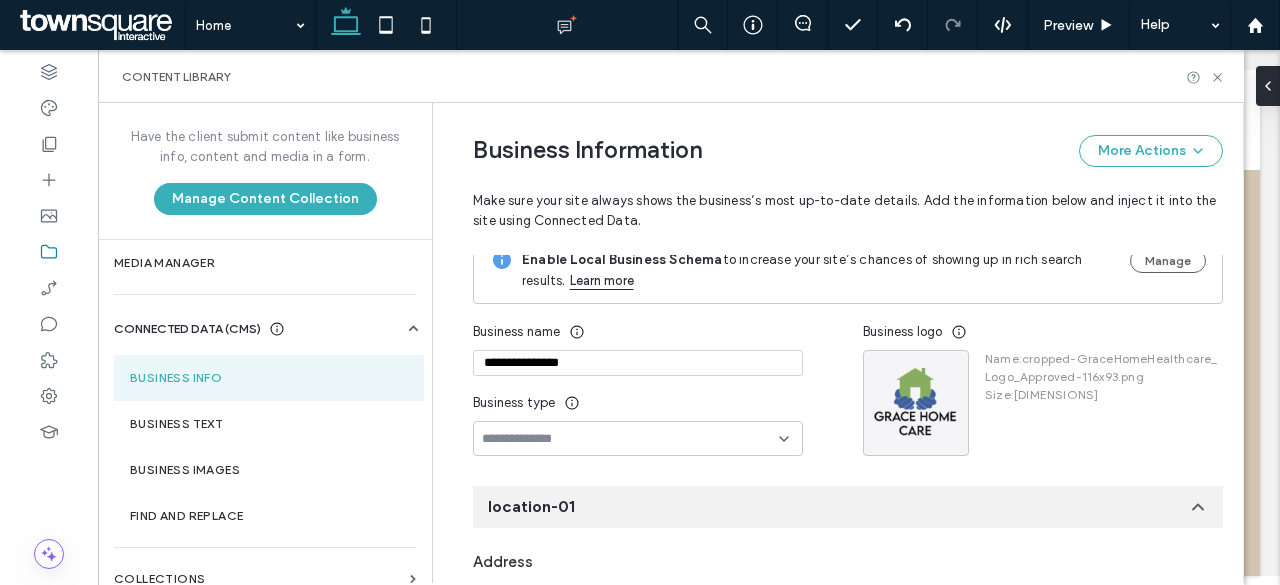 scroll, scrollTop: 0, scrollLeft: 0, axis: both 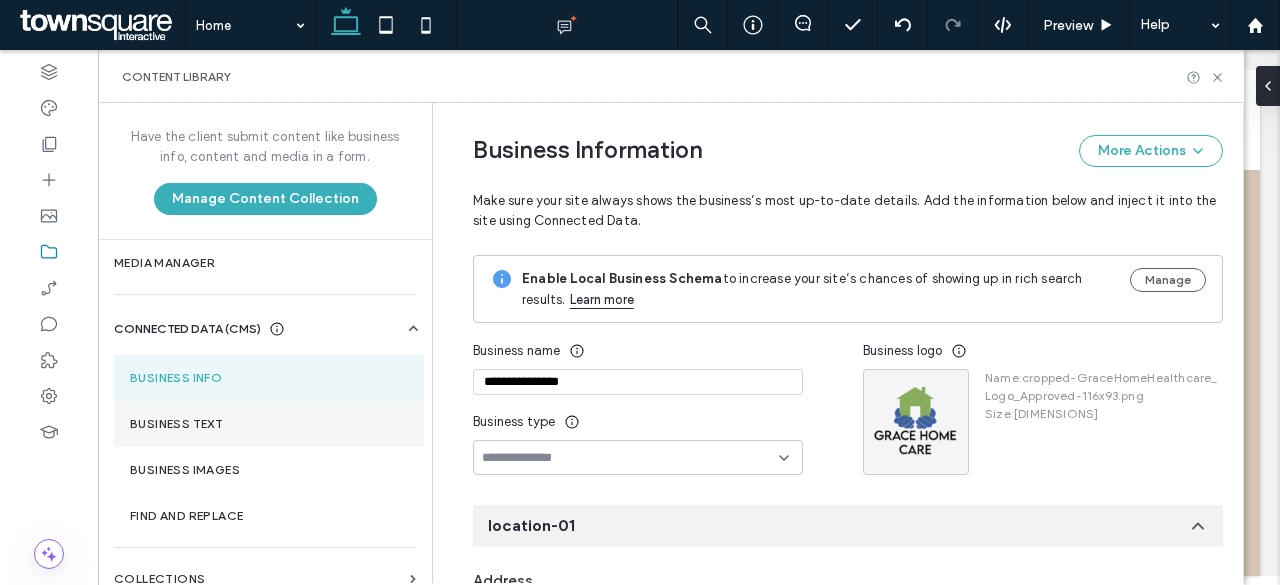 type on "**********" 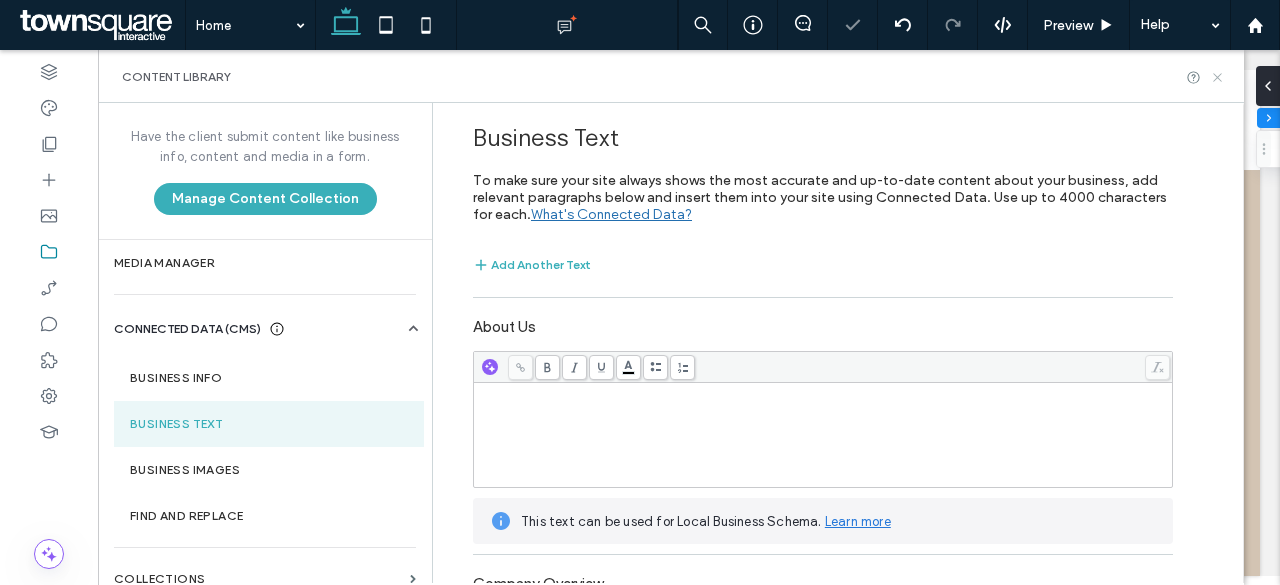 drag, startPoint x: 1218, startPoint y: 73, endPoint x: 840, endPoint y: 183, distance: 393.68008 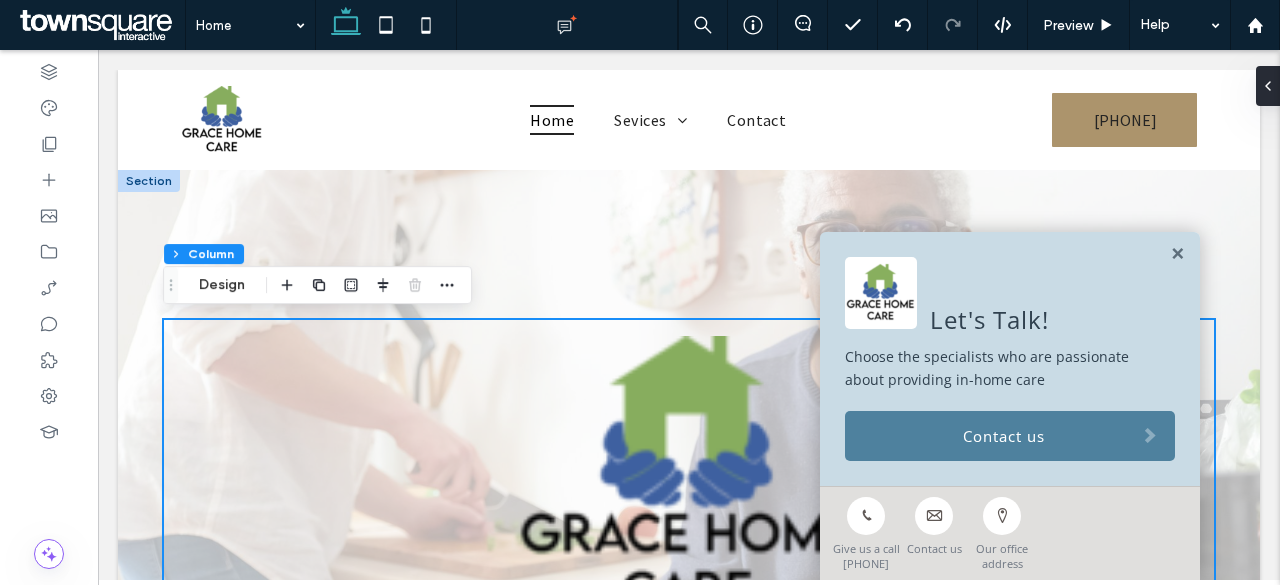 scroll, scrollTop: 610, scrollLeft: 0, axis: vertical 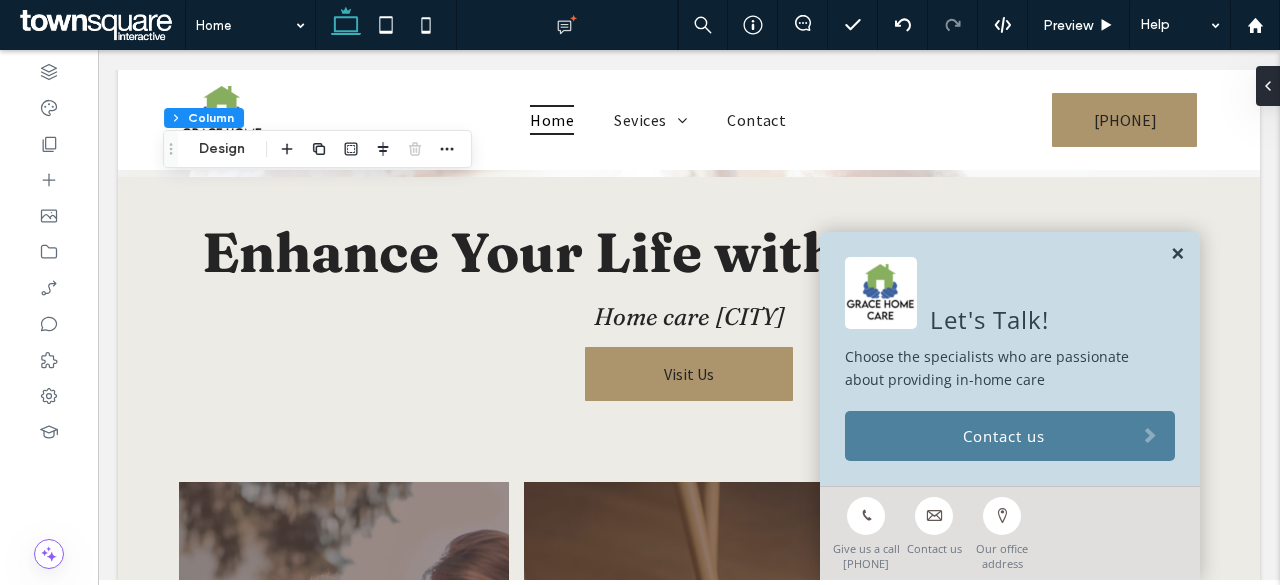 click at bounding box center [1177, 254] 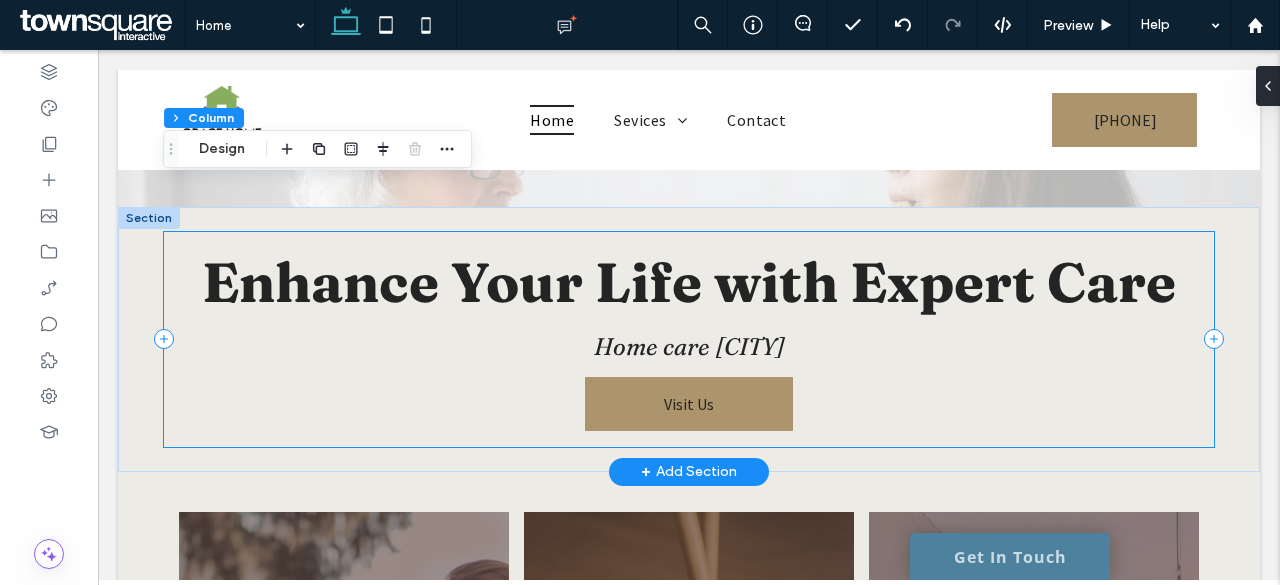 scroll, scrollTop: 600, scrollLeft: 0, axis: vertical 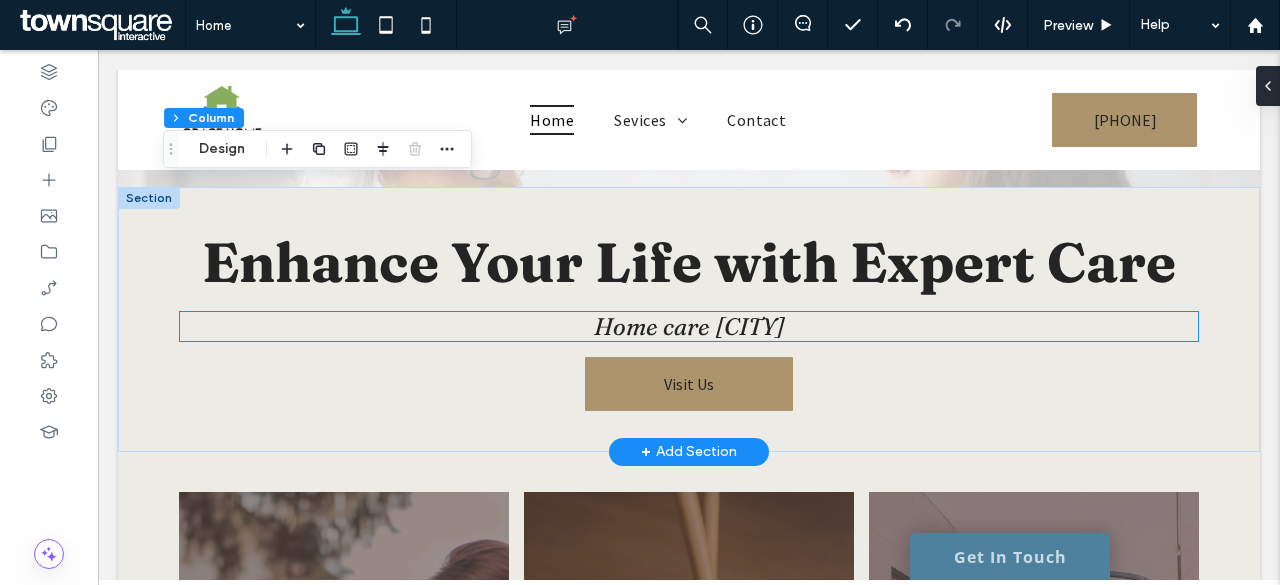 click on "Home care Colorado Springs" at bounding box center (689, 326) 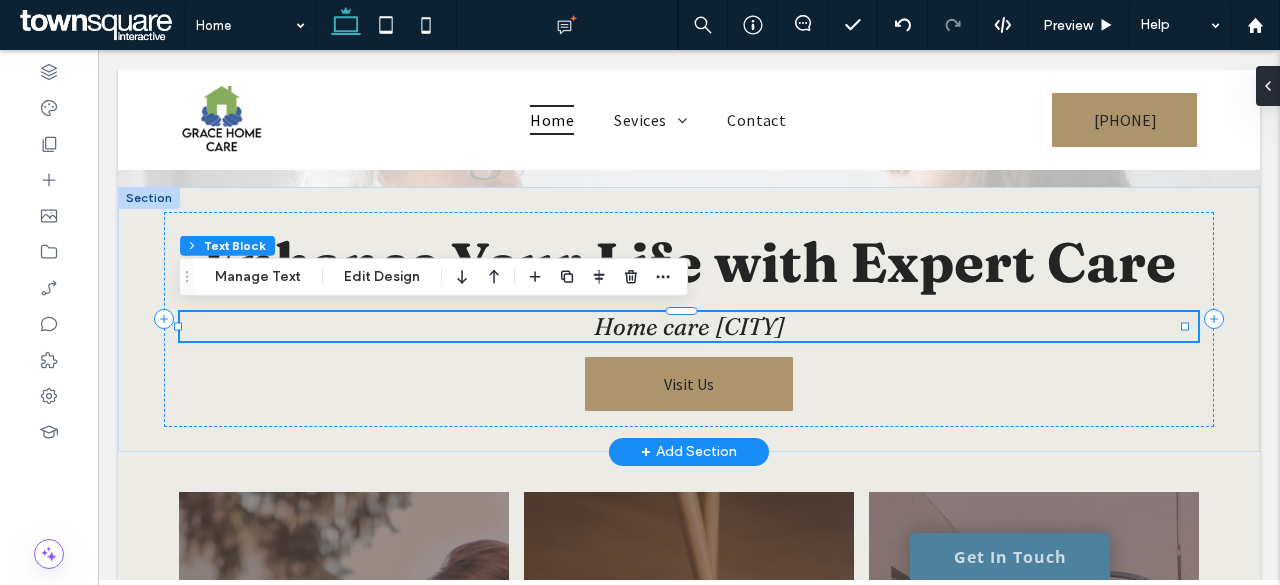 click on "Home care Colorado Springs" at bounding box center (689, 326) 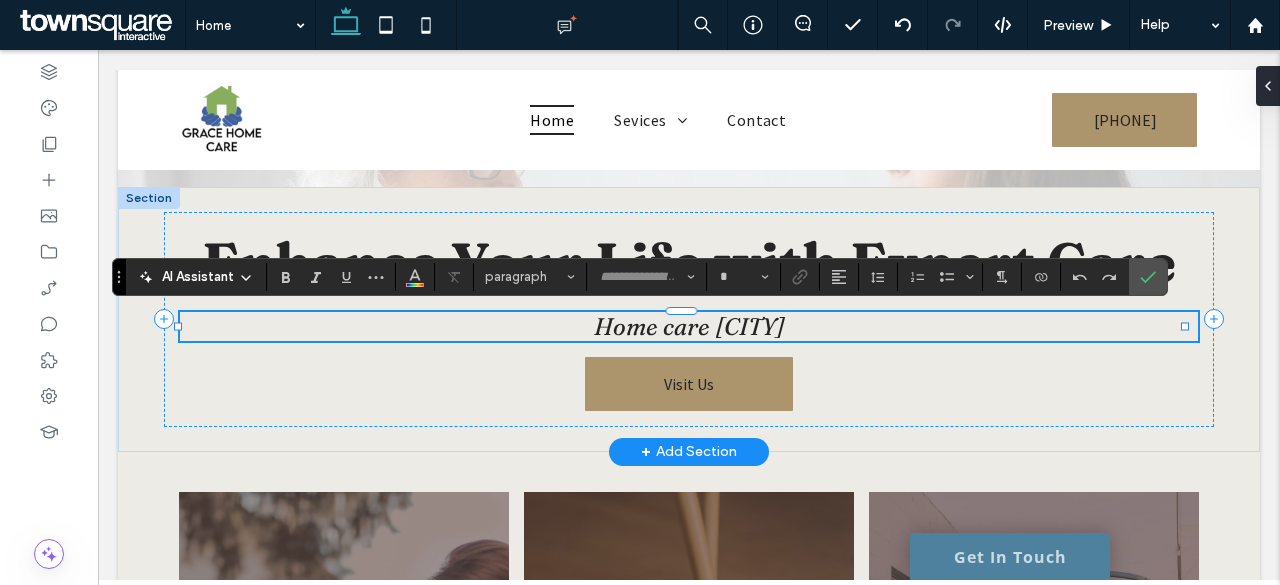 type on "********" 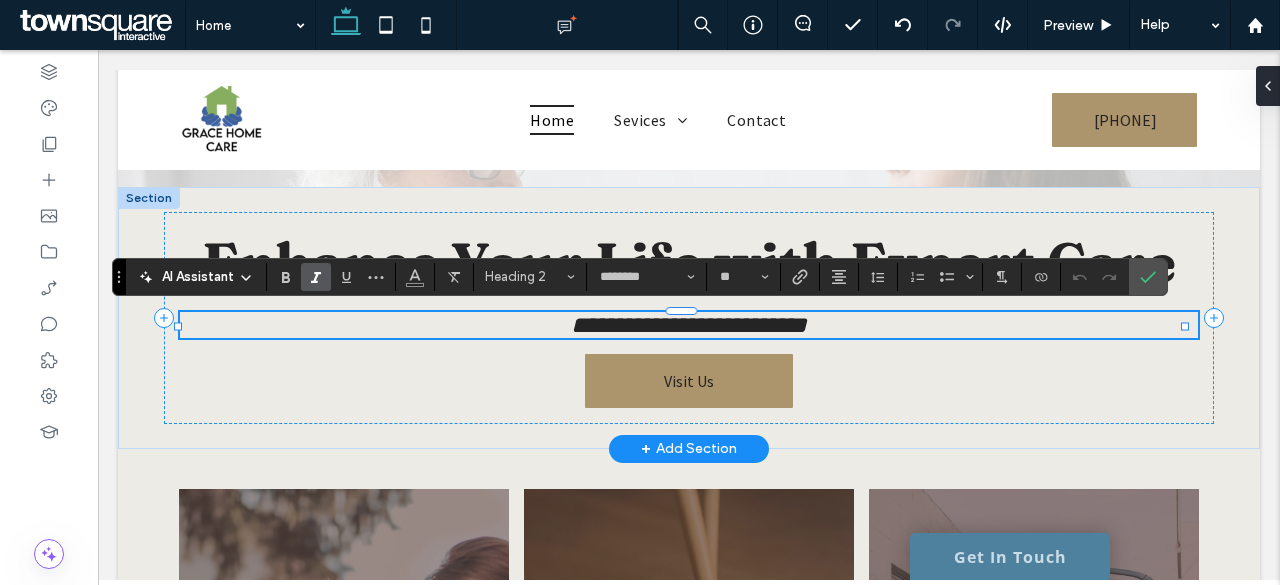 click on "**********" at bounding box center [689, 325] 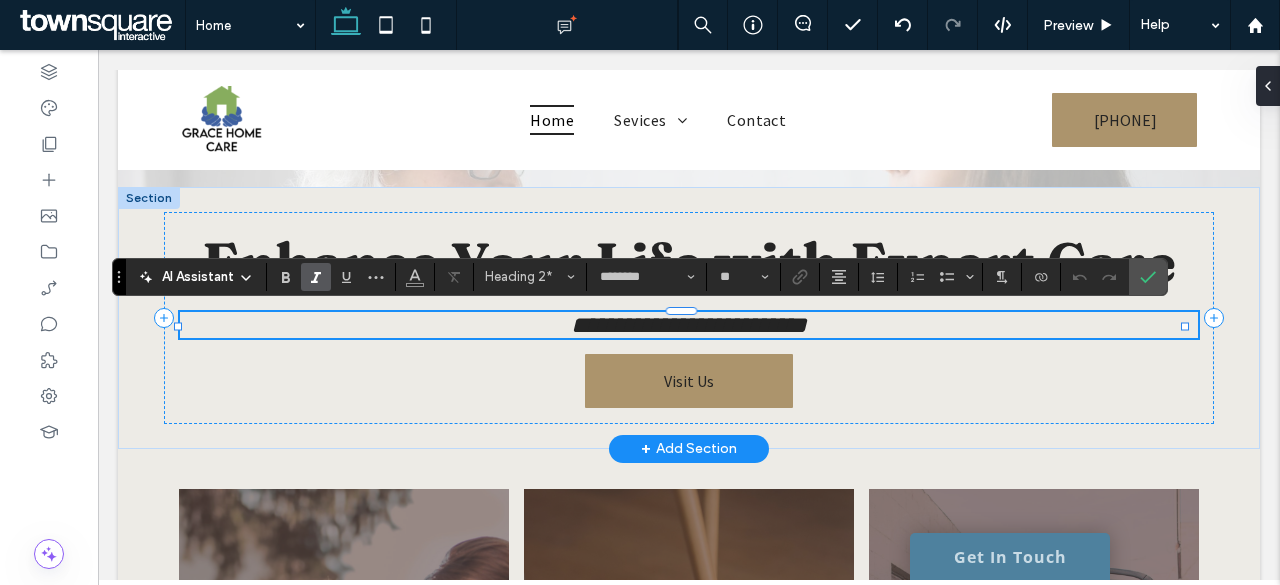 click on "**********" at bounding box center (689, 325) 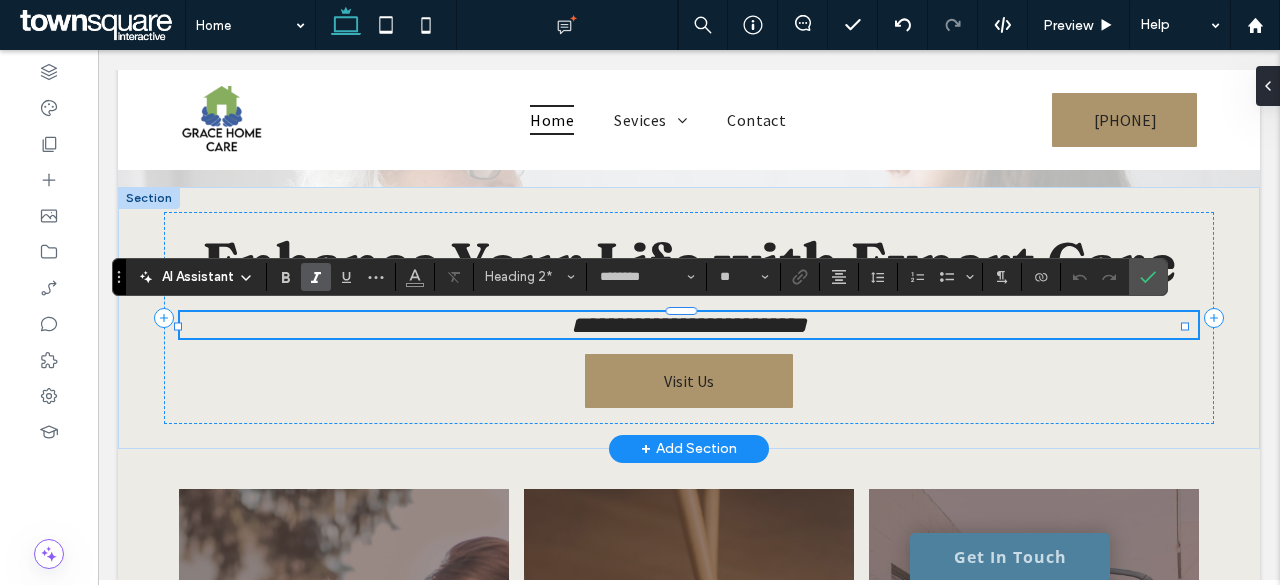 type 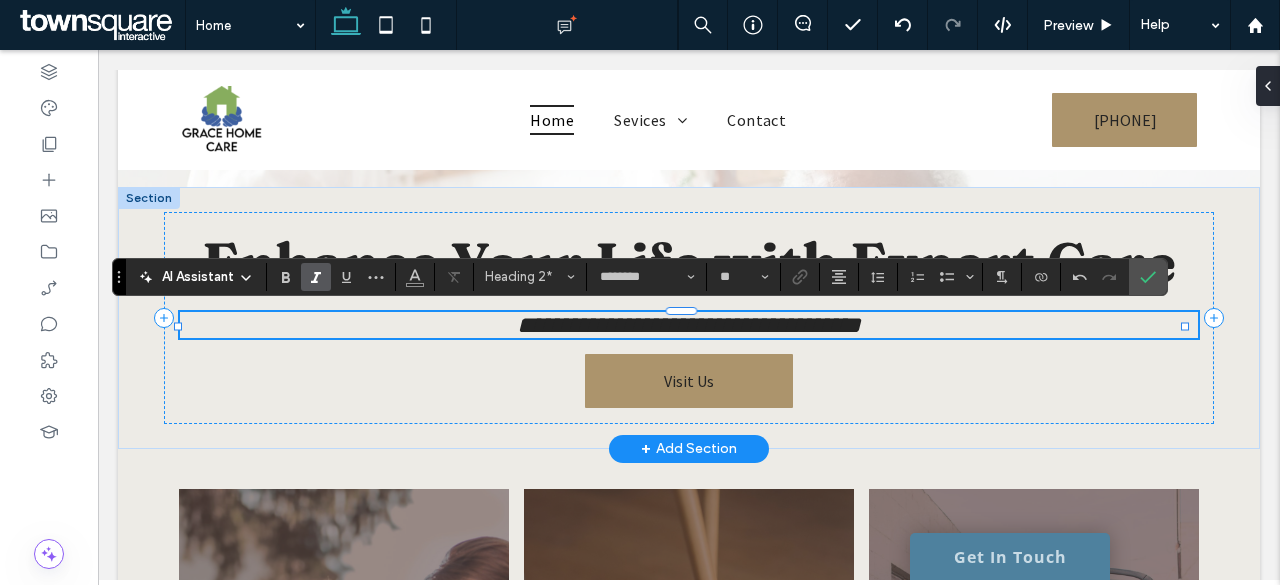 click on "**********" at bounding box center (689, 325) 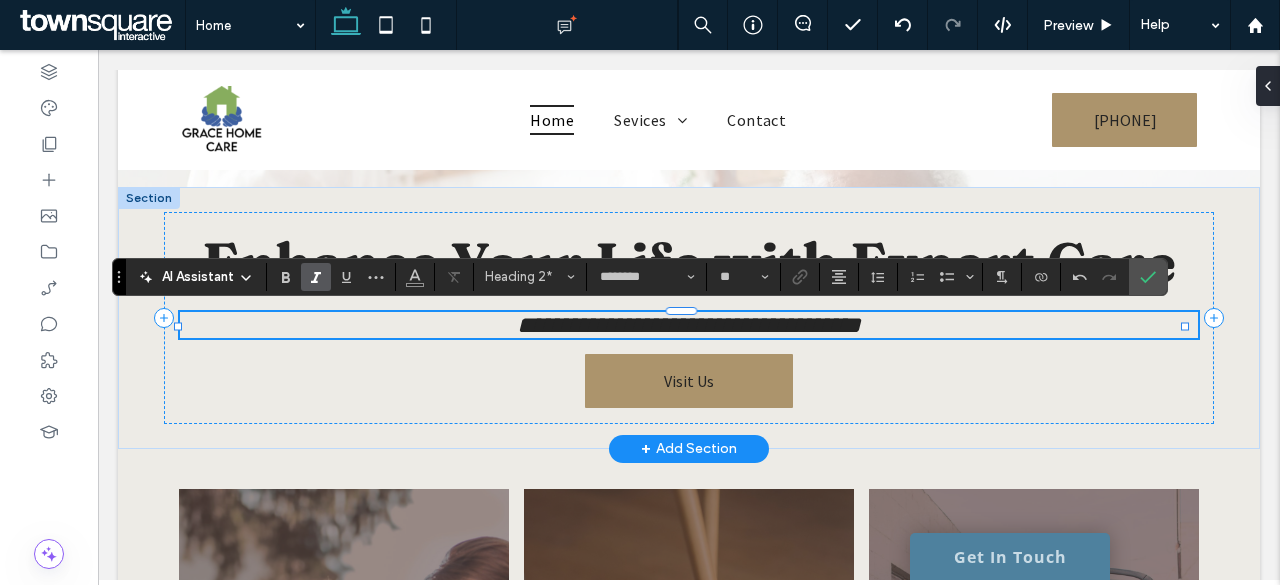 click on "**********" at bounding box center (689, 325) 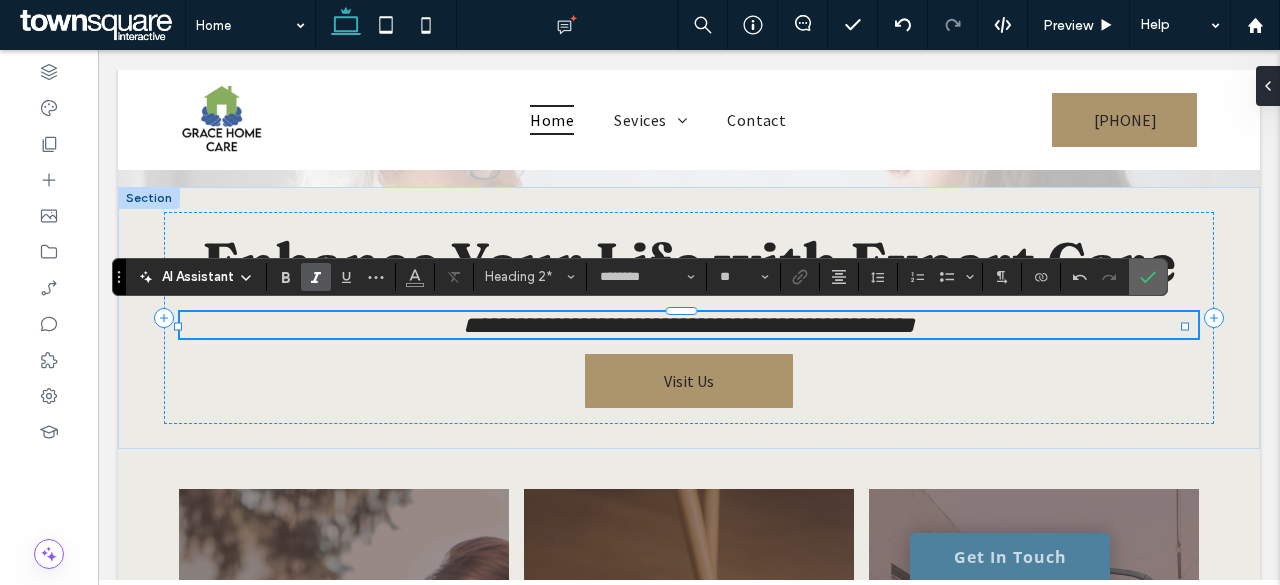click at bounding box center (1144, 277) 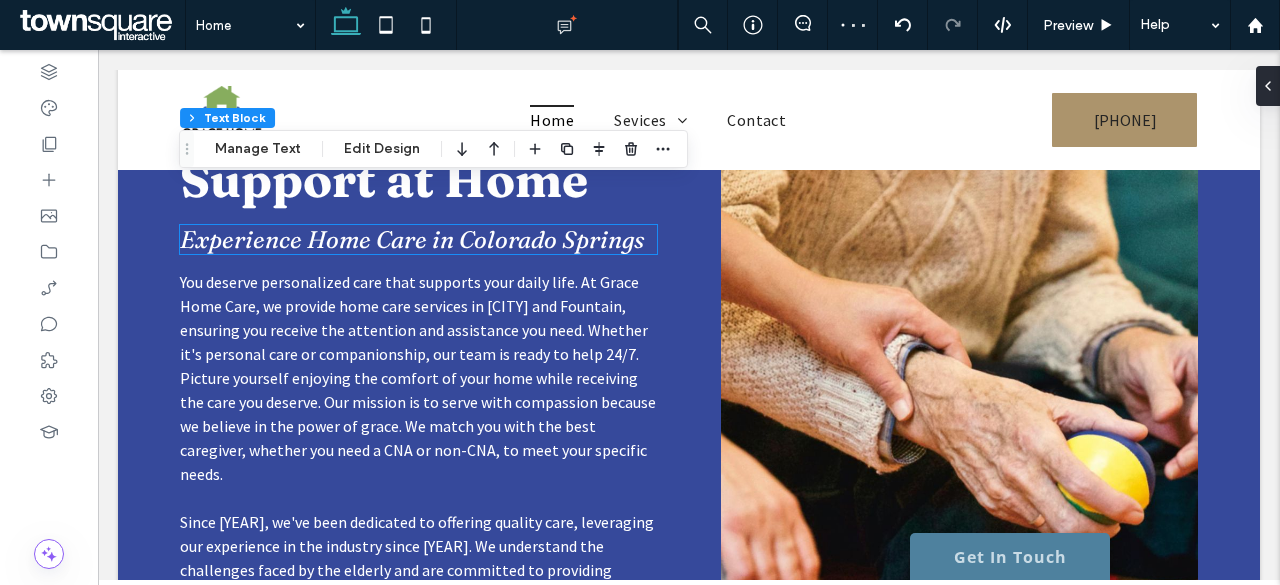 scroll, scrollTop: 1900, scrollLeft: 0, axis: vertical 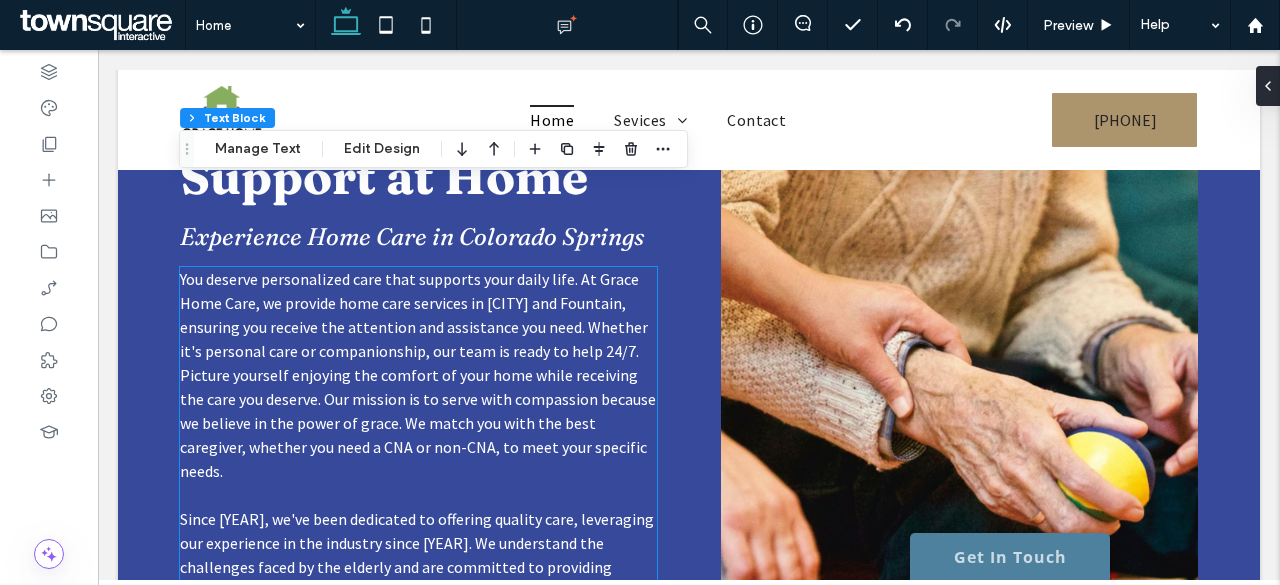 click on "You deserve personalized care that supports your daily life. At Grace Home Care, we provide home care services in Colorado Springs and Fountain, ensuring you receive the attention and assistance you need. Whether it's personal care or companionship, our team is ready to help 24/7. Picture yourself enjoying the comfort of your home while receiving the care you deserve. Our mission is to serve with compassion because we believe in the power of grace. We match you with the best caregiver, whether you need a CNA or non-CNA, to meet your specific needs." at bounding box center [418, 375] 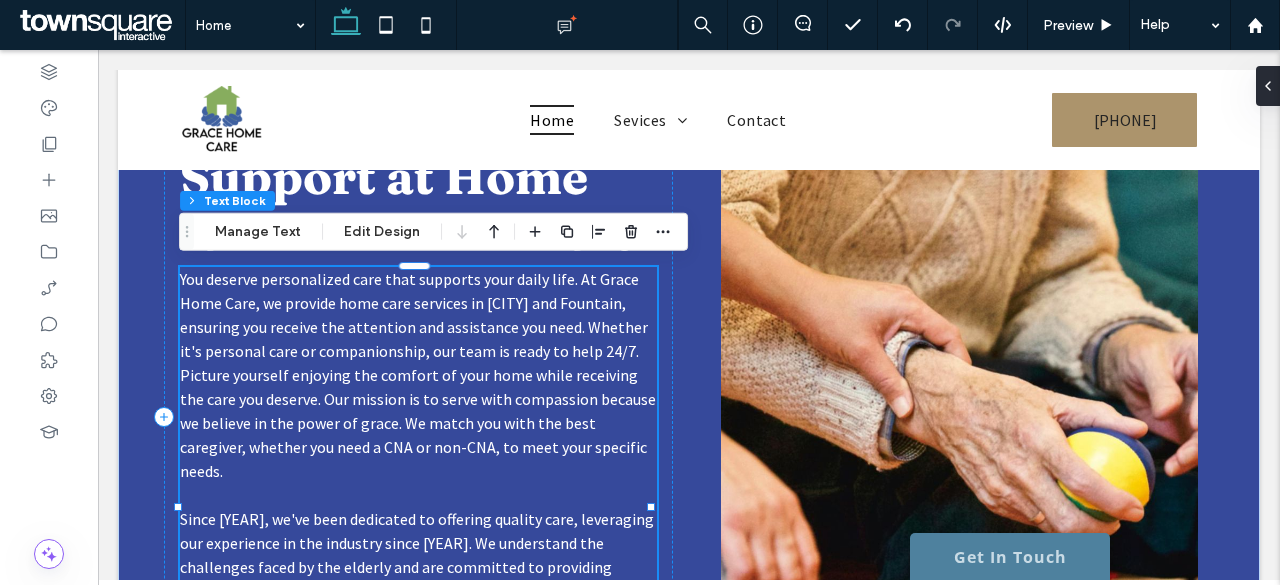 click on "You deserve personalized care that supports your daily life. At Grace Home Care, we provide home care services in Colorado Springs and Fountain, ensuring you receive the attention and assistance you need. Whether it's personal care or companionship, our team is ready to help 24/7. Picture yourself enjoying the comfort of your home while receiving the care you deserve. Our mission is to serve with compassion because we believe in the power of grace. We match you with the best caregiver, whether you need a CNA or non-CNA, to meet your specific needs." at bounding box center [418, 375] 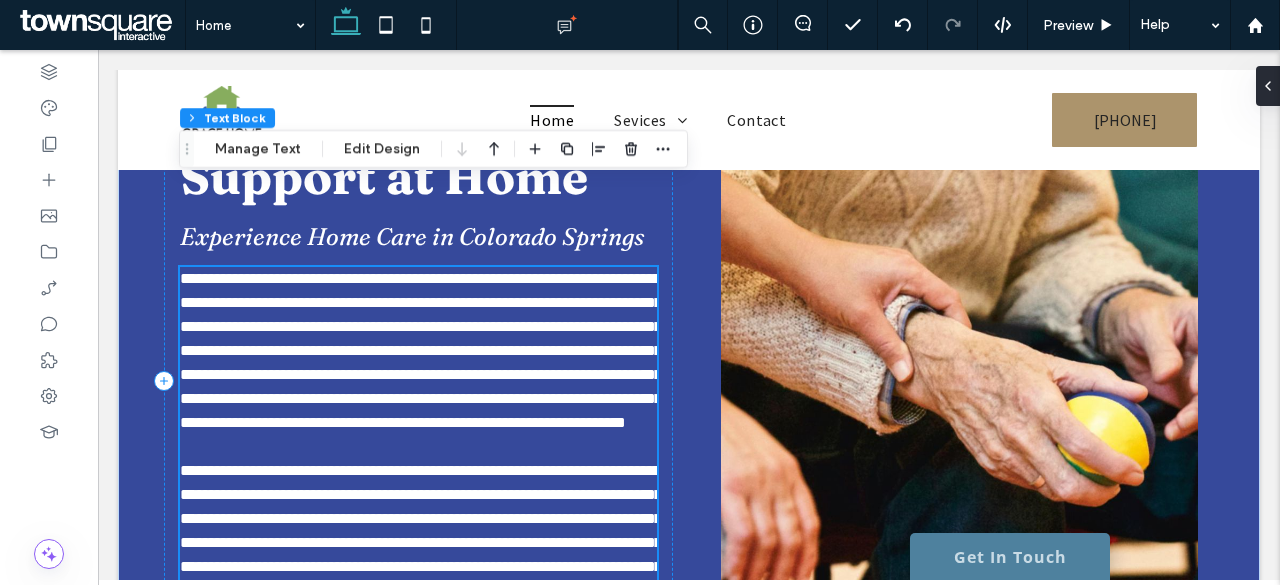 type on "**********" 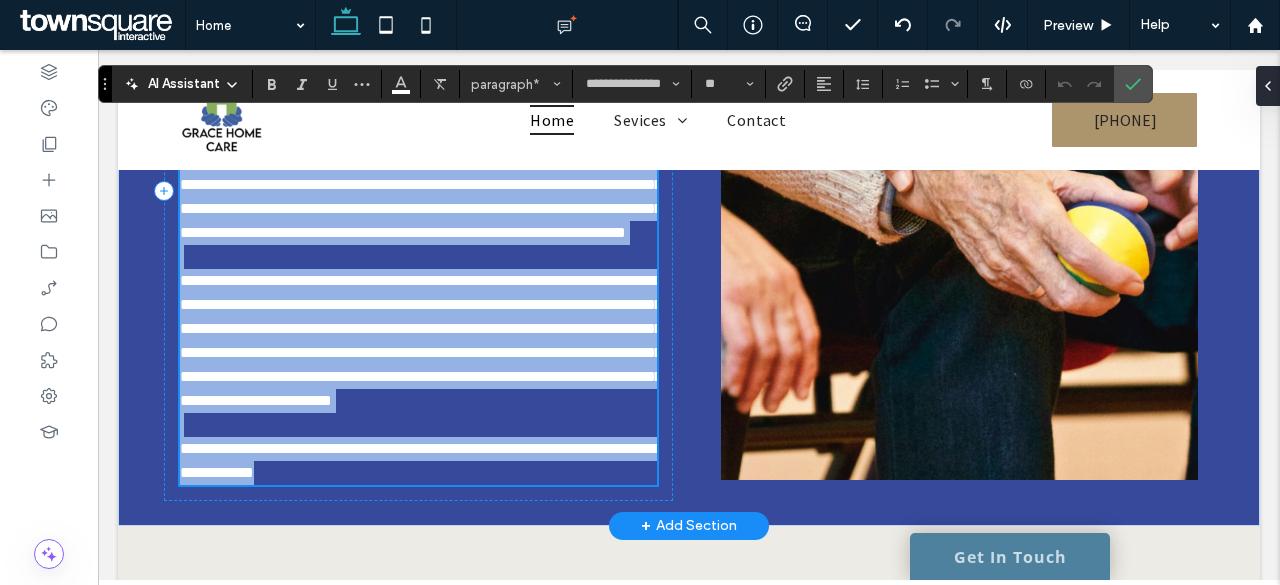 scroll, scrollTop: 1990, scrollLeft: 0, axis: vertical 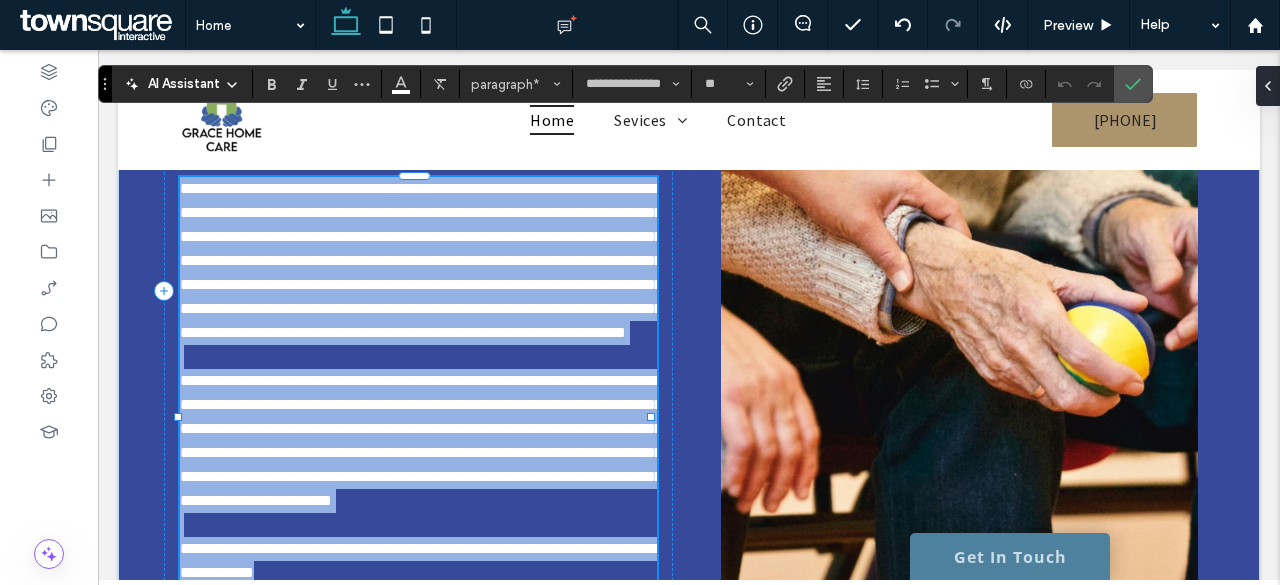click on "**********" at bounding box center (421, 260) 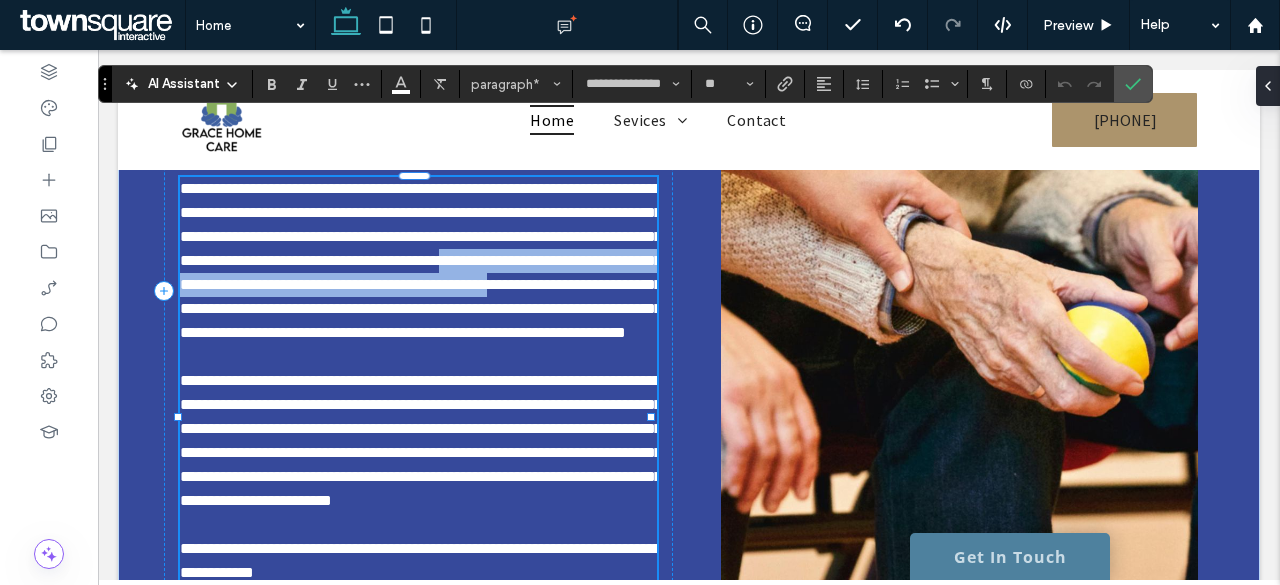 drag, startPoint x: 387, startPoint y: 300, endPoint x: 224, endPoint y: 279, distance: 164.3472 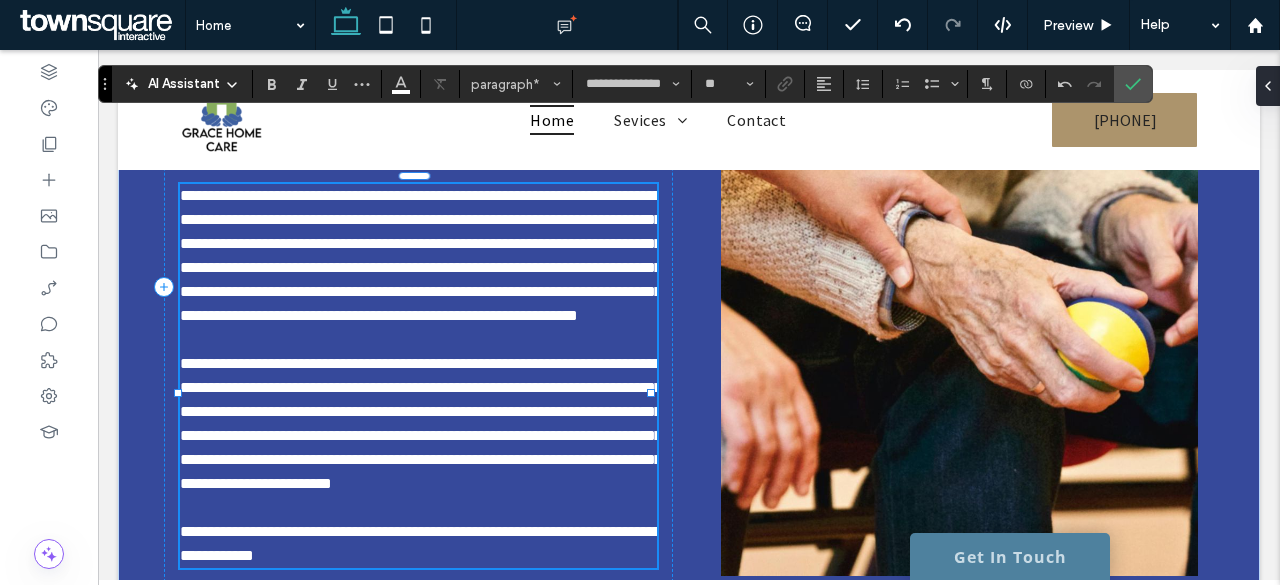 type 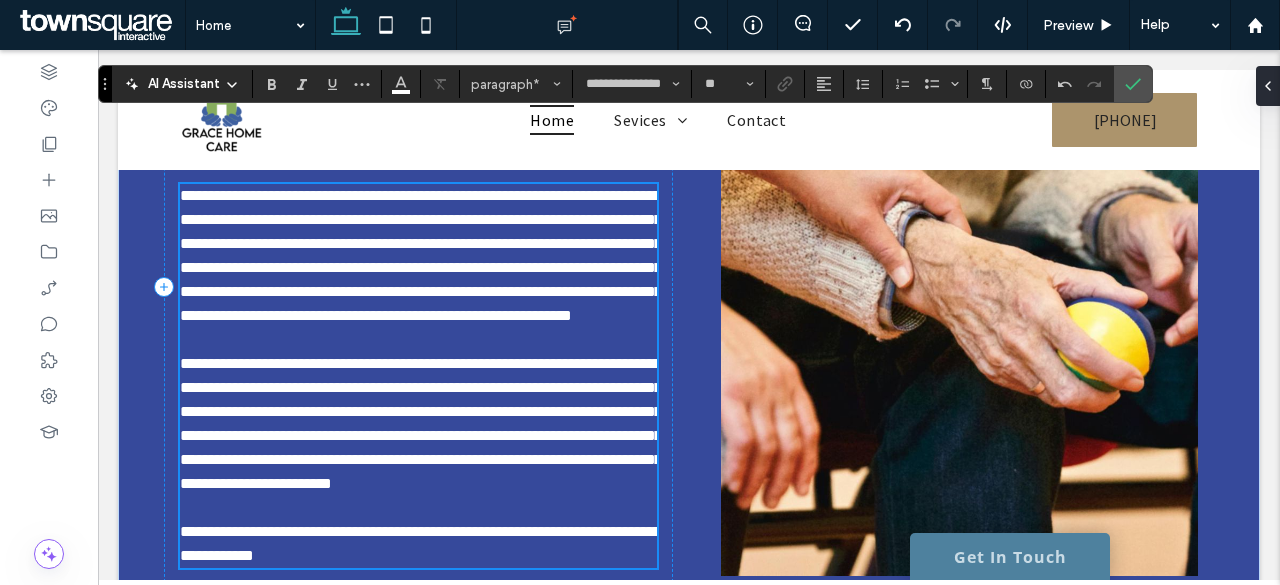 scroll, scrollTop: 2090, scrollLeft: 0, axis: vertical 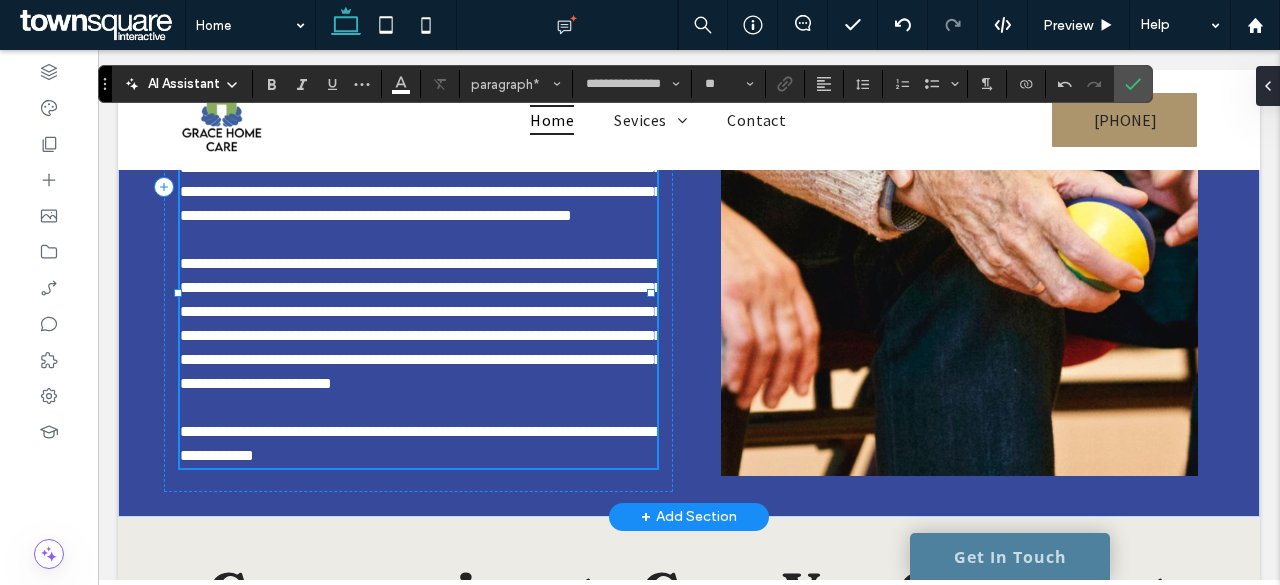 click on "**********" at bounding box center [421, 323] 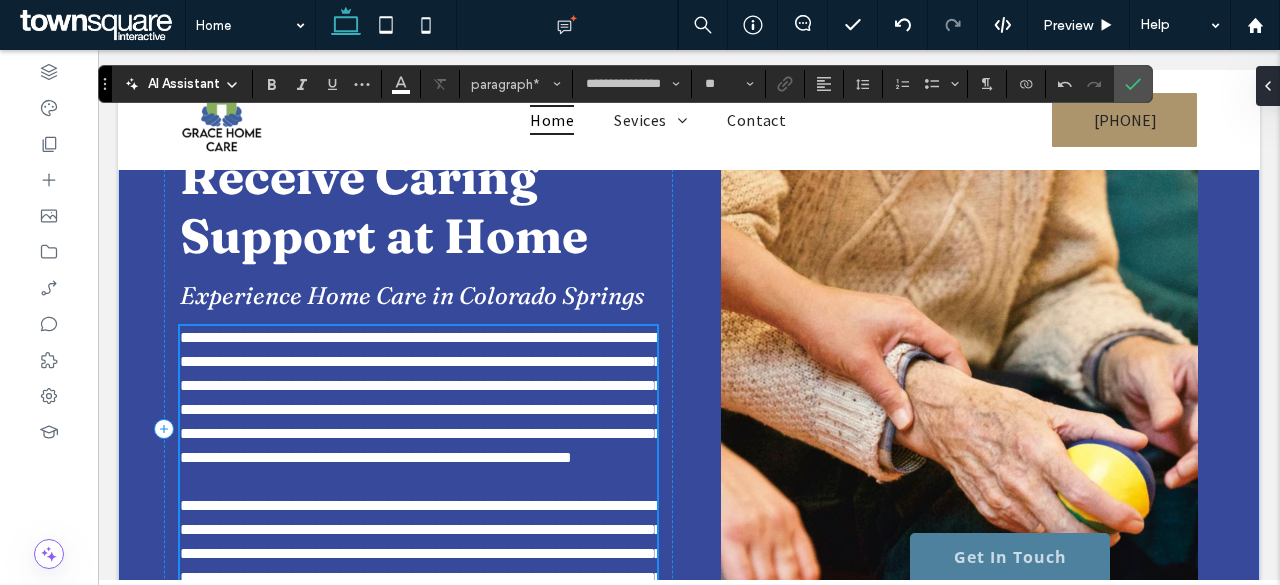 scroll, scrollTop: 1790, scrollLeft: 0, axis: vertical 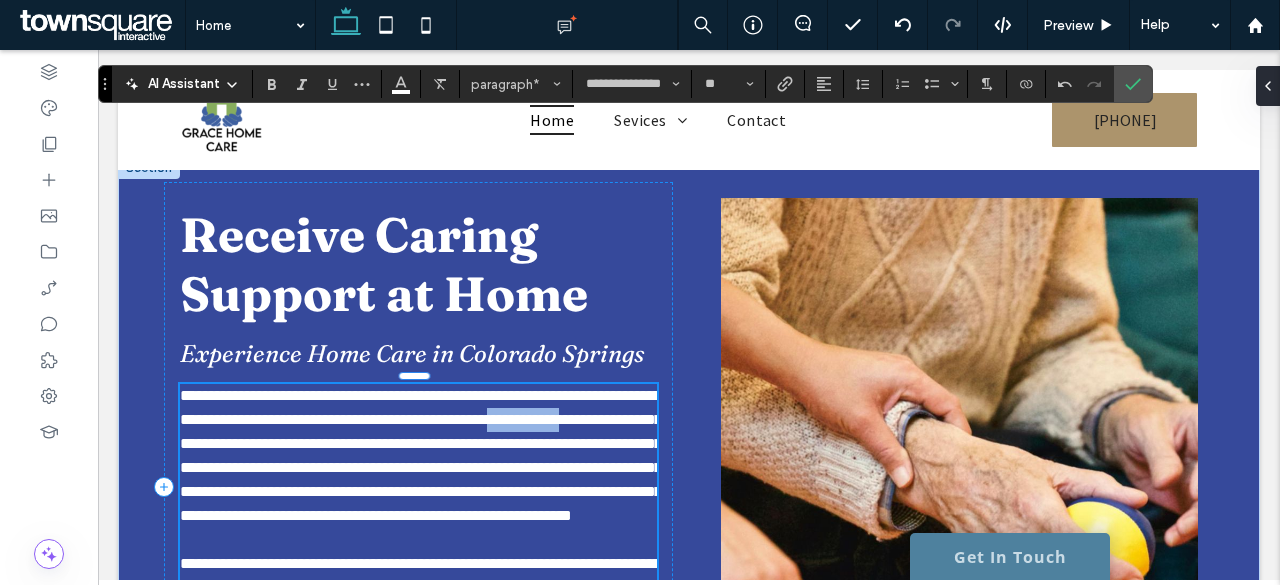 drag, startPoint x: 238, startPoint y: 433, endPoint x: 602, endPoint y: 411, distance: 364.6642 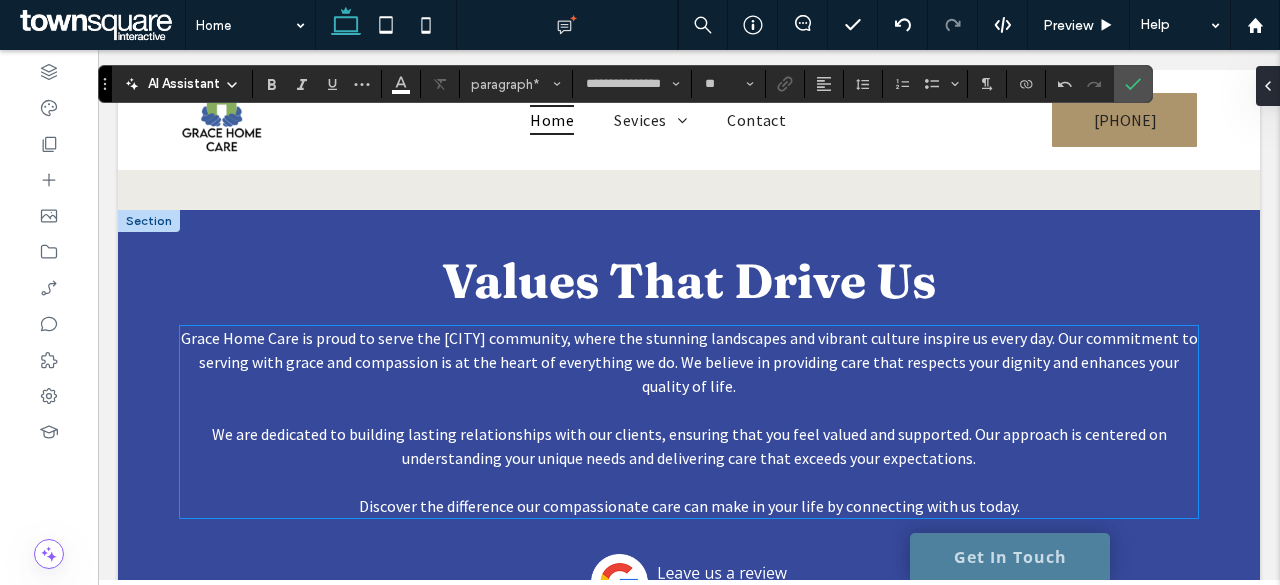 scroll, scrollTop: 3490, scrollLeft: 0, axis: vertical 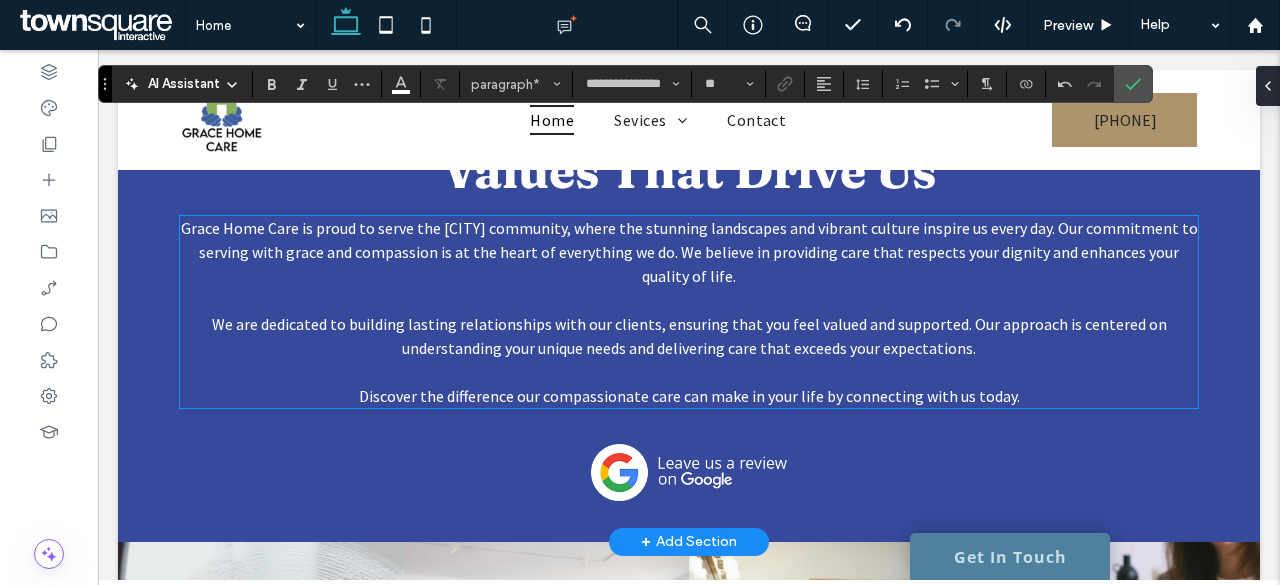 click on "We are dedicated to building lasting relationships with our clients, ensuring that you feel valued and supported. Our approach is centered on understanding your unique needs and delivering care that exceeds your expectations." at bounding box center [689, 336] 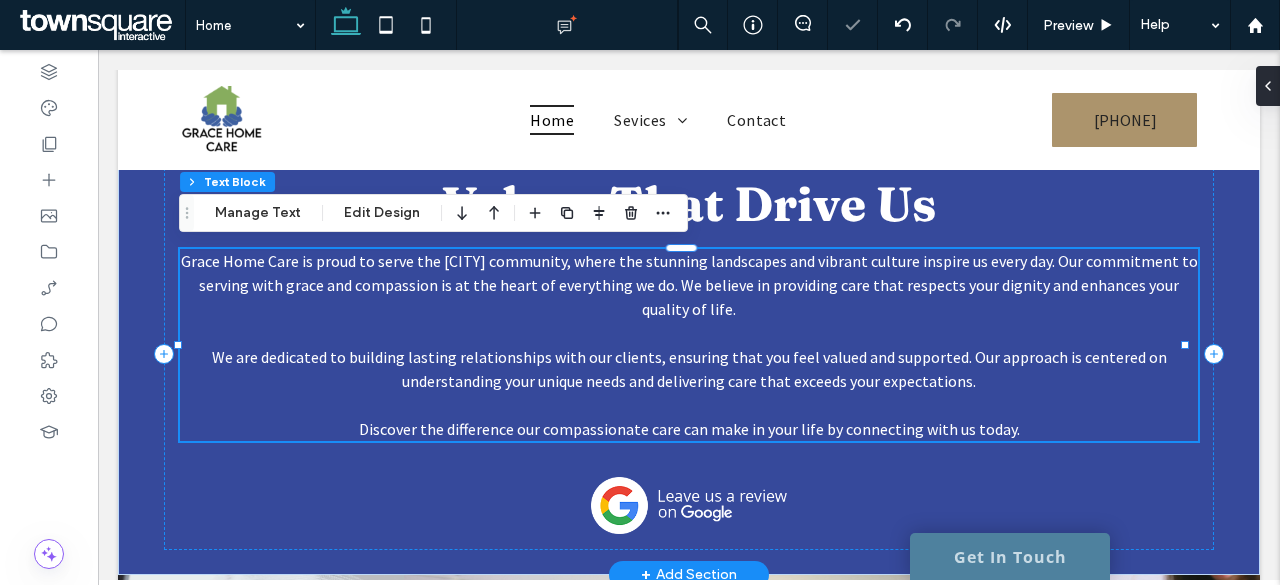 click on "We are dedicated to building lasting relationships with our clients, ensuring that you feel valued and supported. Our approach is centered on understanding your unique needs and delivering care that exceeds your expectations." at bounding box center (689, 369) 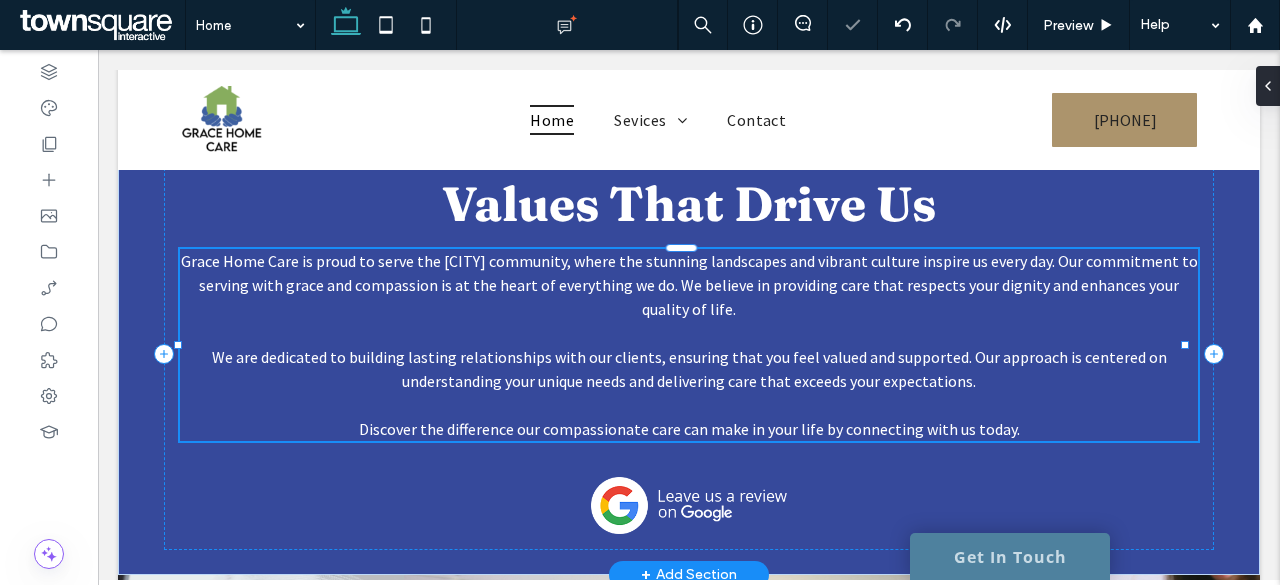 type on "**********" 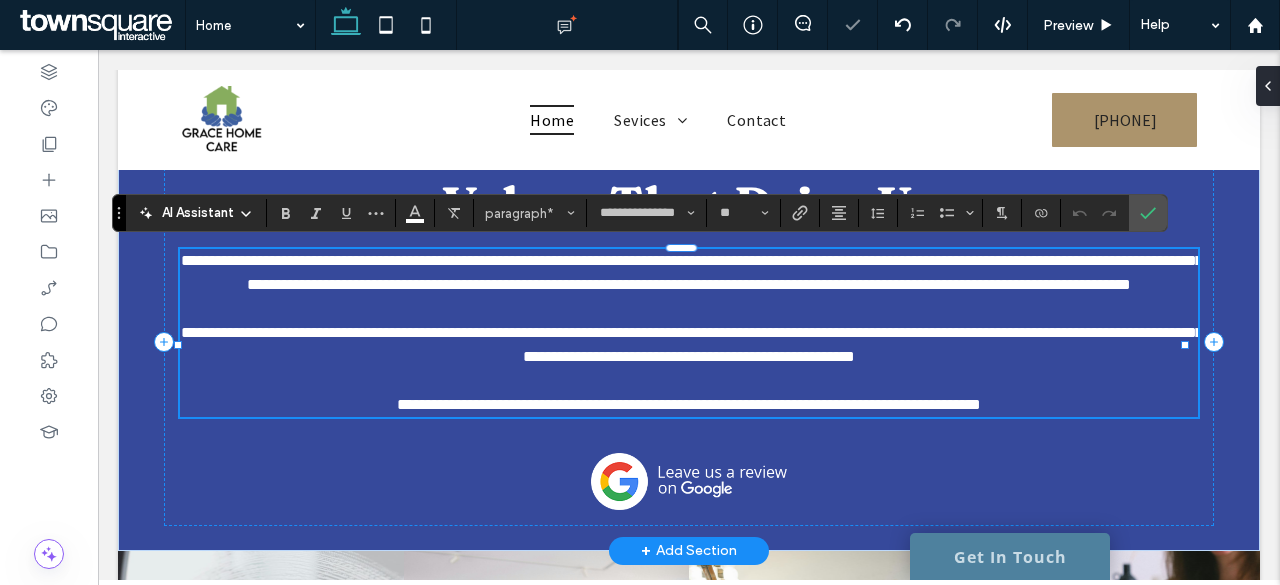 click on "**********" at bounding box center [692, 344] 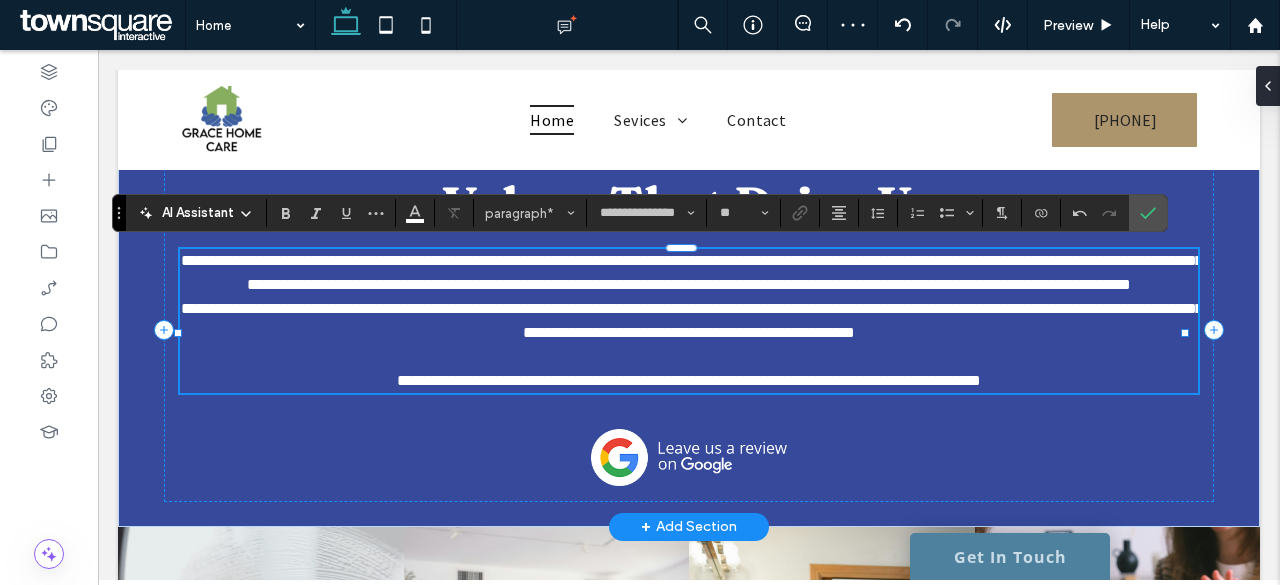 click on "**********" at bounding box center [692, 320] 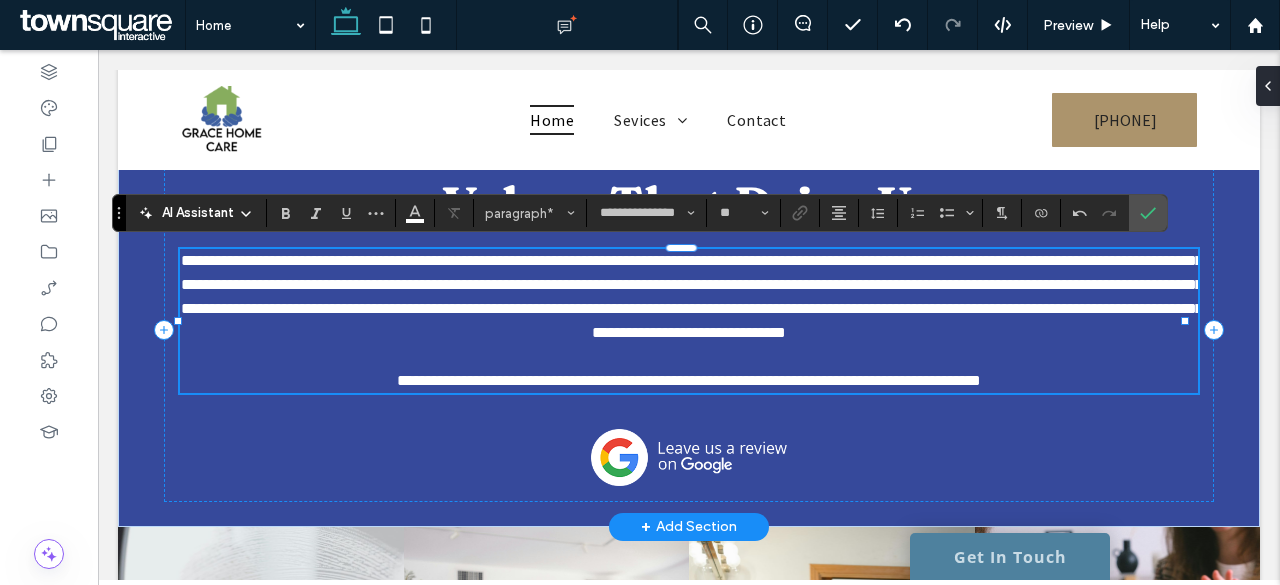 type 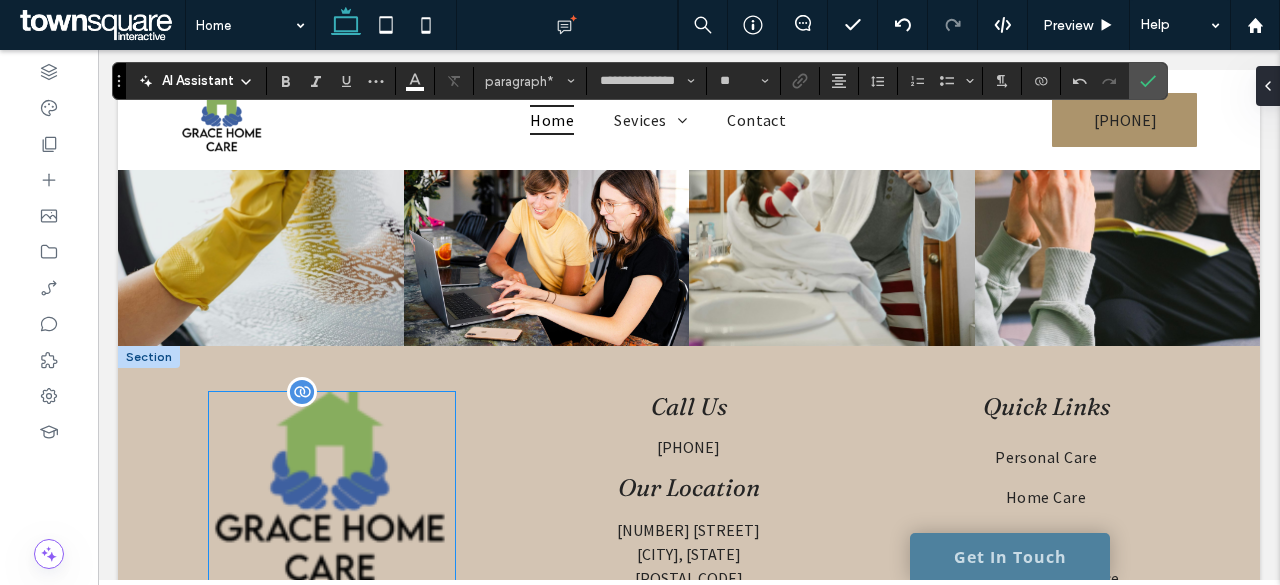 scroll, scrollTop: 4226, scrollLeft: 0, axis: vertical 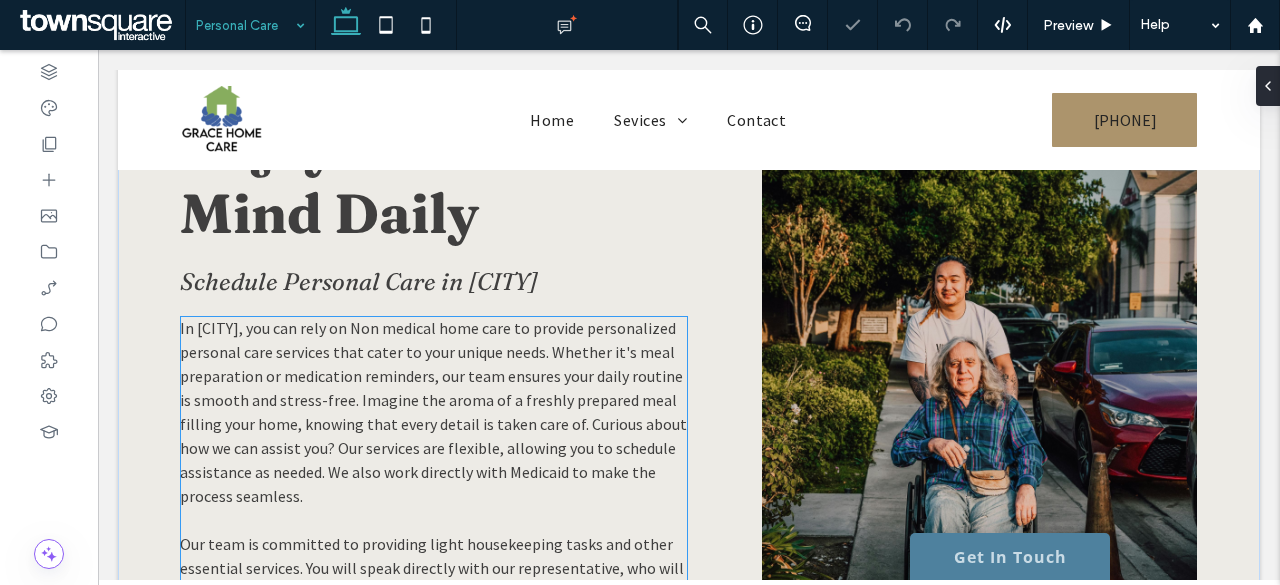 click on "In Colorado Springs, you can rely on Non medical home care to provide personalized personal care services that cater to your unique needs. Whether it's meal preparation or medication reminders, our team ensures your daily routine is smooth and stress-free. Imagine the aroma of a freshly prepared meal filling your home, knowing that every detail is taken care of. Curious about how we can assist you? Our services are flexible, allowing you to schedule assistance as needed. We also work directly with Medicaid to make the process seamless." at bounding box center (433, 412) 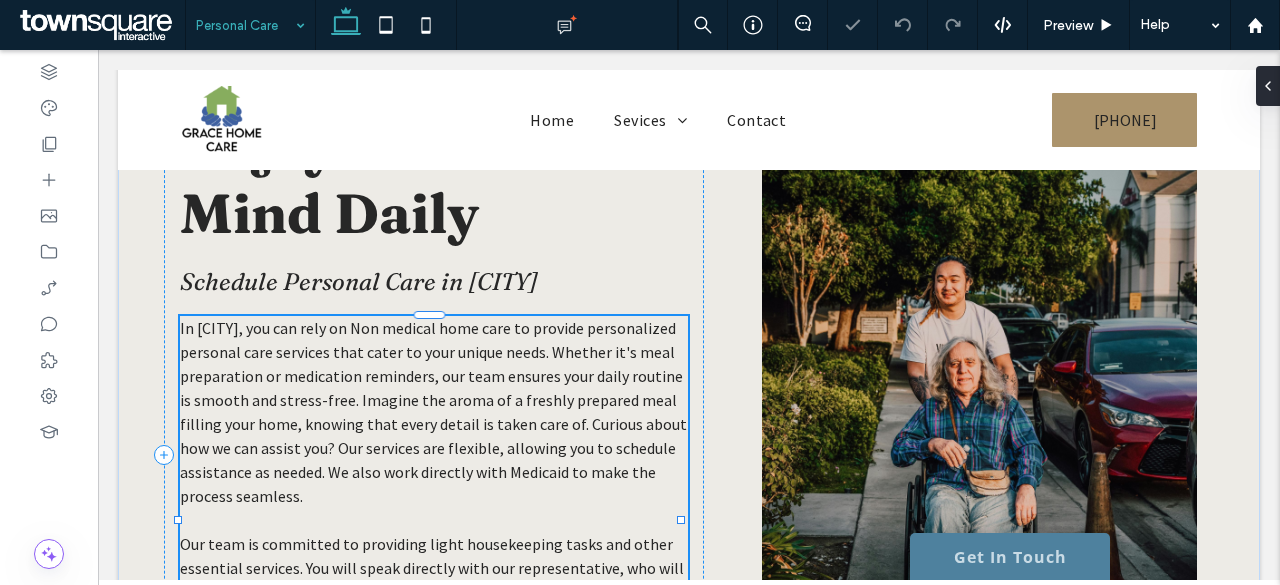 click on "In Colorado Springs, you can rely on Non medical home care to provide personalized personal care services that cater to your unique needs. Whether it's meal preparation or medication reminders, our team ensures your daily routine is smooth and stress-free. Imagine the aroma of a freshly prepared meal filling your home, knowing that every detail is taken care of. Curious about how we can assist you? Our services are flexible, allowing you to schedule assistance as needed. We also work directly with Medicaid to make the process seamless." at bounding box center [433, 412] 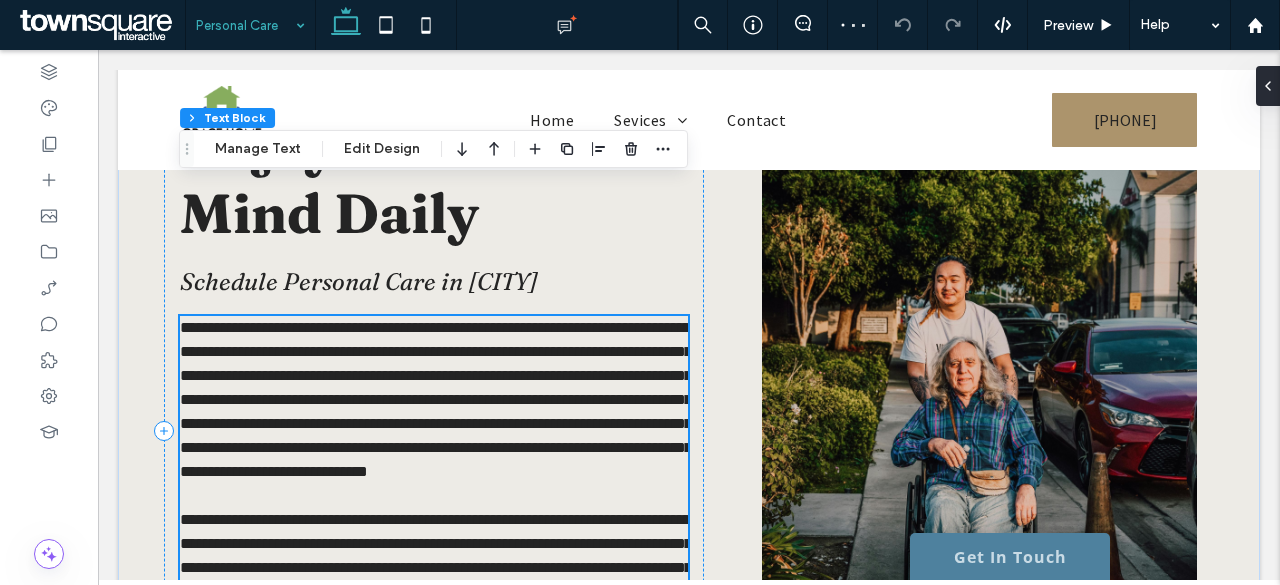type on "**********" 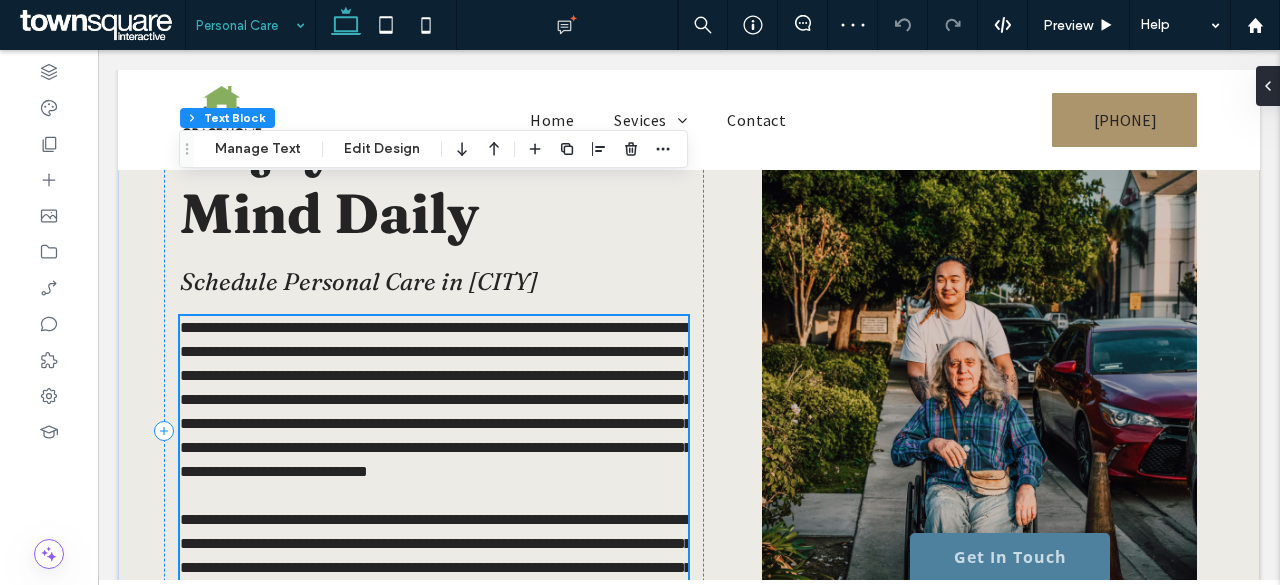 type on "**" 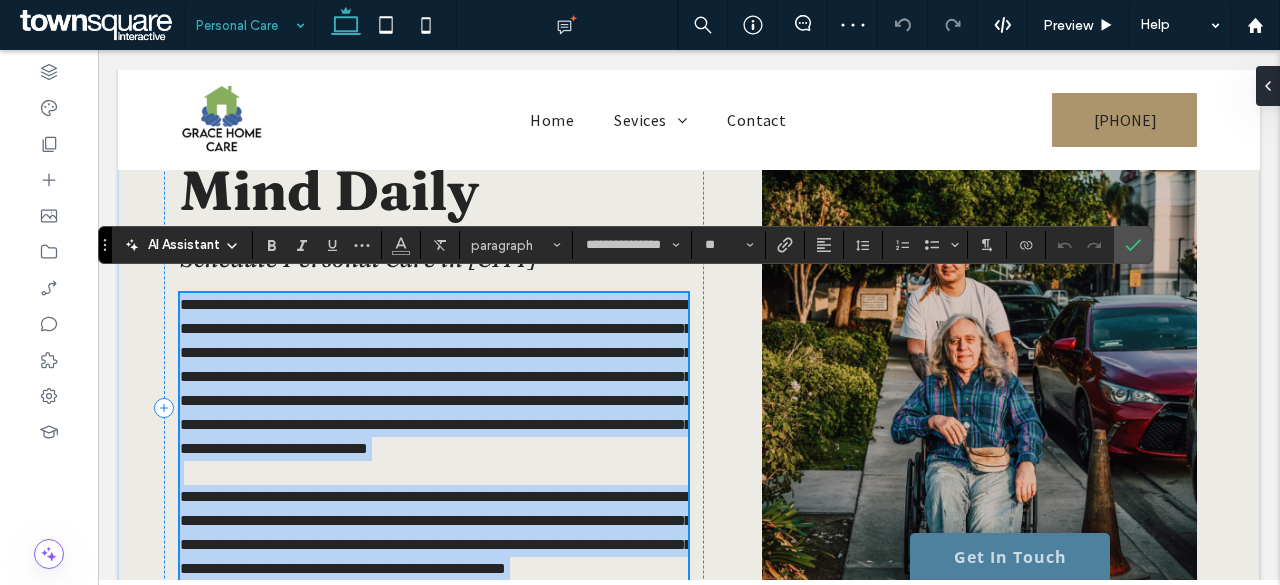 scroll, scrollTop: 104, scrollLeft: 0, axis: vertical 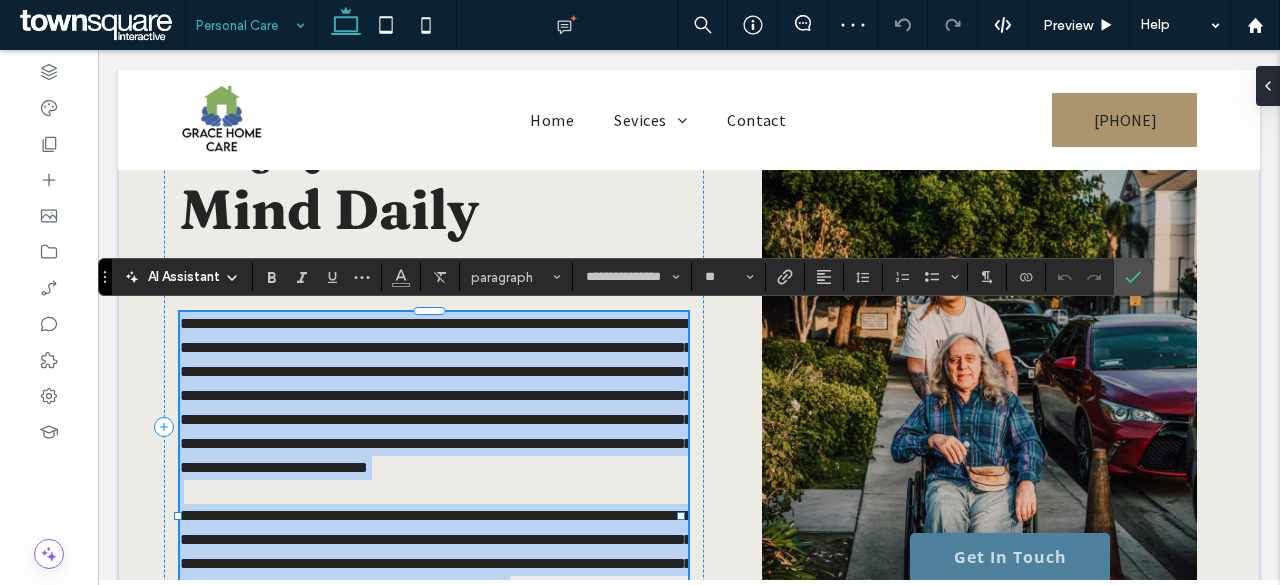 click on "**********" at bounding box center [436, 395] 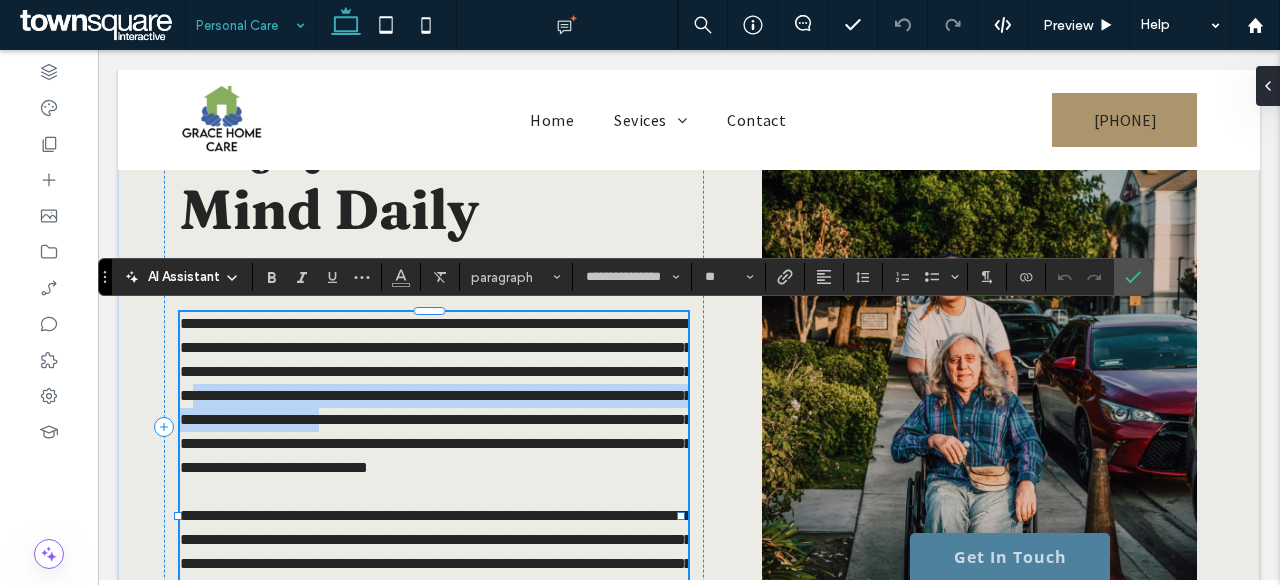 drag, startPoint x: 473, startPoint y: 391, endPoint x: 672, endPoint y: 421, distance: 201.2486 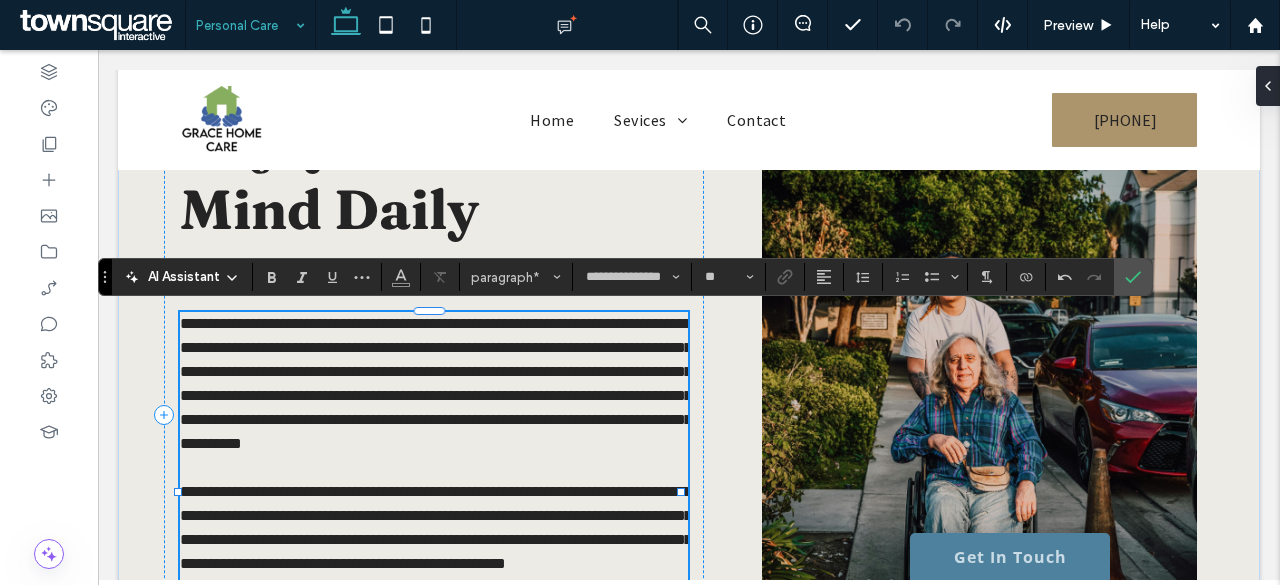 type 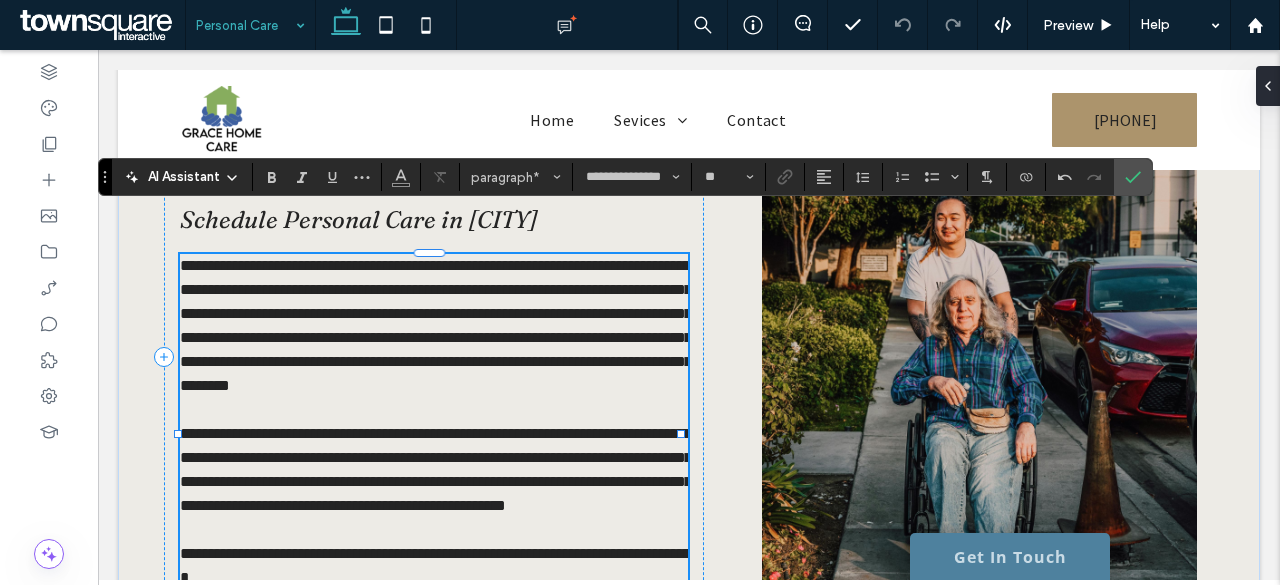 scroll, scrollTop: 204, scrollLeft: 0, axis: vertical 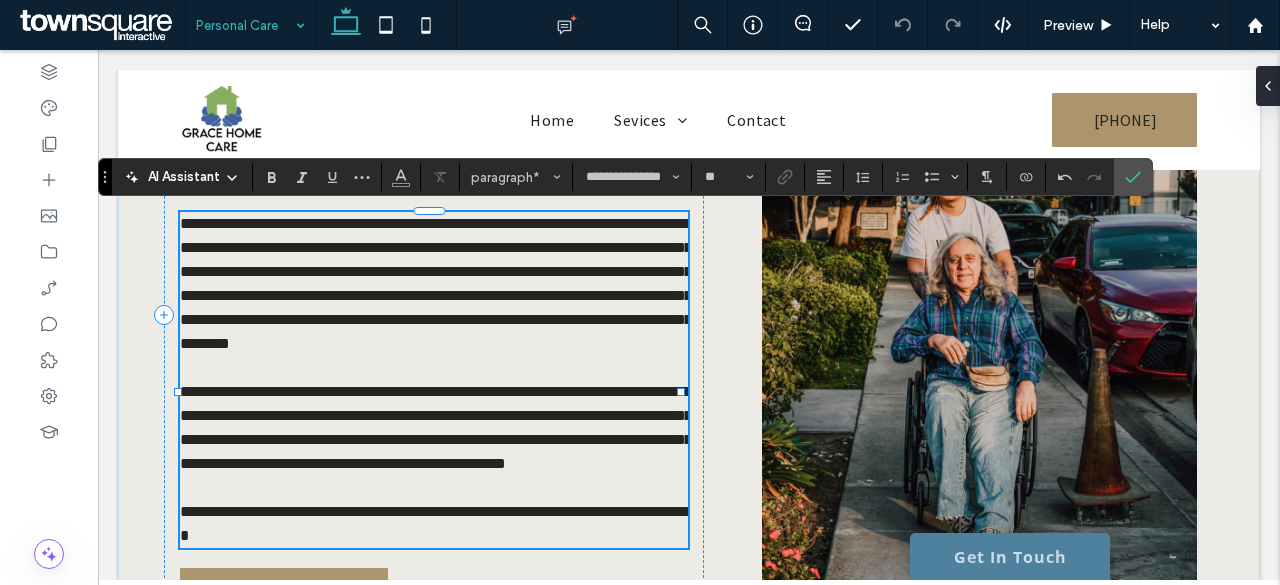 click on "**********" at bounding box center (436, 427) 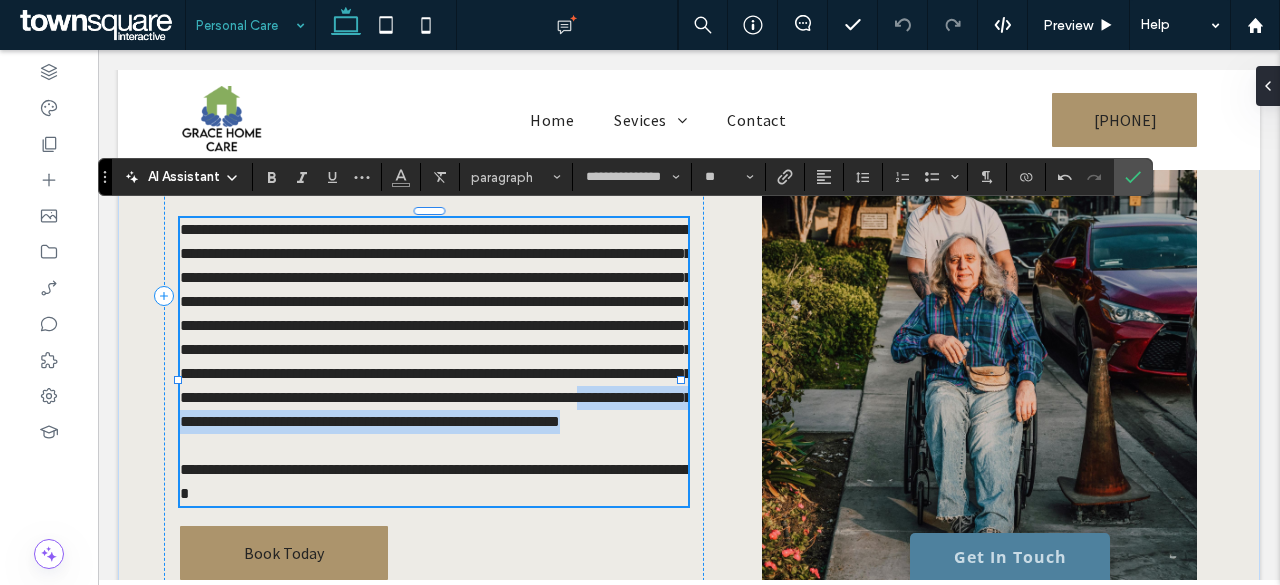 drag, startPoint x: 332, startPoint y: 463, endPoint x: 240, endPoint y: 441, distance: 94.59387 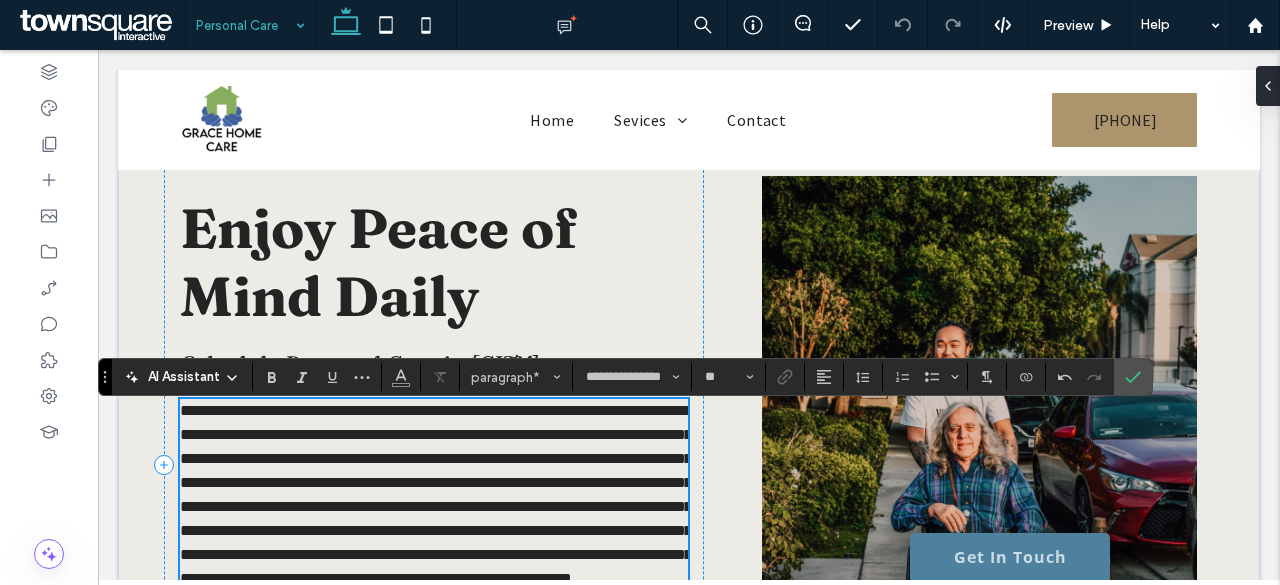 scroll, scrollTop: 4, scrollLeft: 0, axis: vertical 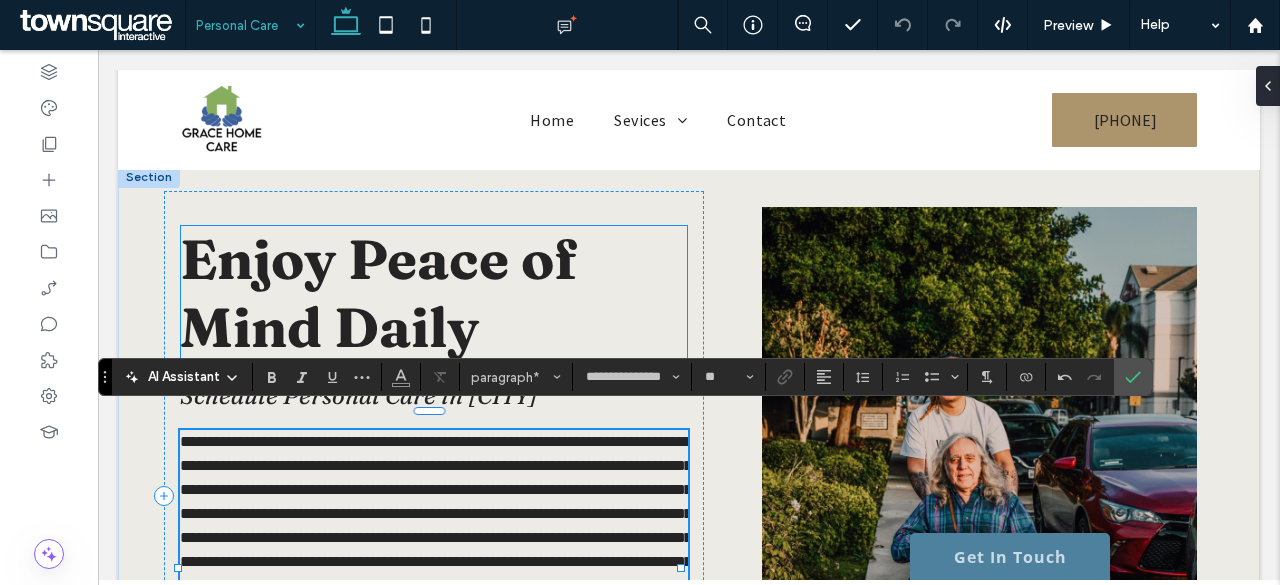 click on "Enjoy Peace of Mind Daily" at bounding box center [378, 293] 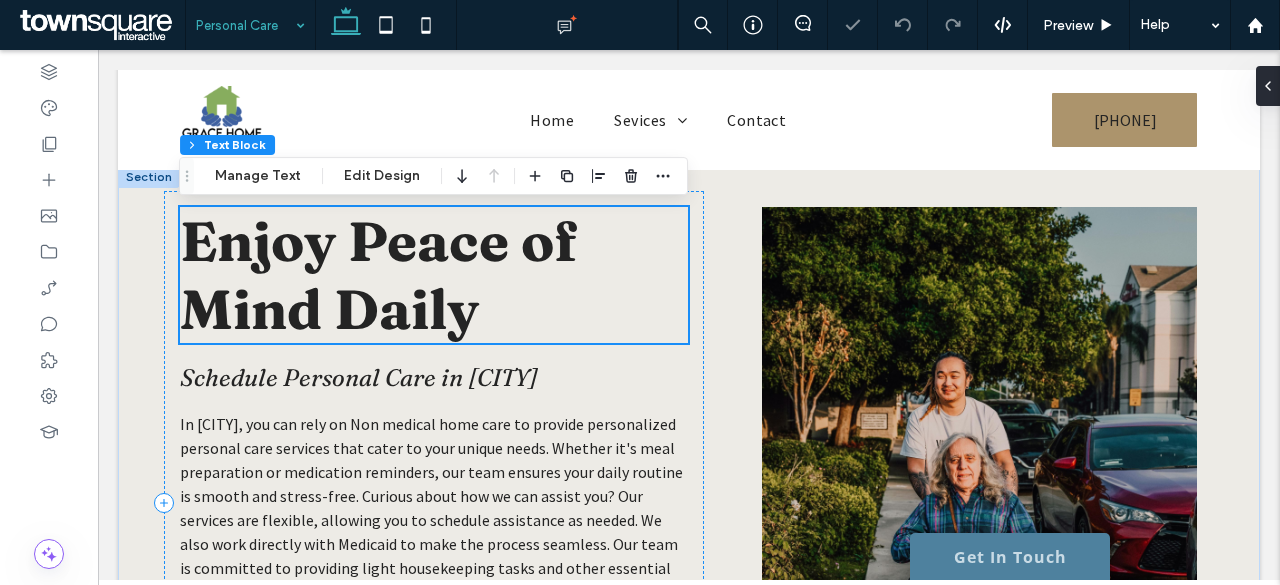 scroll, scrollTop: 0, scrollLeft: 0, axis: both 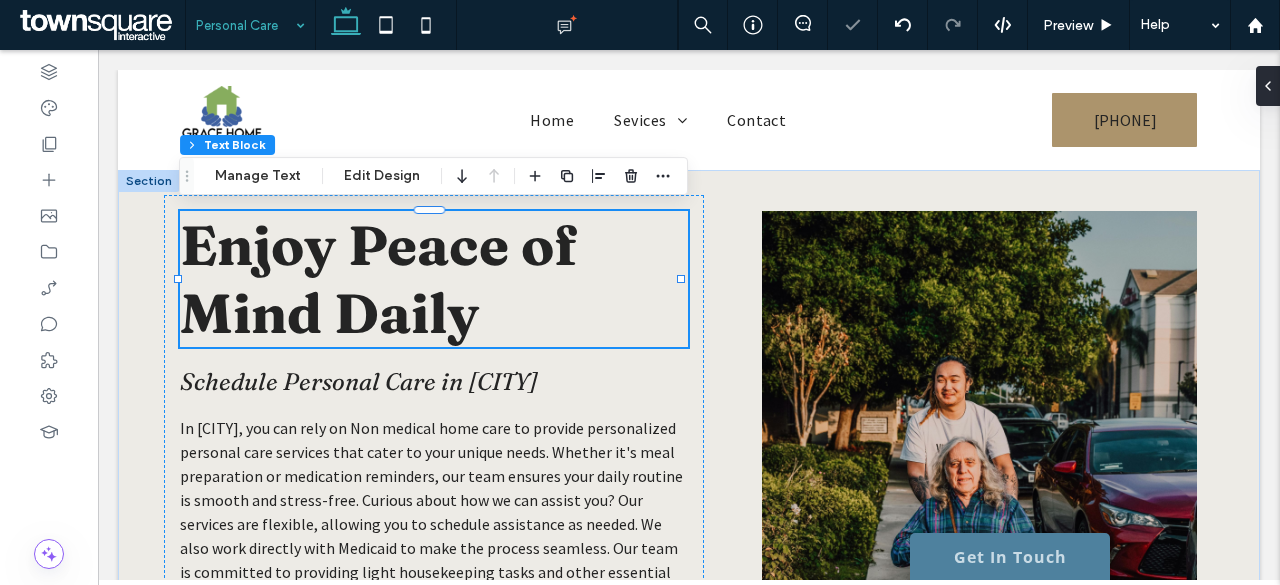 click at bounding box center [245, 25] 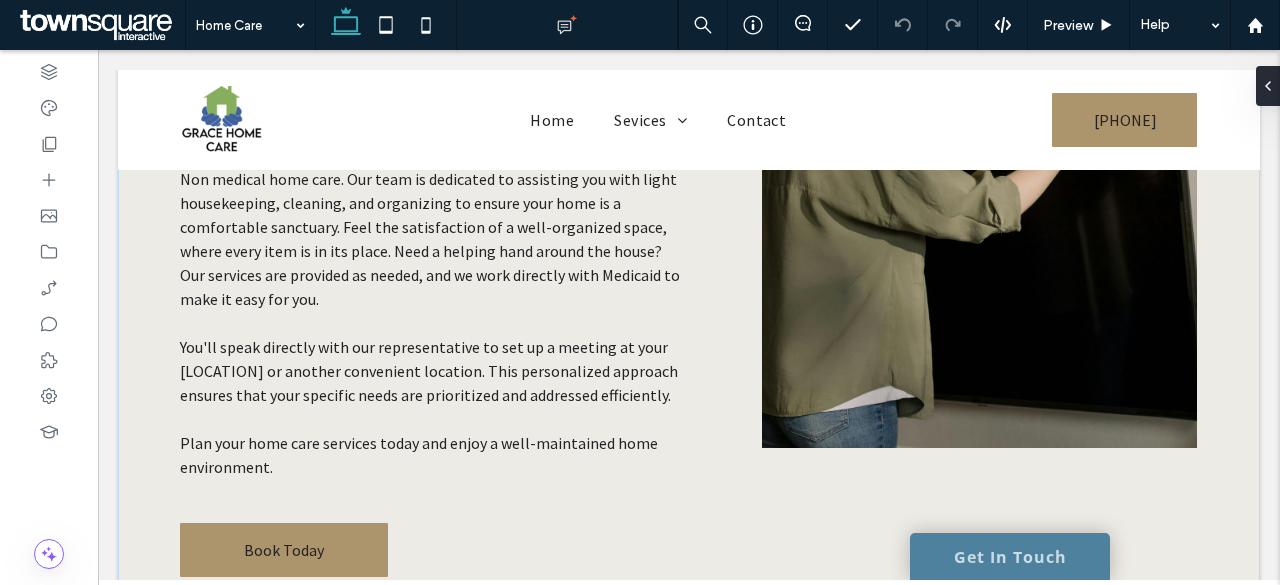 scroll, scrollTop: 300, scrollLeft: 0, axis: vertical 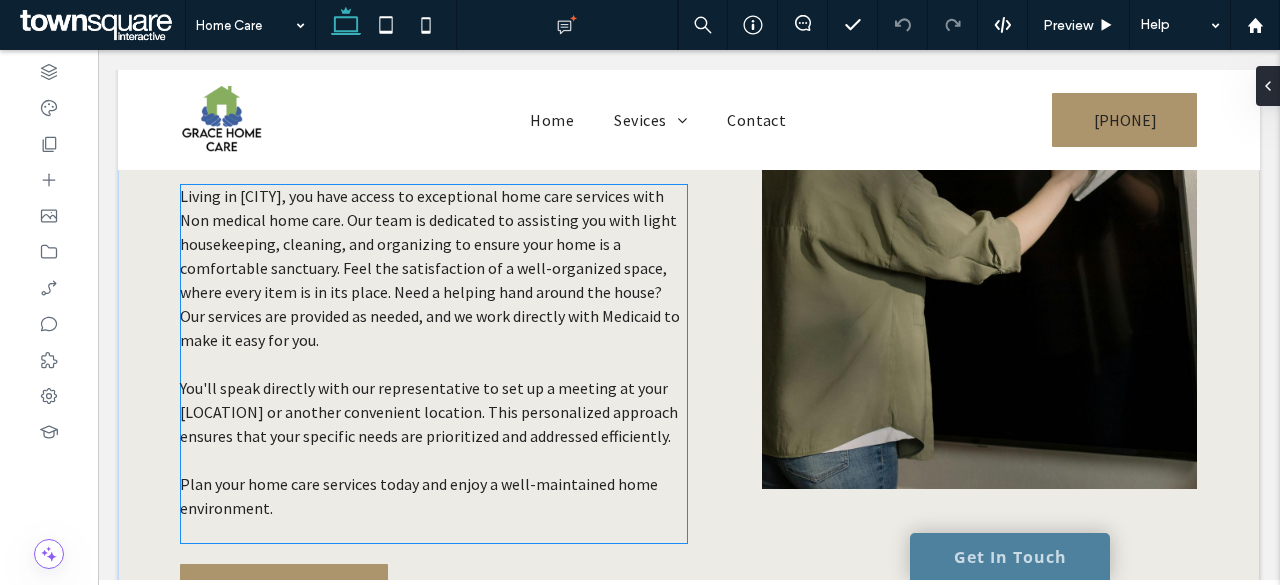click on "You'll speak directly with our representative to set up a meeting at your home or another convenient location. This personalized approach ensures that your specific needs are prioritized and addressed efficiently." at bounding box center (429, 412) 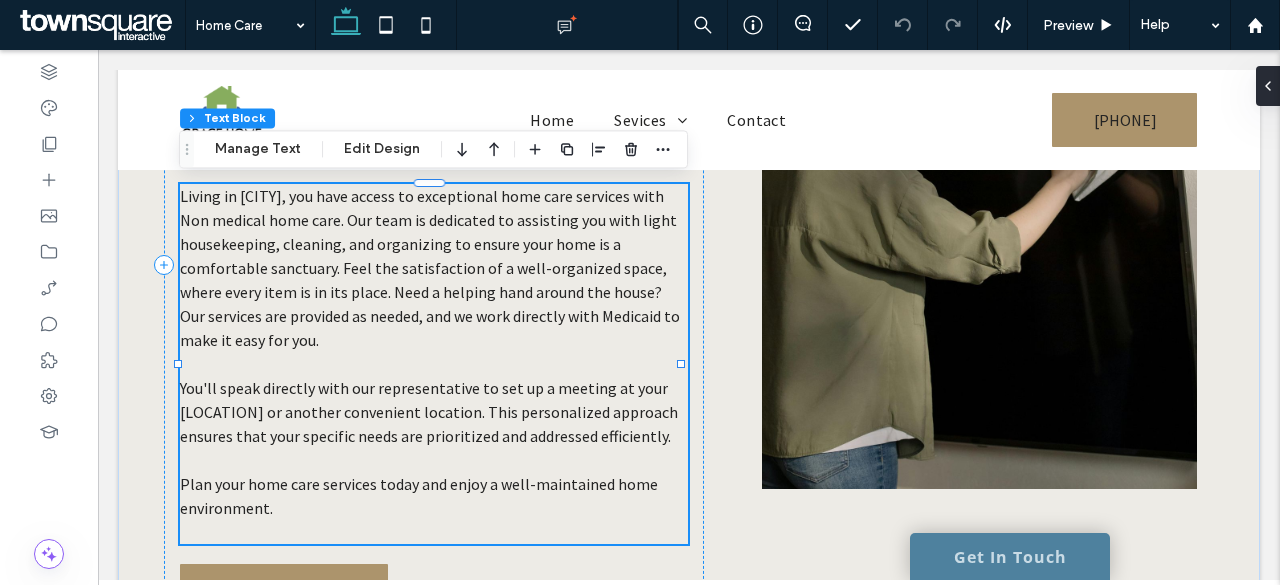click on "Living in Colorado Springs, you have access to exceptional home care services with Non medical home care. Our team is dedicated to assisting you with light housekeeping, cleaning, and organizing to ensure your home is a comfortable sanctuary. Feel the satisfaction of a well-organized space, where every item is in its place. Need a helping hand around the house? Our services are provided as needed, and we work directly with Medicaid to make it easy for you. You'll speak directly with our representative to set up a meeting at your home or another convenient location. This personalized approach ensures that your specific needs are prioritized and addressed efficiently. ﻿ Plan your home care services today and enjoy a well-maintained home environment." at bounding box center (434, 364) 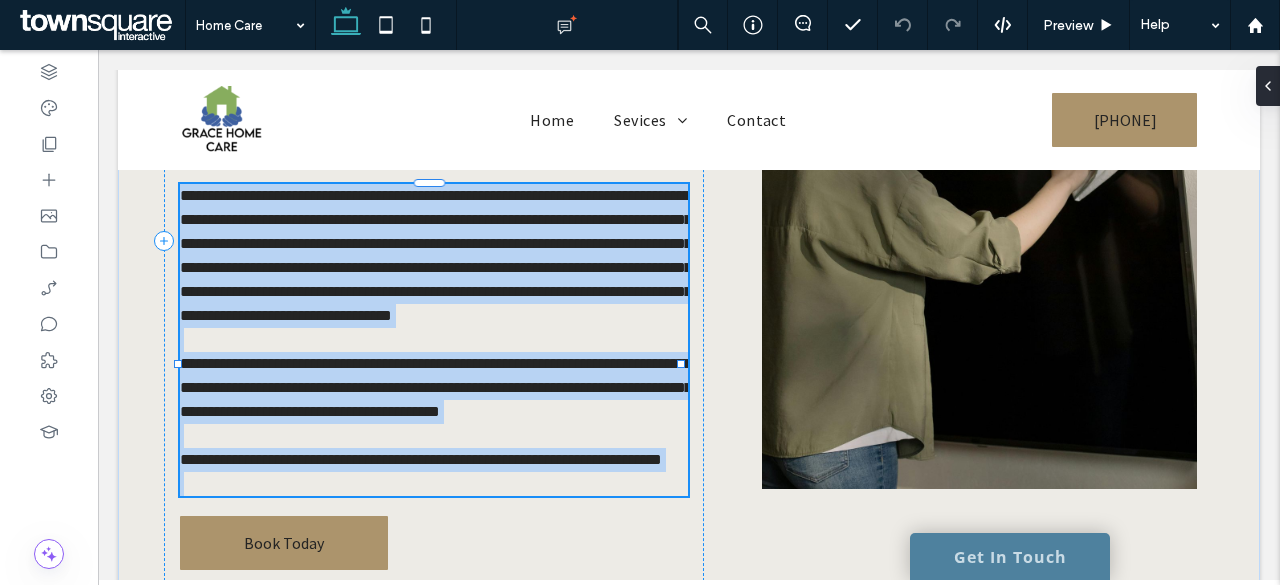 type on "**********" 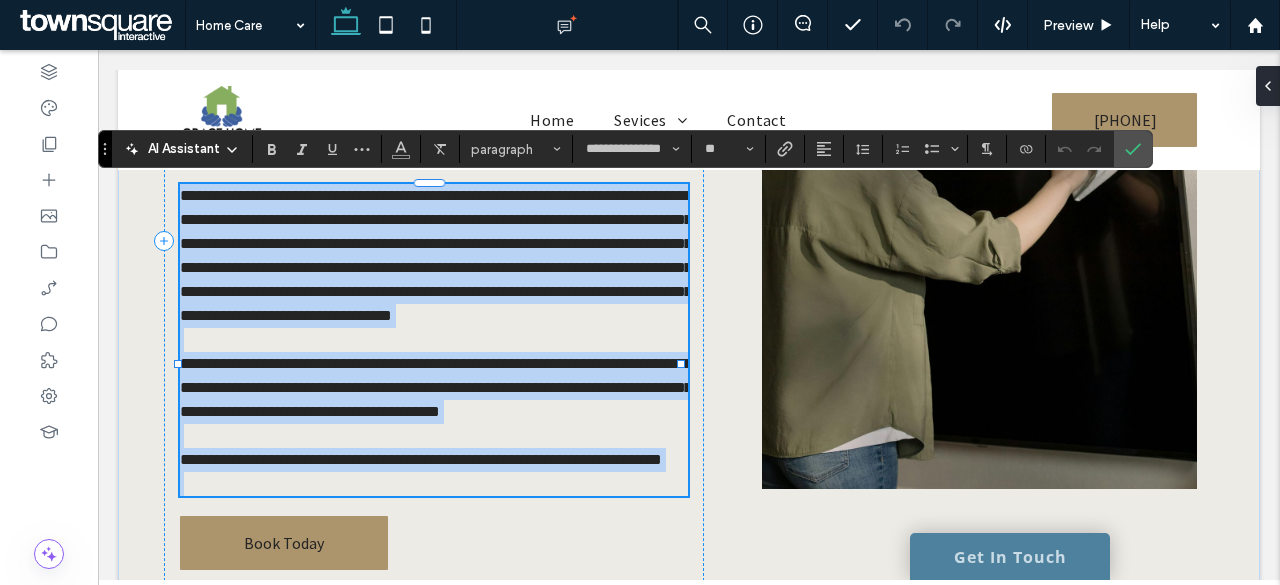 click on "**********" at bounding box center [436, 387] 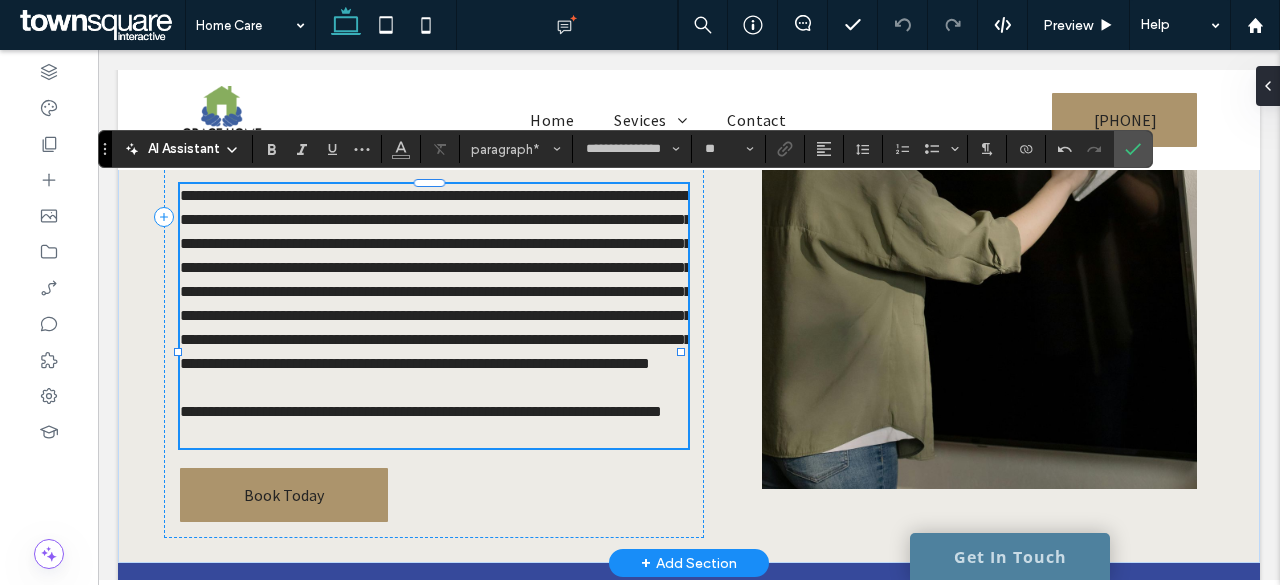 drag, startPoint x: 203, startPoint y: 387, endPoint x: 448, endPoint y: 429, distance: 248.57393 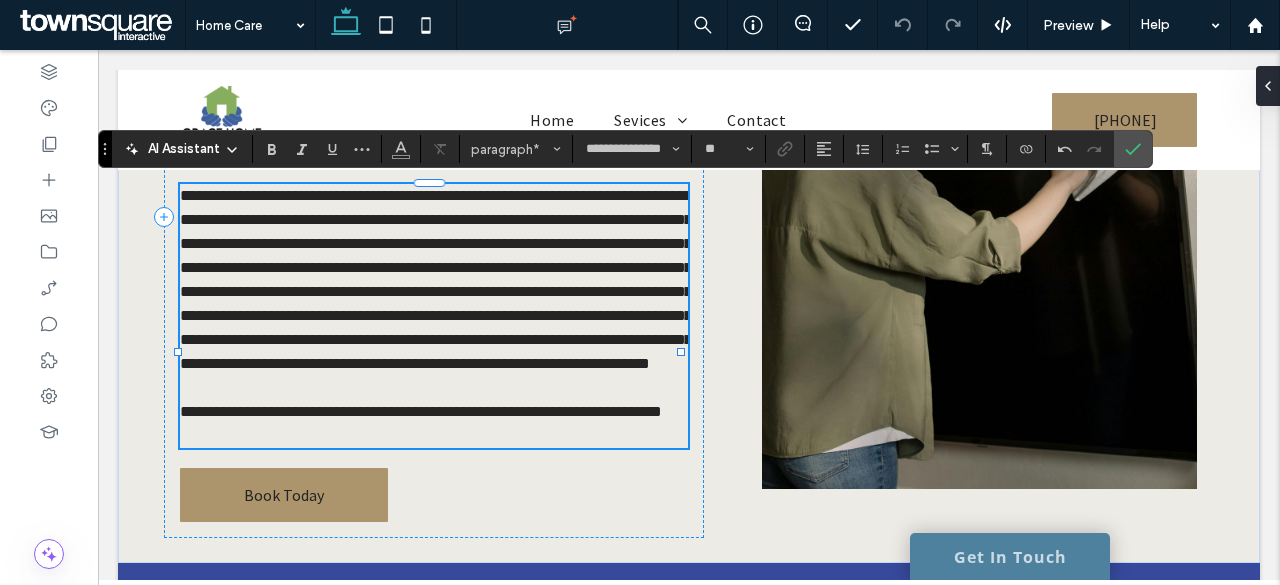 click on "**********" at bounding box center [436, 279] 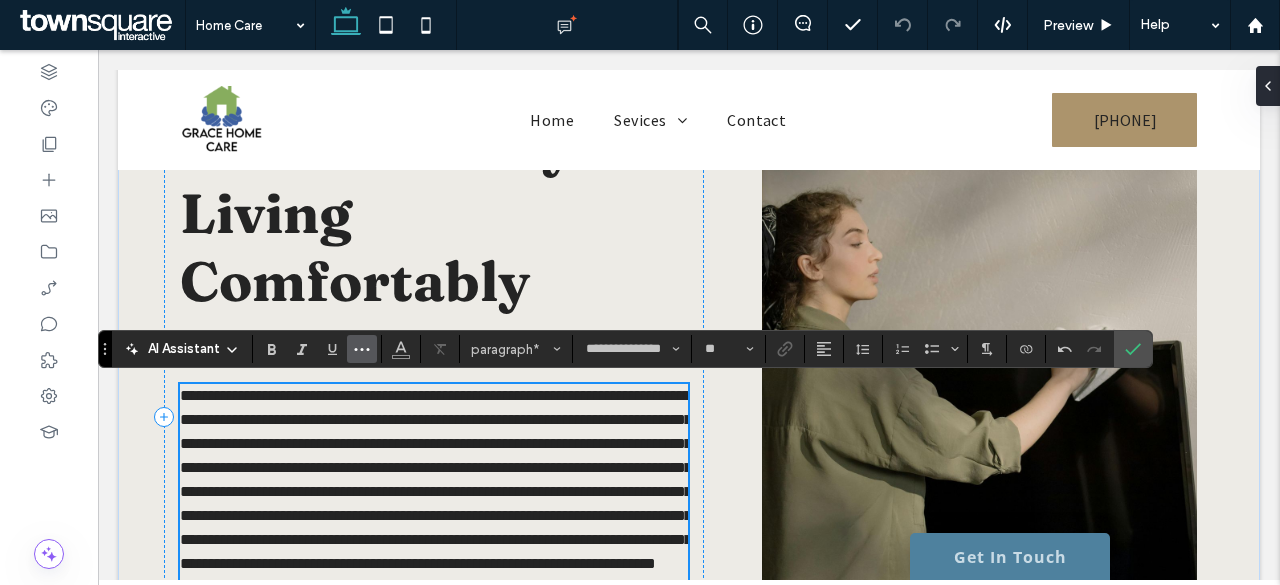 scroll, scrollTop: 0, scrollLeft: 0, axis: both 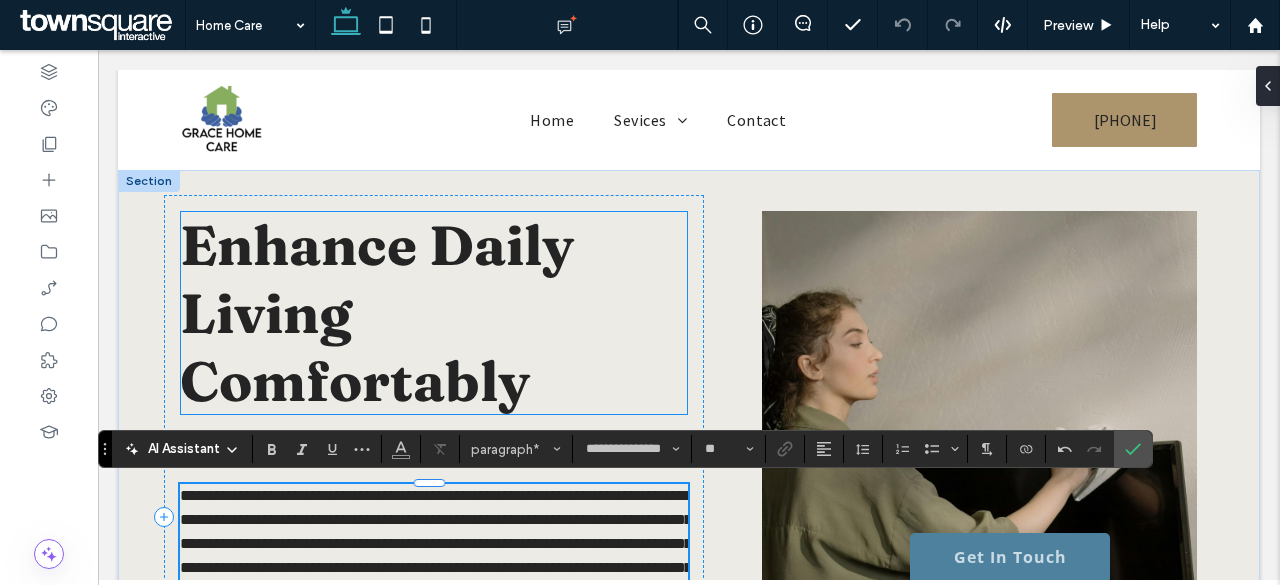 click on "Enhance Daily Living Comfortably" at bounding box center (377, 313) 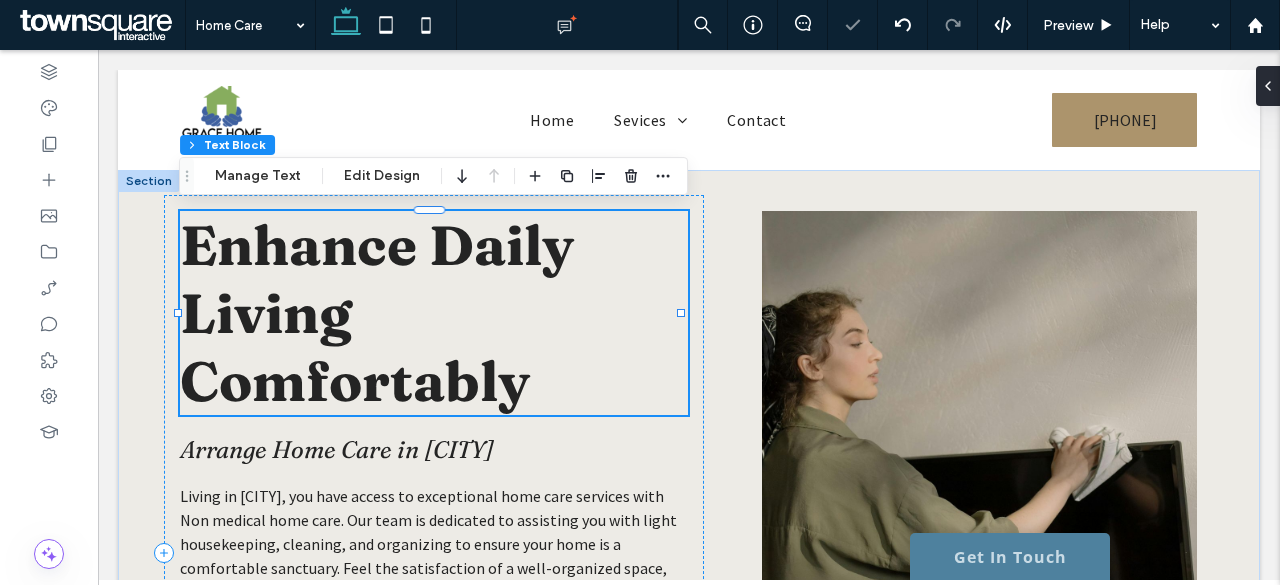 click on "Enhance Daily Living Comfortably" at bounding box center (377, 313) 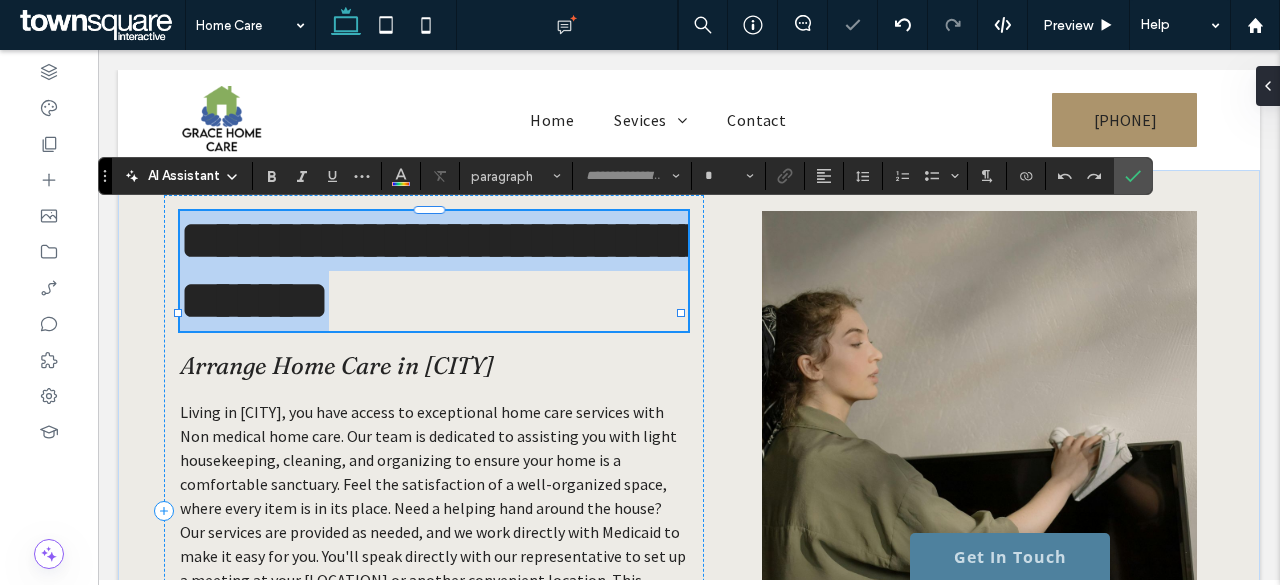 type on "********" 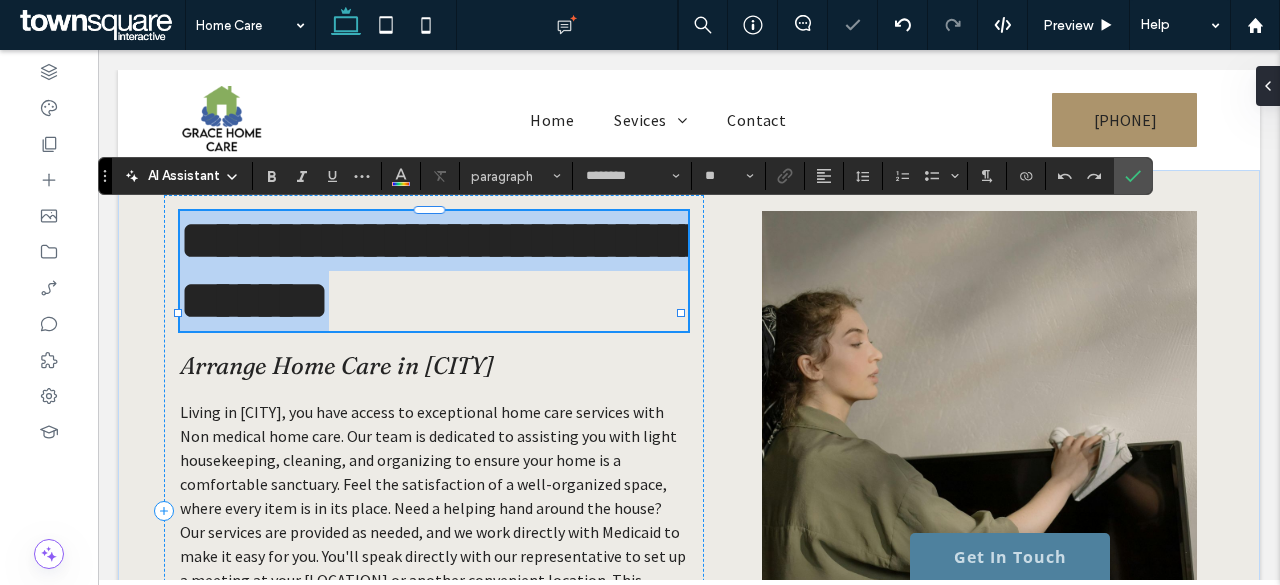 click on "**********" at bounding box center (443, 270) 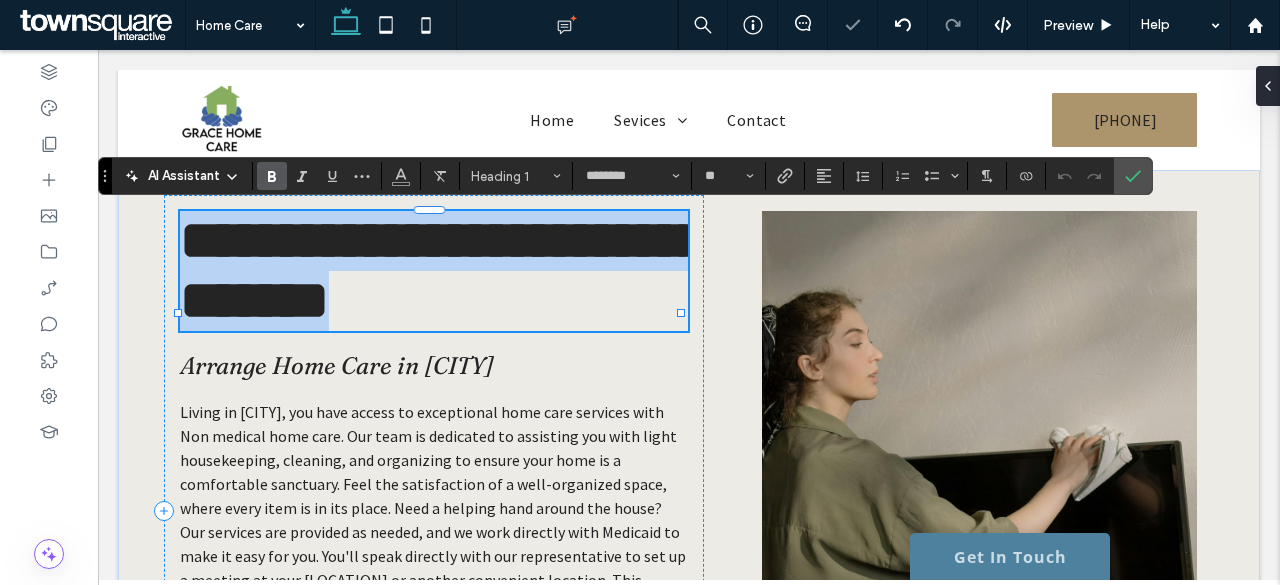 click on "**********" at bounding box center (443, 270) 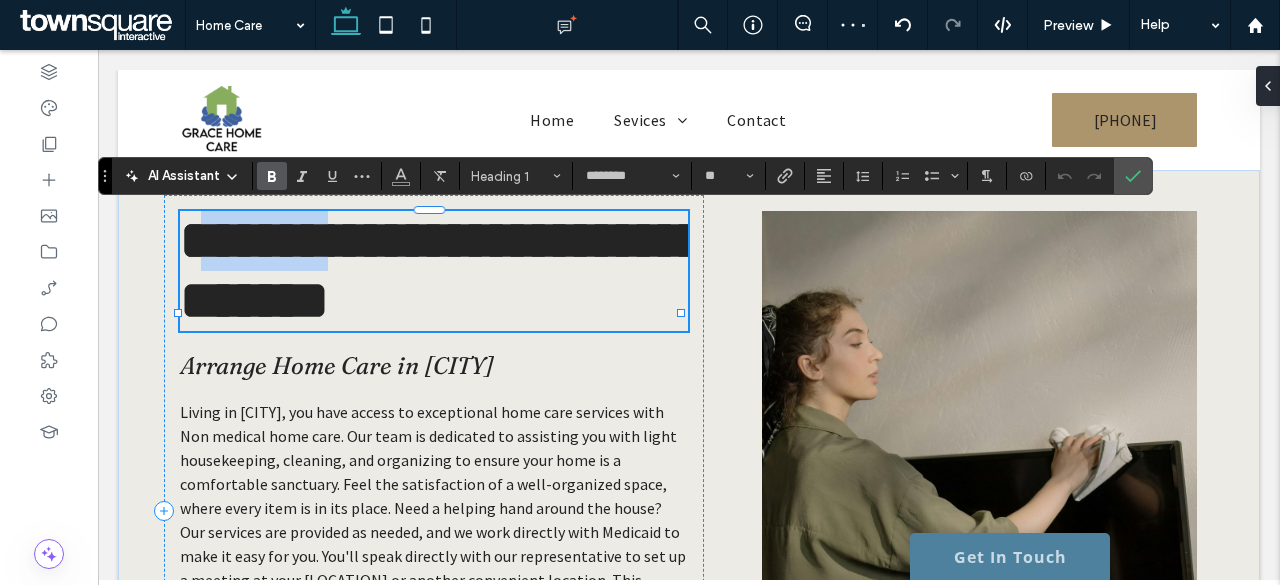 drag, startPoint x: 410, startPoint y: 251, endPoint x: 200, endPoint y: 249, distance: 210.00952 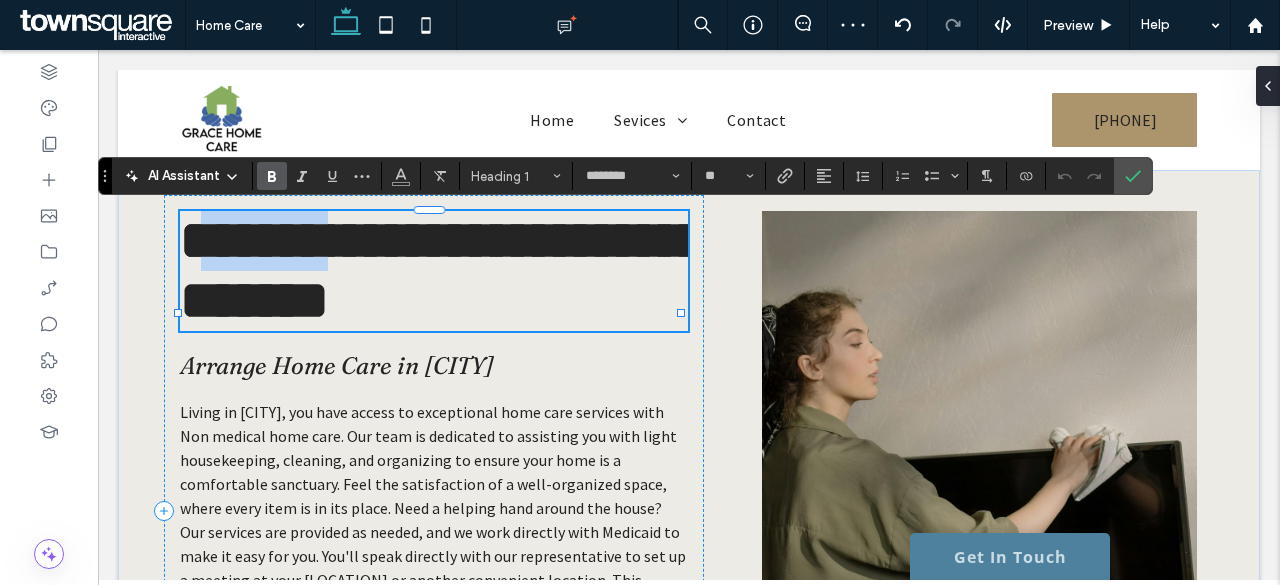 click on "**********" at bounding box center (443, 270) 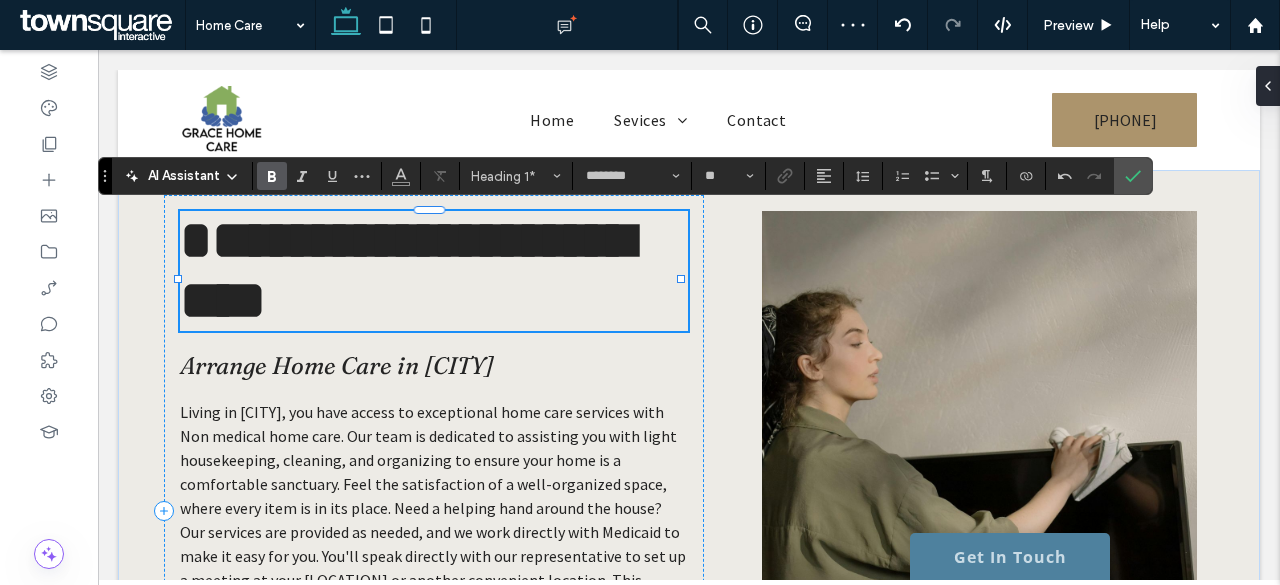 type 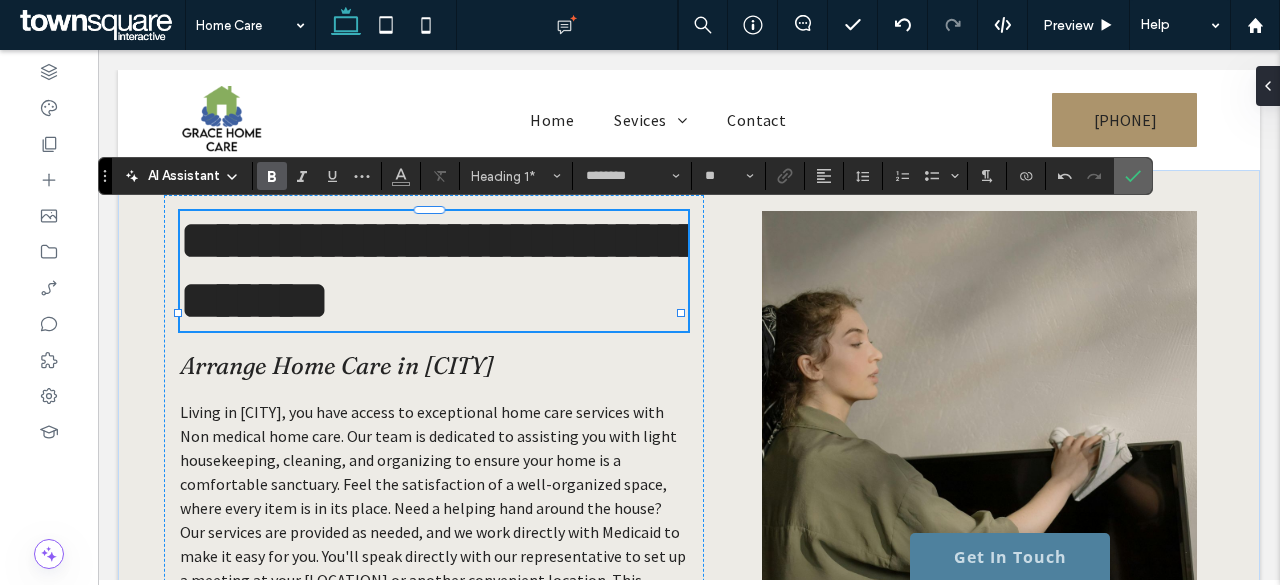 click at bounding box center [1133, 176] 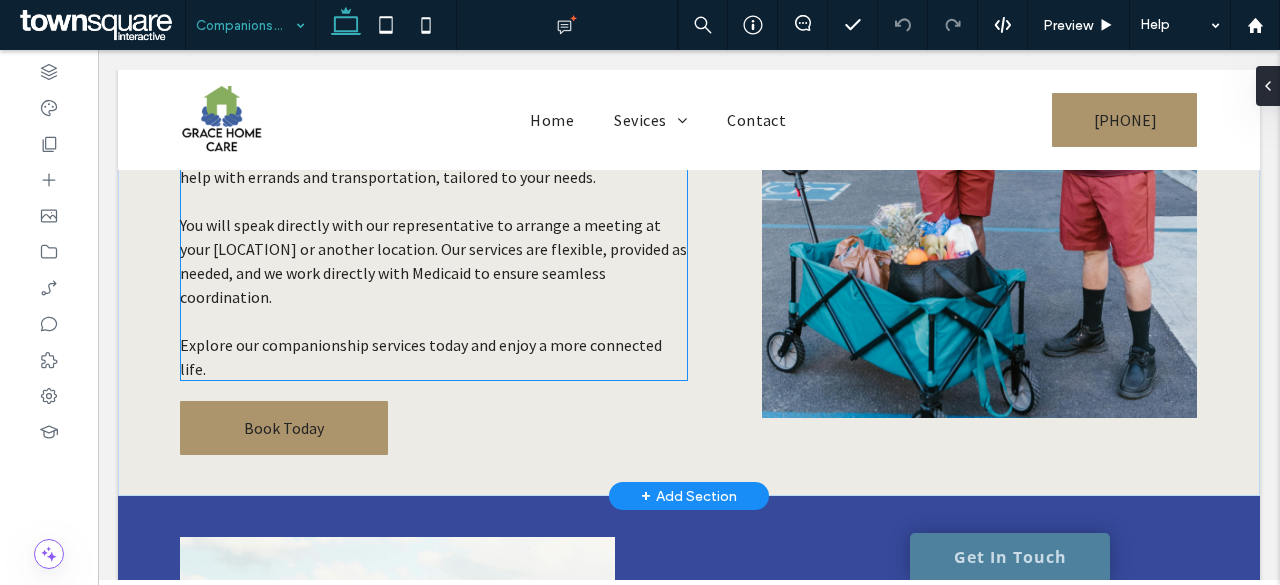 scroll, scrollTop: 400, scrollLeft: 0, axis: vertical 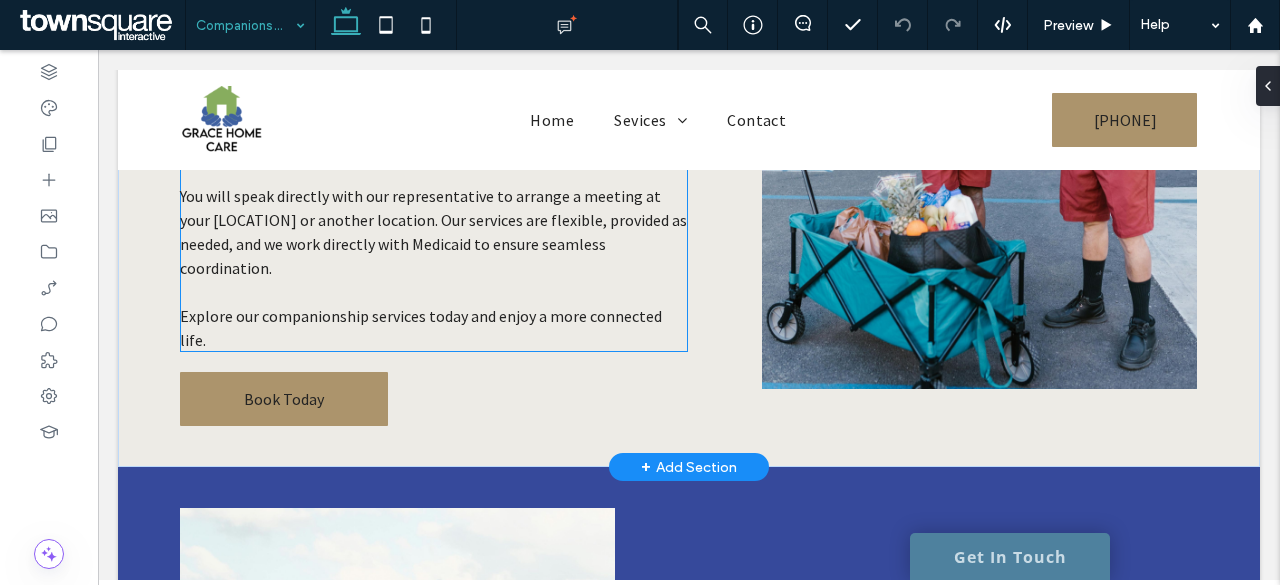 click on "You will speak directly with our representative to arrange a meeting at your home or another location. Our services are flexible, provided as needed, and we work directly with Medicaid to ensure seamless coordination." at bounding box center [433, 232] 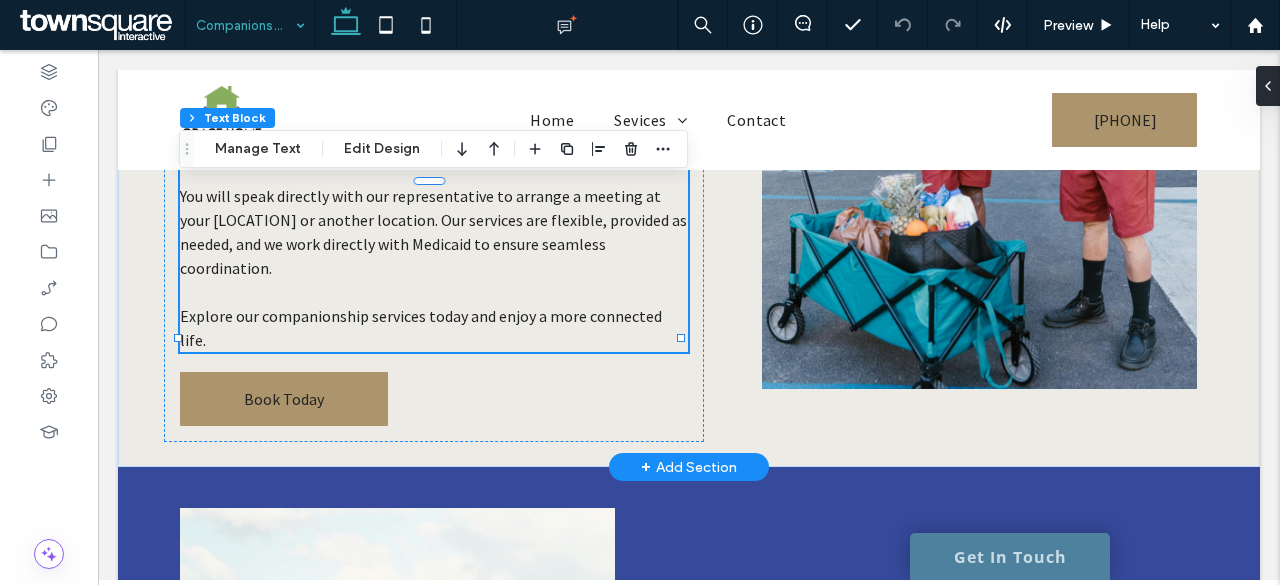 click on "You will speak directly with our representative to arrange a meeting at your home or another location. Our services are flexible, provided as needed, and we work directly with Medicaid to ensure seamless coordination." at bounding box center [433, 232] 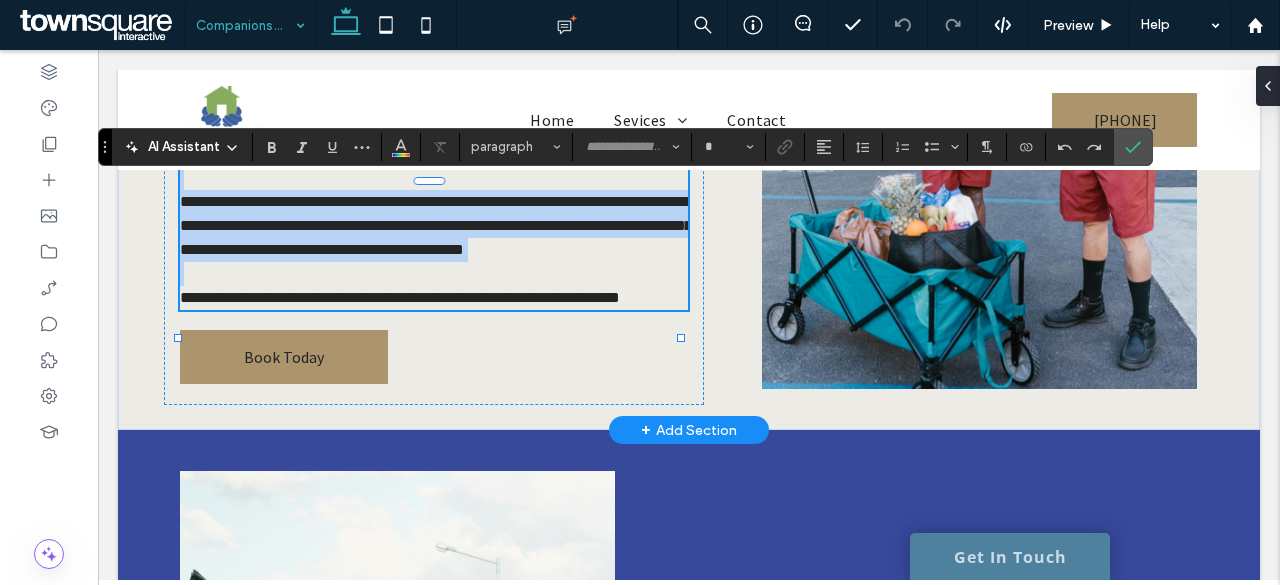 type on "**********" 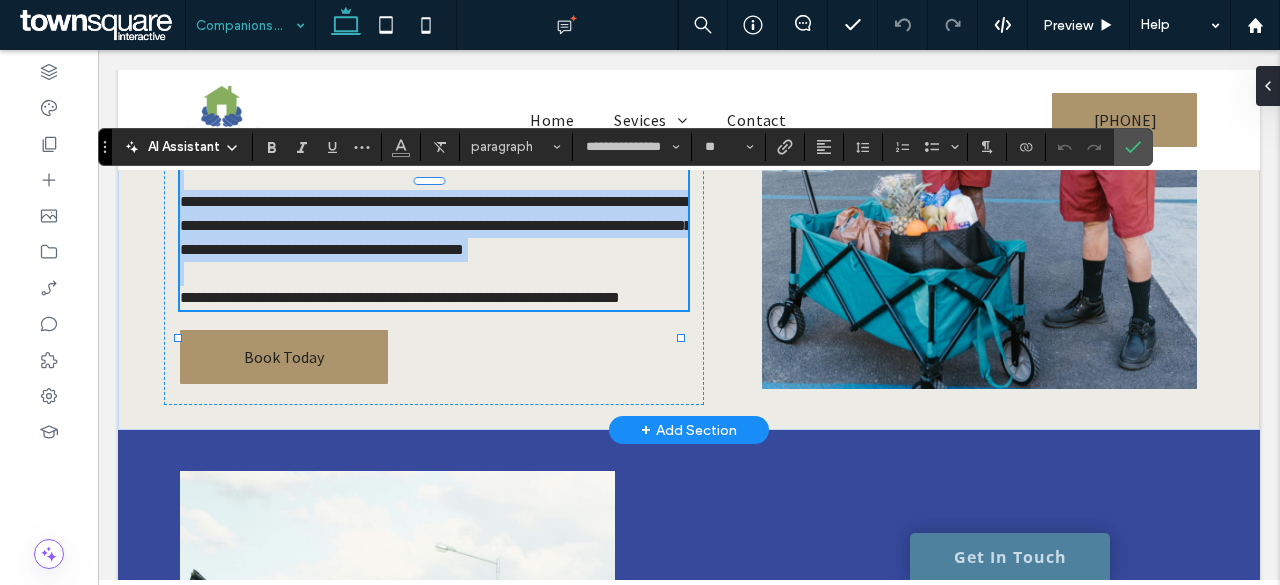 click on "**********" at bounding box center (436, 225) 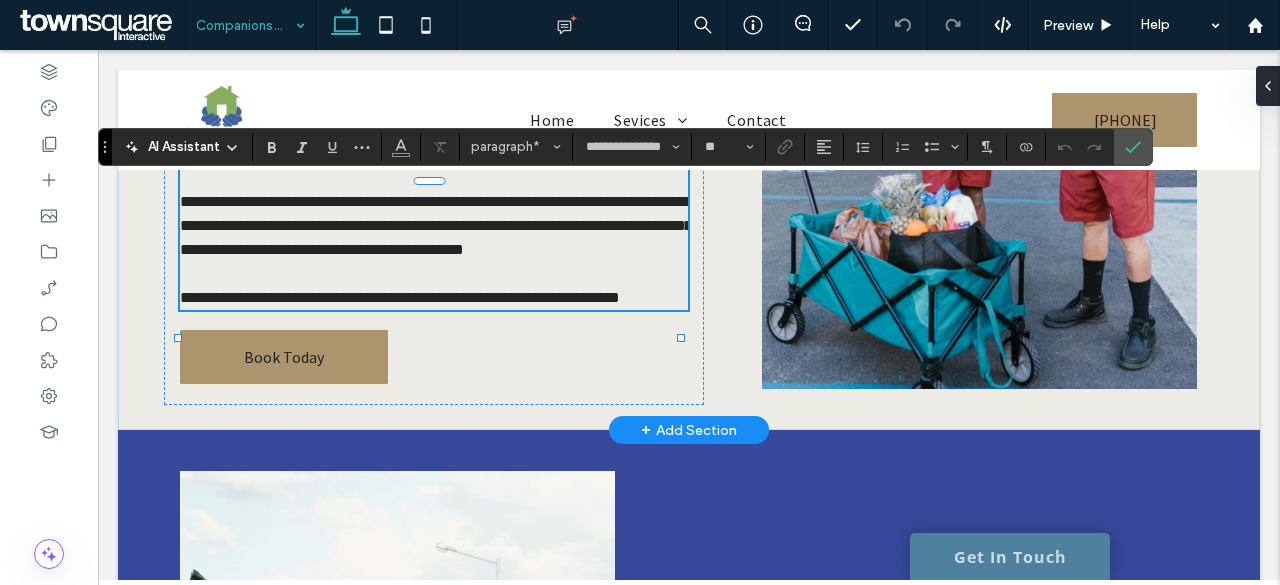 click on "**********" at bounding box center (436, 225) 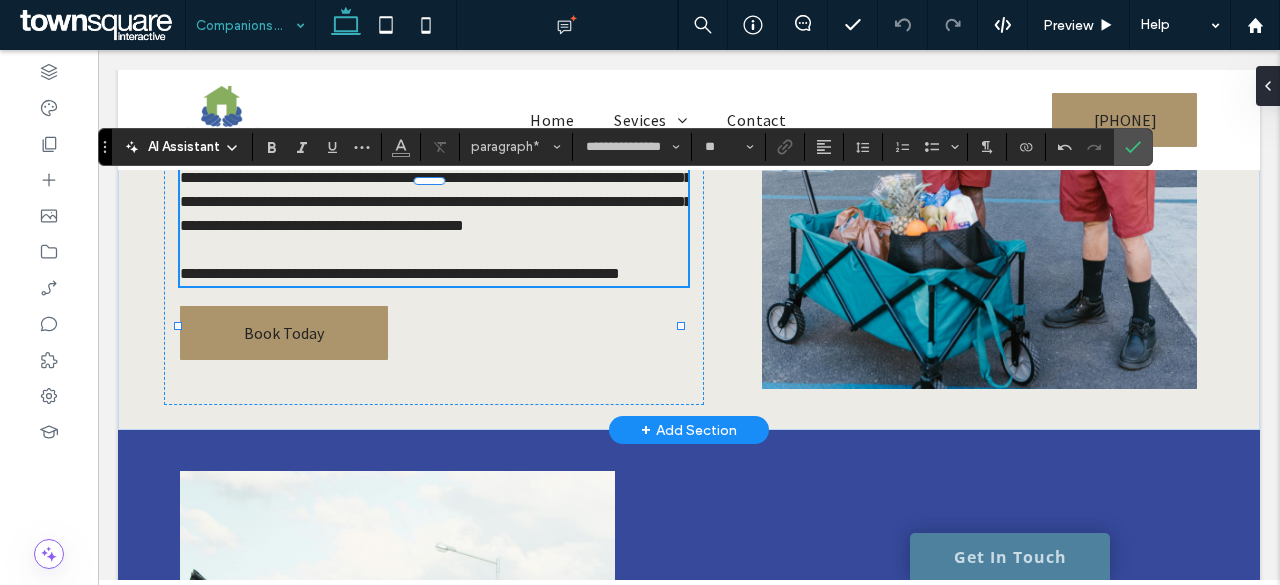 type 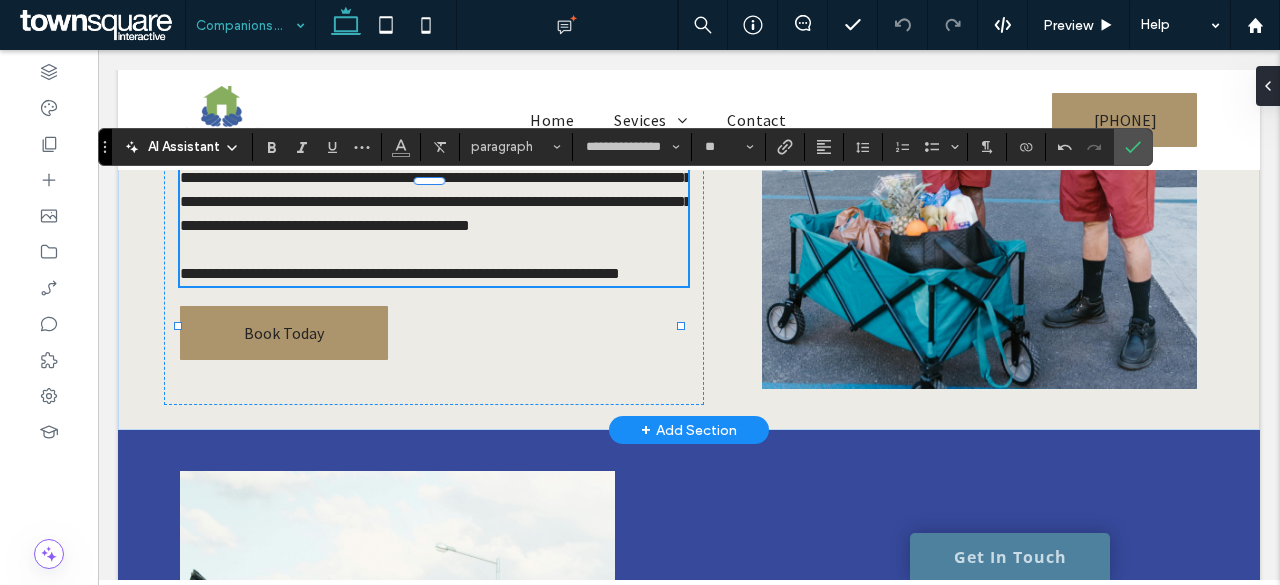 drag, startPoint x: 323, startPoint y: 287, endPoint x: 344, endPoint y: 256, distance: 37.44329 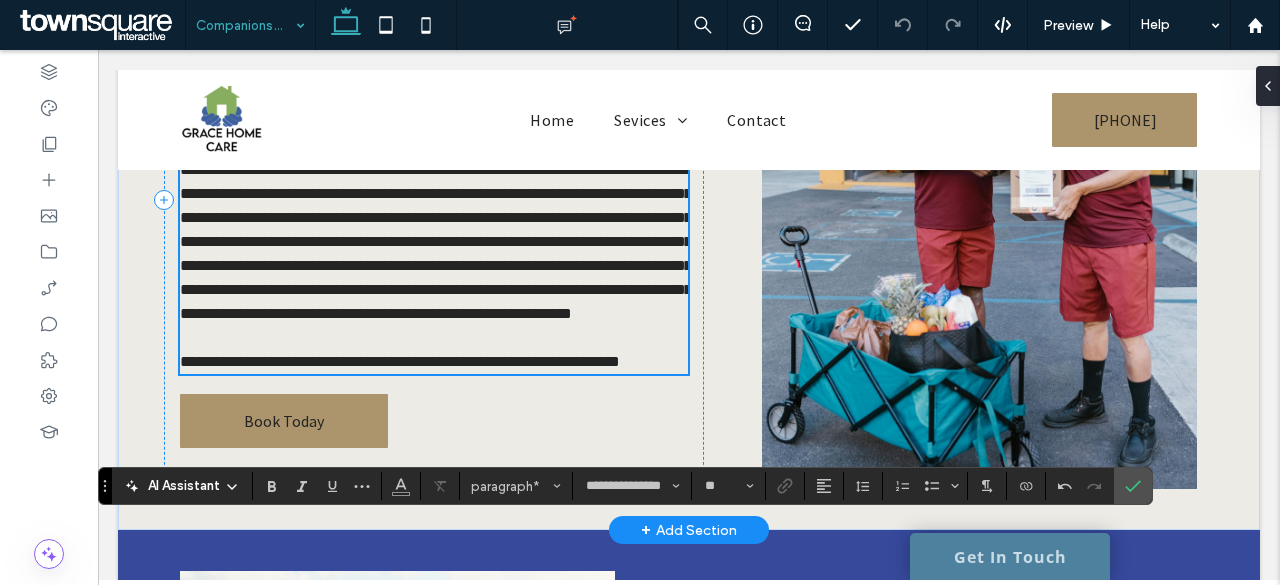 scroll, scrollTop: 0, scrollLeft: 0, axis: both 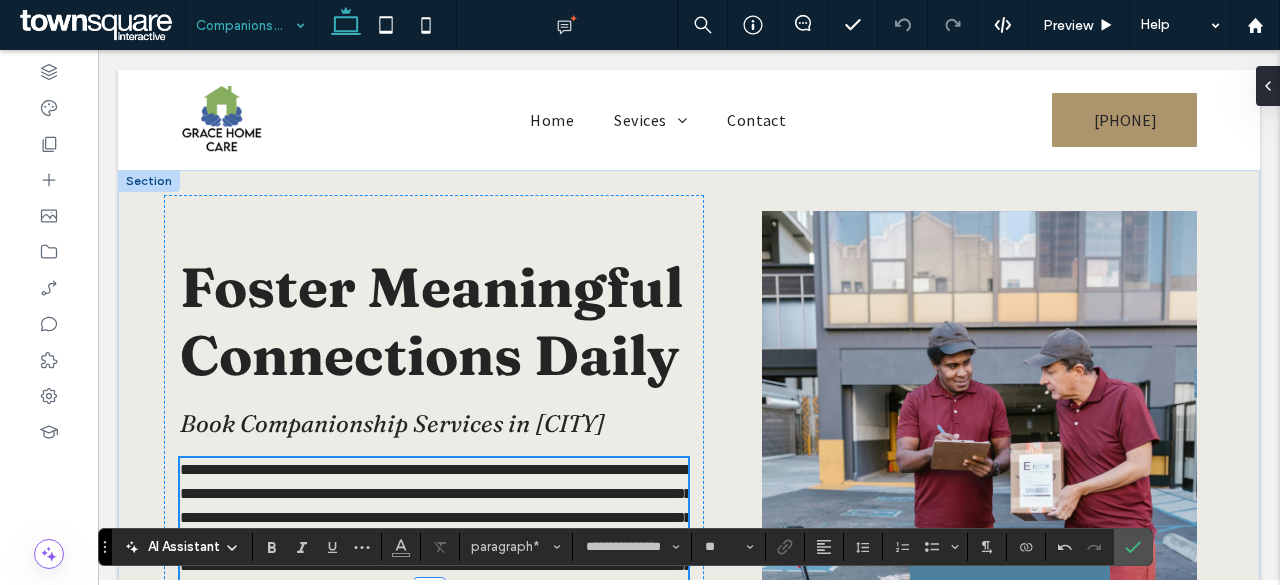 click at bounding box center (245, 25) 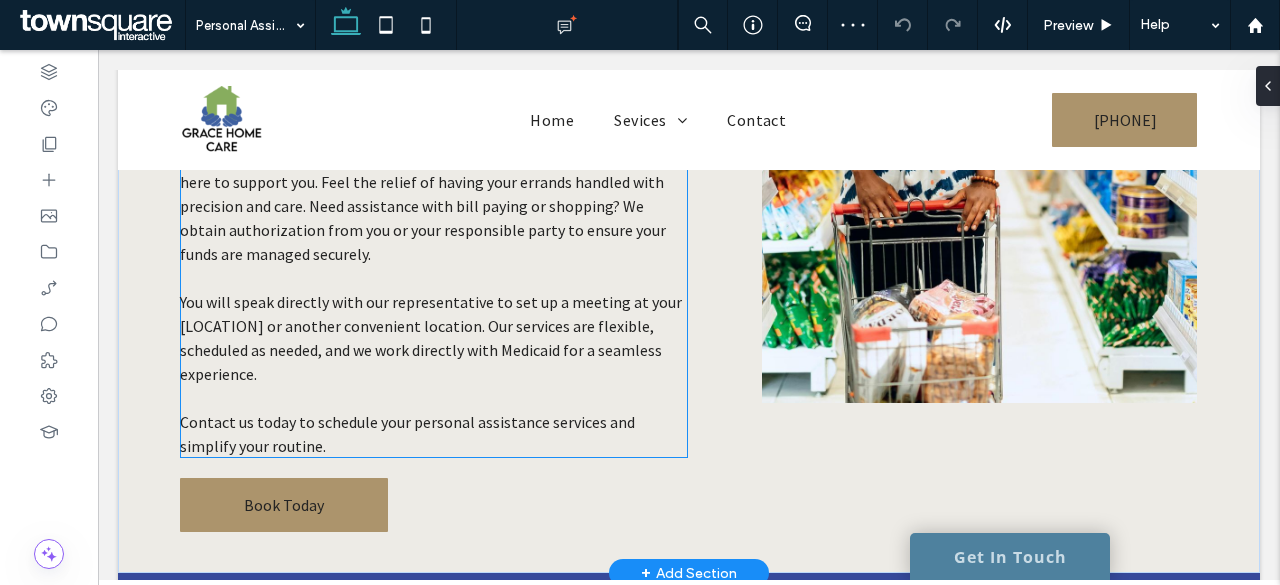 scroll, scrollTop: 300, scrollLeft: 0, axis: vertical 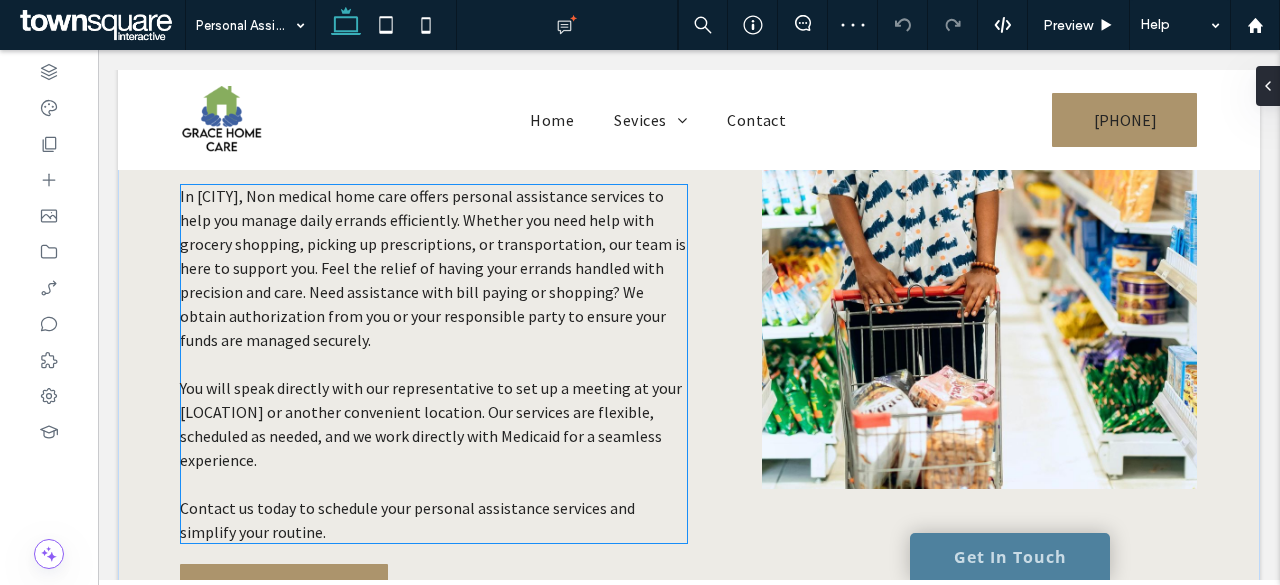 click on "In Colorado Springs, Non medical home care offers personal assistance services to help you manage daily errands efficiently. Whether you need help with grocery shopping, picking up prescriptions, or transportation, our team is here to support you. Feel the relief of having your errands handled with precision and care. Need assistance with bill paying or shopping? We obtain authorization from you or your responsible party to ensure your funds are managed securely." at bounding box center (434, 268) 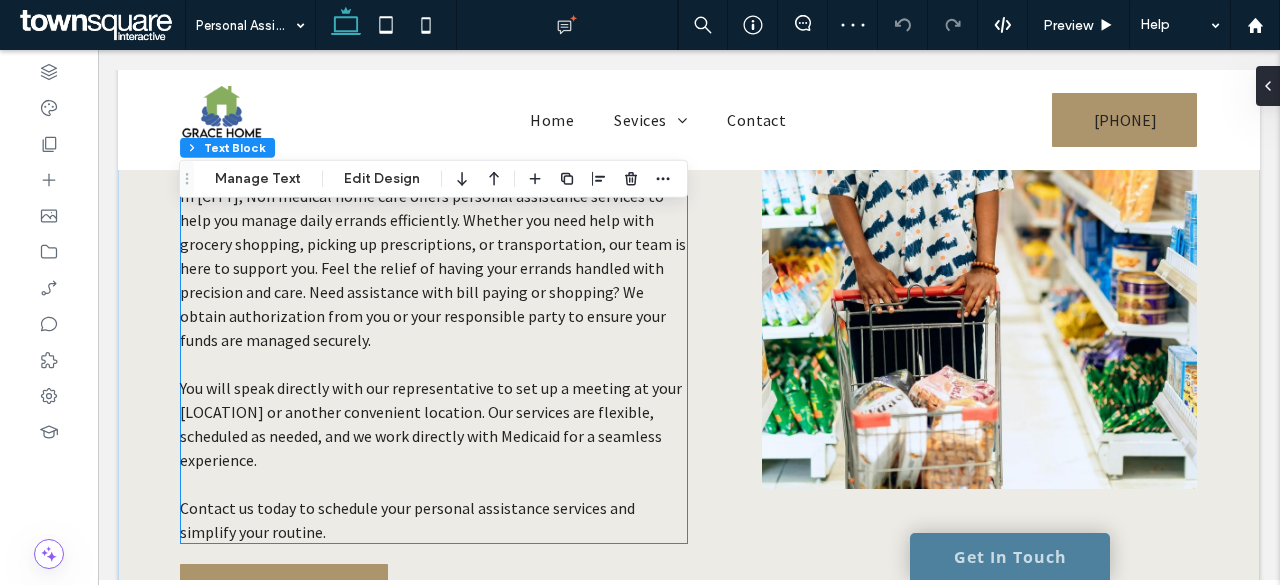 click on "In Colorado Springs, Non medical home care offers personal assistance services to help you manage daily errands efficiently. Whether you need help with grocery shopping, picking up prescriptions, or transportation, our team is here to support you. Feel the relief of having your errands handled with precision and care. Need assistance with bill paying or shopping? We obtain authorization from you or your responsible party to ensure your funds are managed securely." at bounding box center [434, 268] 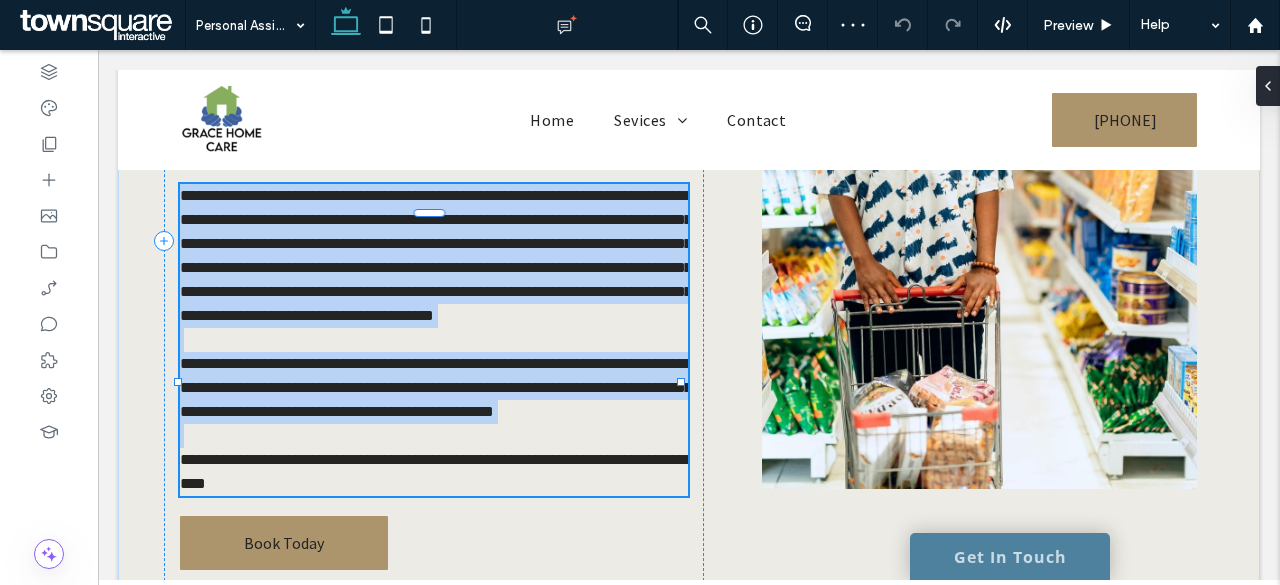 type on "**********" 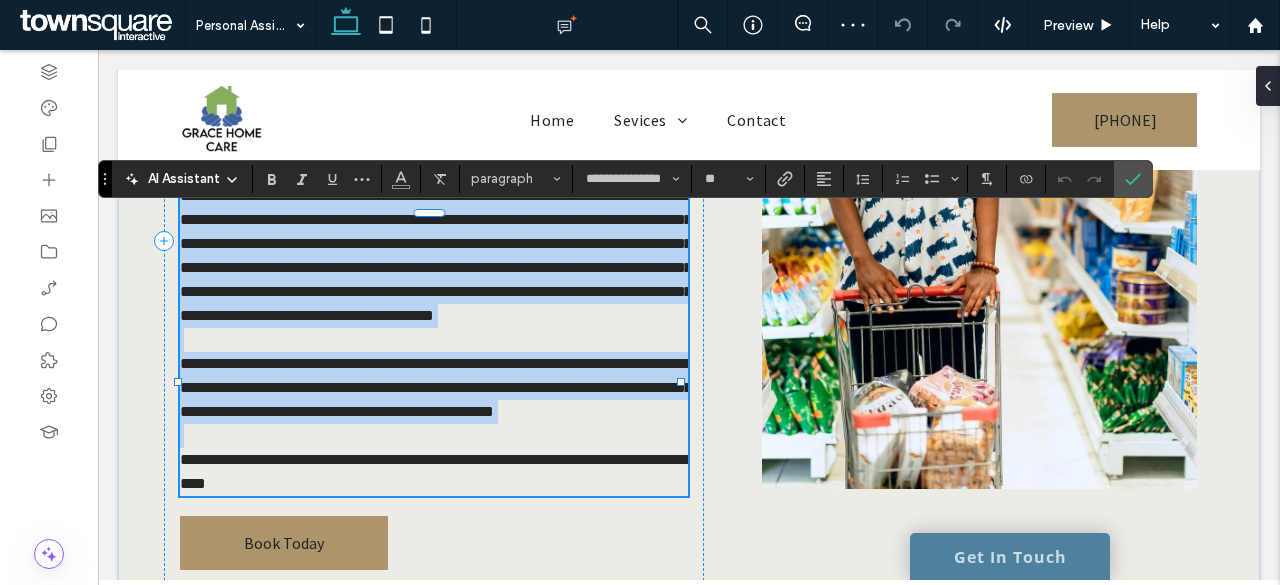 click on "**********" at bounding box center [436, 255] 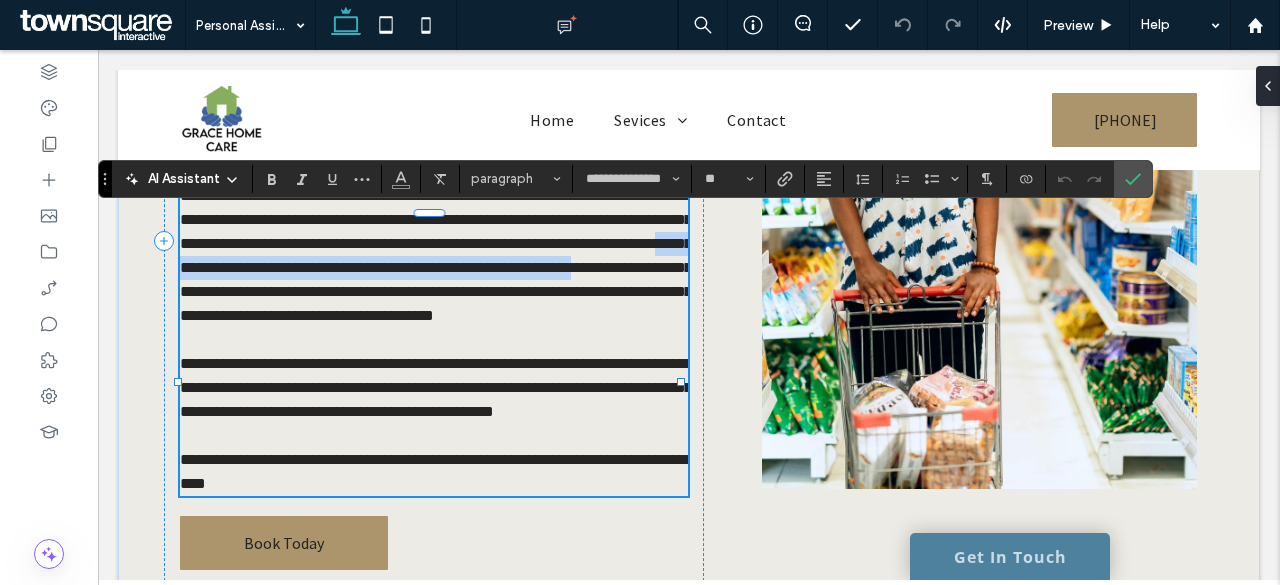drag, startPoint x: 398, startPoint y: 317, endPoint x: 398, endPoint y: 295, distance: 22 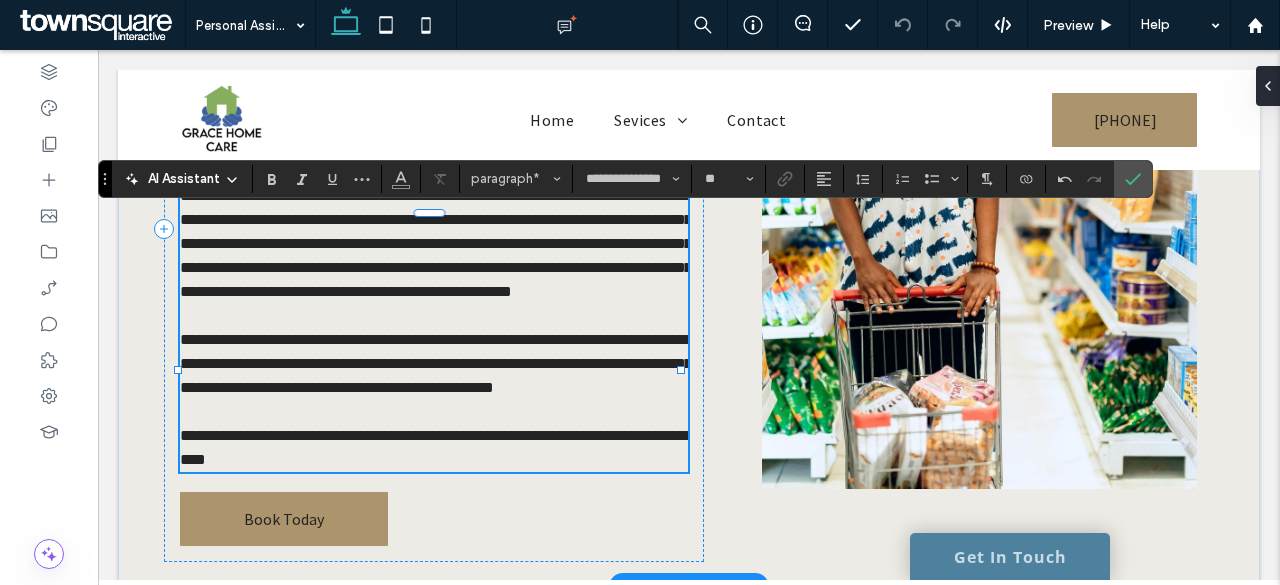 type 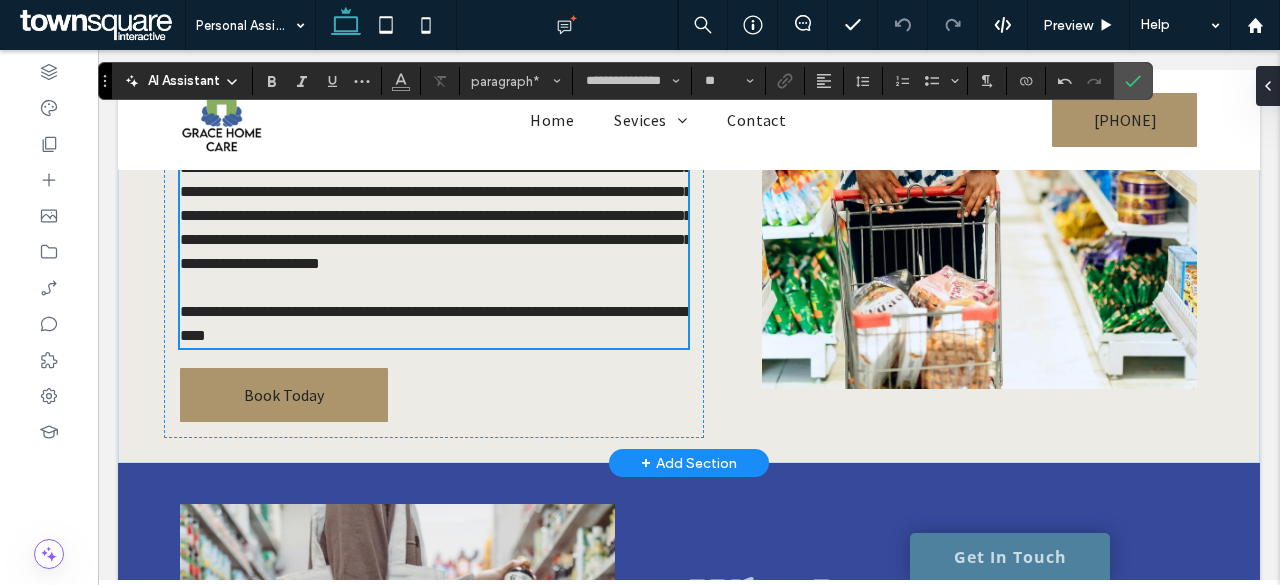scroll, scrollTop: 300, scrollLeft: 0, axis: vertical 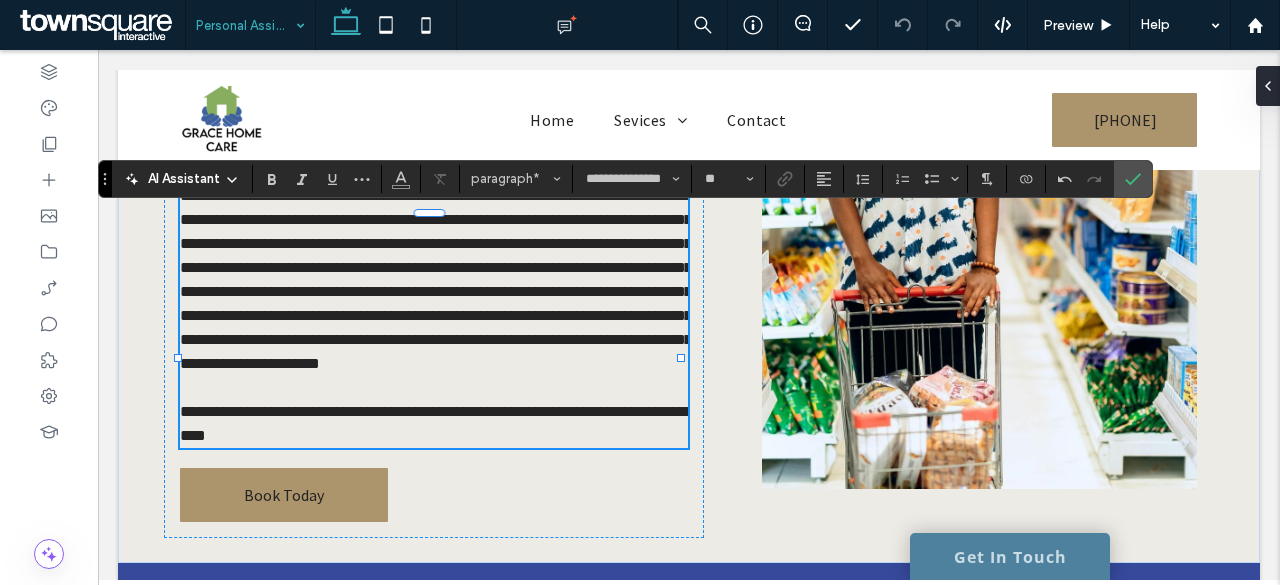 click at bounding box center [245, 25] 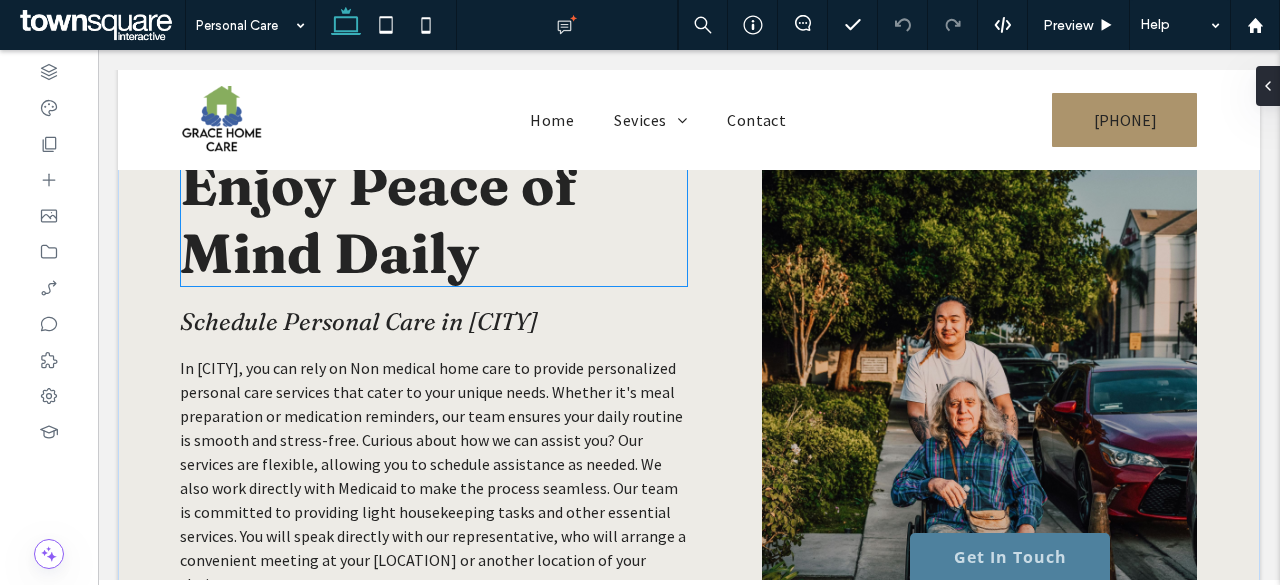scroll, scrollTop: 100, scrollLeft: 0, axis: vertical 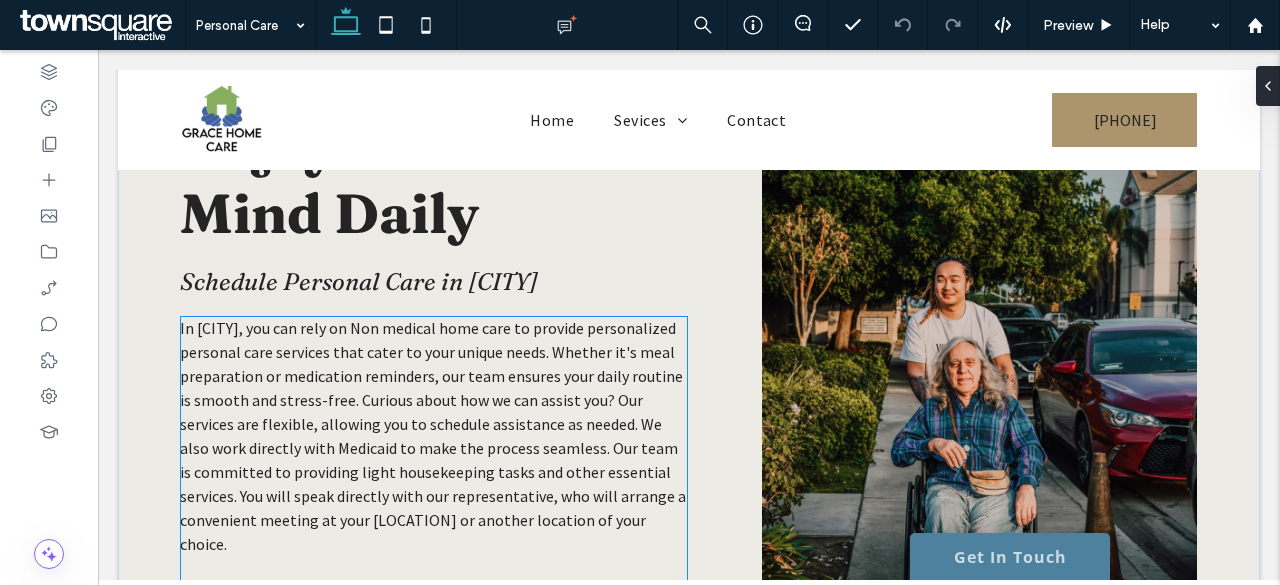 click on "In Colorado Springs, you can rely on Non medical home care to provide personalized personal care services that cater to your unique needs. Whether it's meal preparation or medication reminders, our team ensures your daily routine is smooth and stress-free. Curious about how we can assist you? Our services are flexible, allowing you to schedule assistance as needed. We also work directly with Medicaid to make the process seamless. Our team is committed to providing light housekeeping tasks and other essential services. You will speak directly with our representative, who will arrange a convenient meeting at your home or another location of your choice." at bounding box center (433, 436) 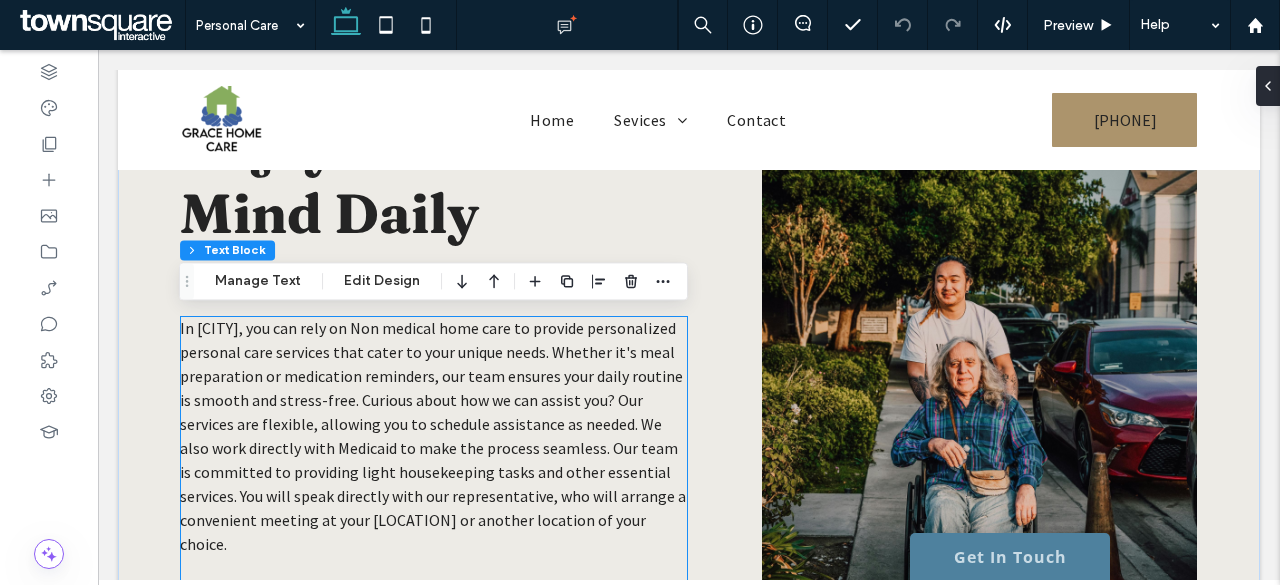 click on "In Colorado Springs, you can rely on Non medical home care to provide personalized personal care services that cater to your unique needs. Whether it's meal preparation or medication reminders, our team ensures your daily routine is smooth and stress-free. Curious about how we can assist you? Our services are flexible, allowing you to schedule assistance as needed. We also work directly with Medicaid to make the process seamless. Our team is committed to providing light housekeeping tasks and other essential services. You will speak directly with our representative, who will arrange a convenient meeting at your home or another location of your choice." at bounding box center (433, 436) 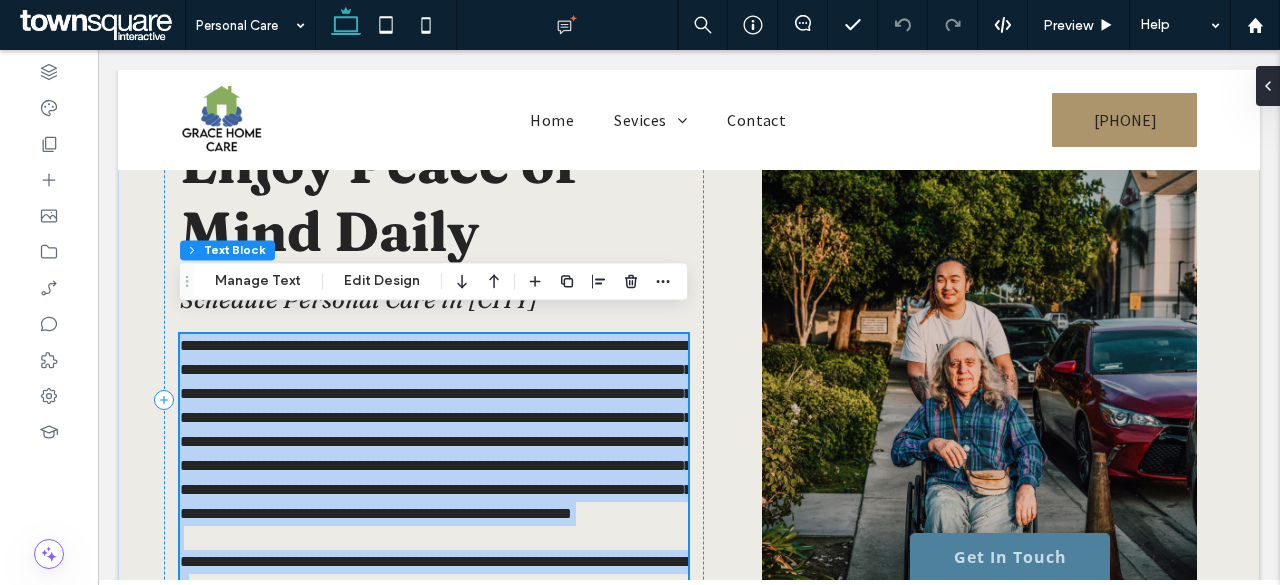 scroll, scrollTop: 256, scrollLeft: 0, axis: vertical 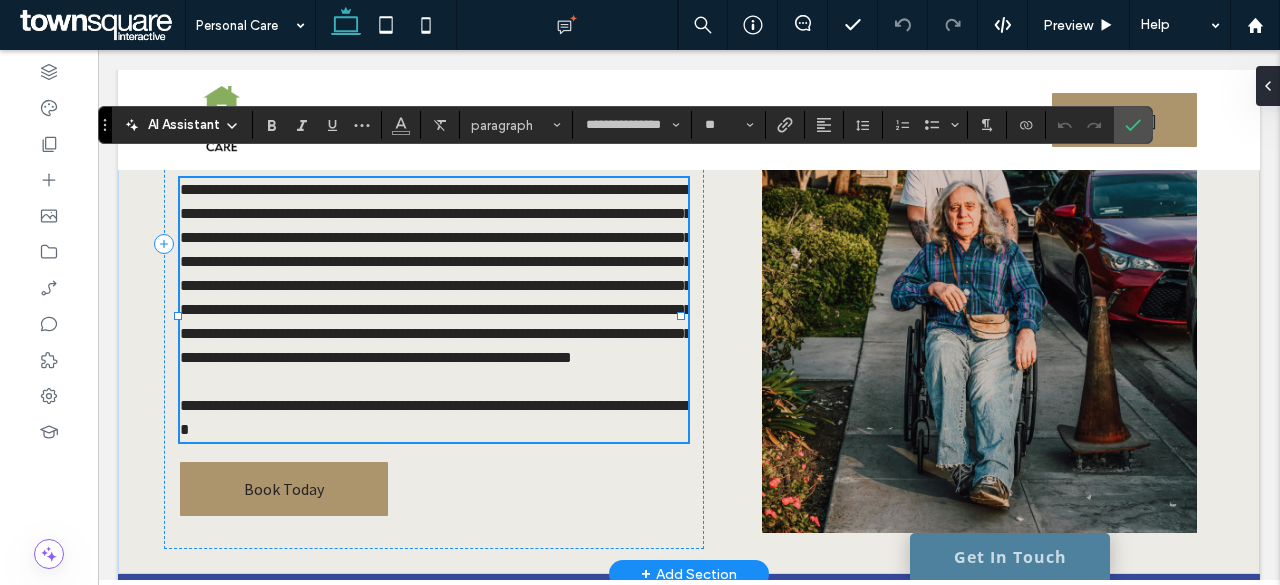 click on "**********" at bounding box center (436, 273) 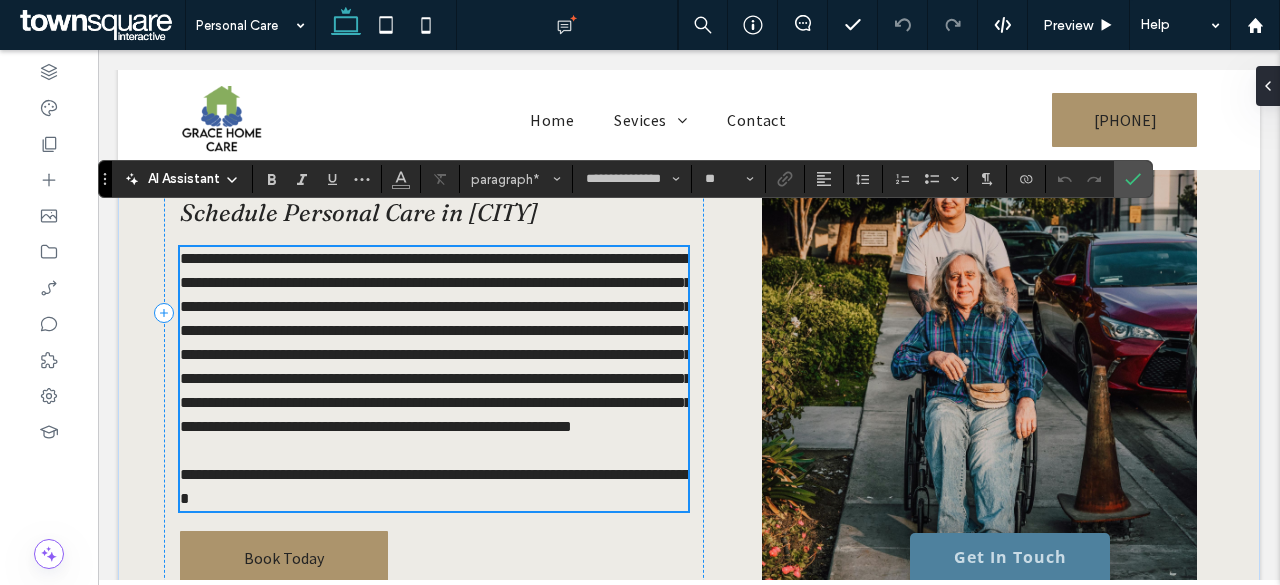 scroll, scrollTop: 156, scrollLeft: 0, axis: vertical 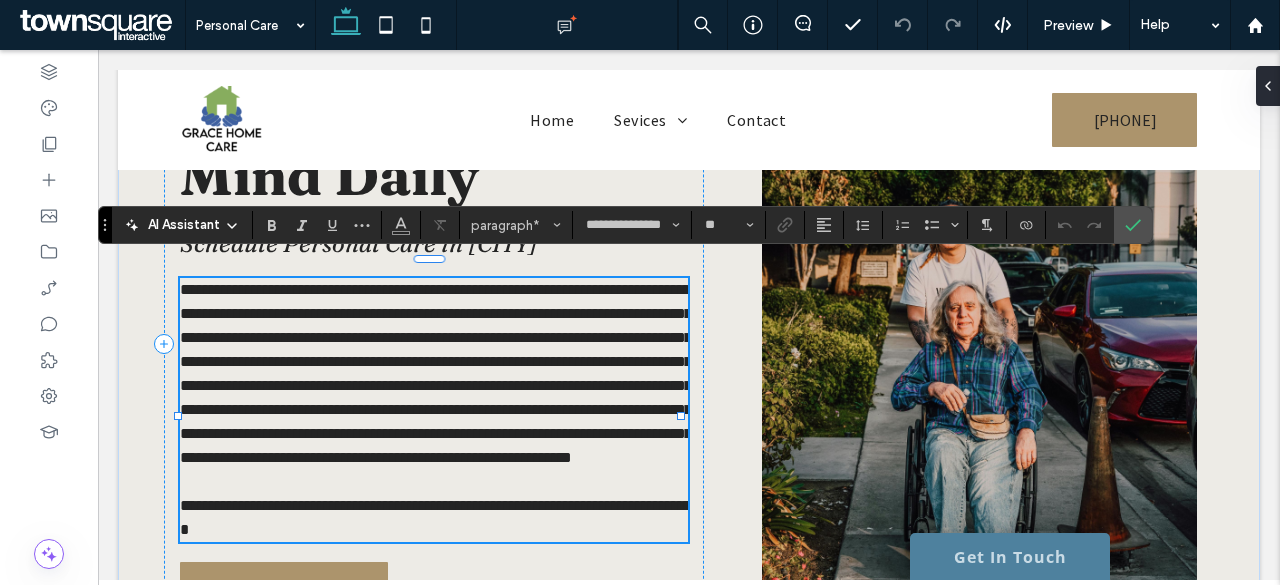 click on "**********" at bounding box center (436, 373) 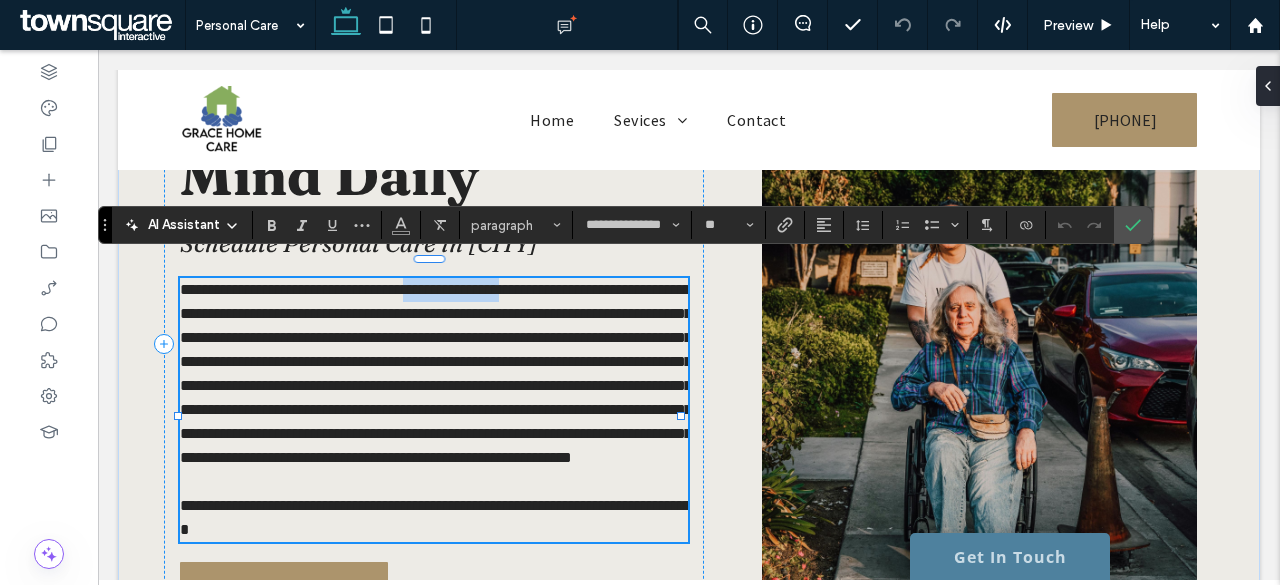 drag, startPoint x: 546, startPoint y: 272, endPoint x: 422, endPoint y: 271, distance: 124.004036 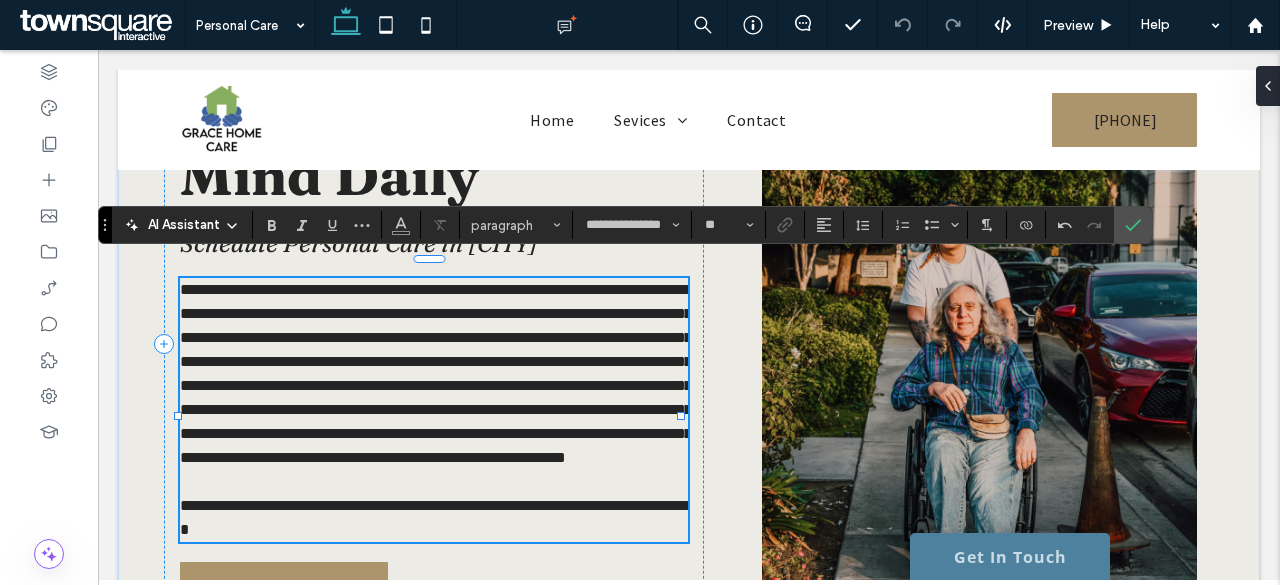 click on "**********" at bounding box center [436, 373] 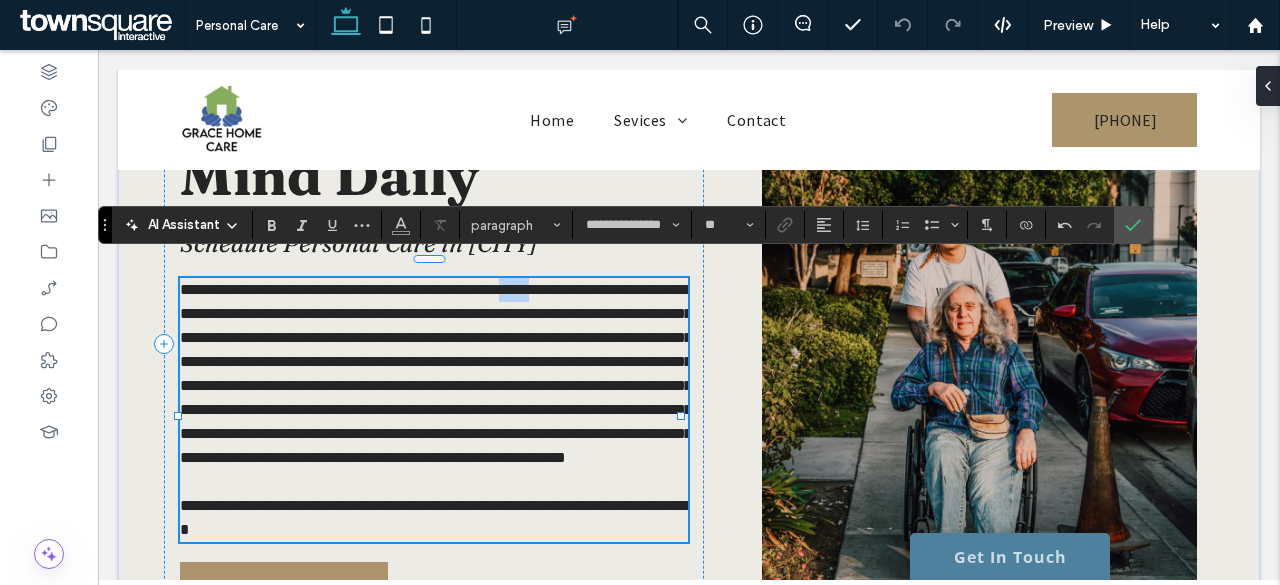 click on "**********" at bounding box center [436, 373] 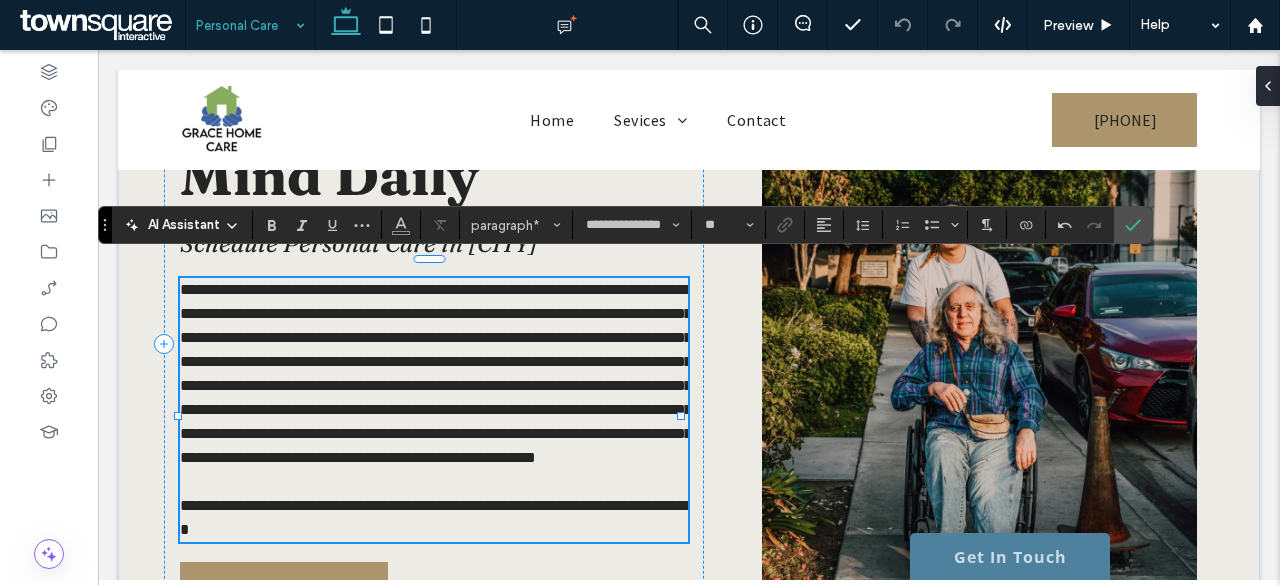click at bounding box center (245, 25) 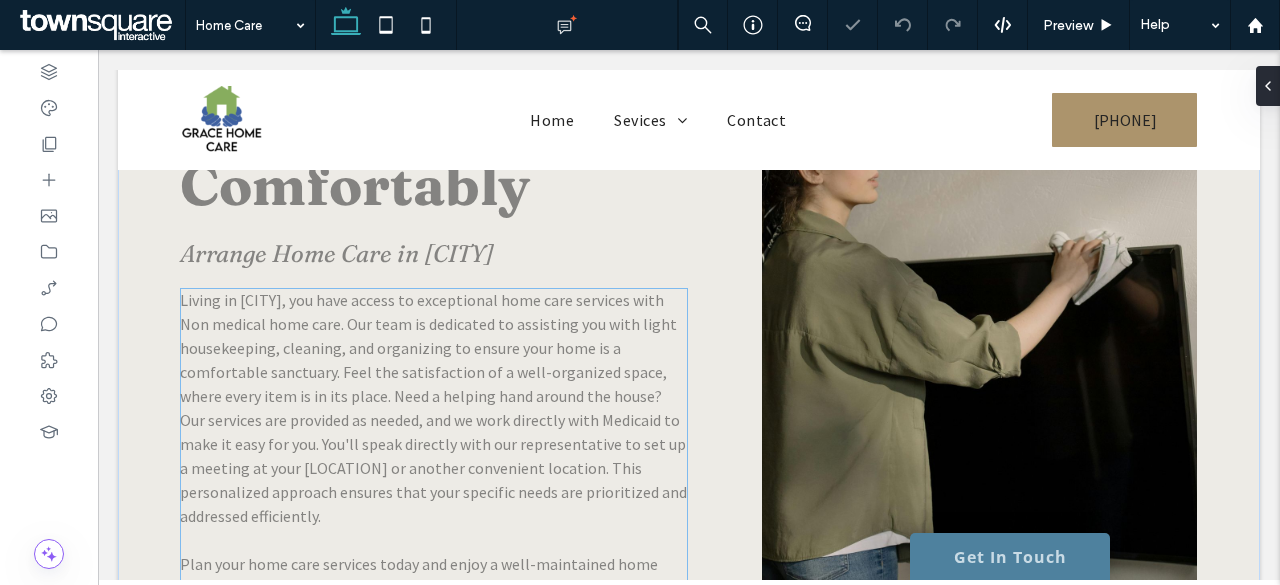 scroll, scrollTop: 200, scrollLeft: 0, axis: vertical 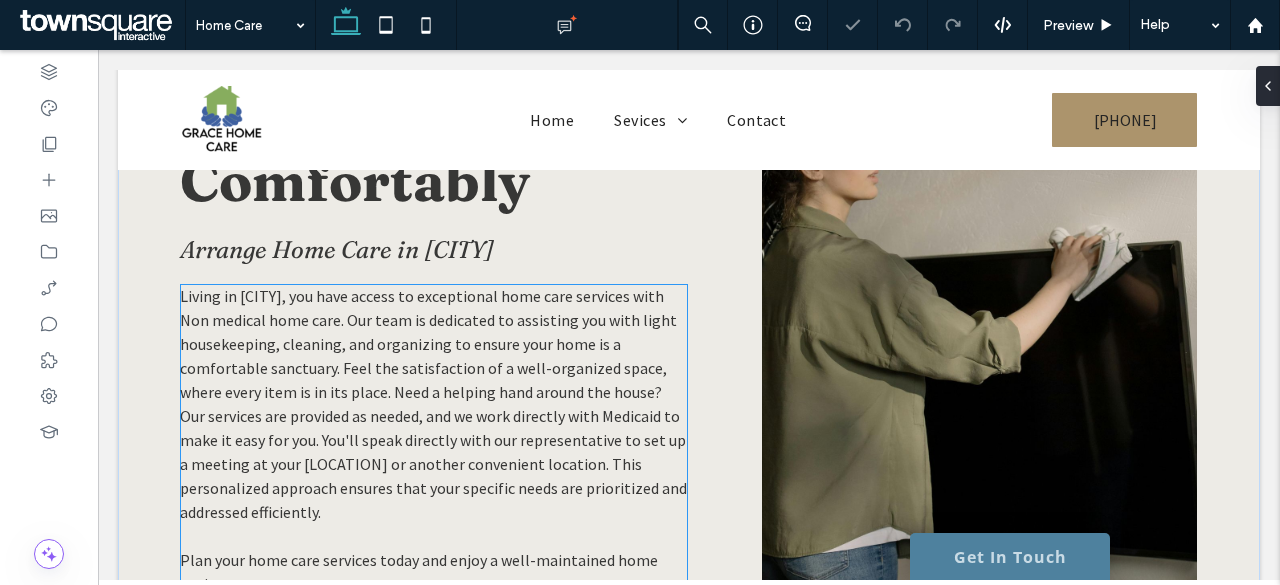 click on "Living in Colorado Springs, you have access to exceptional home care services with Non medical home care. Our team is dedicated to assisting you with light housekeeping, cleaning, and organizing to ensure your home is a comfortable sanctuary. Feel the satisfaction of a well-organized space, where every item is in its place. Need a helping hand around the house? Our services are provided as needed, and we work directly with Medicaid to make it easy for you. You'll speak directly with our representative to set up a meeting at your home or another convenient location. This personalized approach ensures that your specific needs are prioritized and addressed efficiently." at bounding box center (433, 404) 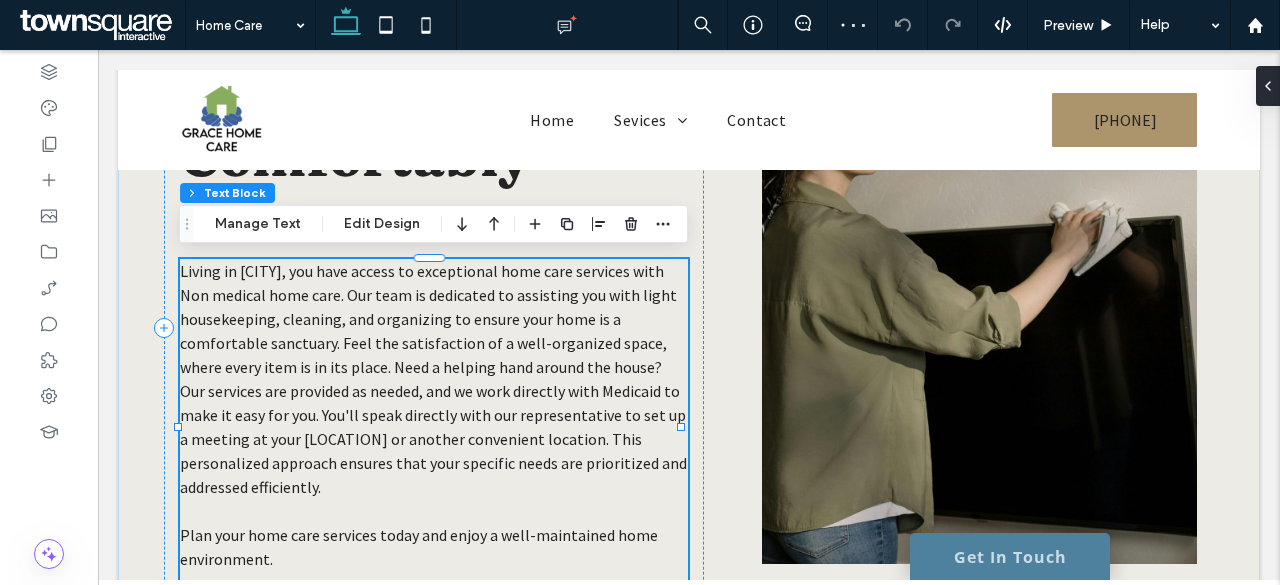 click on "Living in Colorado Springs, you have access to exceptional home care services with Non medical home care. Our team is dedicated to assisting you with light housekeeping, cleaning, and organizing to ensure your home is a comfortable sanctuary. Feel the satisfaction of a well-organized space, where every item is in its place. Need a helping hand around the house? Our services are provided as needed, and we work directly with Medicaid to make it easy for you. You'll speak directly with our representative to set up a meeting at your home or another convenient location. This personalized approach ensures that your specific needs are prioritized and addressed efficiently." at bounding box center (433, 379) 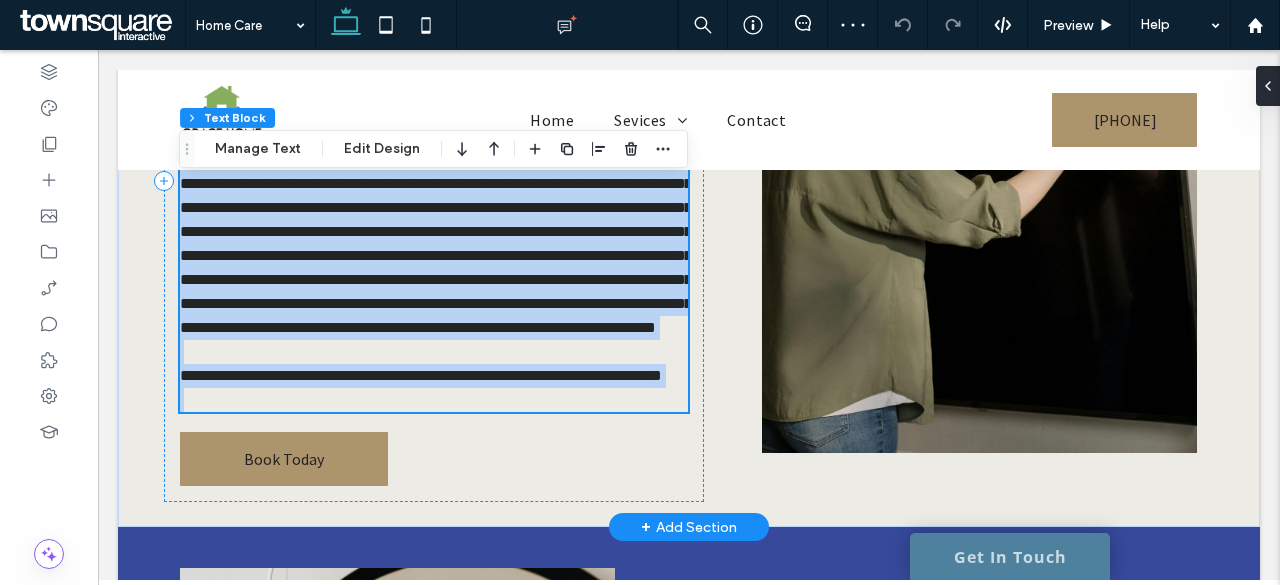 type on "**********" 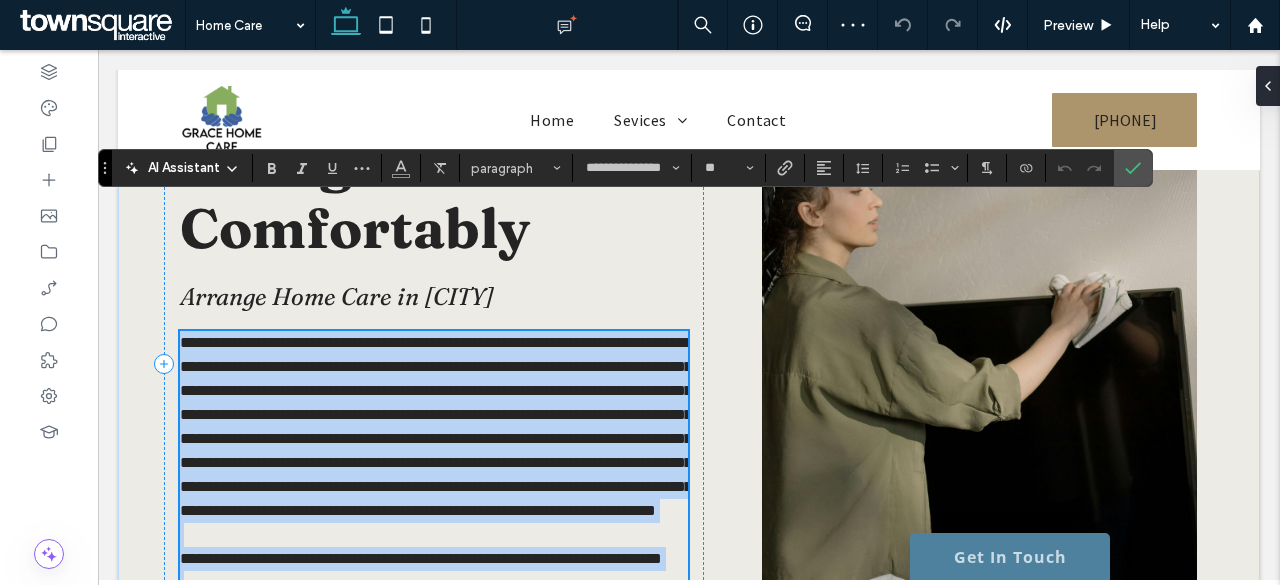 scroll, scrollTop: 136, scrollLeft: 0, axis: vertical 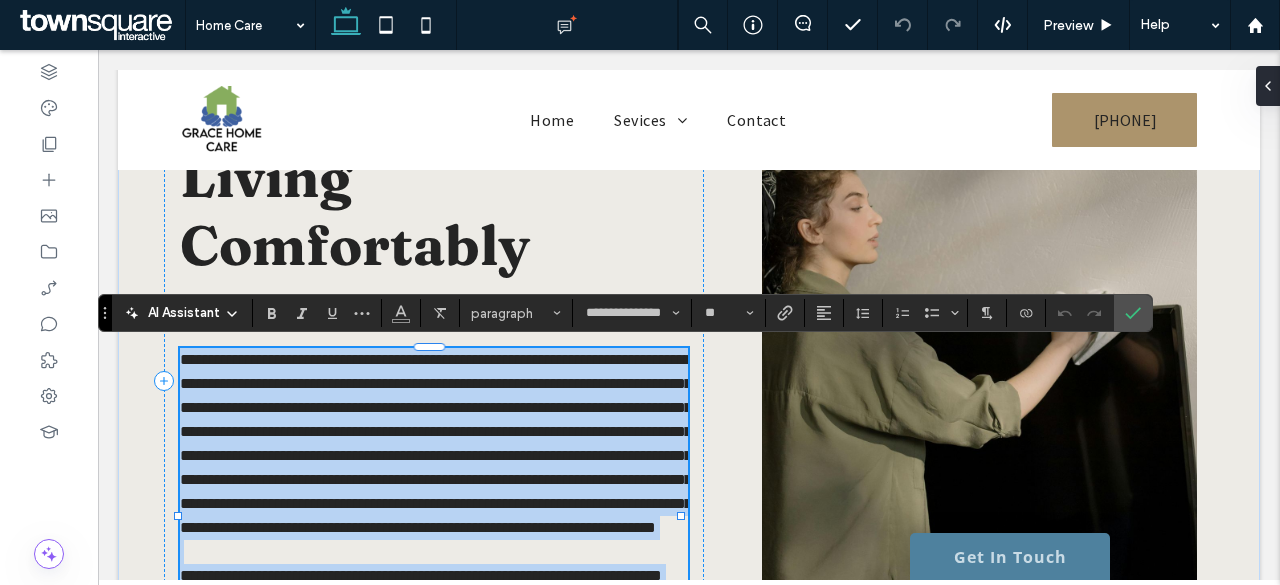 click on "**********" at bounding box center [436, 443] 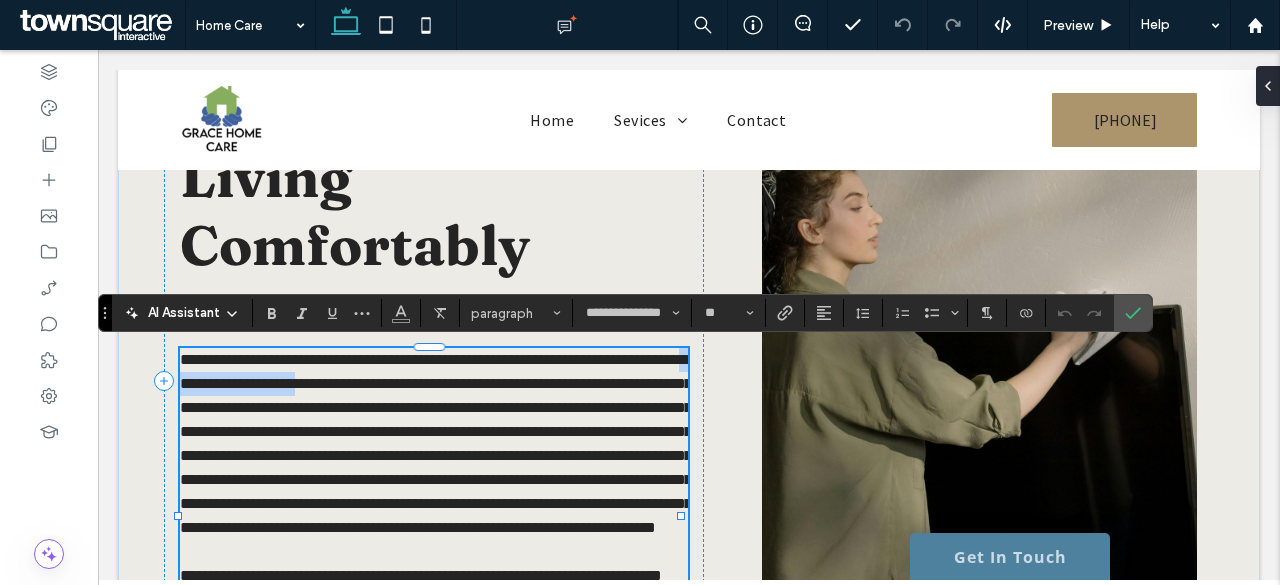 drag, startPoint x: 426, startPoint y: 379, endPoint x: 272, endPoint y: 381, distance: 154.01299 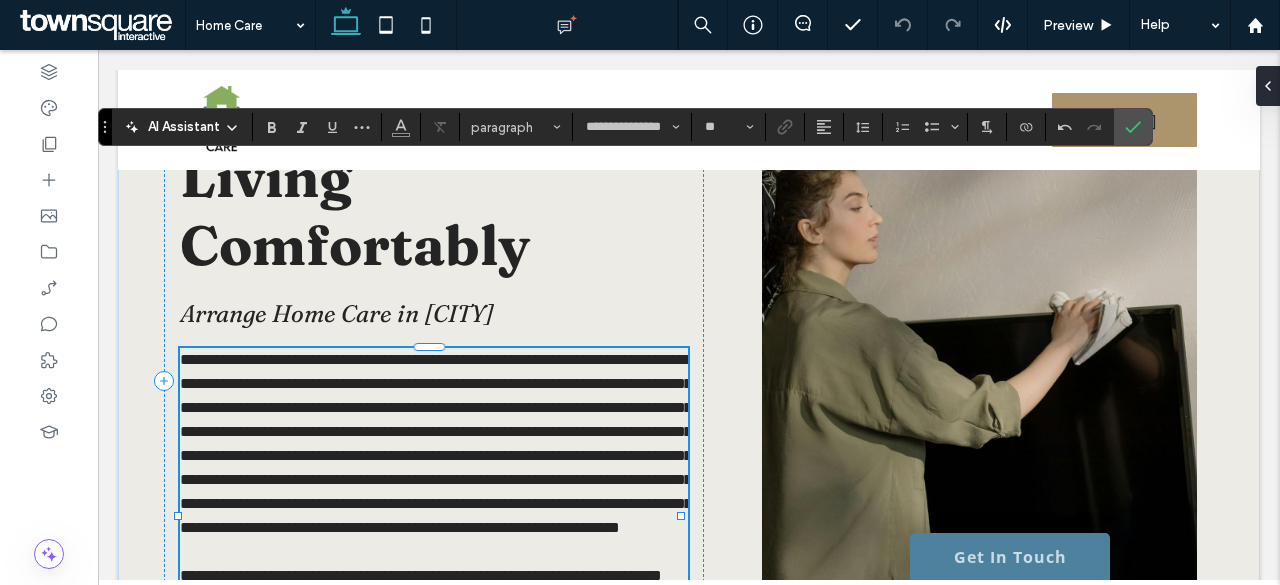 scroll, scrollTop: 322, scrollLeft: 0, axis: vertical 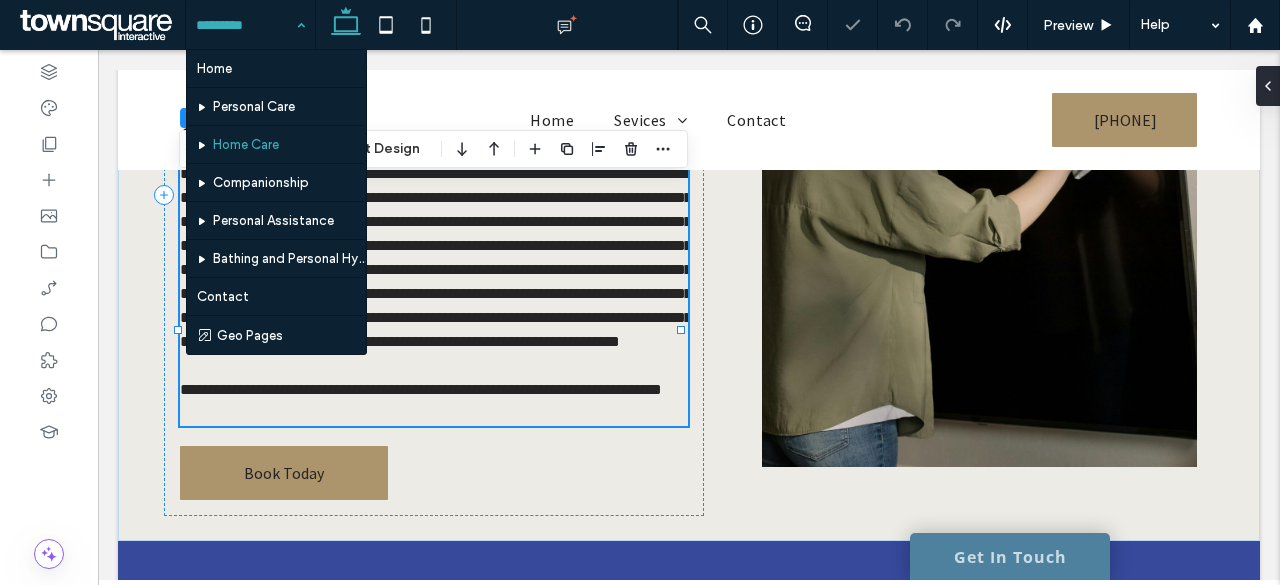 click at bounding box center (245, 25) 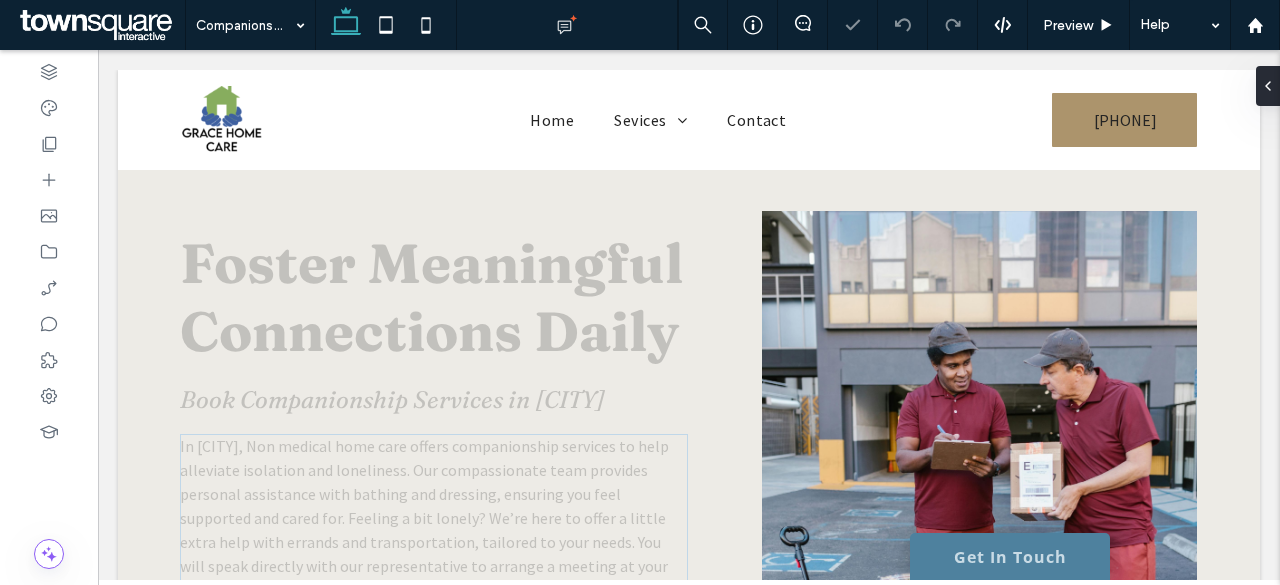 scroll, scrollTop: 277, scrollLeft: 0, axis: vertical 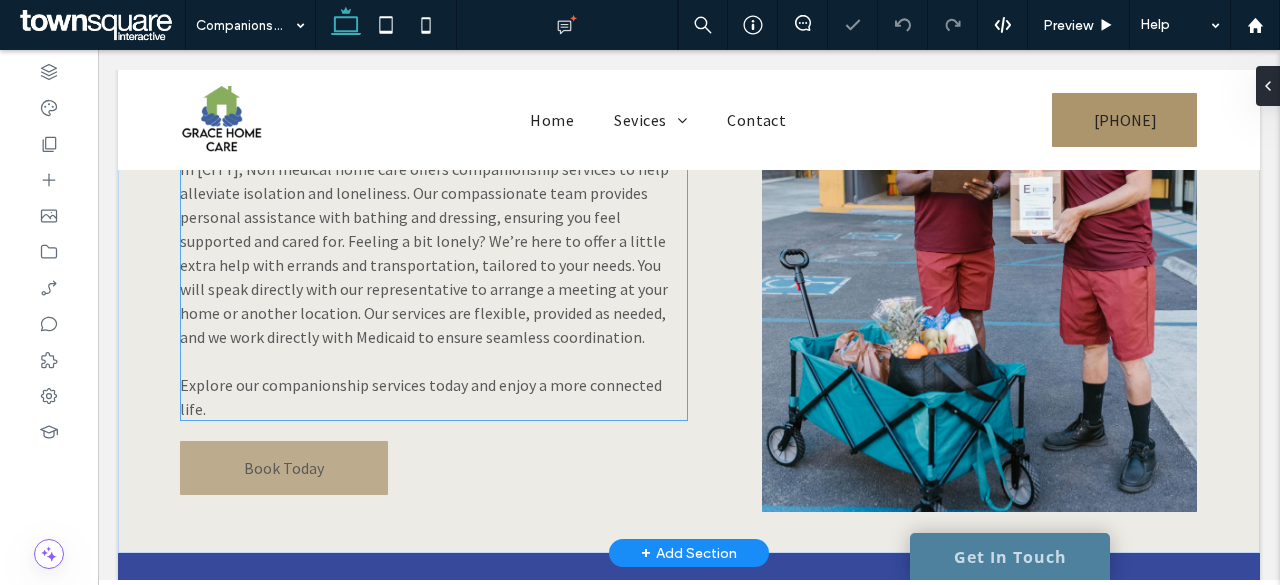click on "In Colorado Springs, Non medical home care offers companionship services to help alleviate isolation and loneliness. Our compassionate team provides personal assistance with bathing and dressing, ensuring you feel supported and cared for. Feeling a bit lonely? We’re here to offer a little extra help with errands and transportation, tailored to your needs. You will speak directly with our representative to arrange a meeting at your home or another location. Our services are flexible, provided as needed, and we work directly with Medicaid to ensure seamless coordination." at bounding box center [424, 253] 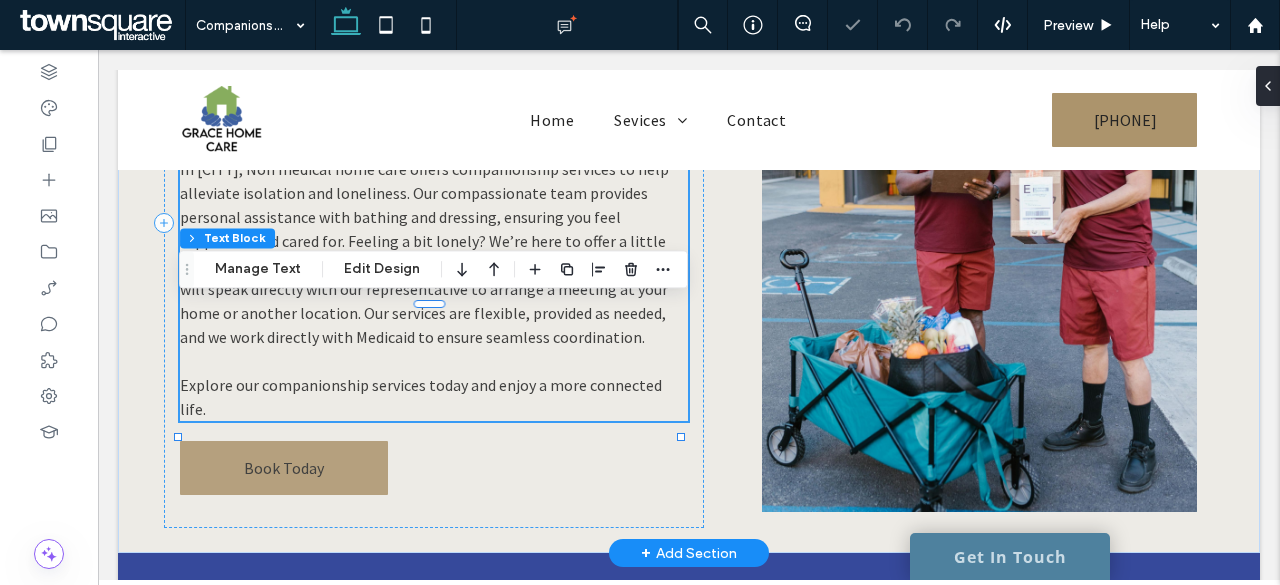 click on "In Colorado Springs, Non medical home care offers companionship services to help alleviate isolation and loneliness. Our compassionate team provides personal assistance with bathing and dressing, ensuring you feel supported and cared for. Feeling a bit lonely? We’re here to offer a little extra help with errands and transportation, tailored to your needs. You will speak directly with our representative to arrange a meeting at your home or another location. Our services are flexible, provided as needed, and we work directly with Medicaid to ensure seamless coordination." at bounding box center [424, 253] 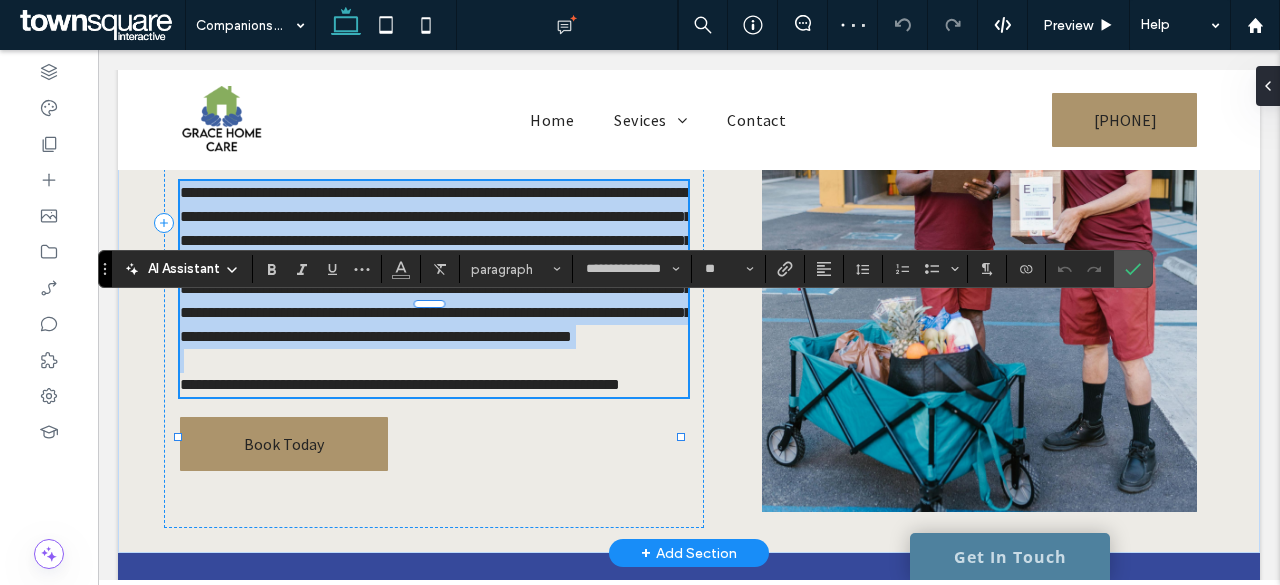 click on "**********" at bounding box center (436, 264) 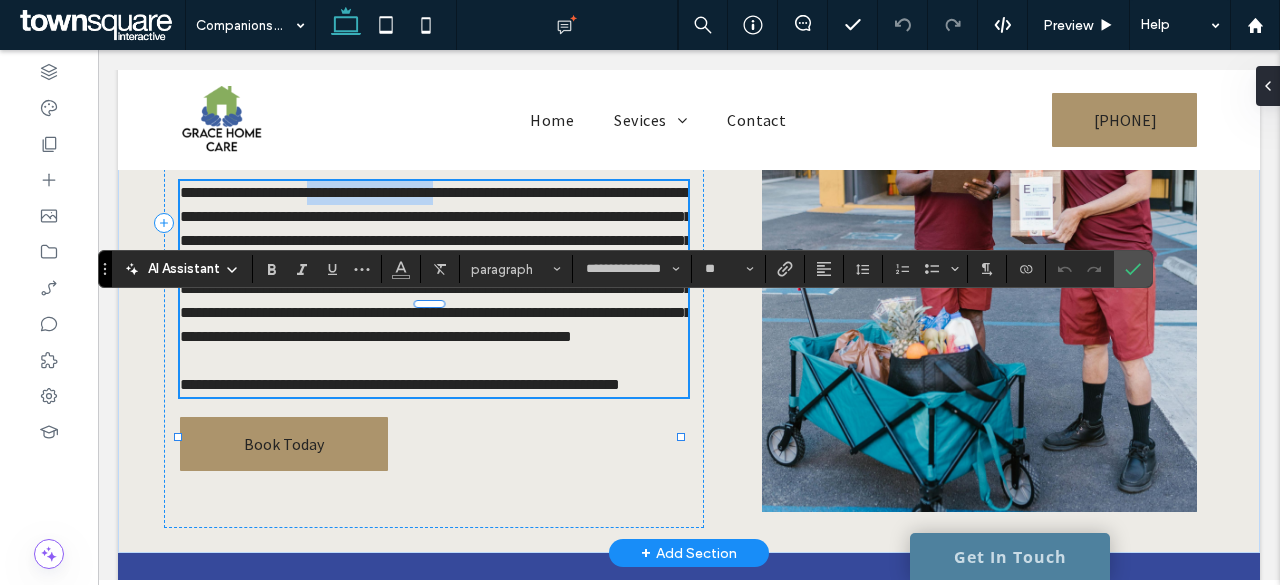 drag, startPoint x: 474, startPoint y: 314, endPoint x: 320, endPoint y: 313, distance: 154.00325 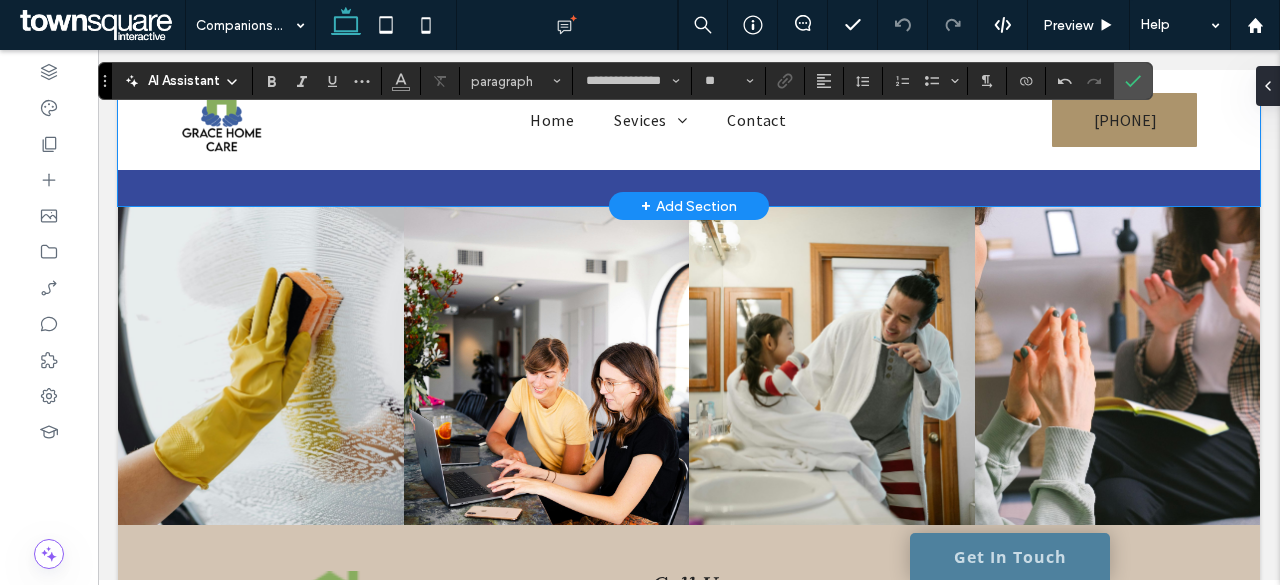 scroll, scrollTop: 1377, scrollLeft: 0, axis: vertical 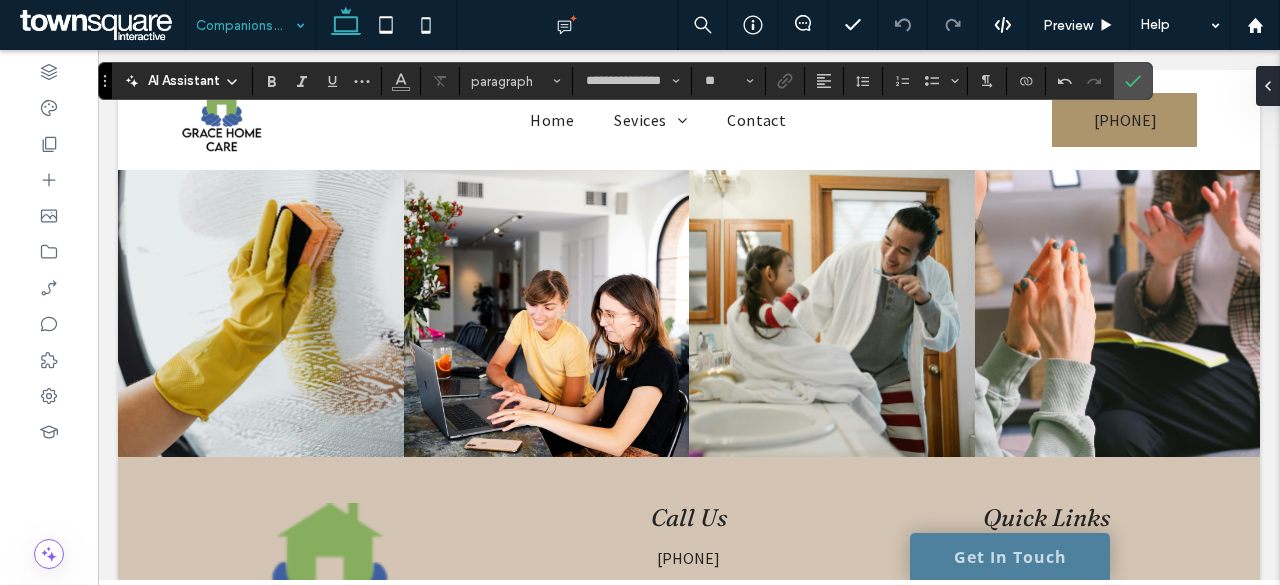 click at bounding box center [245, 25] 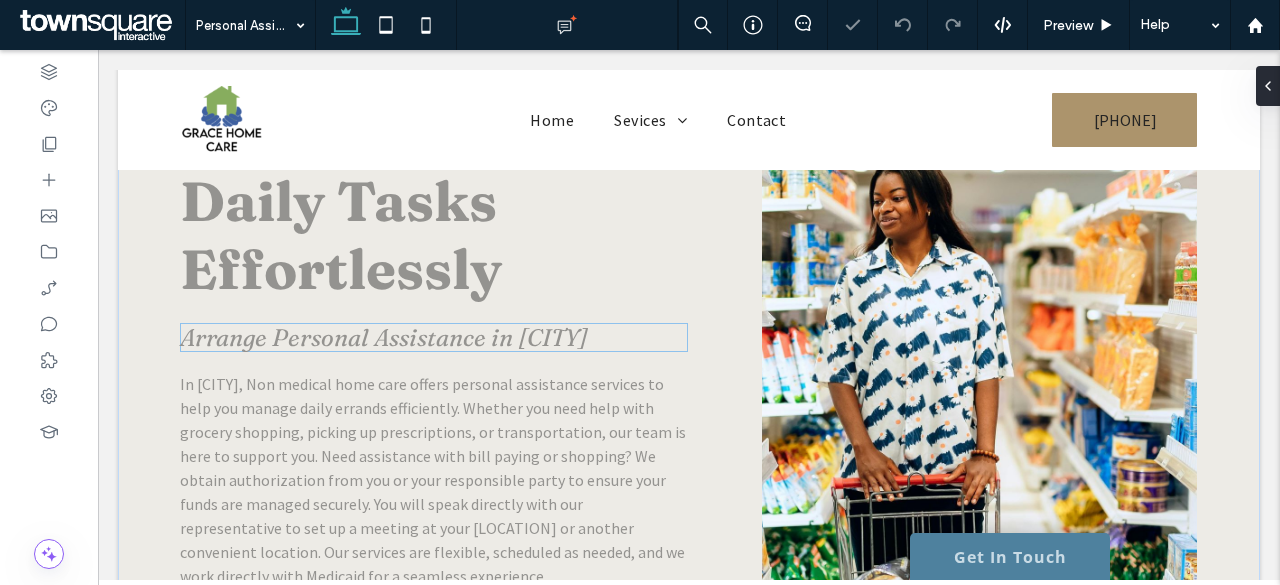 scroll, scrollTop: 200, scrollLeft: 0, axis: vertical 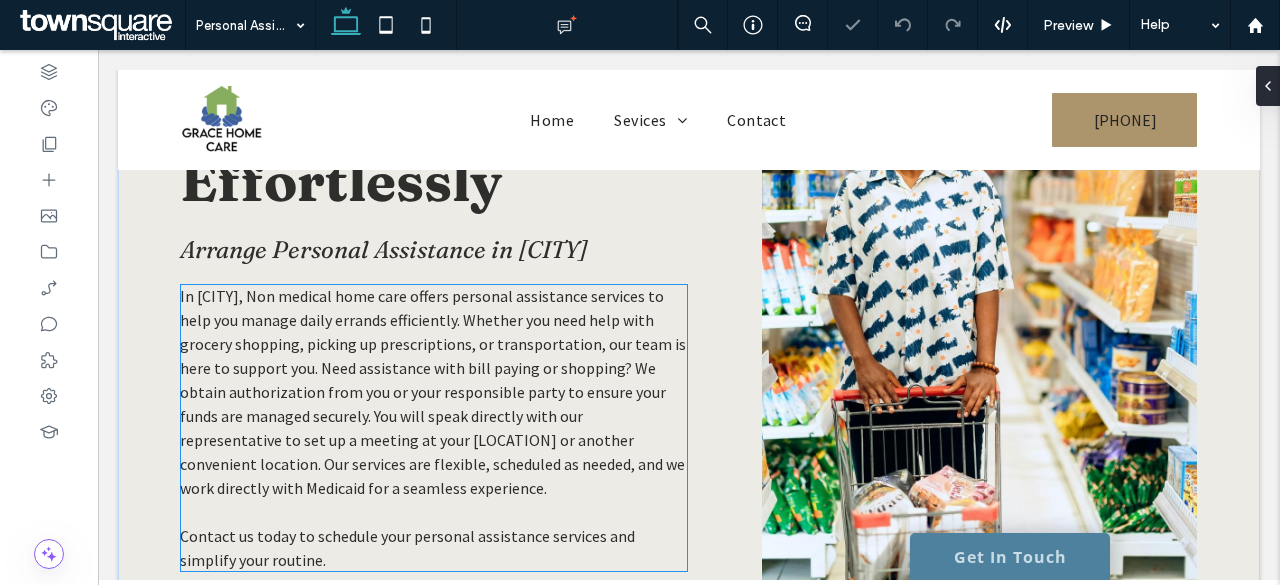 click on "In Colorado Springs, Non medical home care offers personal assistance services to help you manage daily errands efficiently. Whether you need help with grocery shopping, picking up prescriptions, or transportation, our team is here to support you. Need assistance with bill paying or shopping? We obtain authorization from you or your responsible party to ensure your funds are managed securely. You will speak directly with our representative to set up a meeting at your home or another convenient location. Our services are flexible, scheduled as needed, and we work directly with Medicaid for a seamless experience." at bounding box center [433, 392] 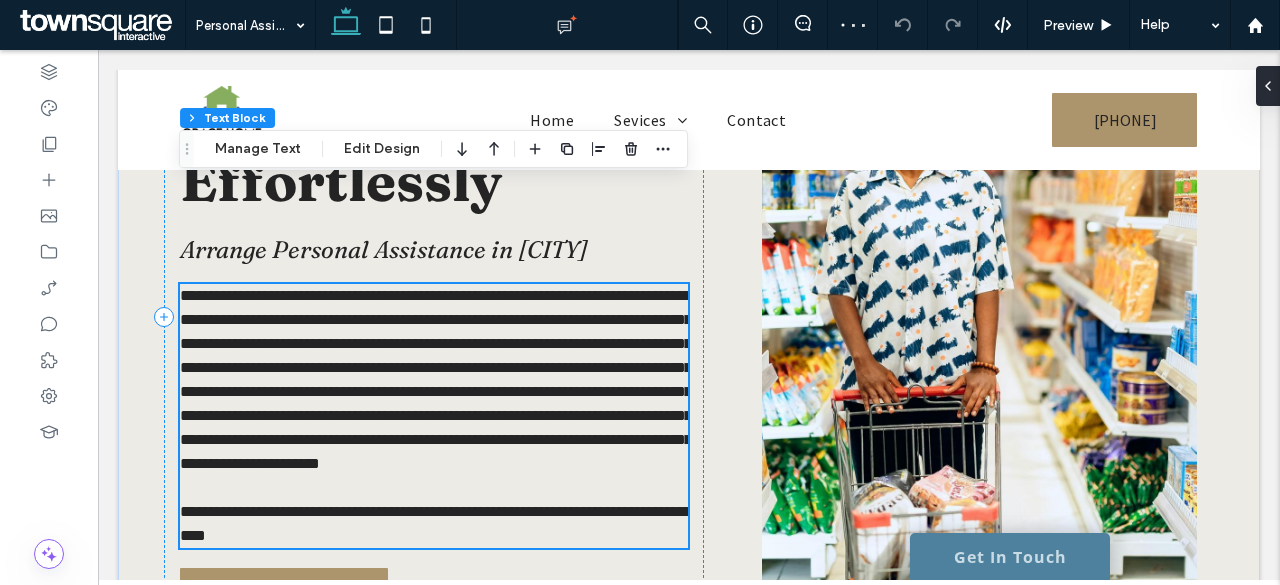 type on "**********" 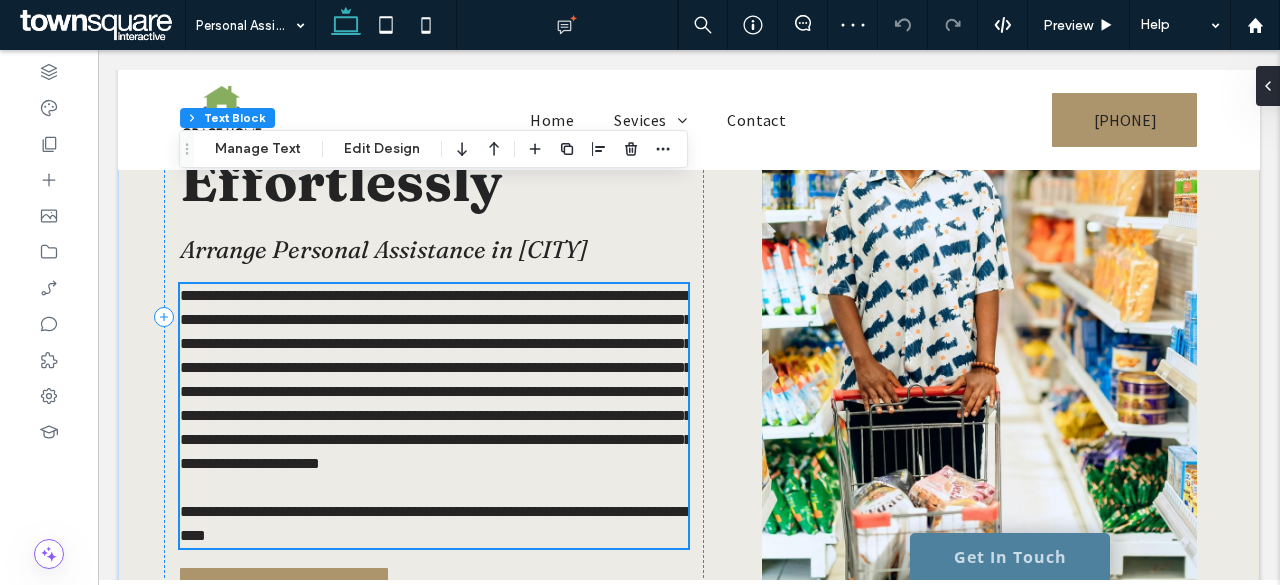 type on "**" 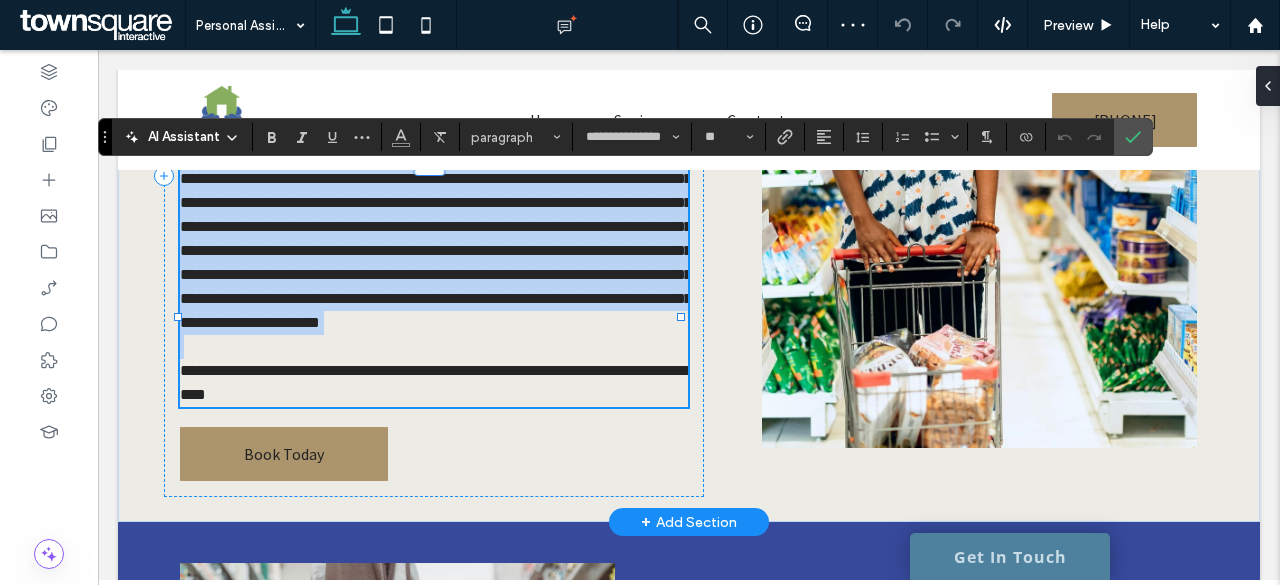 scroll, scrollTop: 241, scrollLeft: 0, axis: vertical 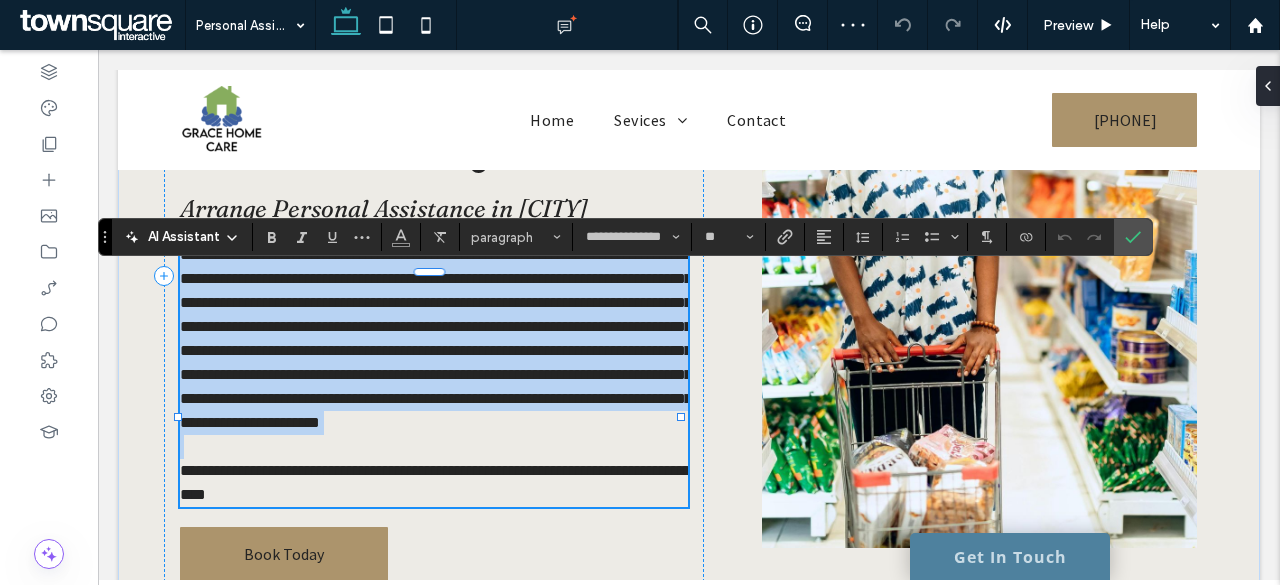 click on "**********" at bounding box center (436, 338) 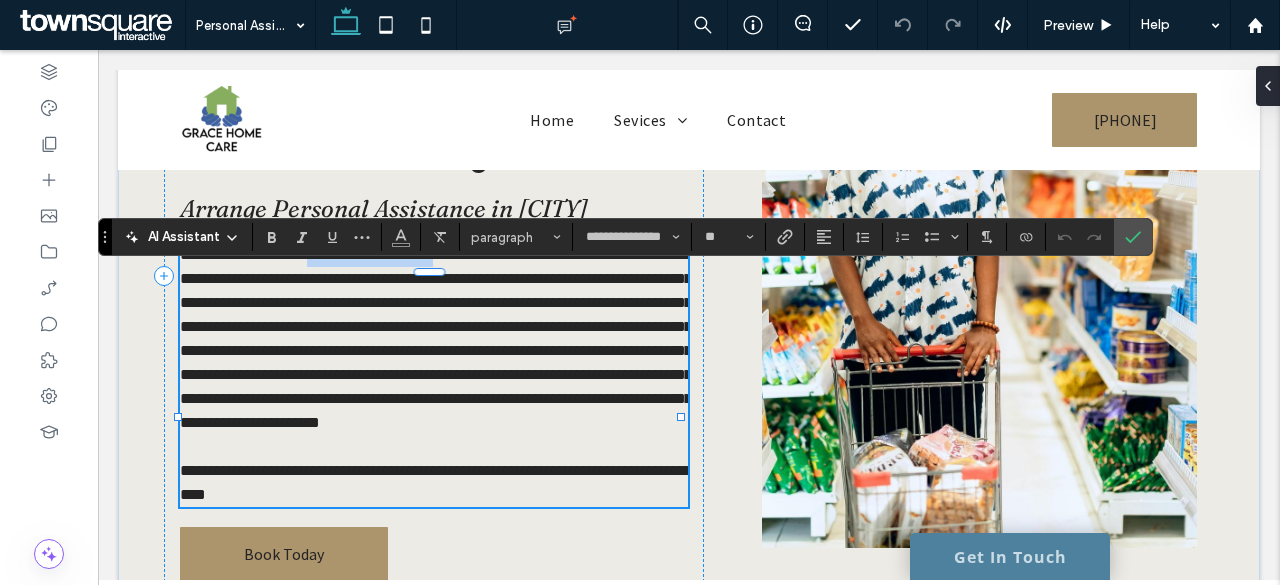 drag, startPoint x: 474, startPoint y: 279, endPoint x: 316, endPoint y: 285, distance: 158.11388 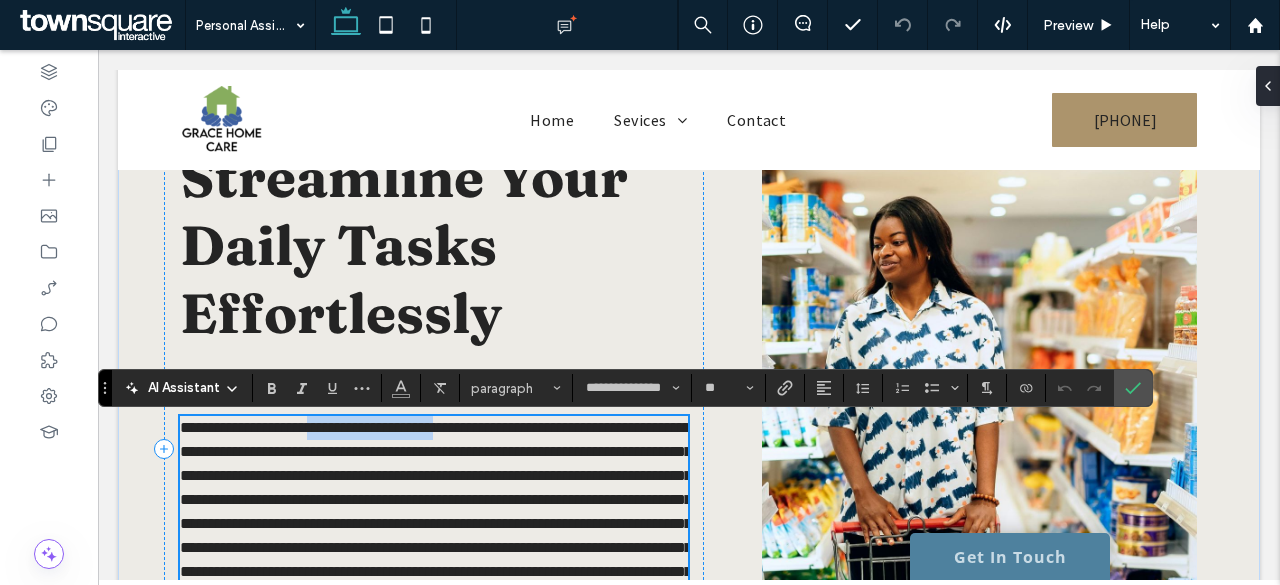 scroll, scrollTop: 100, scrollLeft: 0, axis: vertical 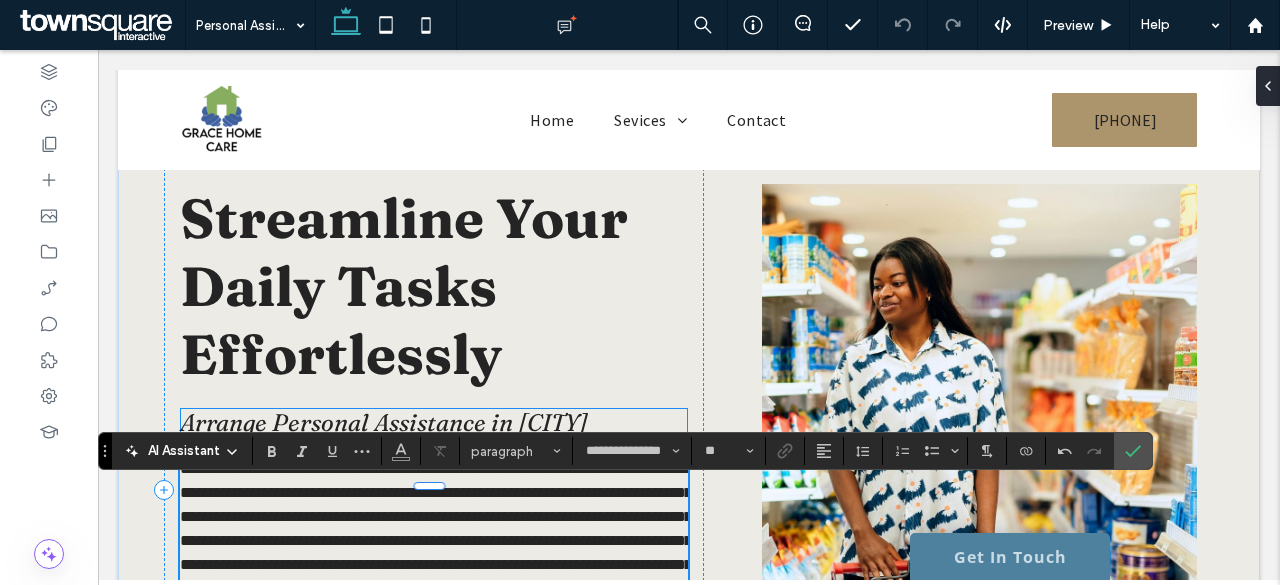 click on "Arrange Personal Assistance in Colorado Springs" at bounding box center [384, 422] 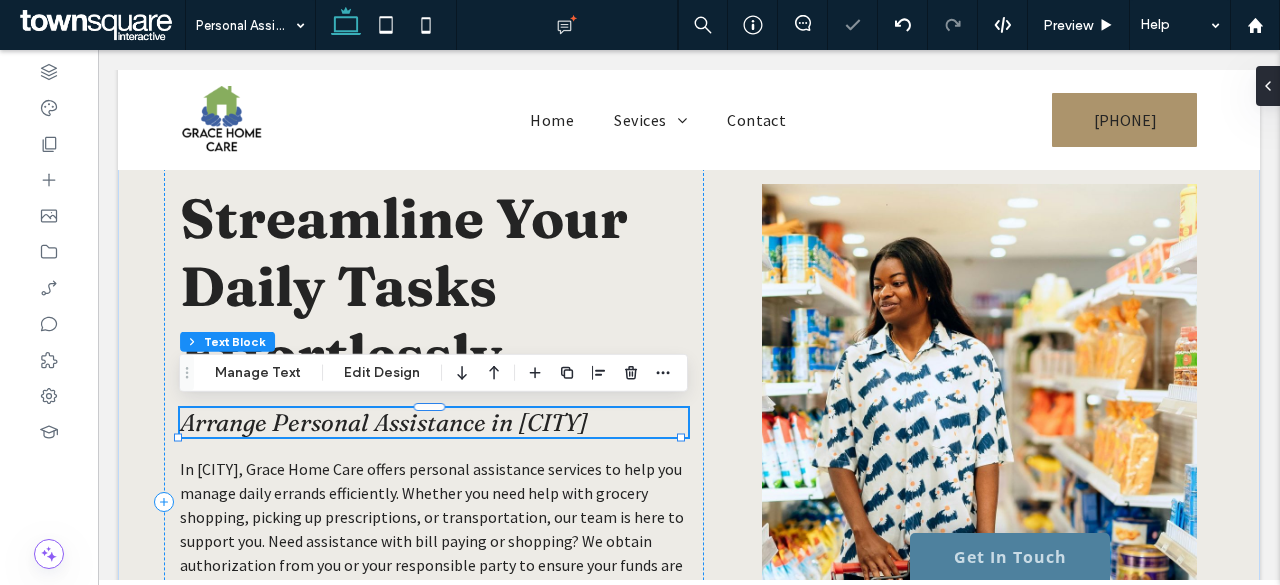 click on "Arrange Personal Assistance in Colorado Springs" at bounding box center (384, 422) 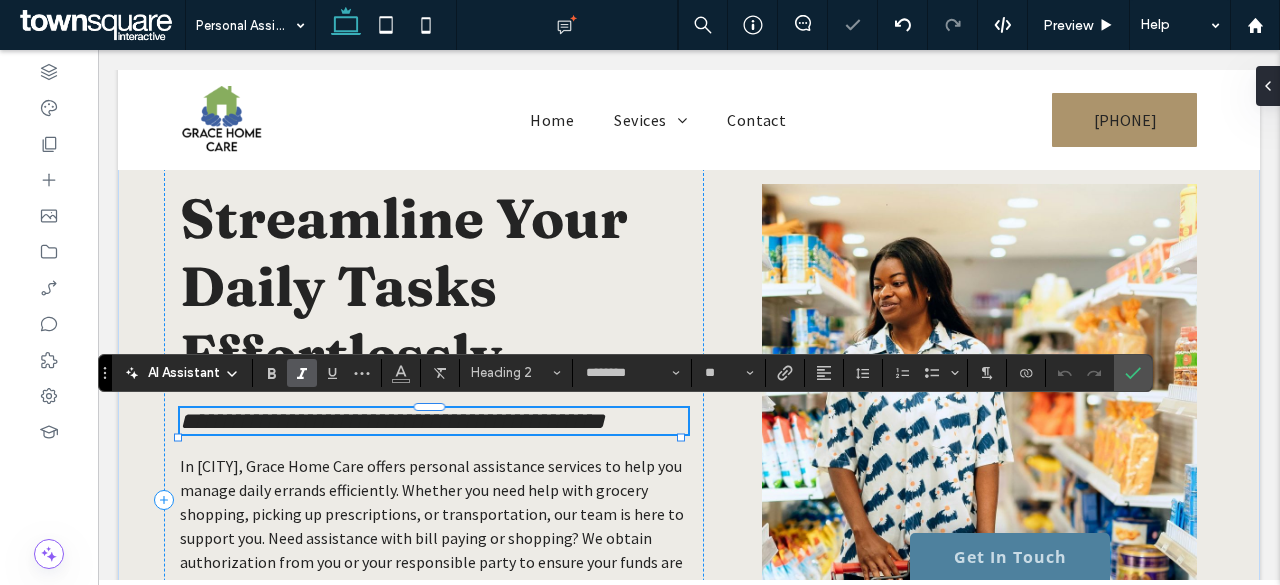 click on "**********" at bounding box center [392, 421] 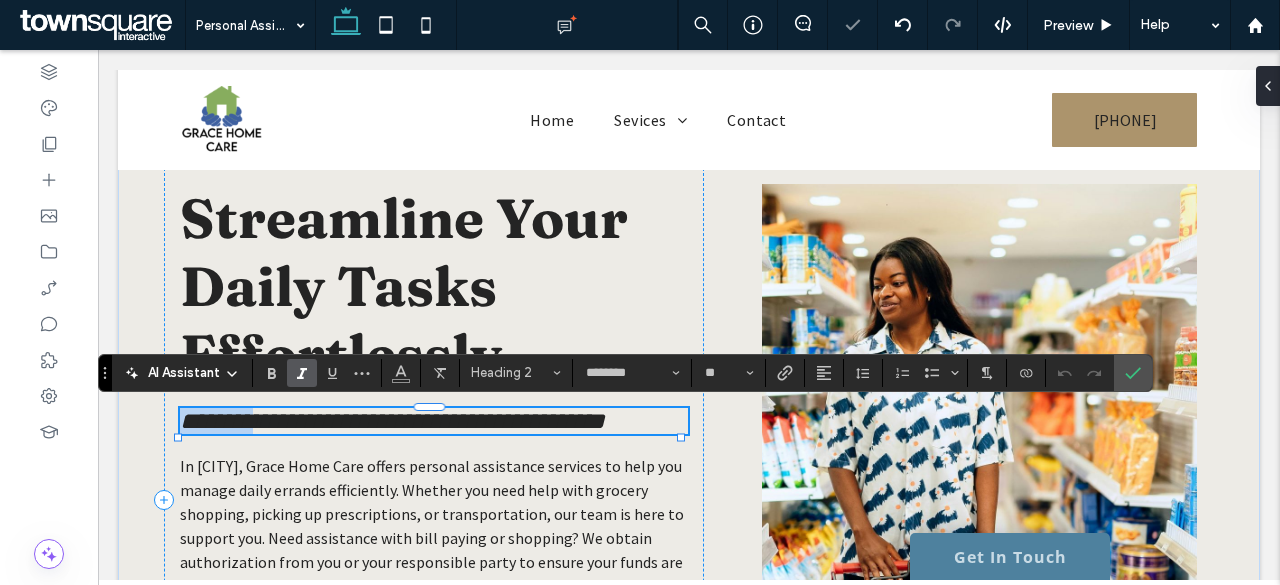 drag, startPoint x: 272, startPoint y: 420, endPoint x: 179, endPoint y: 428, distance: 93.34345 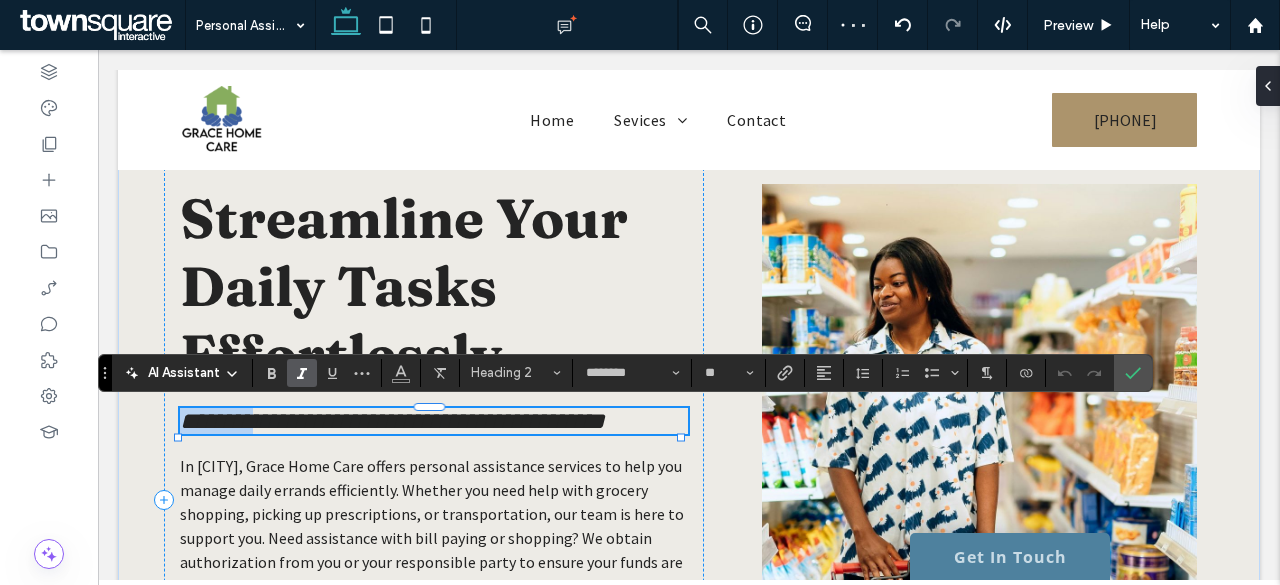 type 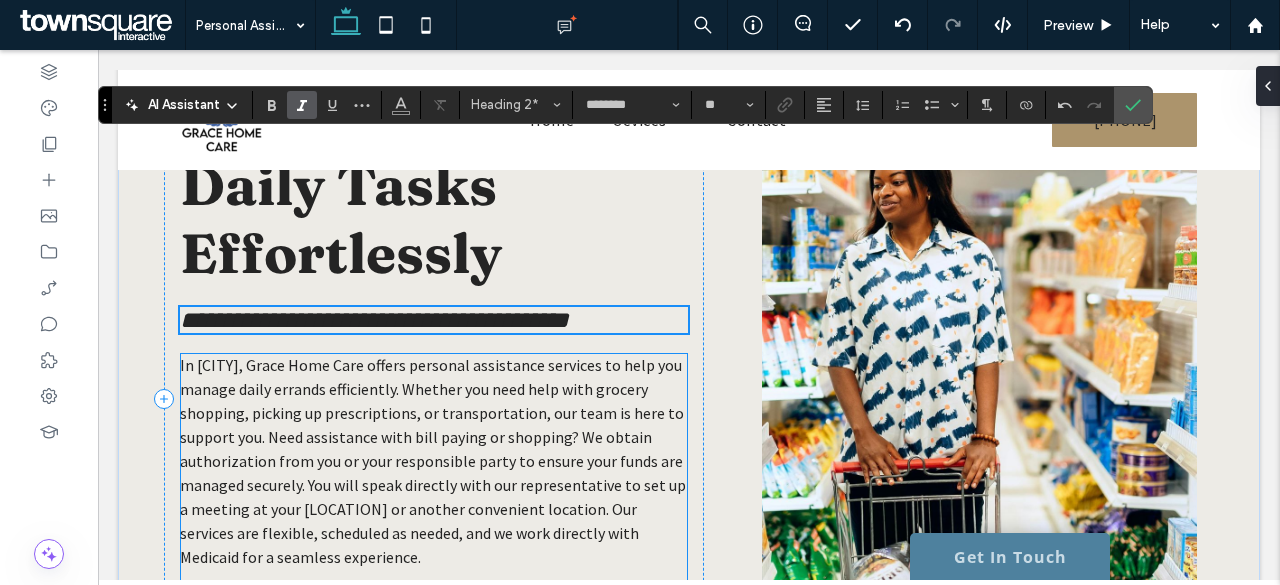 scroll, scrollTop: 127, scrollLeft: 0, axis: vertical 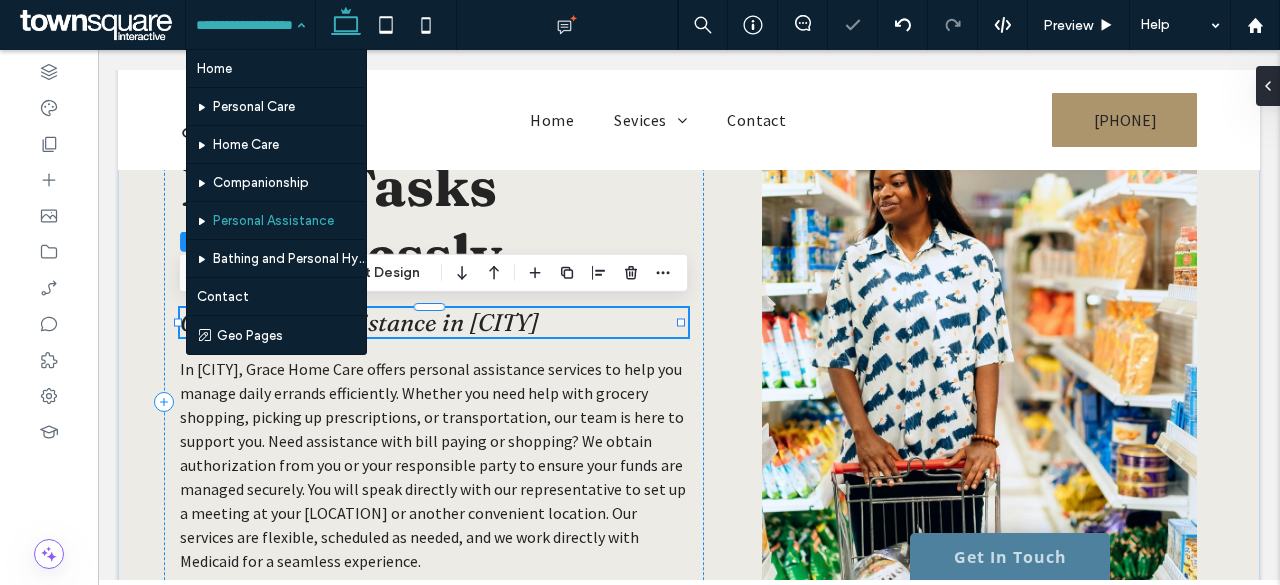 click at bounding box center (245, 25) 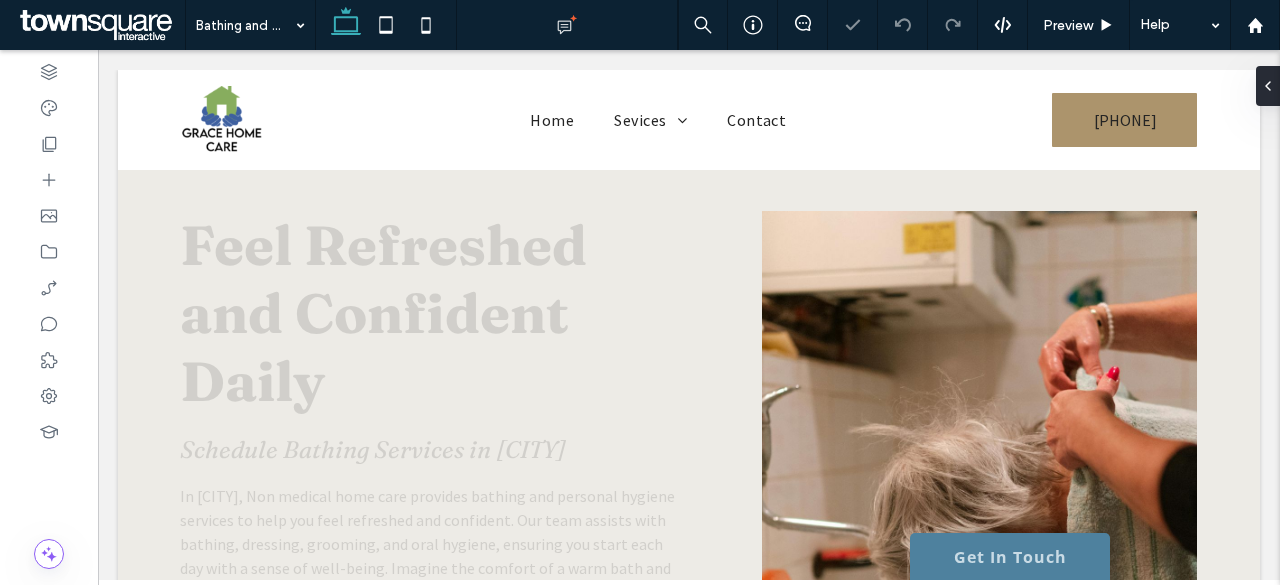 scroll, scrollTop: 0, scrollLeft: 0, axis: both 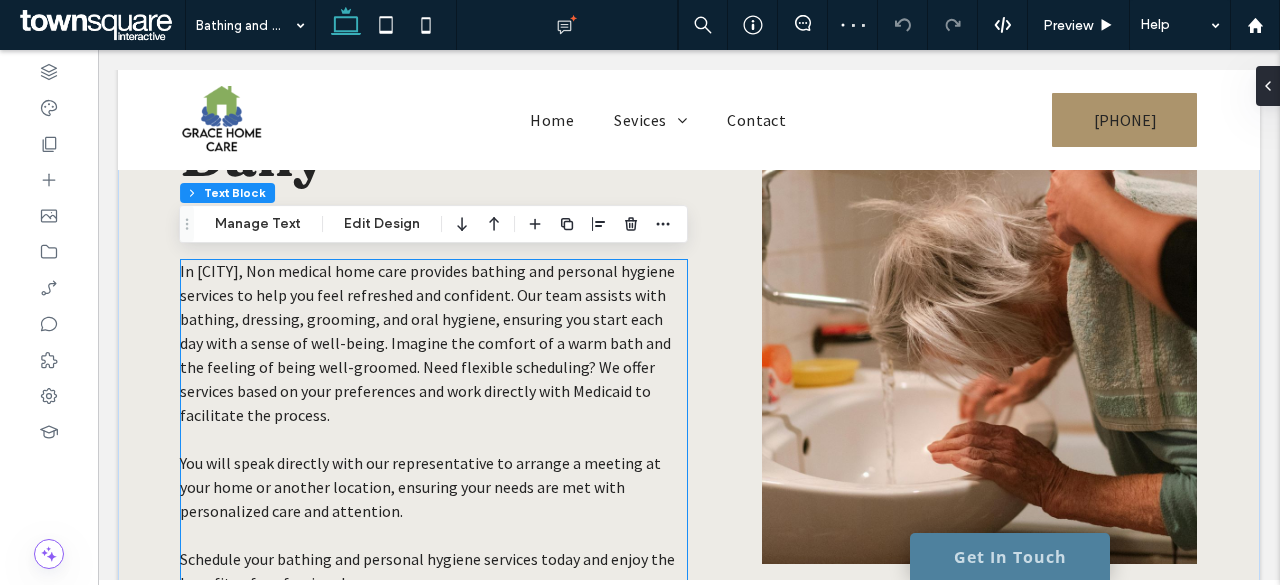 click on "In Colorado Springs, Non medical home care provides bathing and personal hygiene services to help you feel refreshed and confident. Our team assists with bathing, dressing, grooming, and oral hygiene, ensuring you start each day with a sense of well-being. Imagine the comfort of a warm bath and the feeling of being well-groomed. Need flexible scheduling? We offer services based on your preferences and work directly with Medicaid to facilitate the process. ﻿ You will speak directly with our representative to arrange a meeting at your home or another location, ensuring your needs are met with personalized care and attention. Schedule your bathing and personal hygiene services today and enjoy the benefits of professional care." at bounding box center (434, 427) 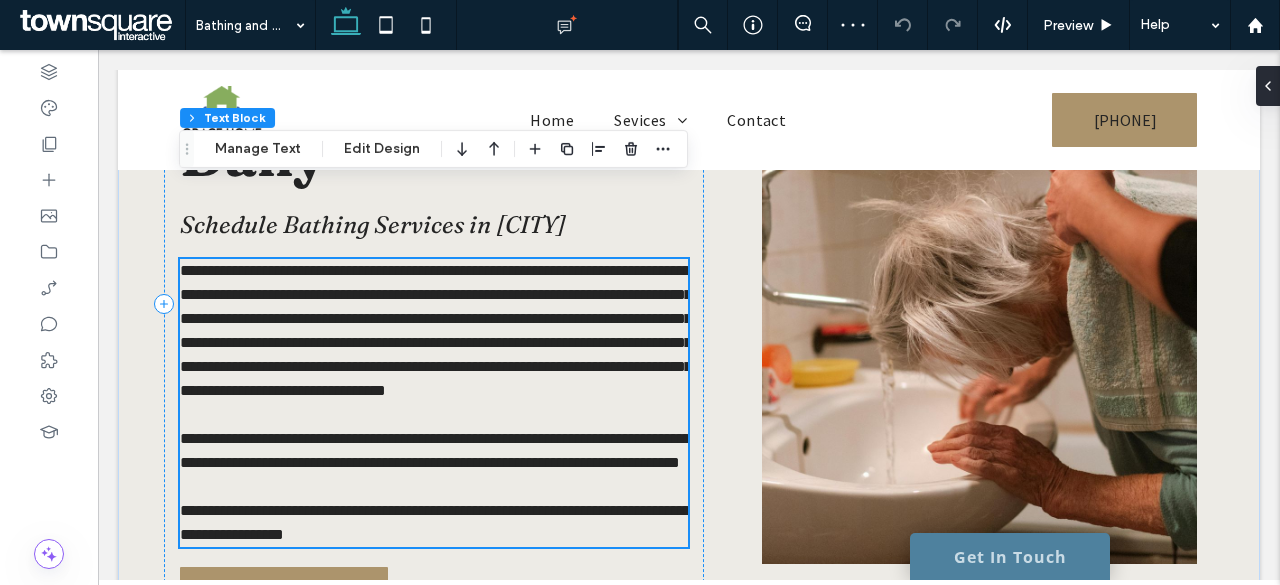 type on "**********" 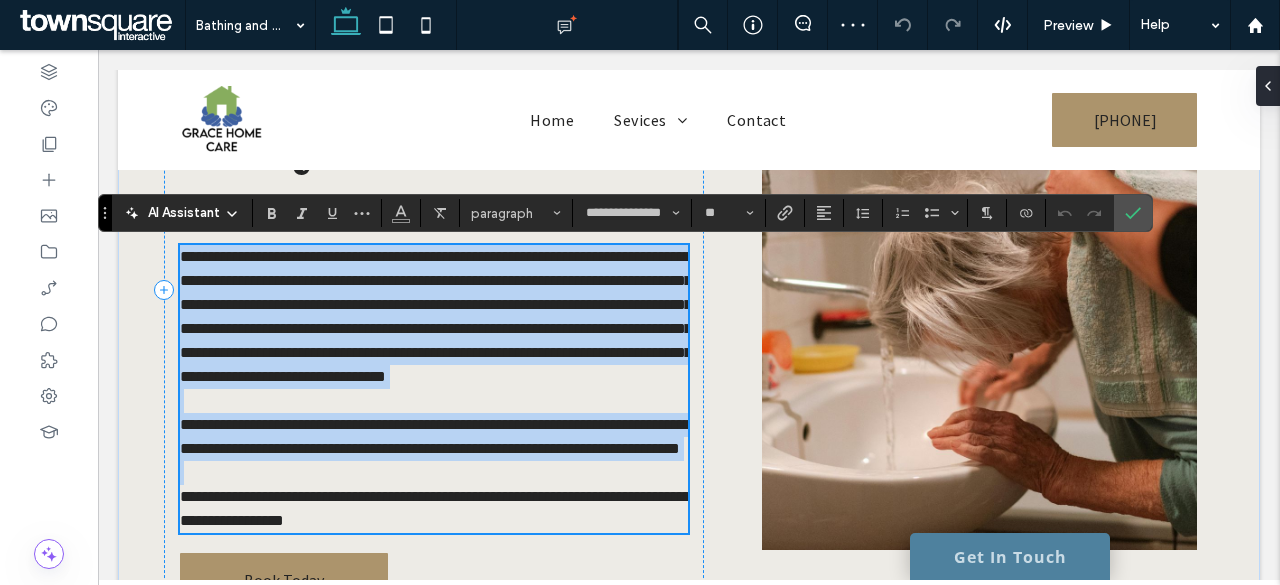scroll, scrollTop: 236, scrollLeft: 0, axis: vertical 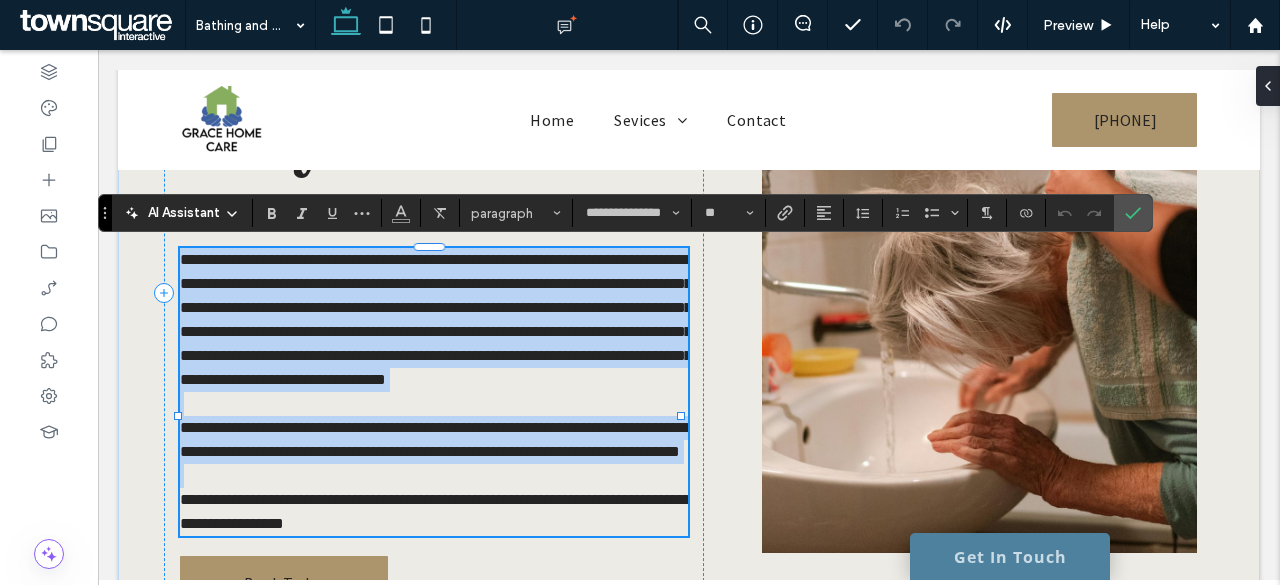 click on "**********" at bounding box center (436, 319) 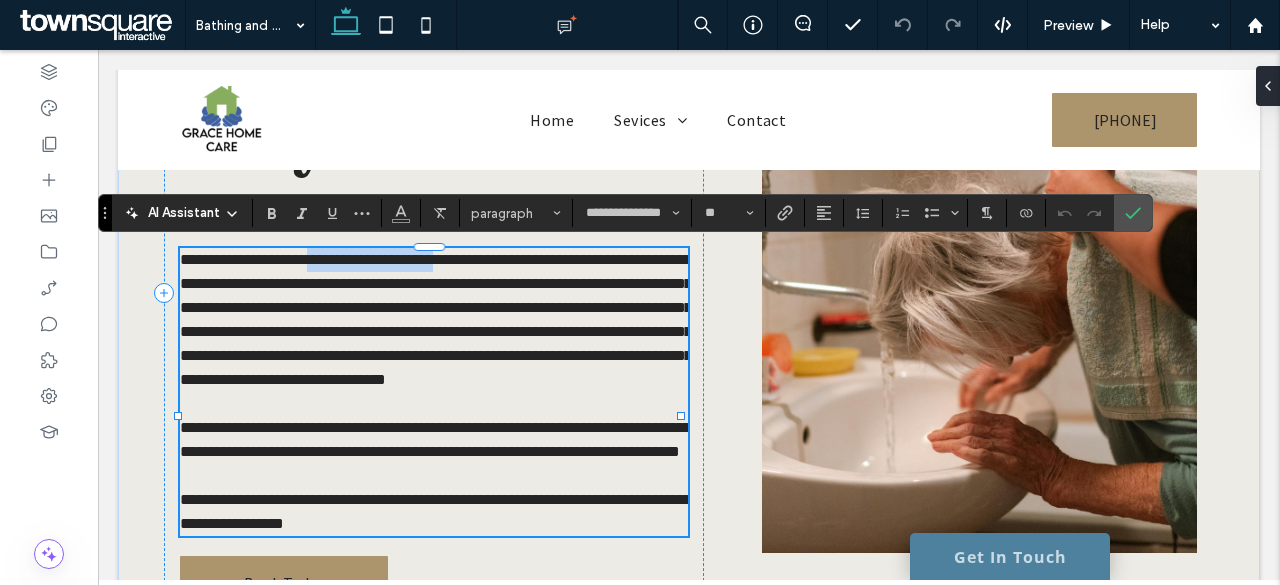 drag, startPoint x: 473, startPoint y: 259, endPoint x: 318, endPoint y: 260, distance: 155.00322 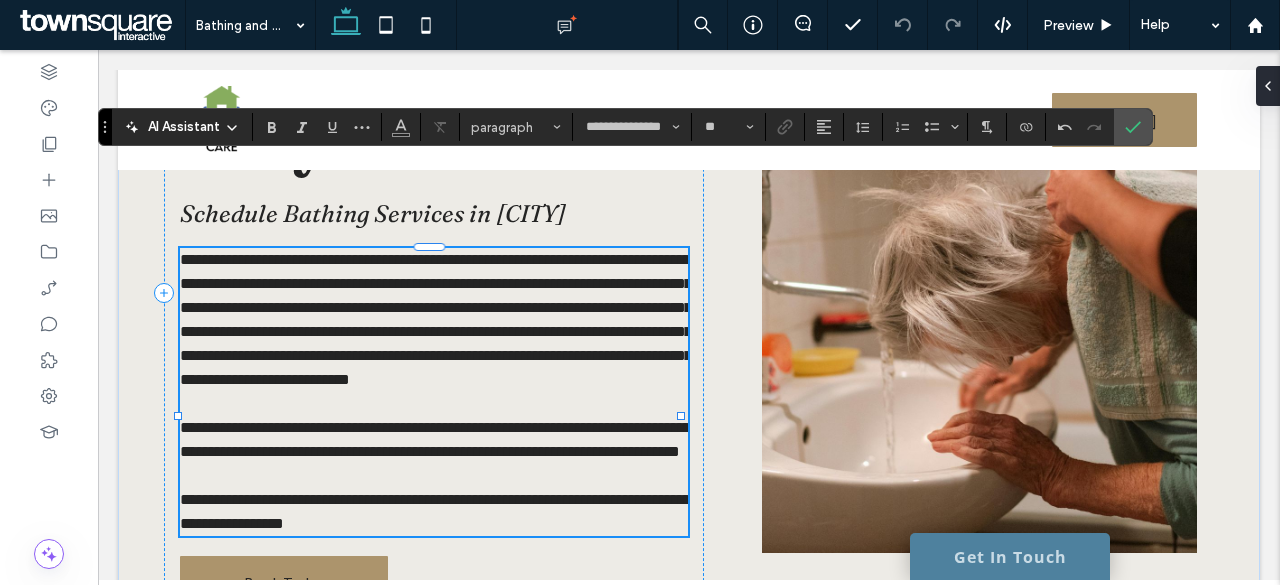 scroll, scrollTop: 322, scrollLeft: 0, axis: vertical 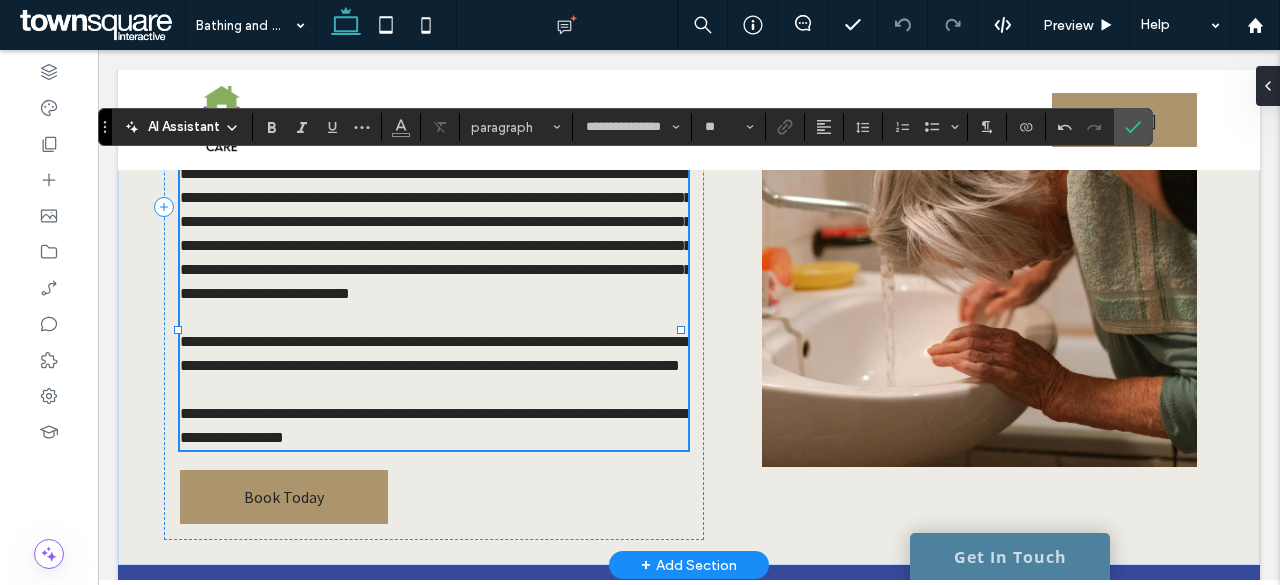 click on "**********" at bounding box center (435, 353) 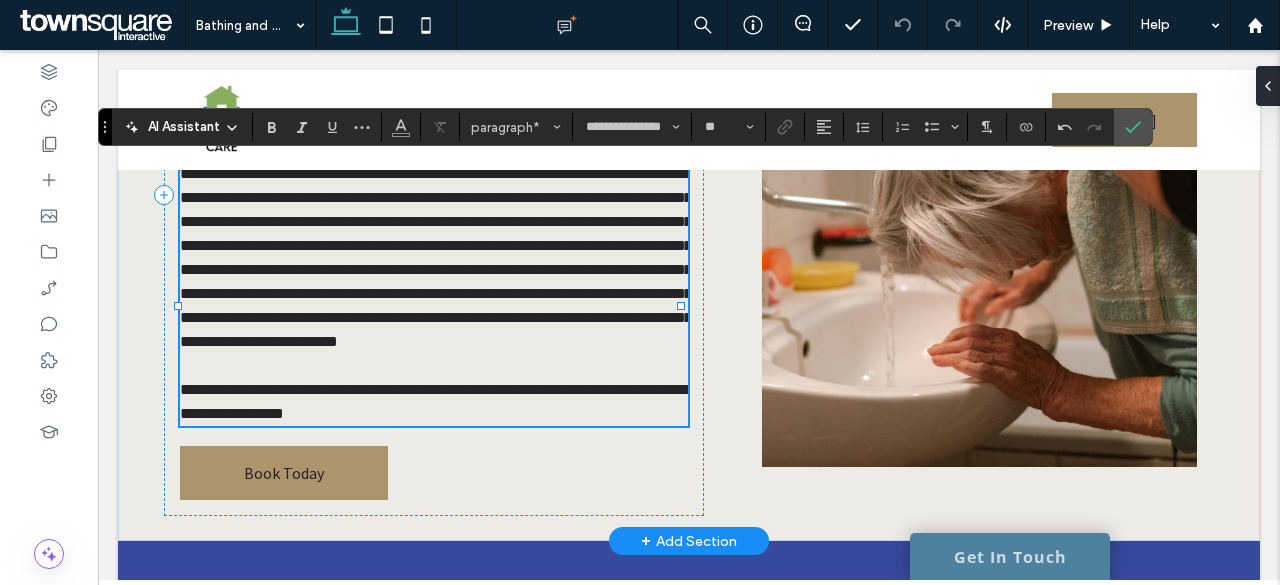type 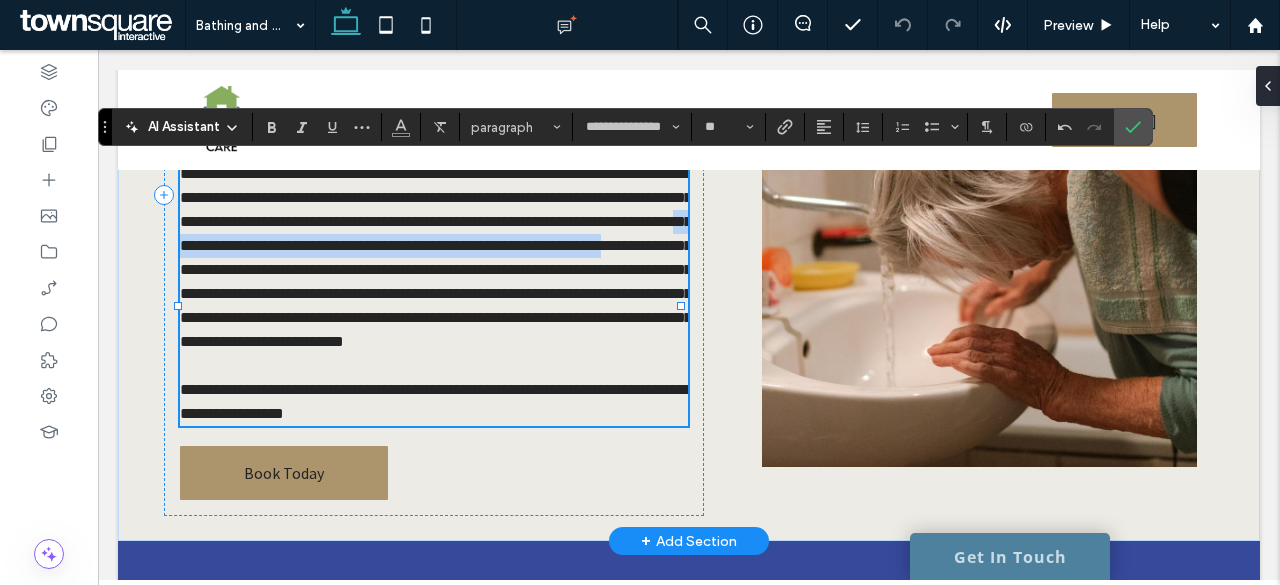drag, startPoint x: 386, startPoint y: 266, endPoint x: 390, endPoint y: 247, distance: 19.416489 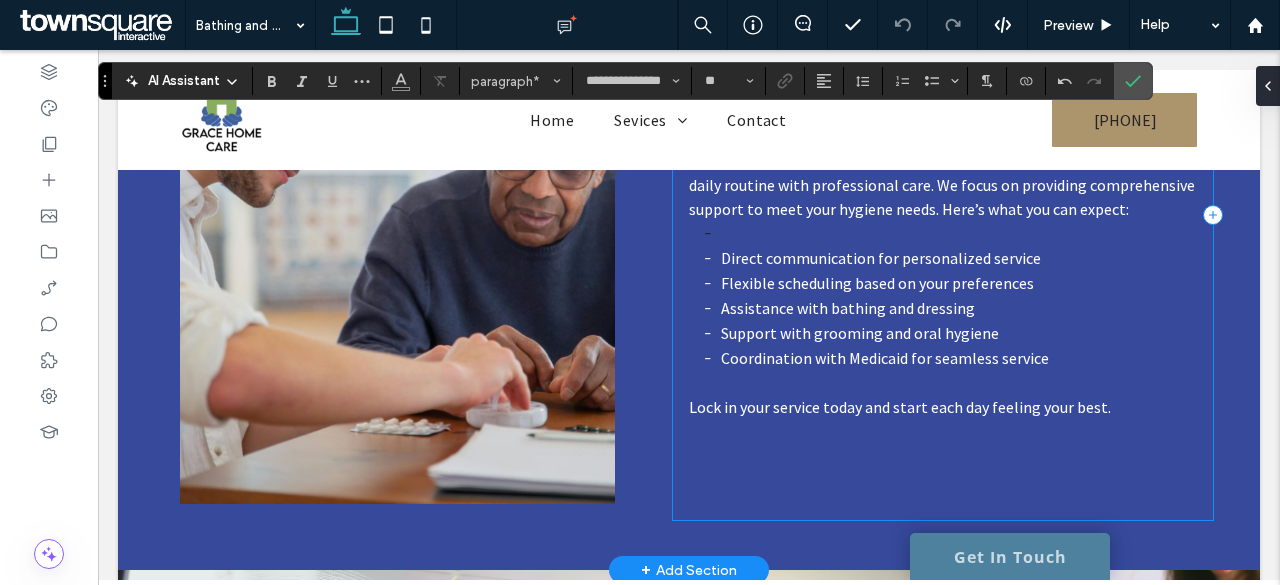 scroll, scrollTop: 922, scrollLeft: 0, axis: vertical 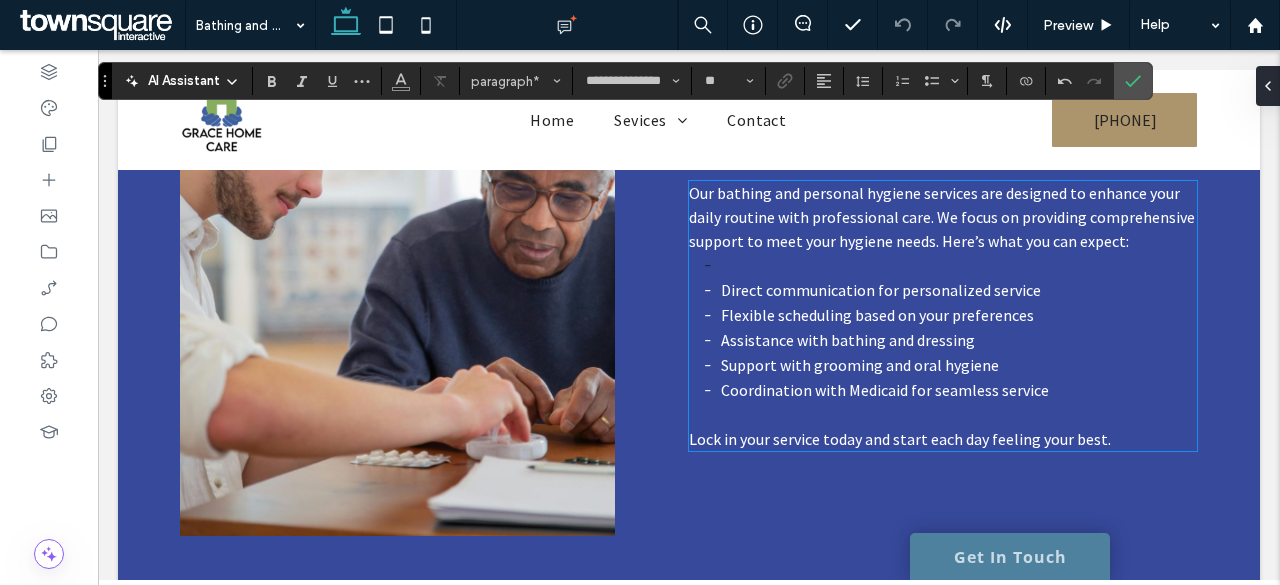 click on "Direct communication for personalized service" at bounding box center (881, 290) 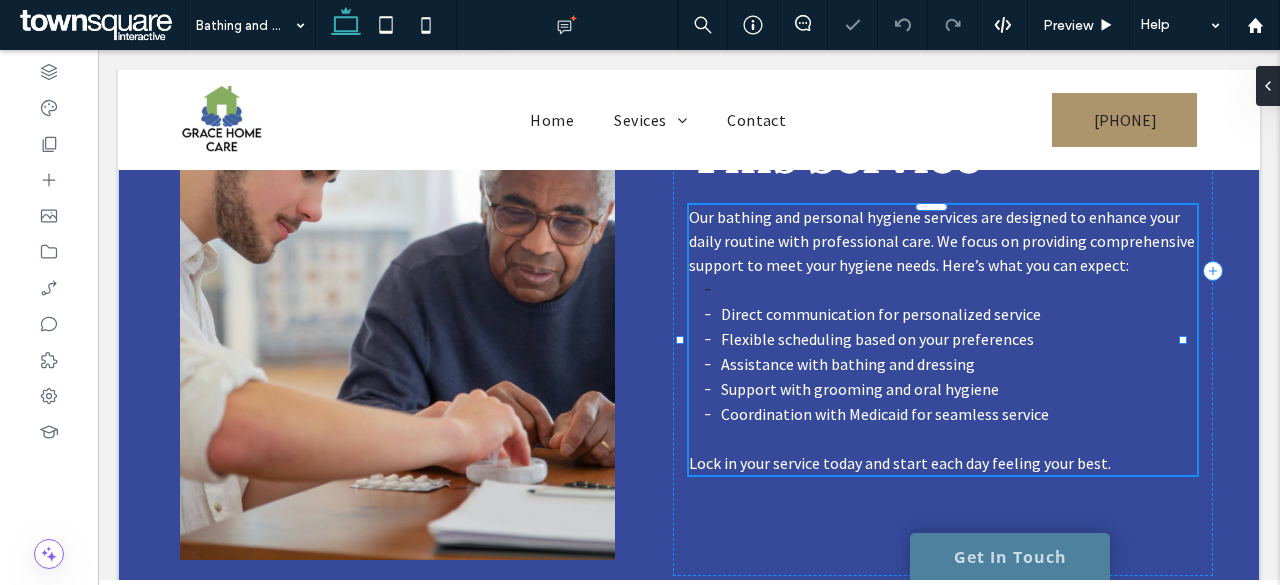 click on "Direct communication for personalized service" at bounding box center (881, 314) 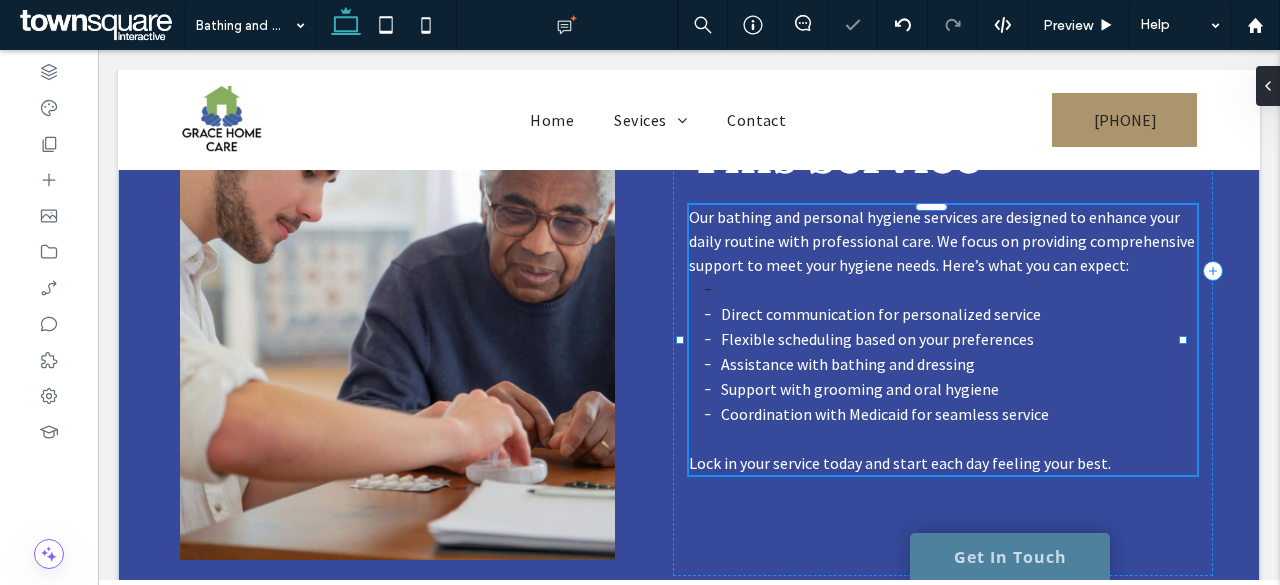 type on "**********" 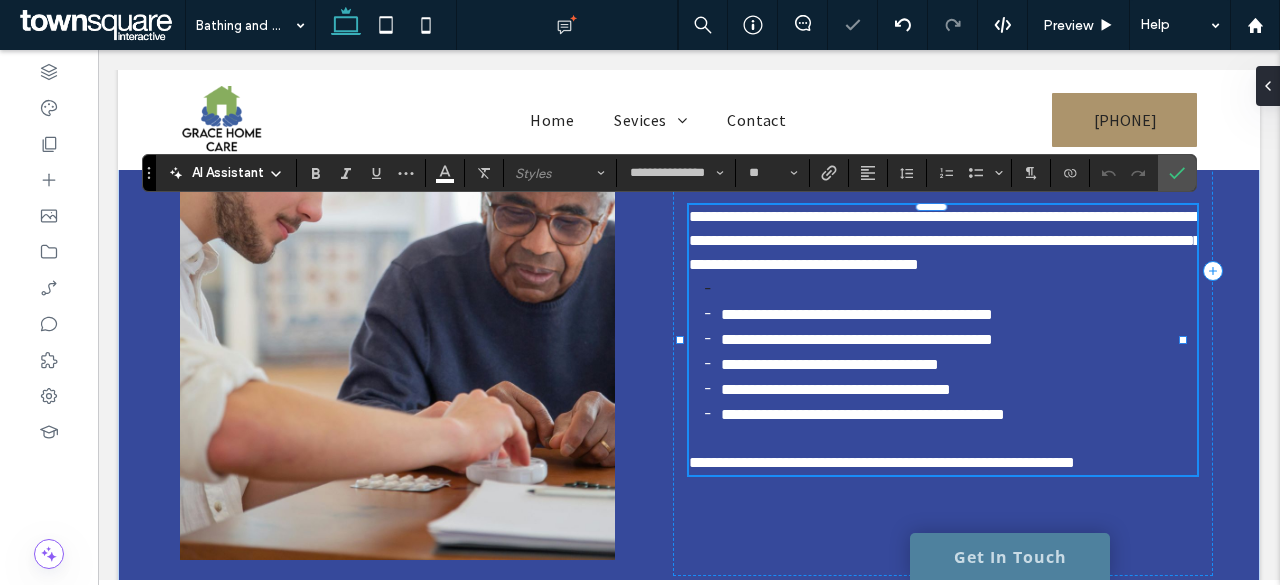 click at bounding box center (959, 289) 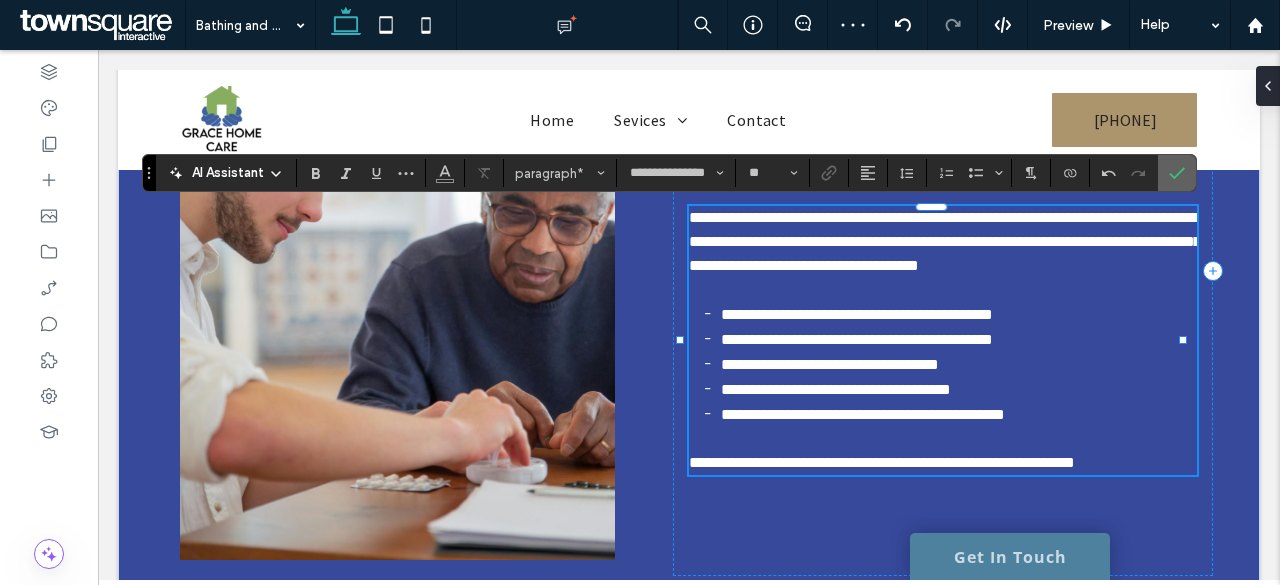 click 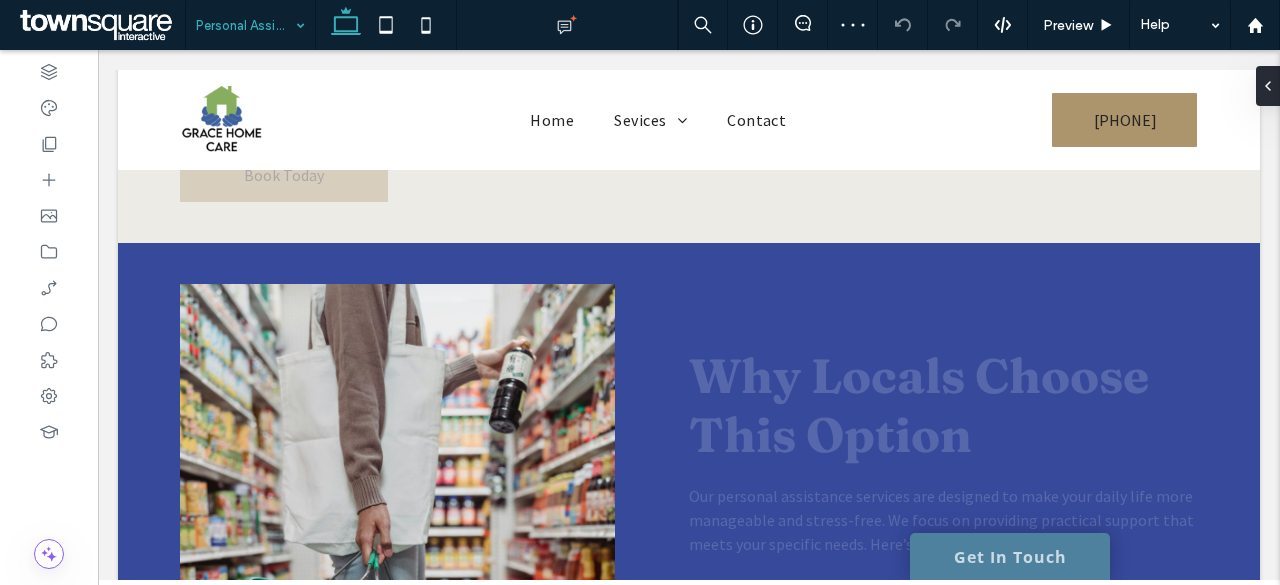 scroll, scrollTop: 900, scrollLeft: 0, axis: vertical 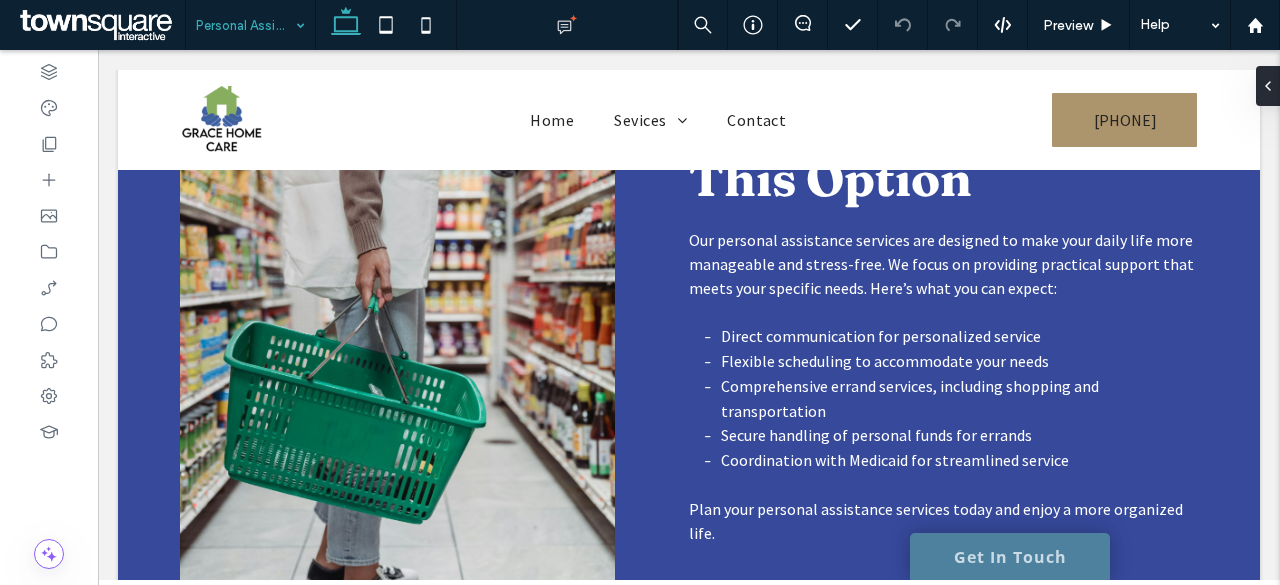 click at bounding box center (245, 25) 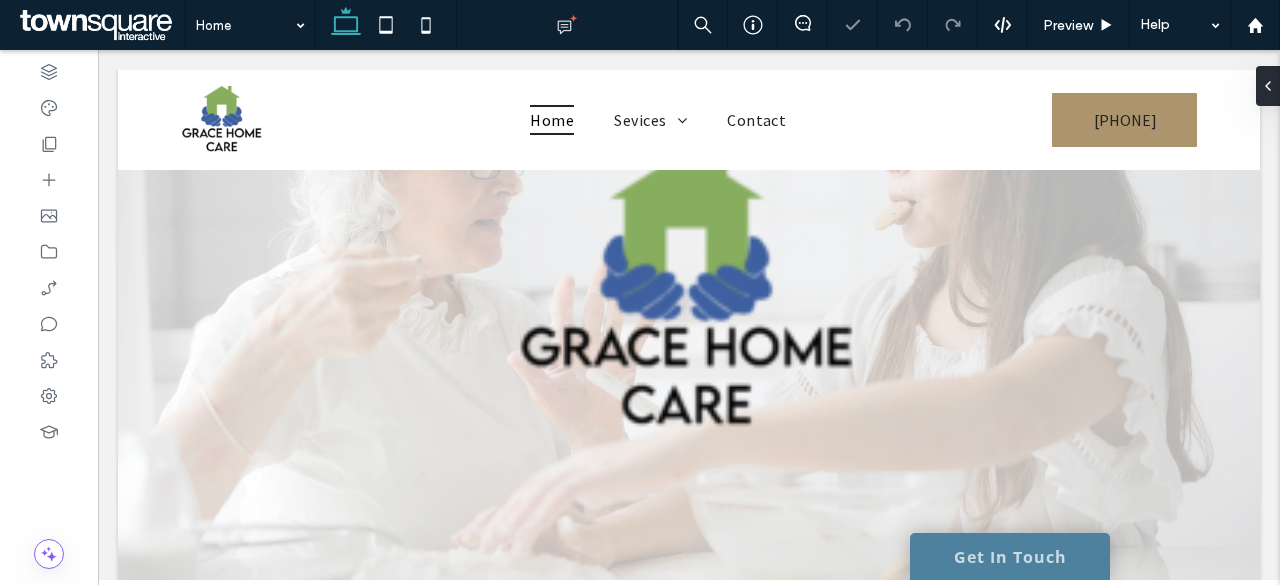 scroll, scrollTop: 300, scrollLeft: 0, axis: vertical 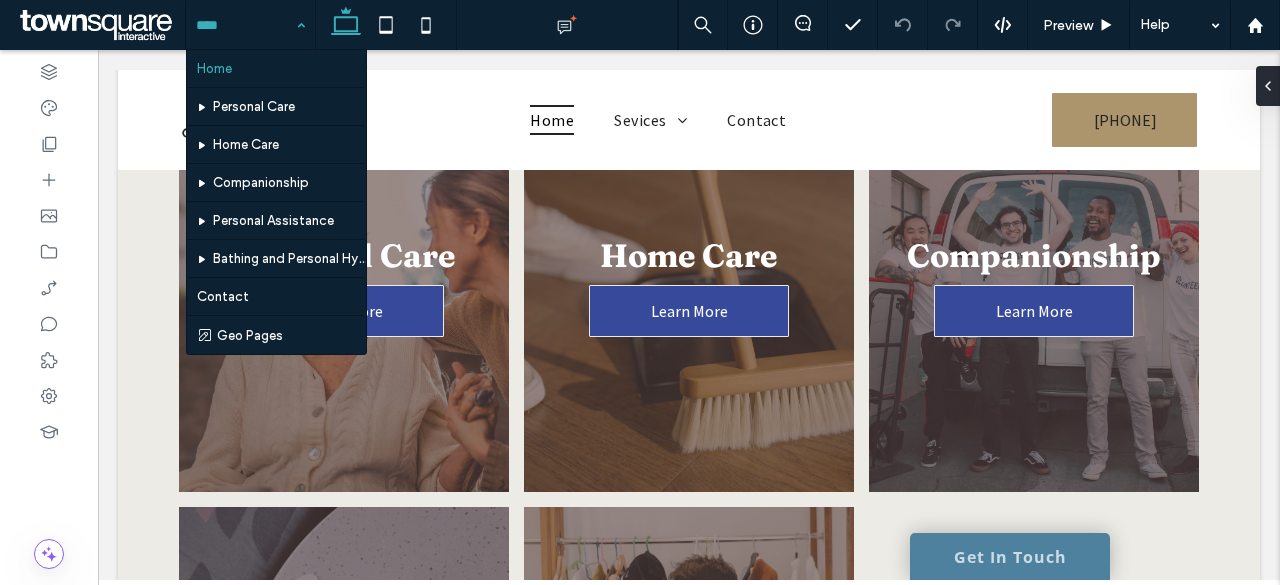 click on "Home Personal Care Home Care Companionship Personal Assistance Bathing and Personal Hygiene Contact Geo Pages" at bounding box center [250, 25] 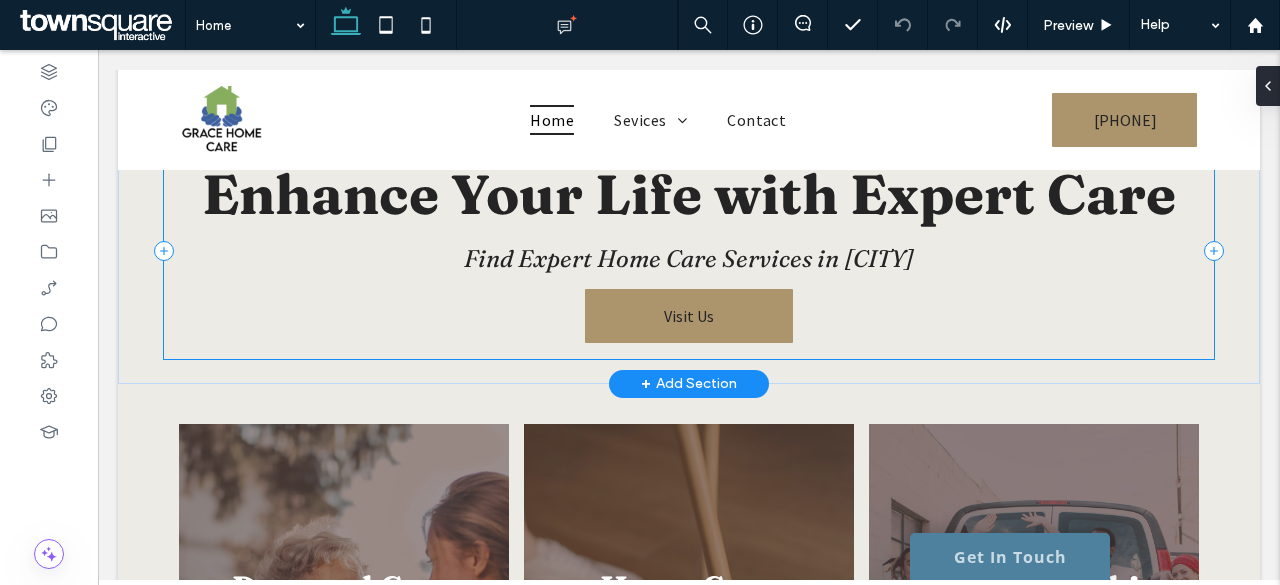 scroll, scrollTop: 700, scrollLeft: 0, axis: vertical 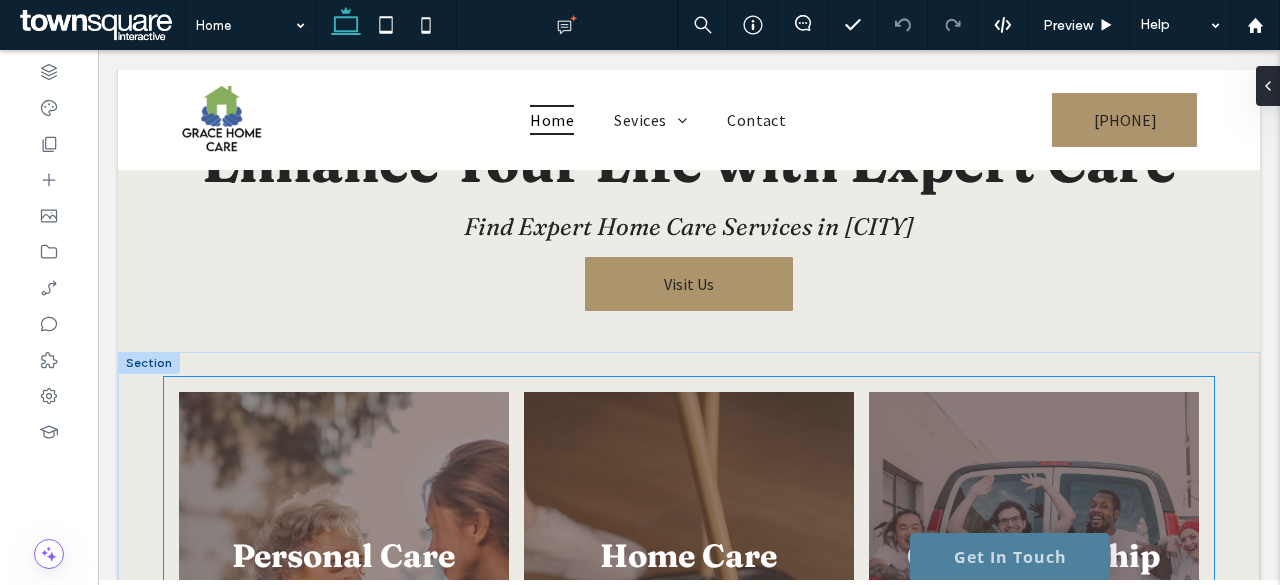 click on "Companionship
Learn More" at bounding box center (1034, 591) 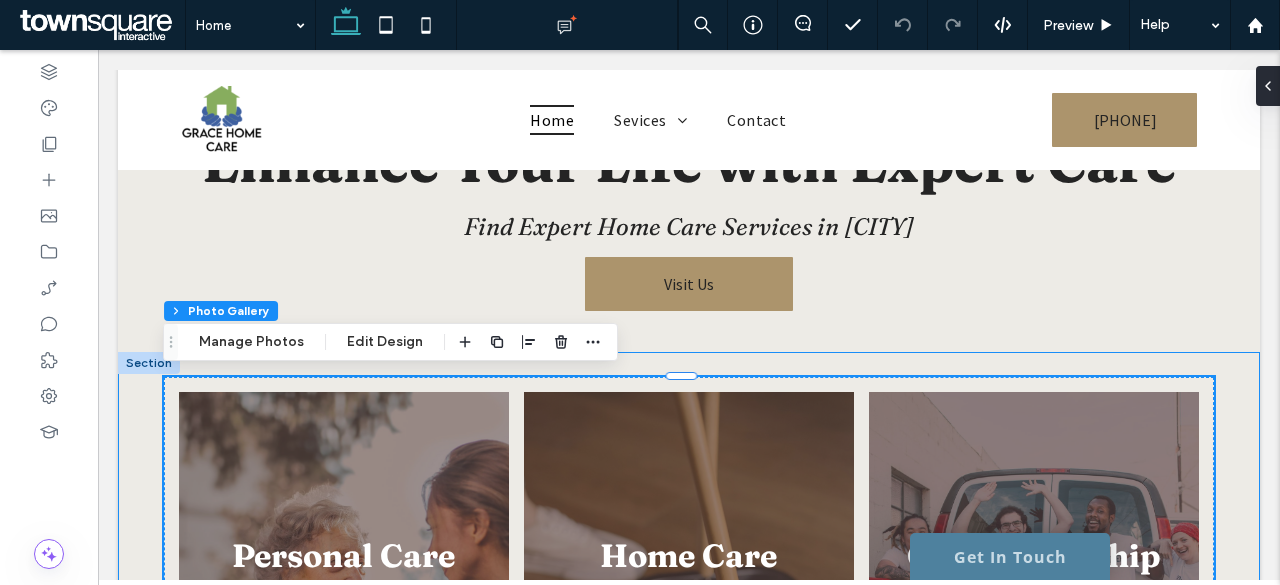 click on "Personal Care
Learn More
Home Care
Learn More
Companionship
Learn More
Personal Assistance
Learn More
Bathing and Personal Hygiene
Learn More" at bounding box center (689, 799) 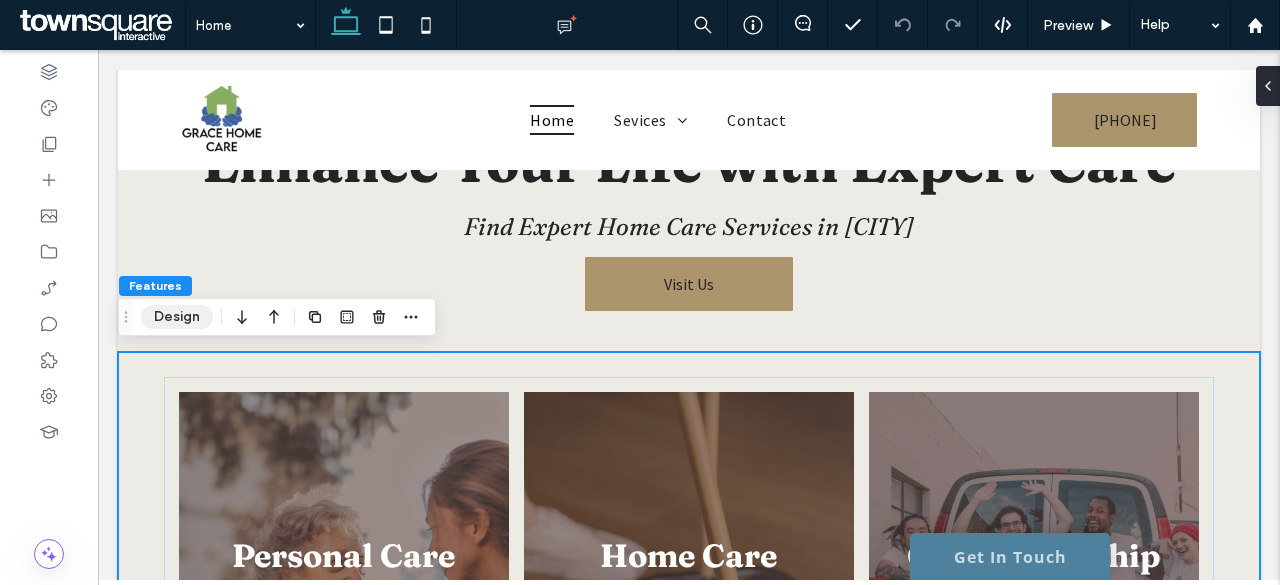 drag, startPoint x: 201, startPoint y: 316, endPoint x: 690, endPoint y: 344, distance: 489.801 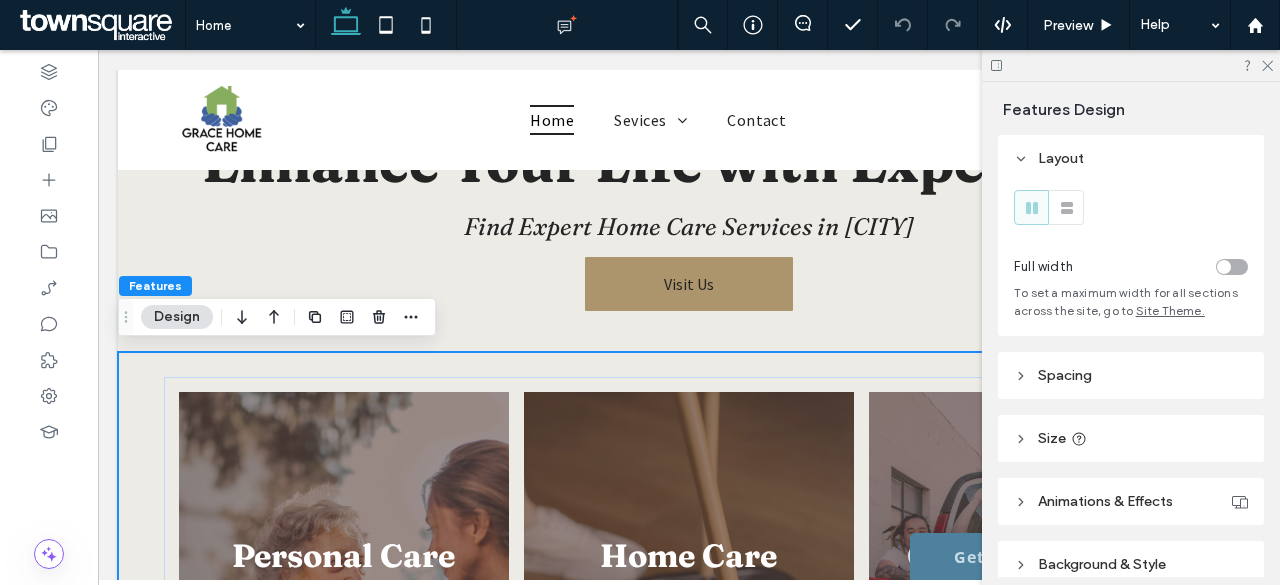scroll, scrollTop: 90, scrollLeft: 0, axis: vertical 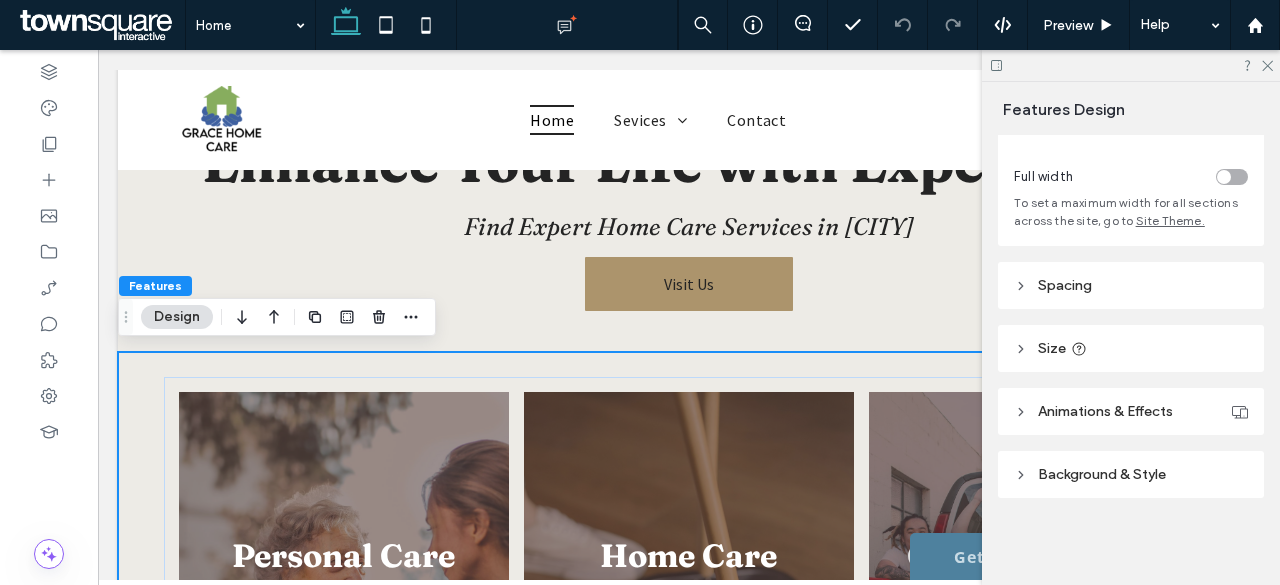 click on "Background & Style" at bounding box center [1131, 474] 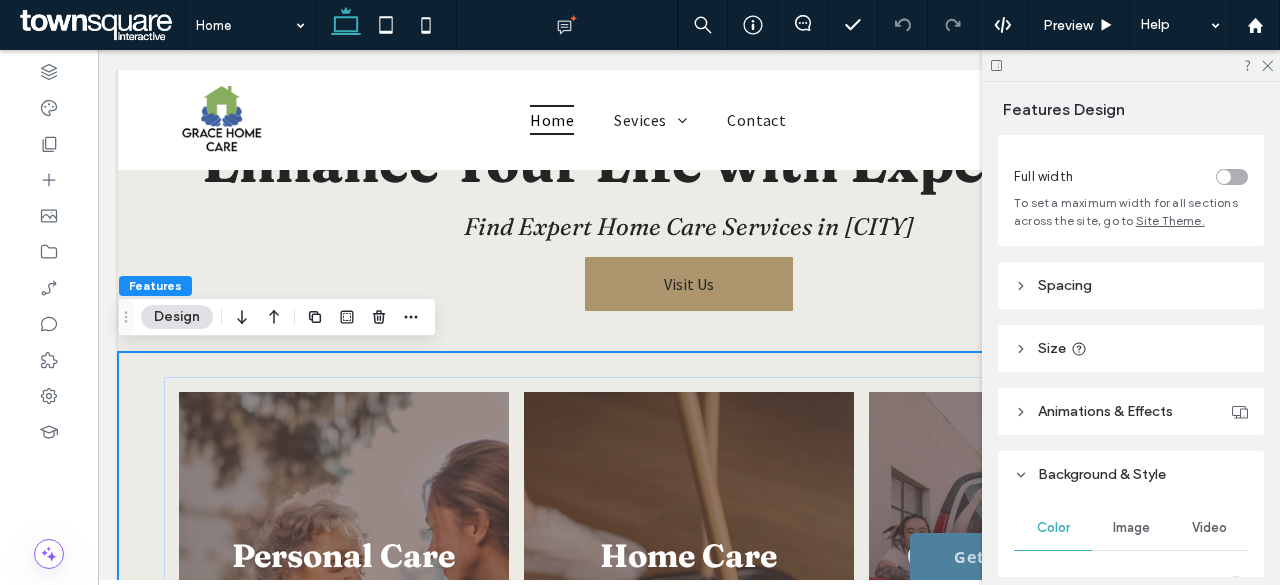 scroll, scrollTop: 190, scrollLeft: 0, axis: vertical 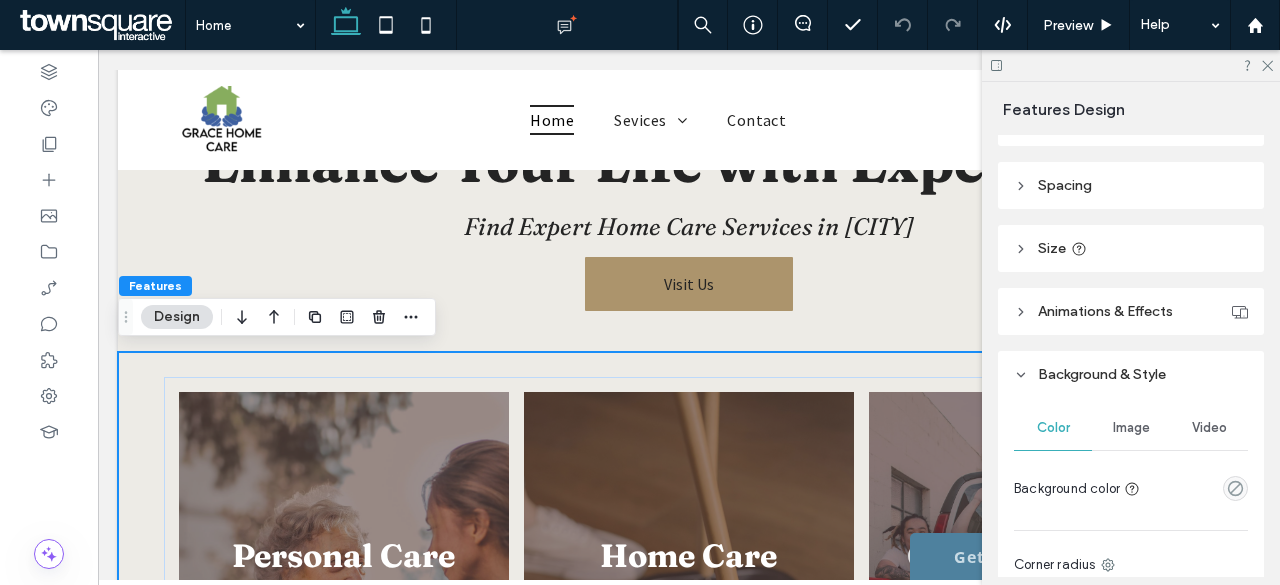 click on "Animations & Effects" at bounding box center (1131, 311) 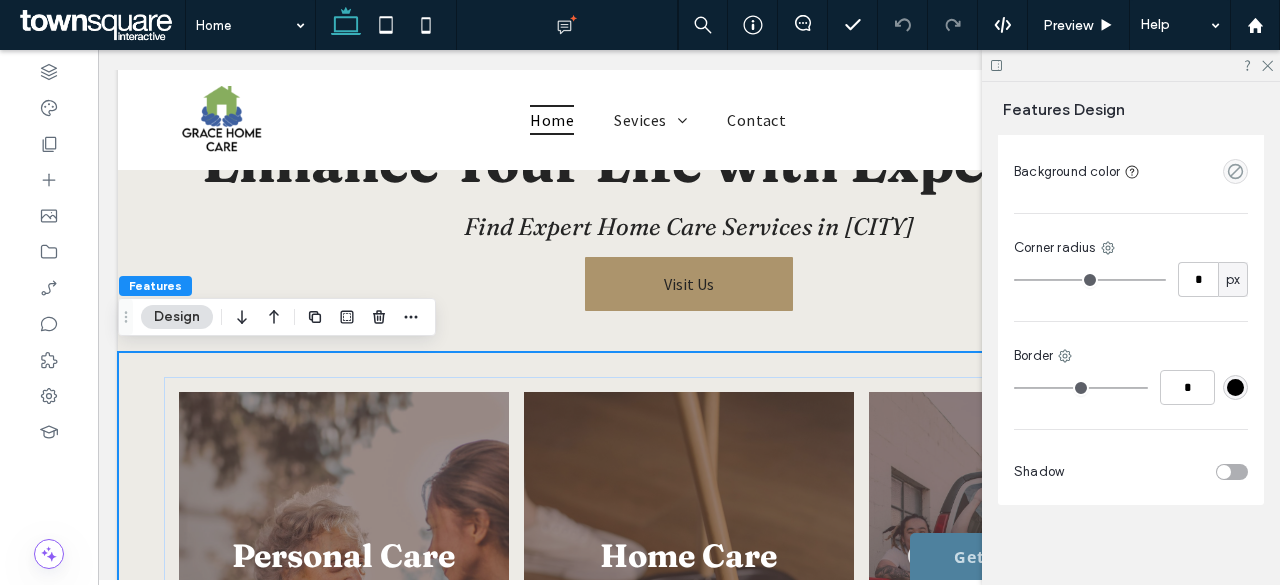 scroll, scrollTop: 596, scrollLeft: 0, axis: vertical 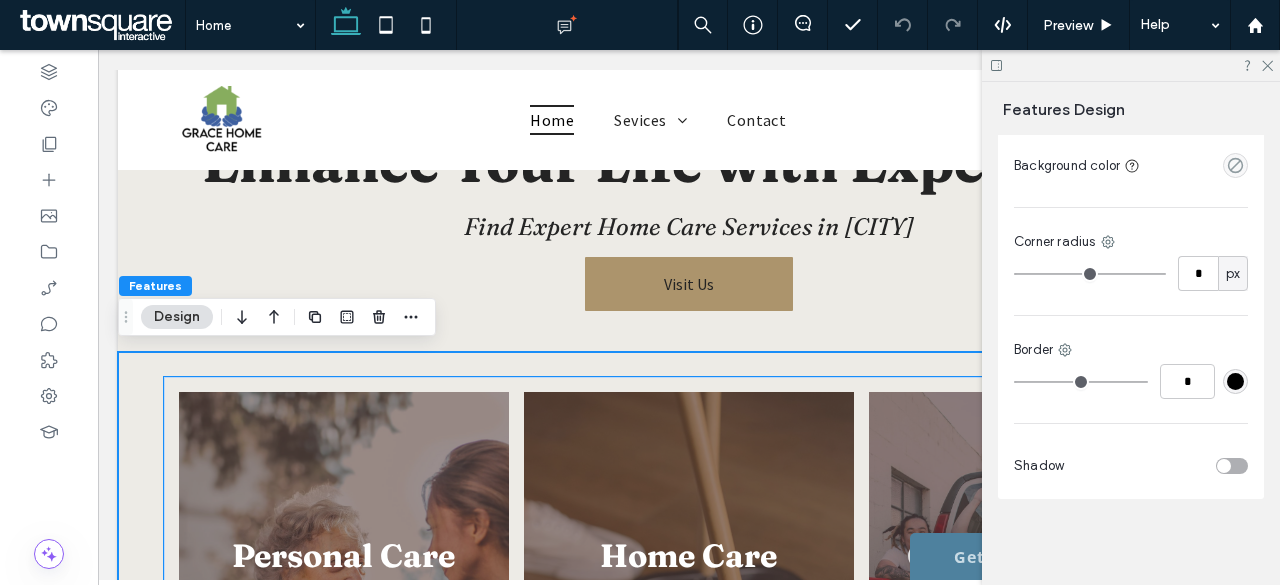 click at bounding box center [689, 592] 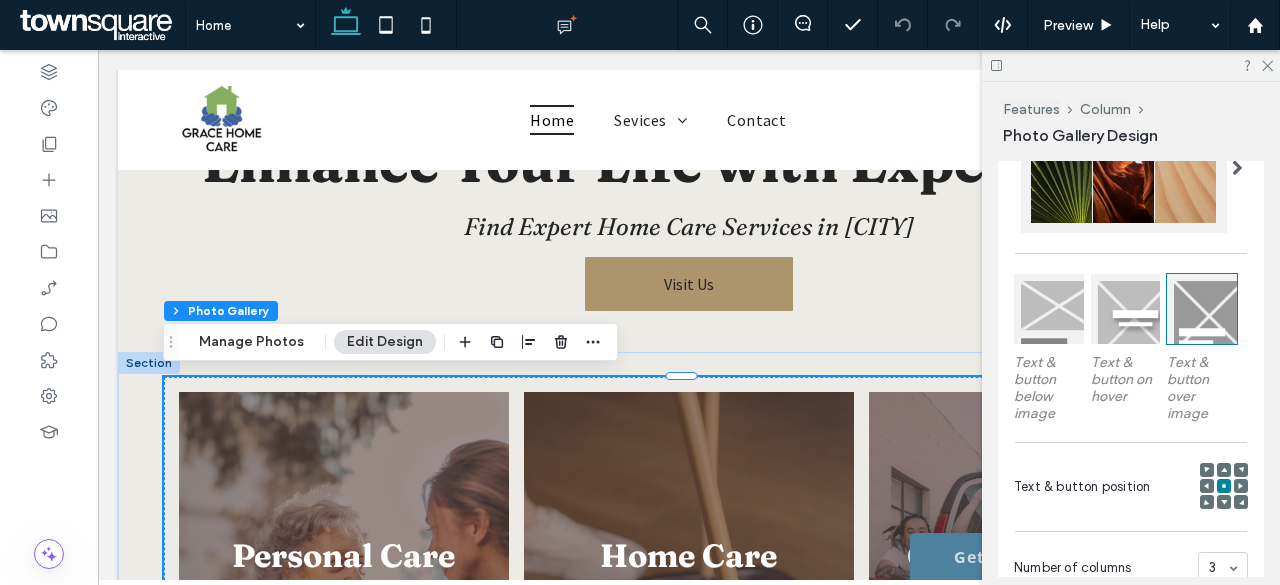 scroll, scrollTop: 700, scrollLeft: 0, axis: vertical 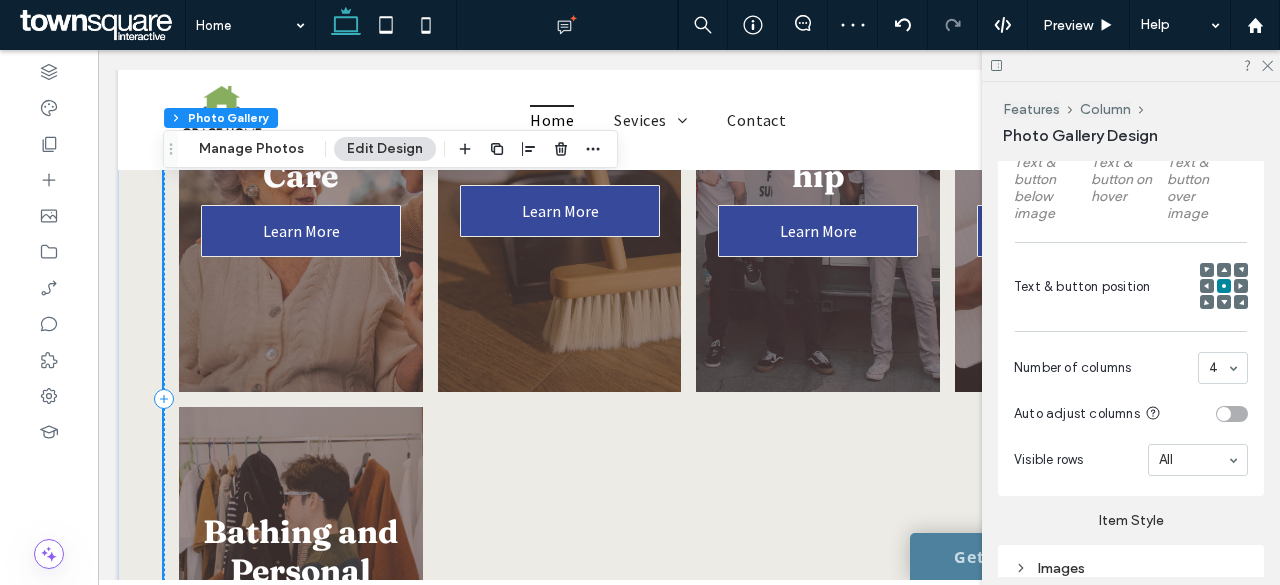 click at bounding box center [559, 606] 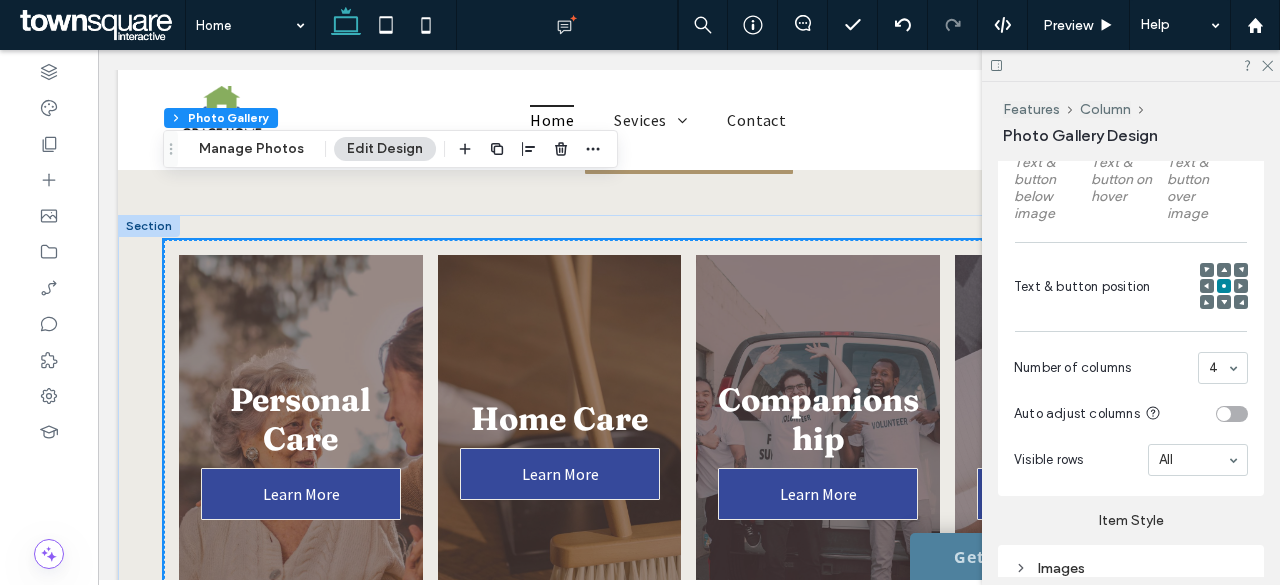 scroll, scrollTop: 800, scrollLeft: 0, axis: vertical 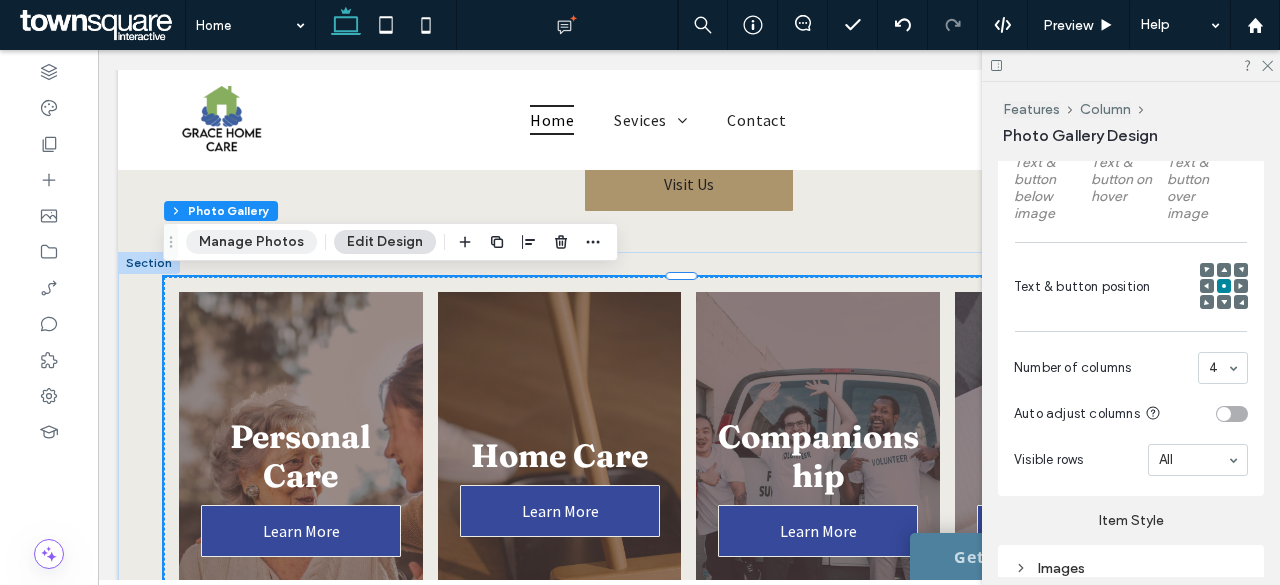 click on "Manage Photos" at bounding box center [251, 242] 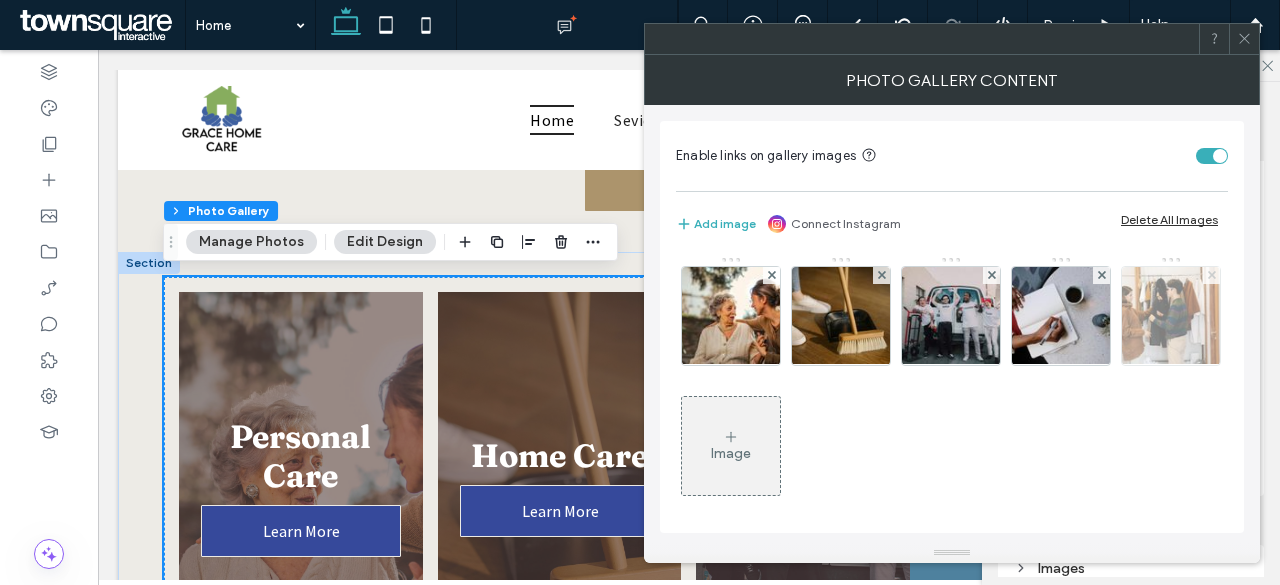 click 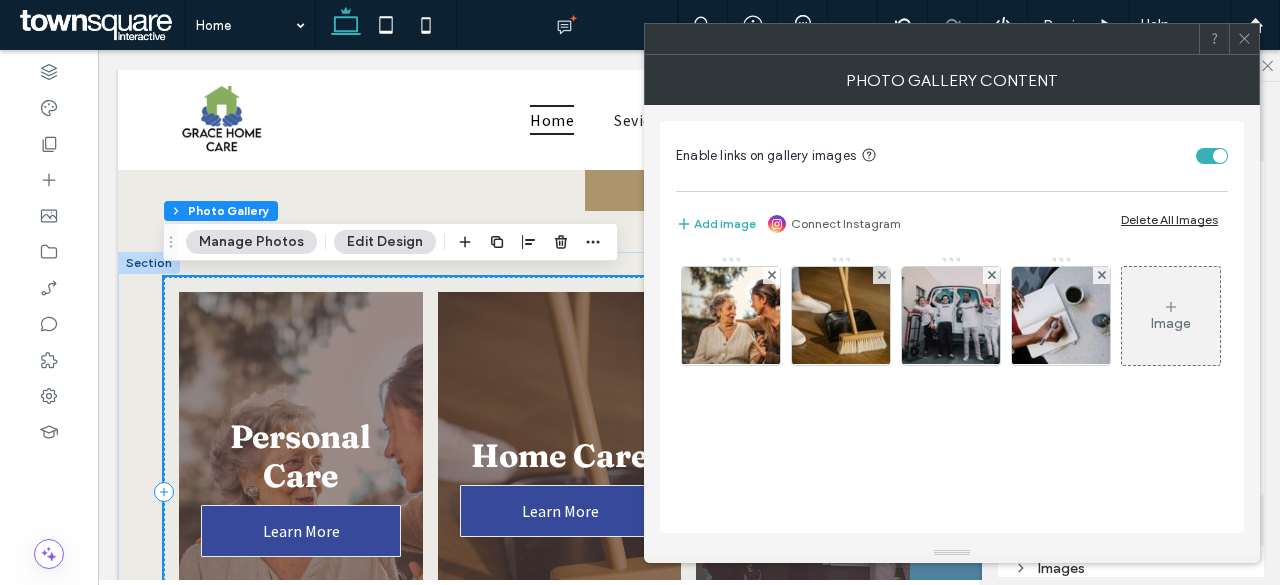click 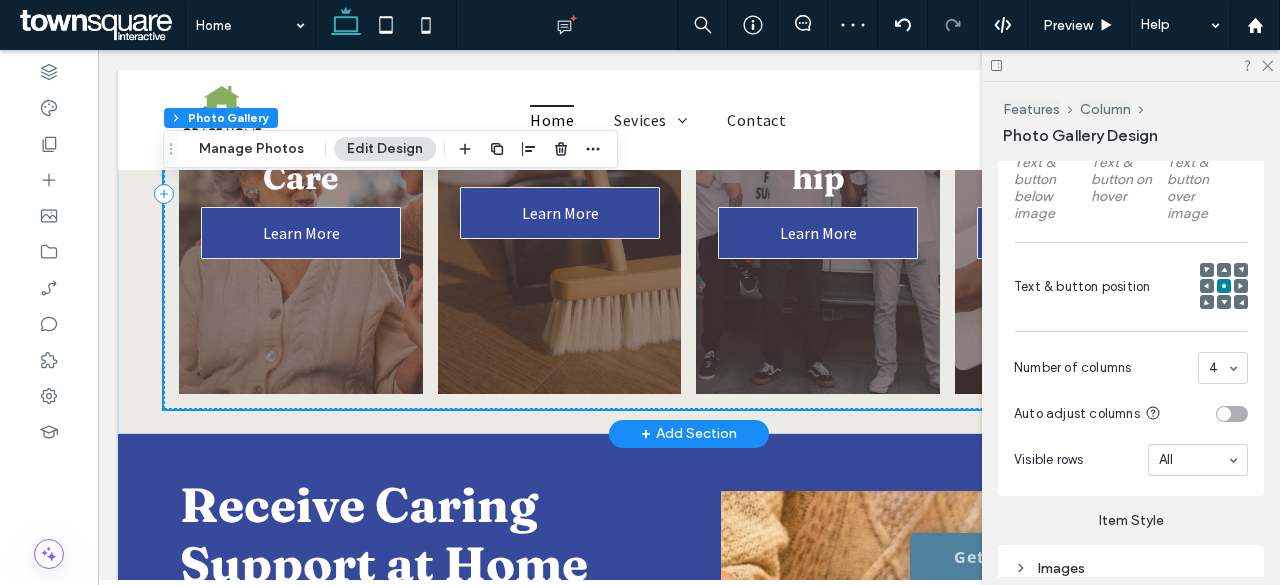scroll, scrollTop: 1100, scrollLeft: 0, axis: vertical 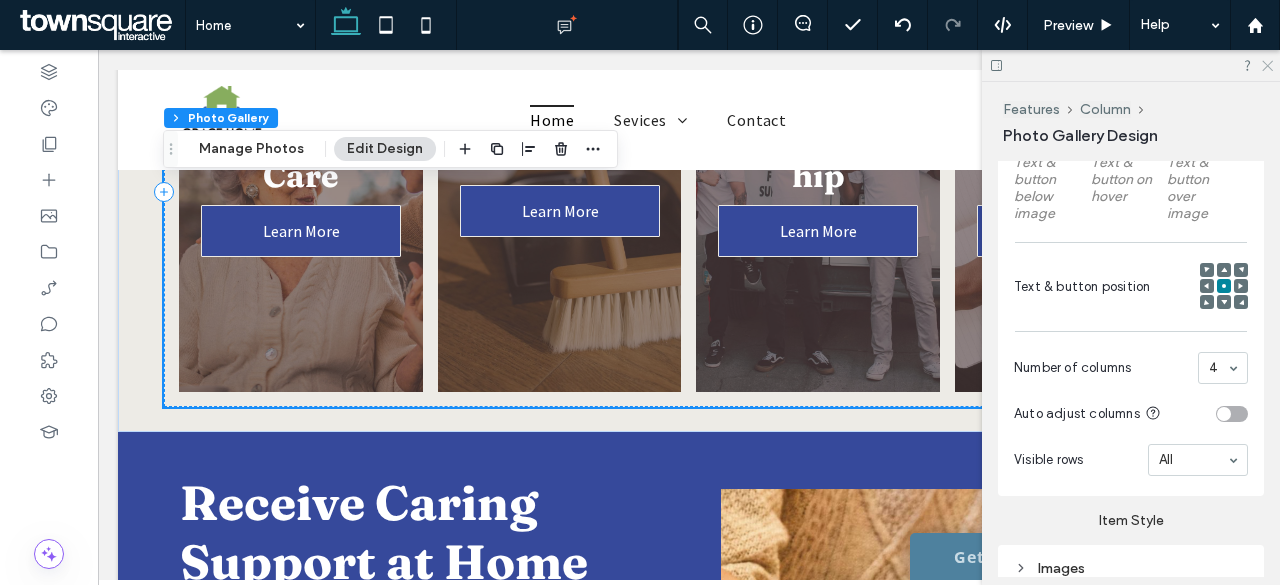 click 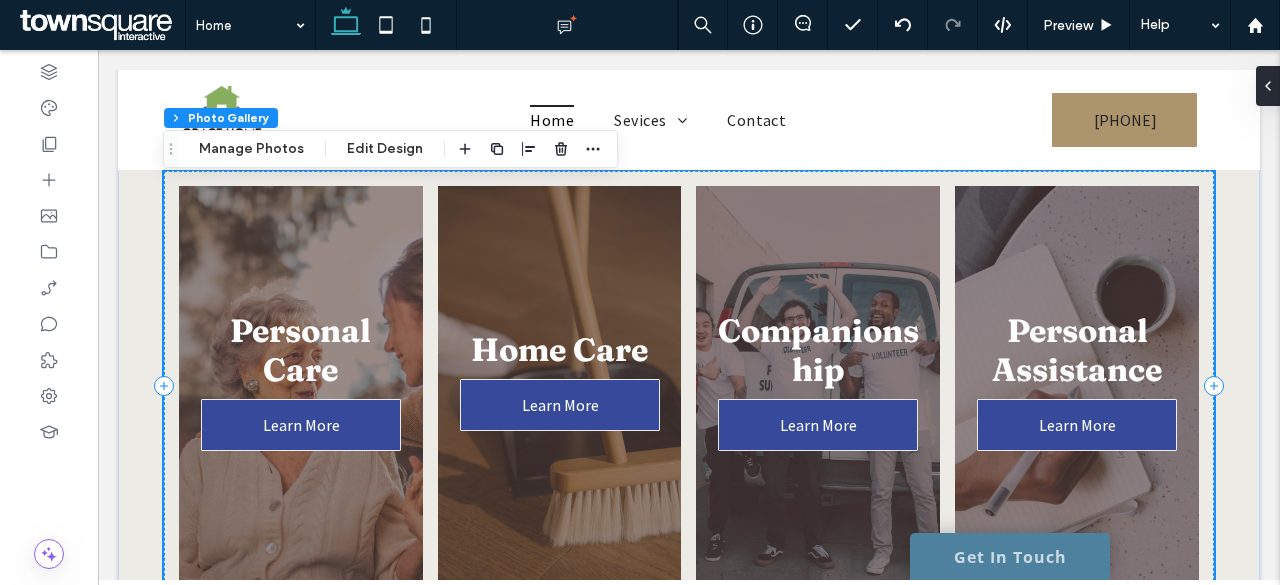 scroll, scrollTop: 900, scrollLeft: 0, axis: vertical 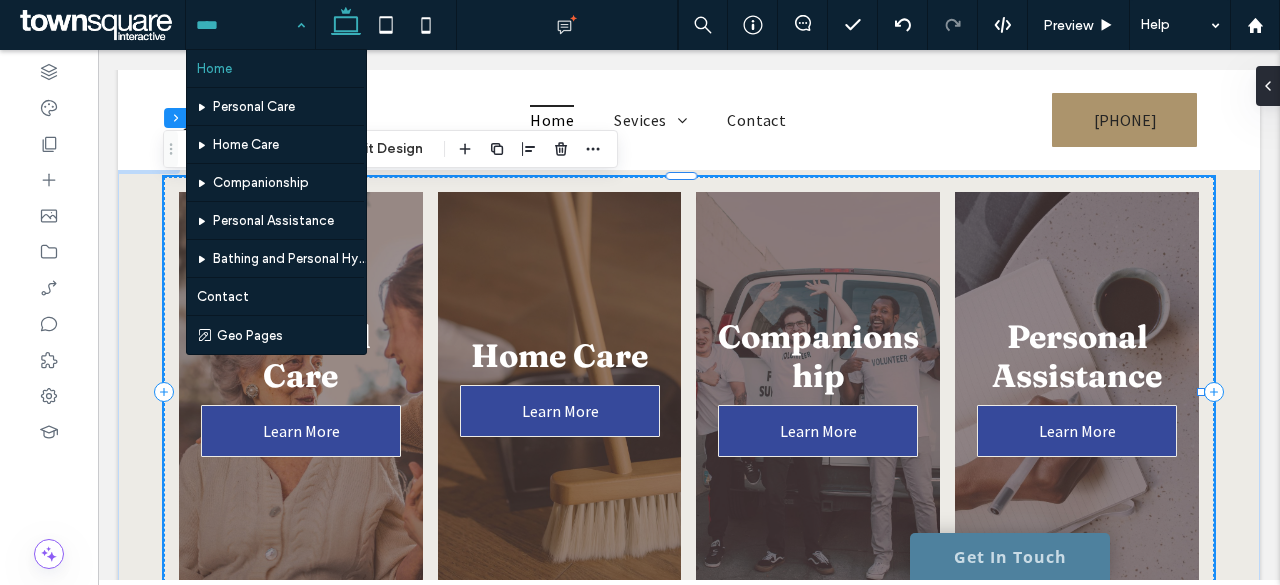 click at bounding box center [559, 392] 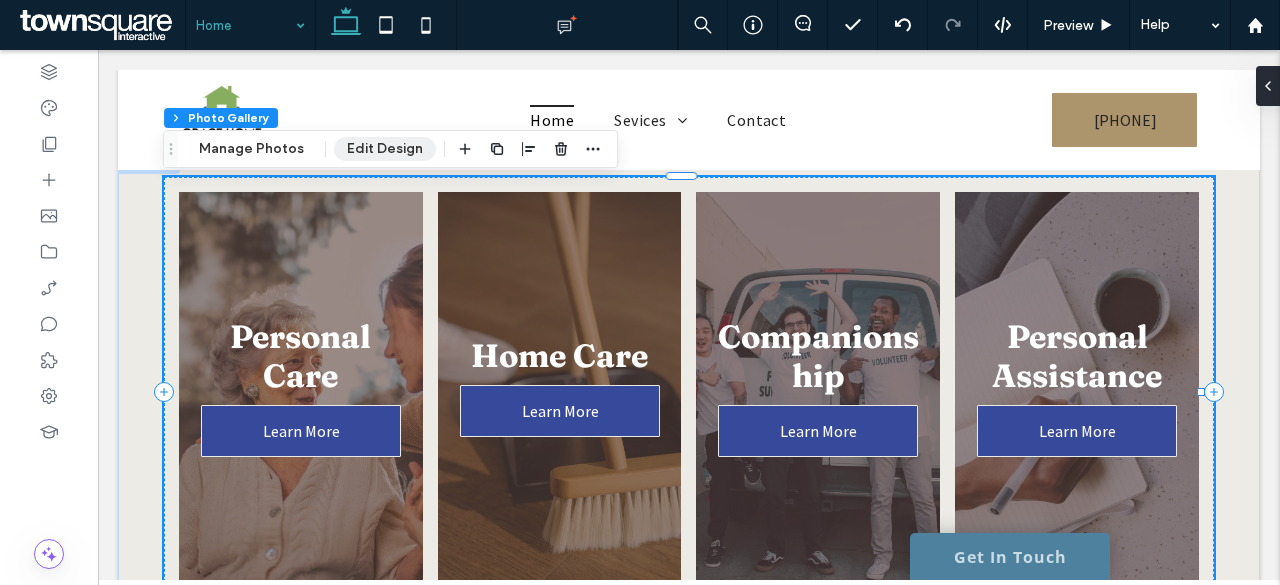 click on "Edit Design" at bounding box center (385, 149) 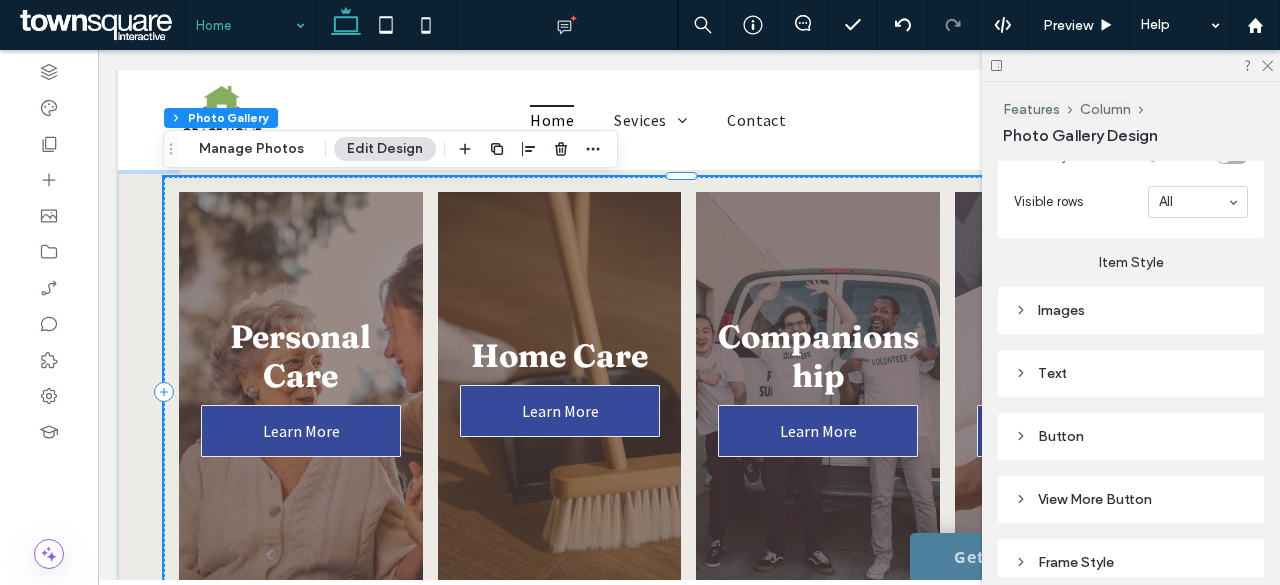scroll, scrollTop: 1000, scrollLeft: 0, axis: vertical 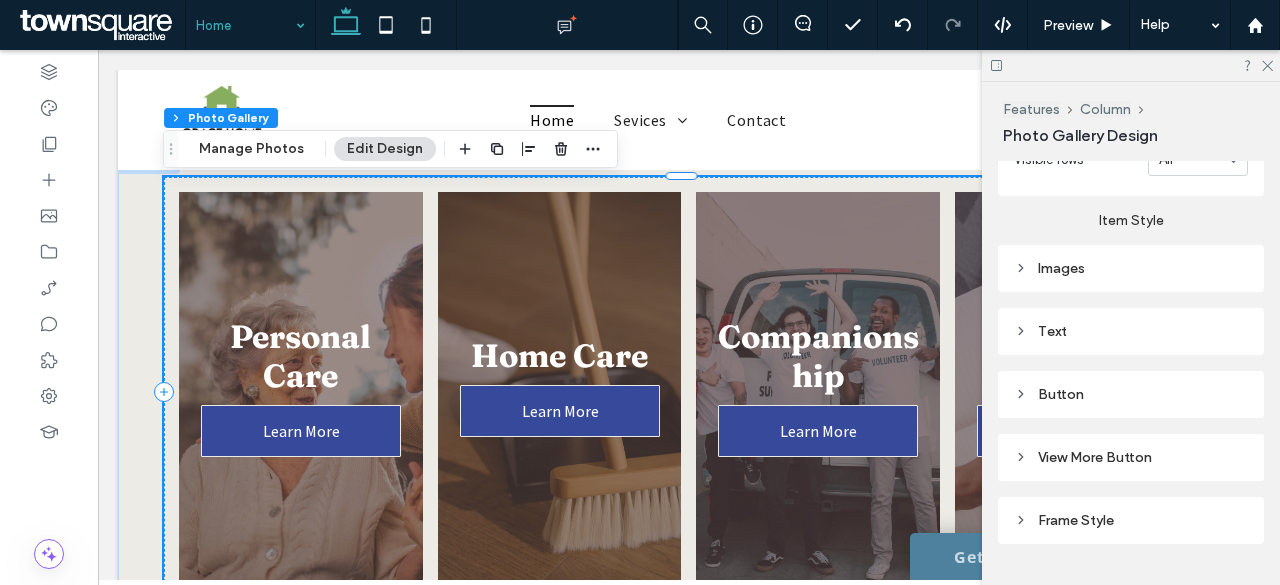 click on "Text" at bounding box center (1131, 331) 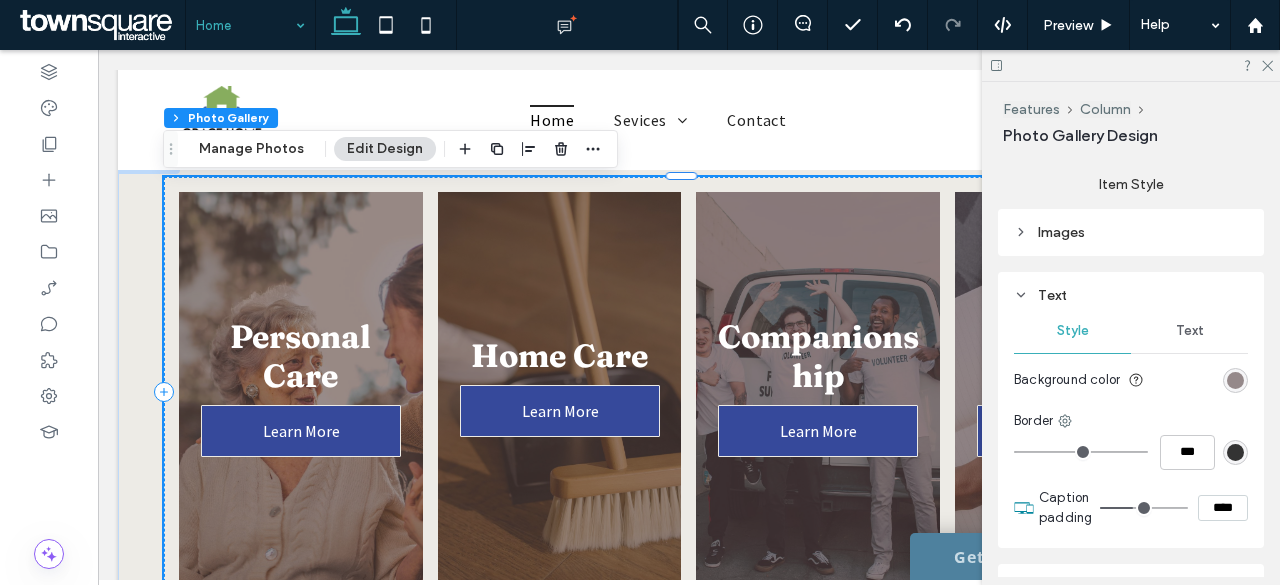 scroll, scrollTop: 1000, scrollLeft: 0, axis: vertical 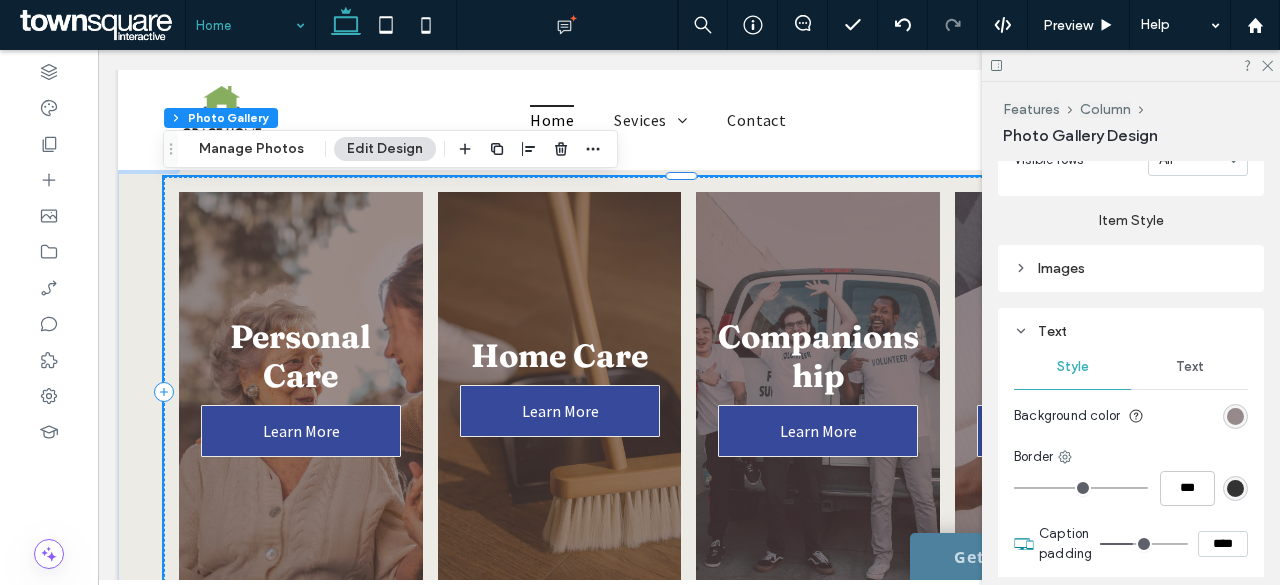 click on "Text" at bounding box center (1190, 367) 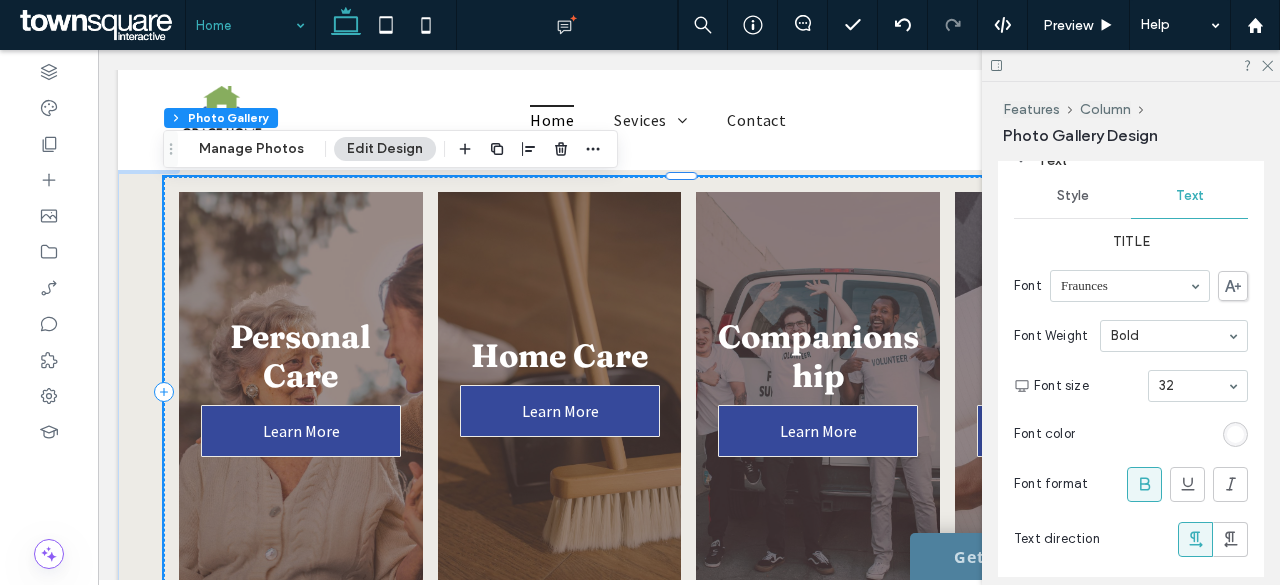 scroll, scrollTop: 1200, scrollLeft: 0, axis: vertical 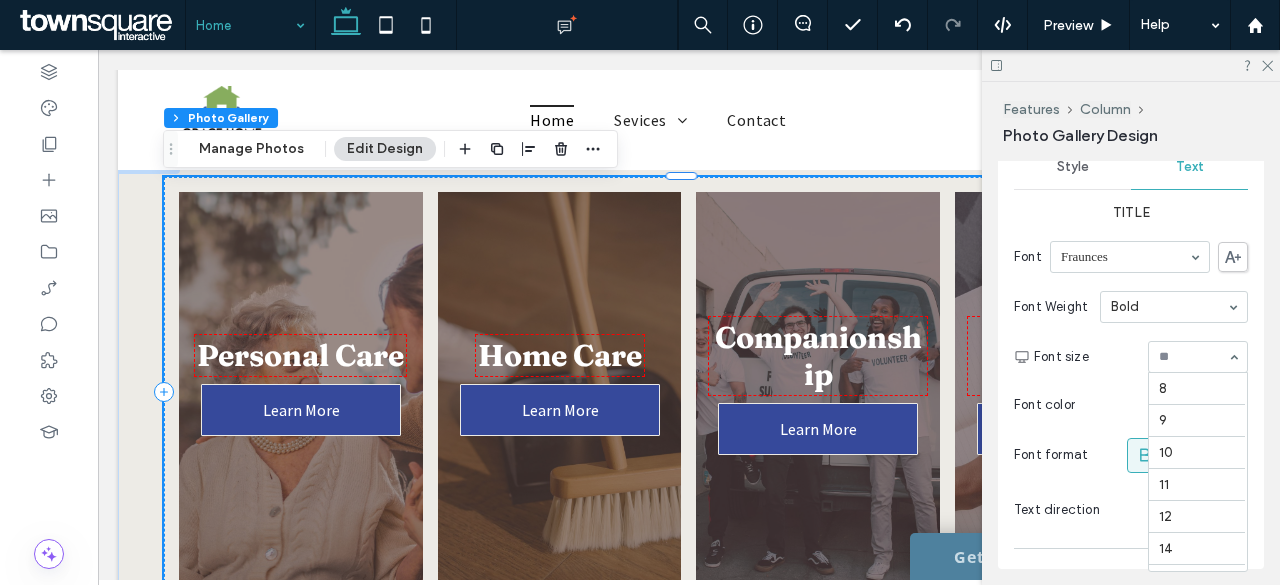 click at bounding box center [1193, 357] 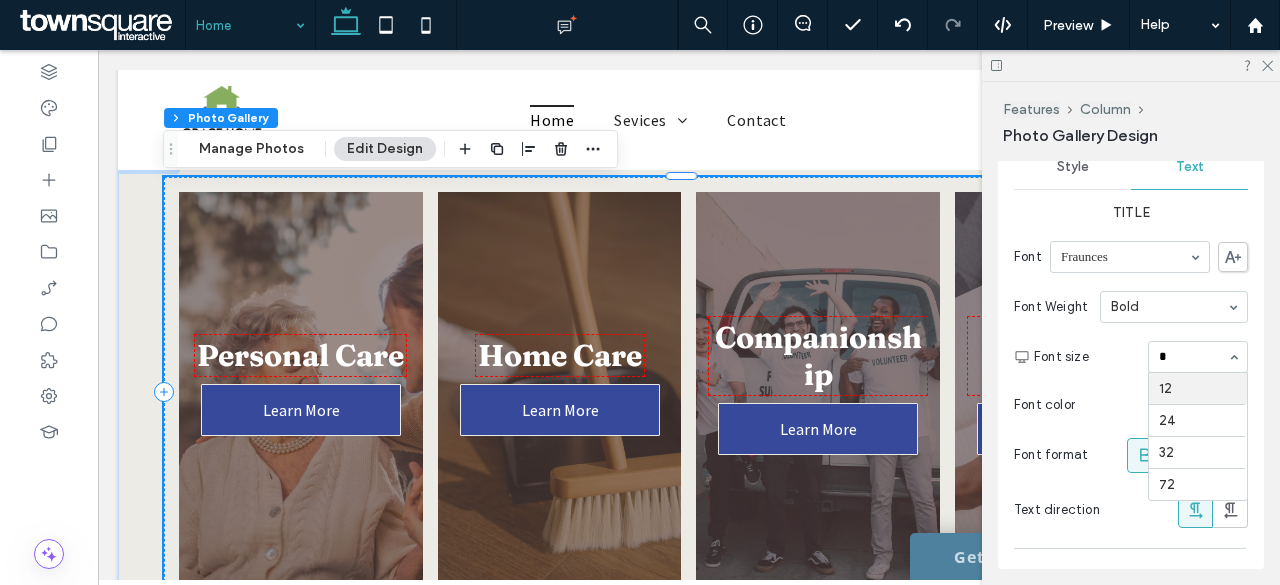 scroll, scrollTop: 0, scrollLeft: 0, axis: both 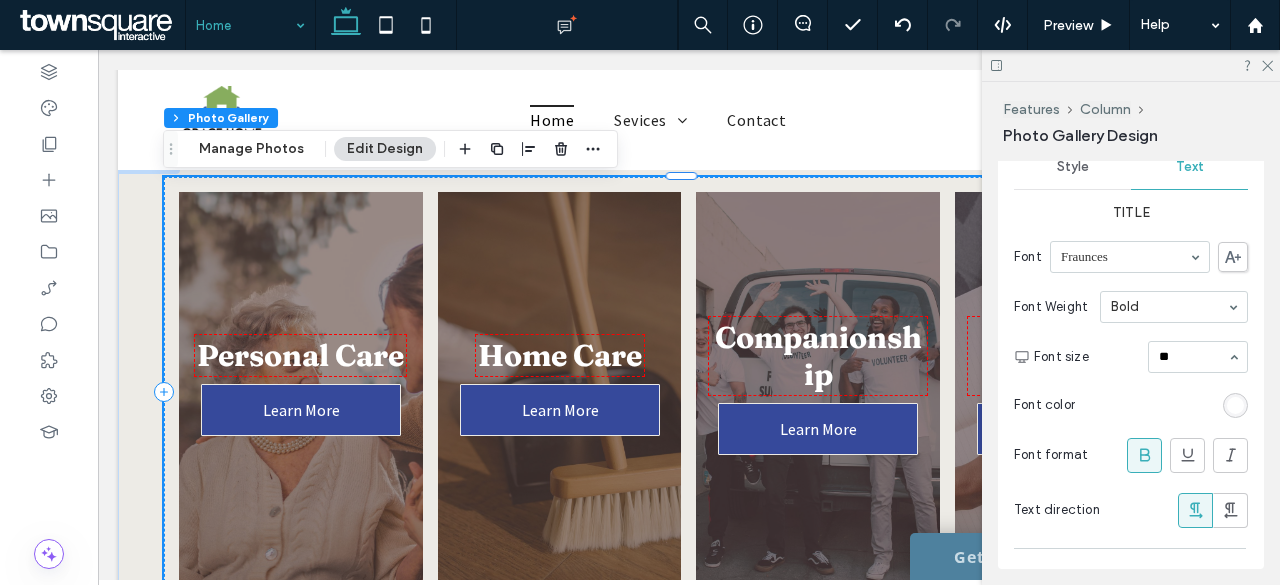 type 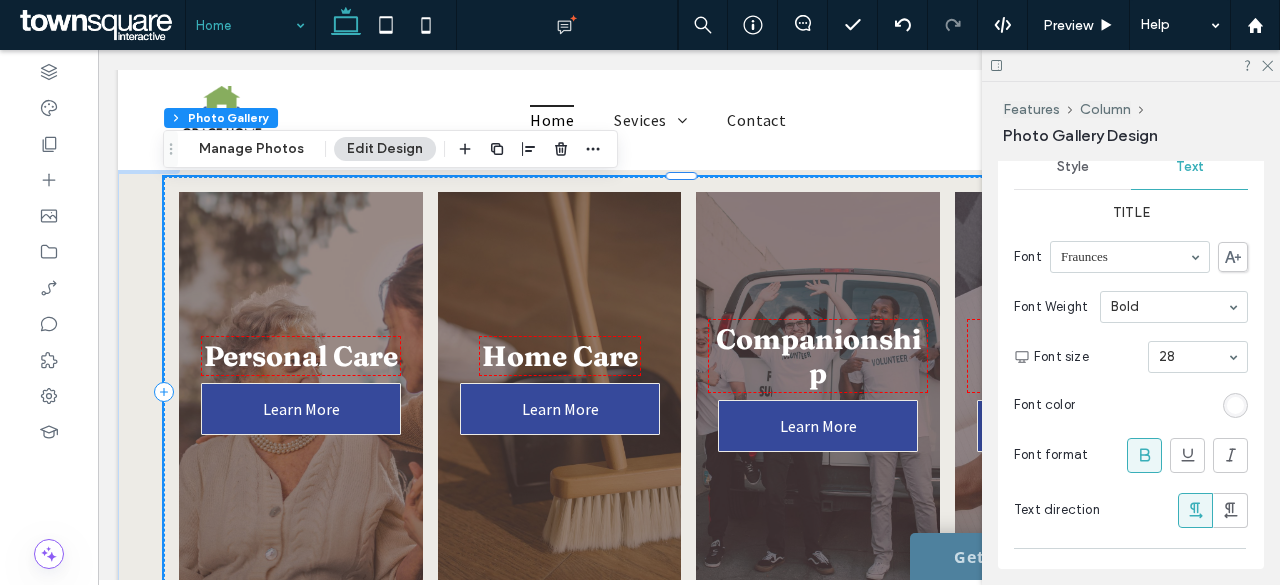 click at bounding box center (1193, 357) 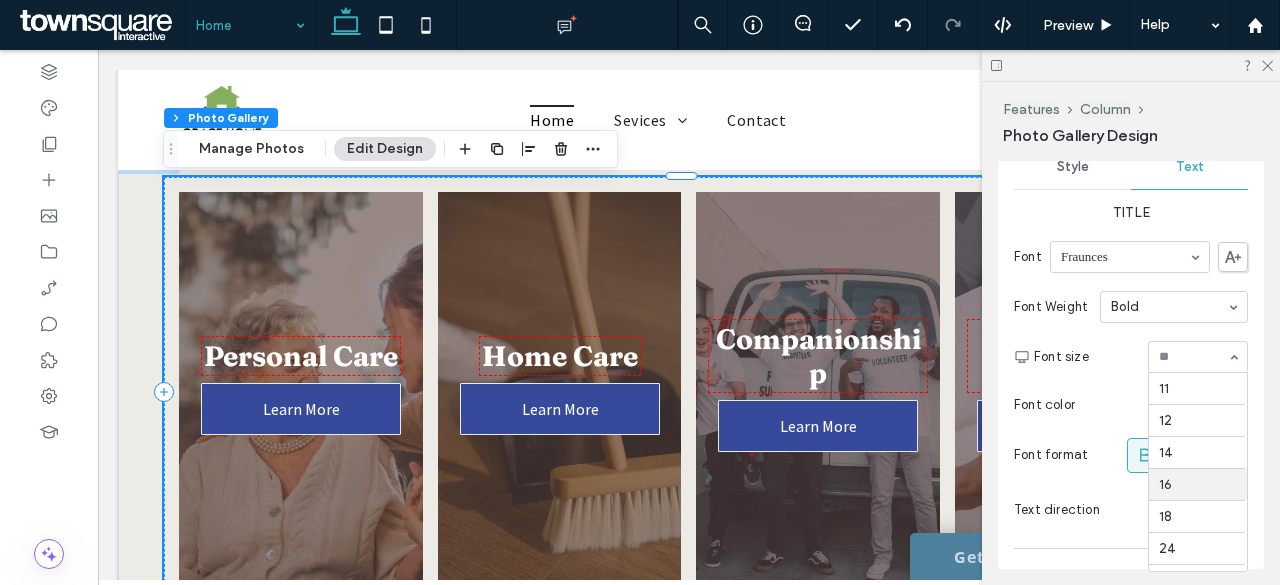scroll, scrollTop: 196, scrollLeft: 0, axis: vertical 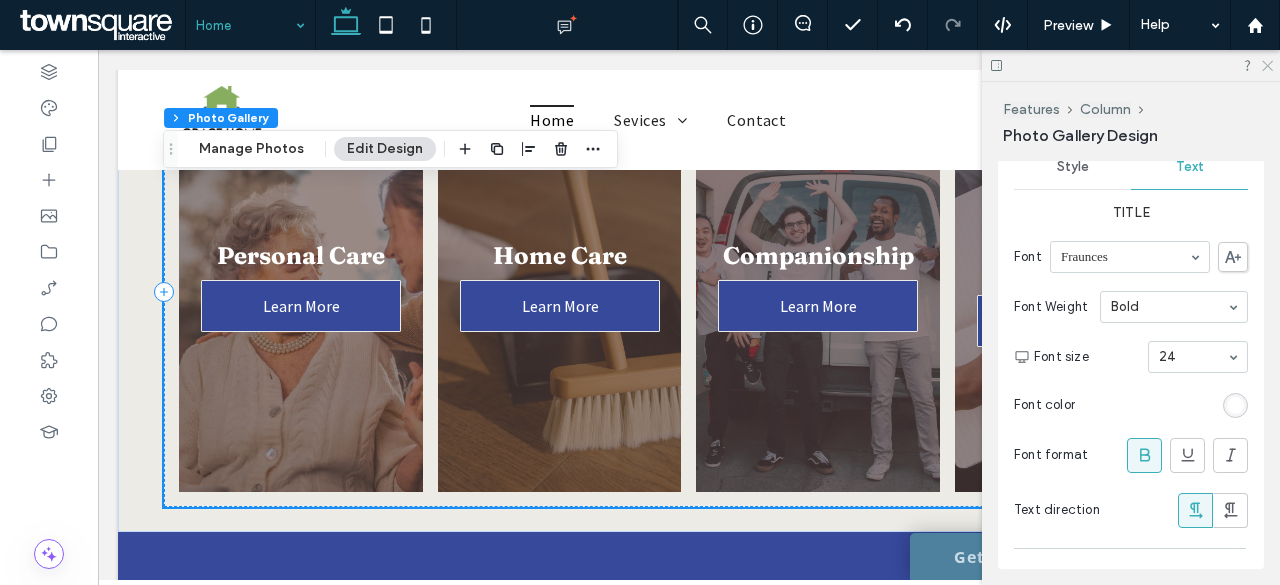 click 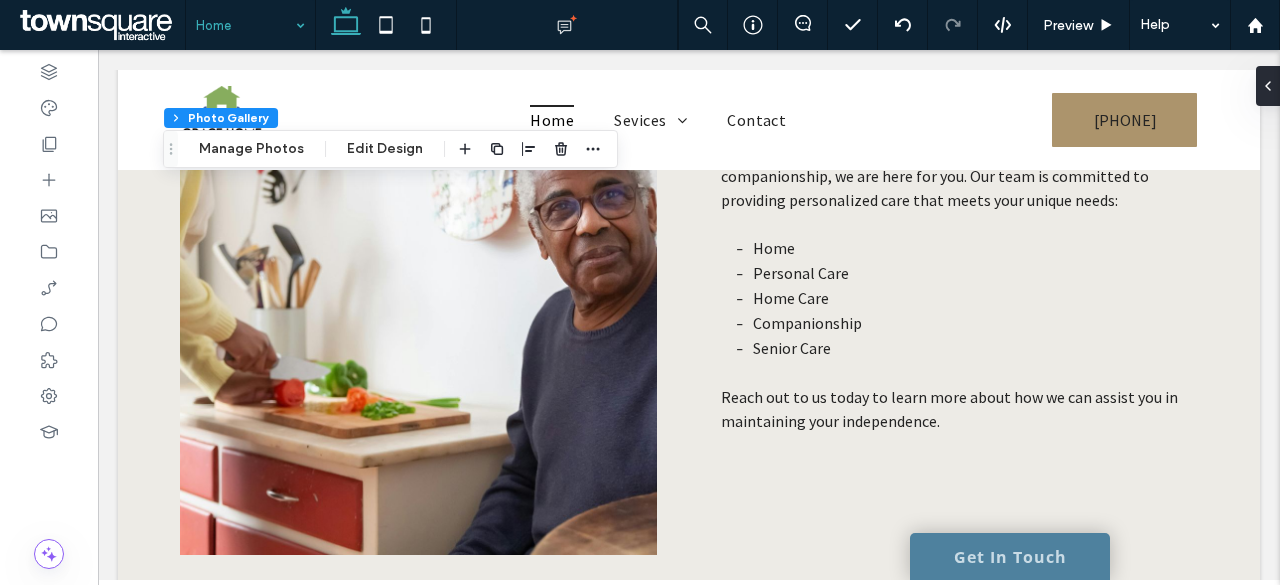 scroll, scrollTop: 2600, scrollLeft: 0, axis: vertical 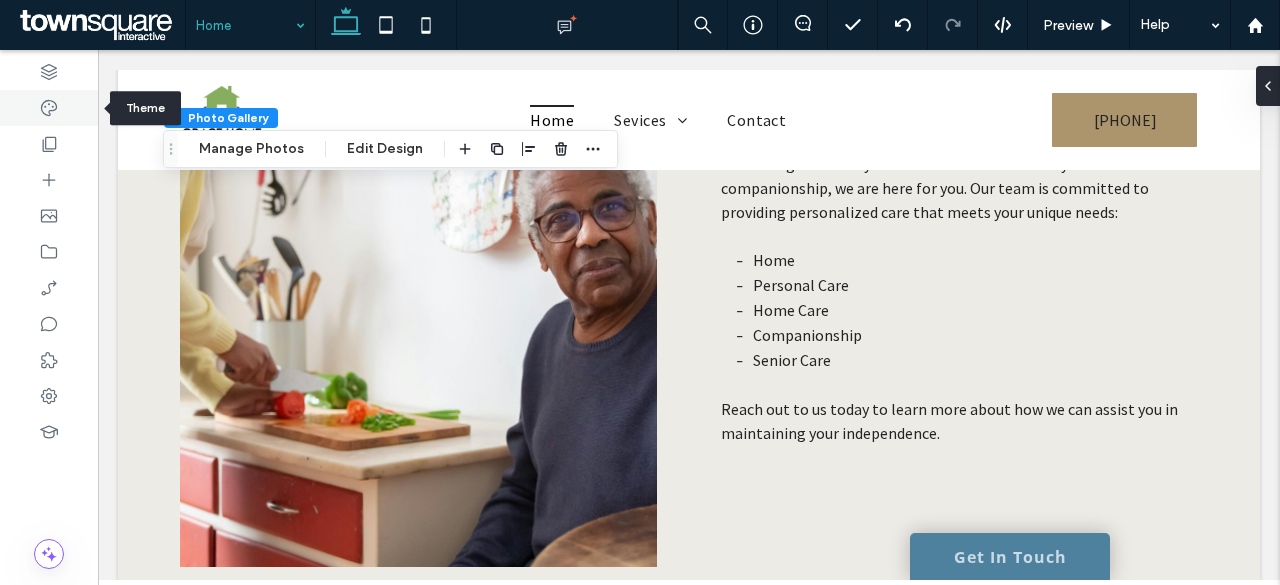 click at bounding box center [49, 108] 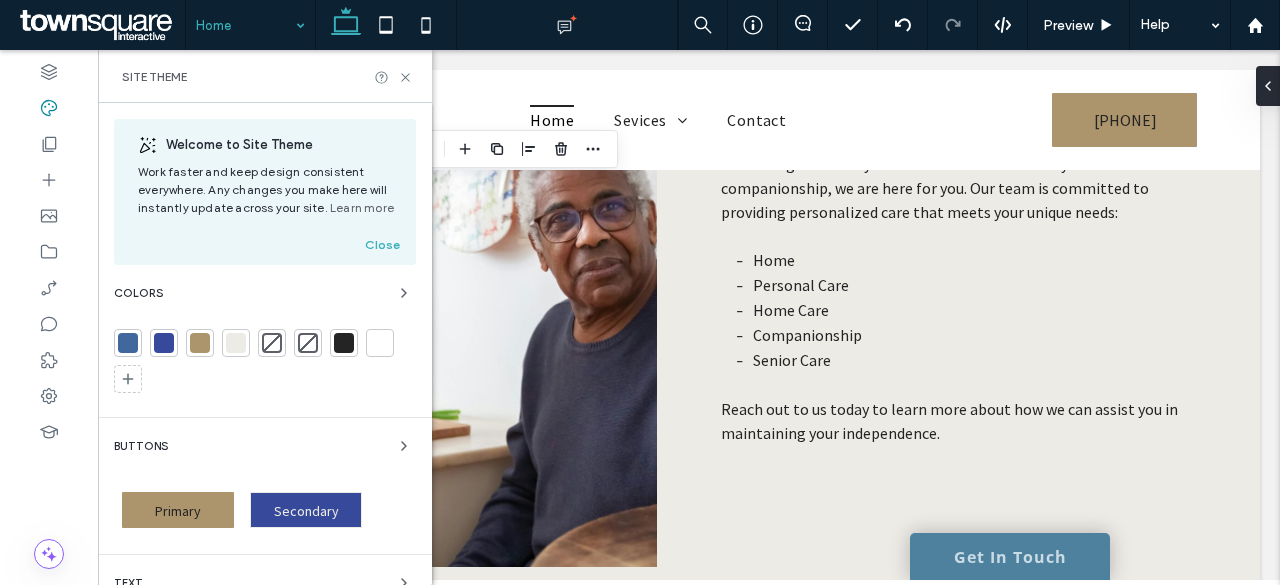 click at bounding box center (200, 343) 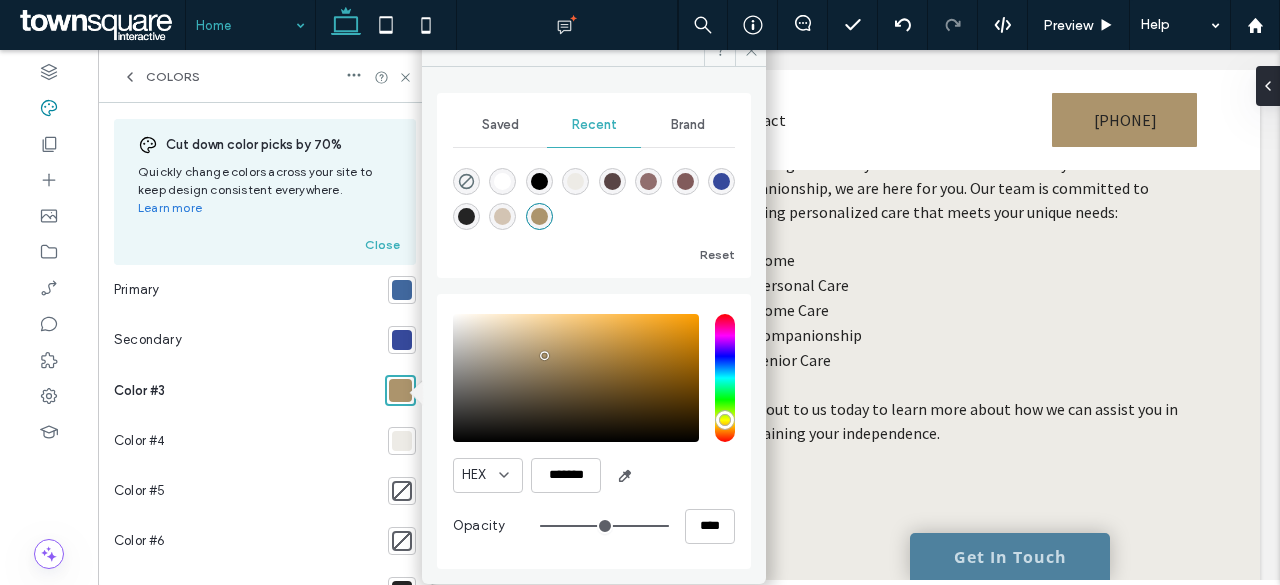 click on "Brand" at bounding box center (688, 125) 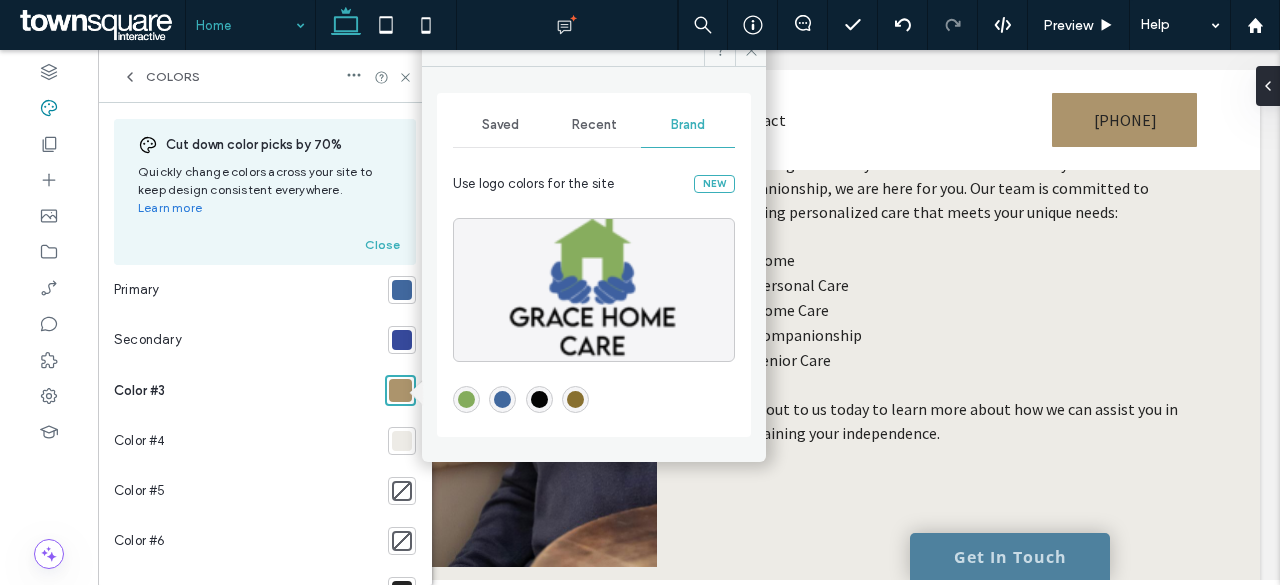 click at bounding box center (466, 399) 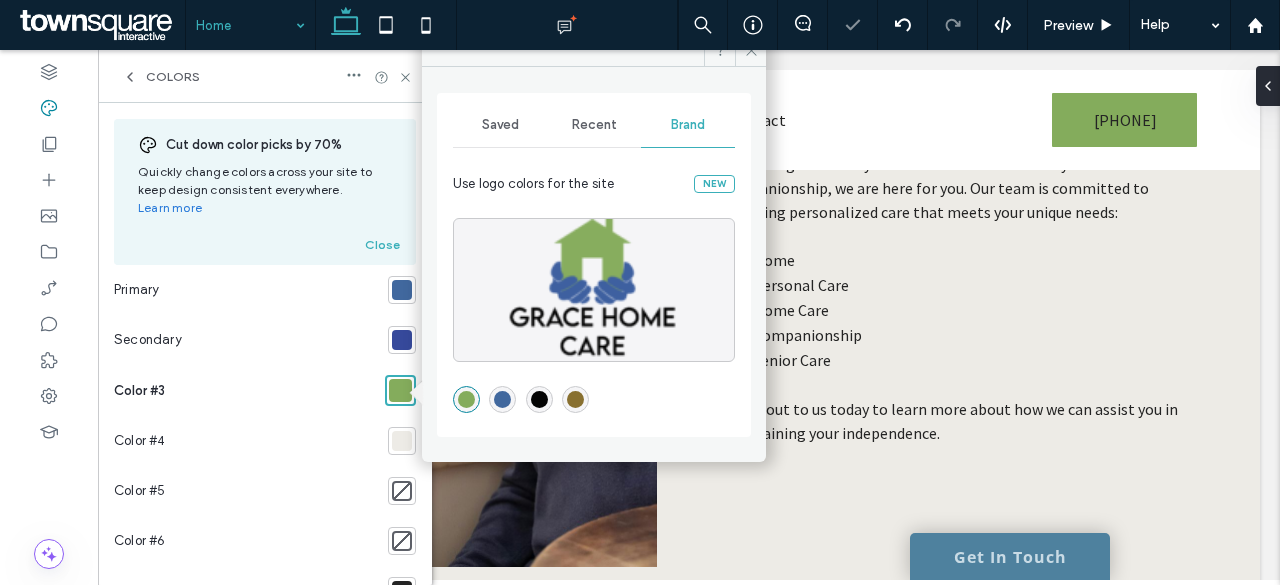 click on "Color #3" at bounding box center (245, 390) 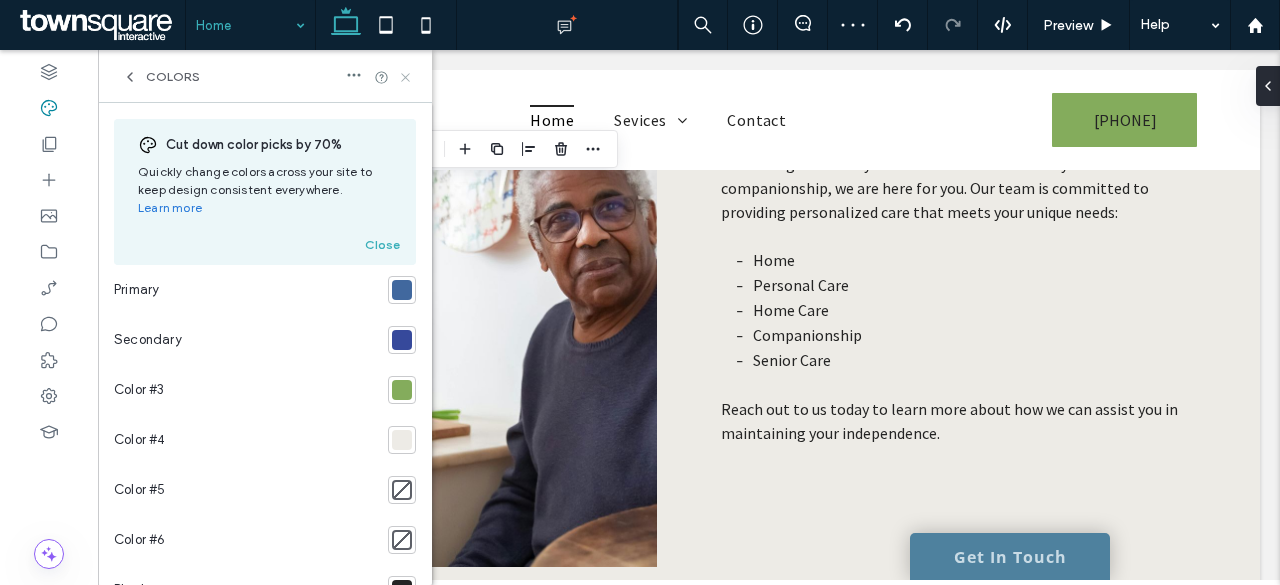 click 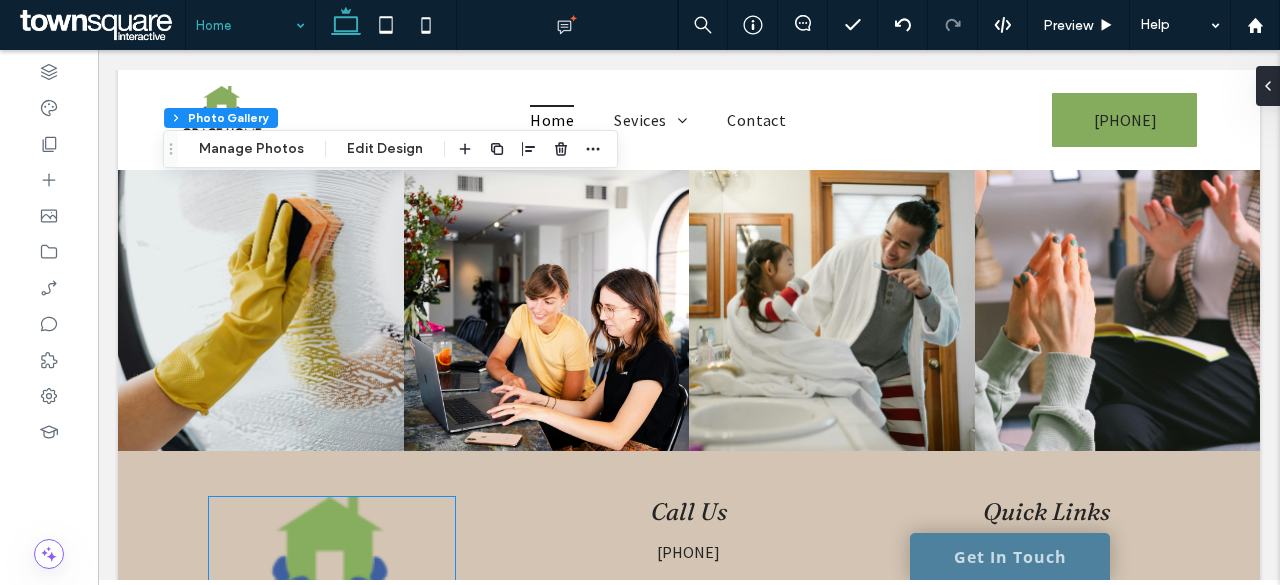 scroll, scrollTop: 3600, scrollLeft: 0, axis: vertical 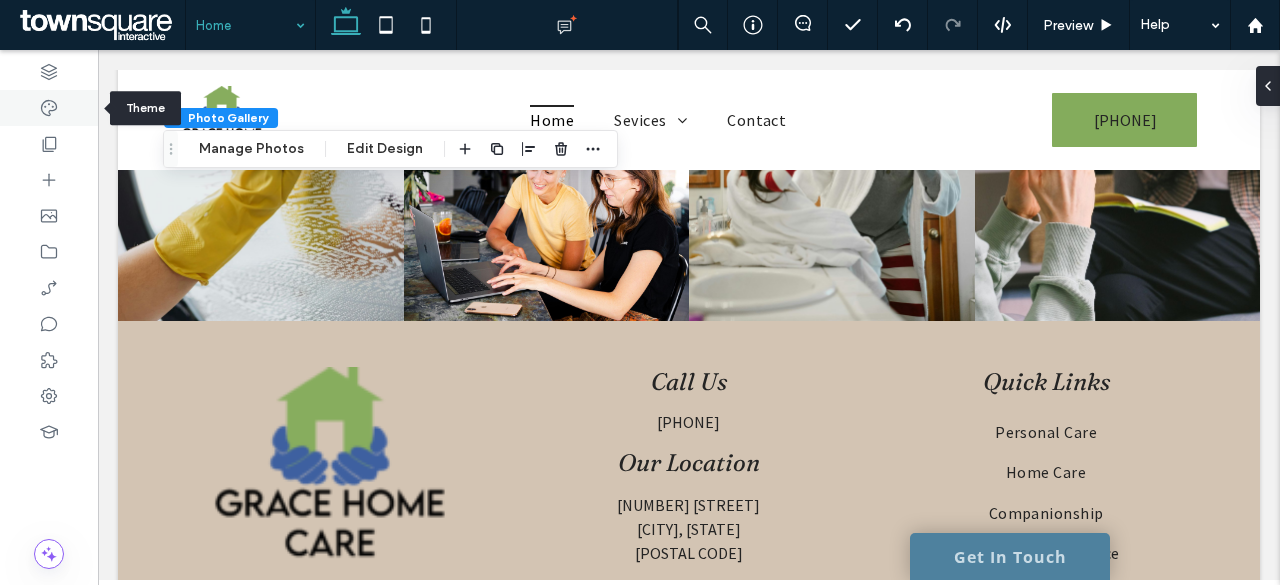 click 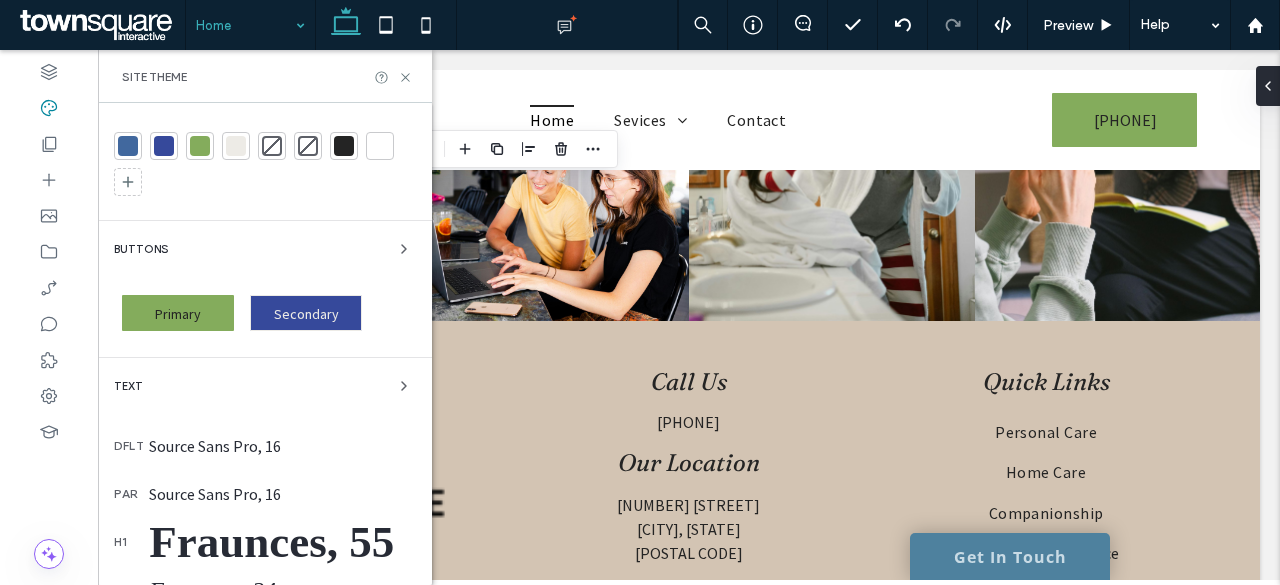 scroll, scrollTop: 200, scrollLeft: 0, axis: vertical 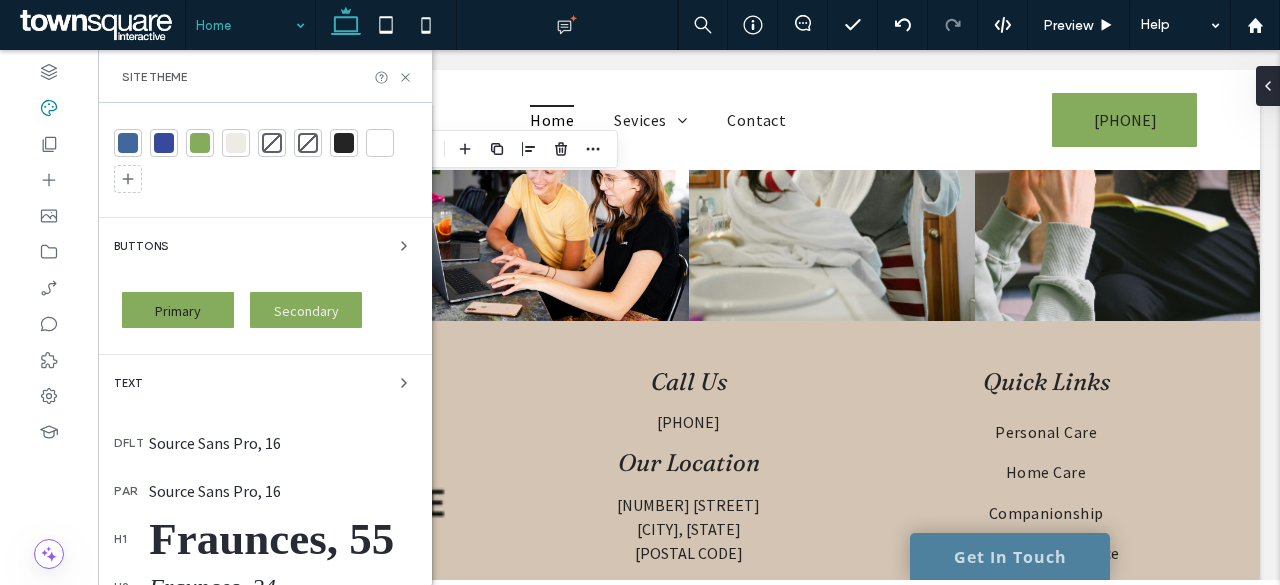 click on "Secondary" at bounding box center [306, 311] 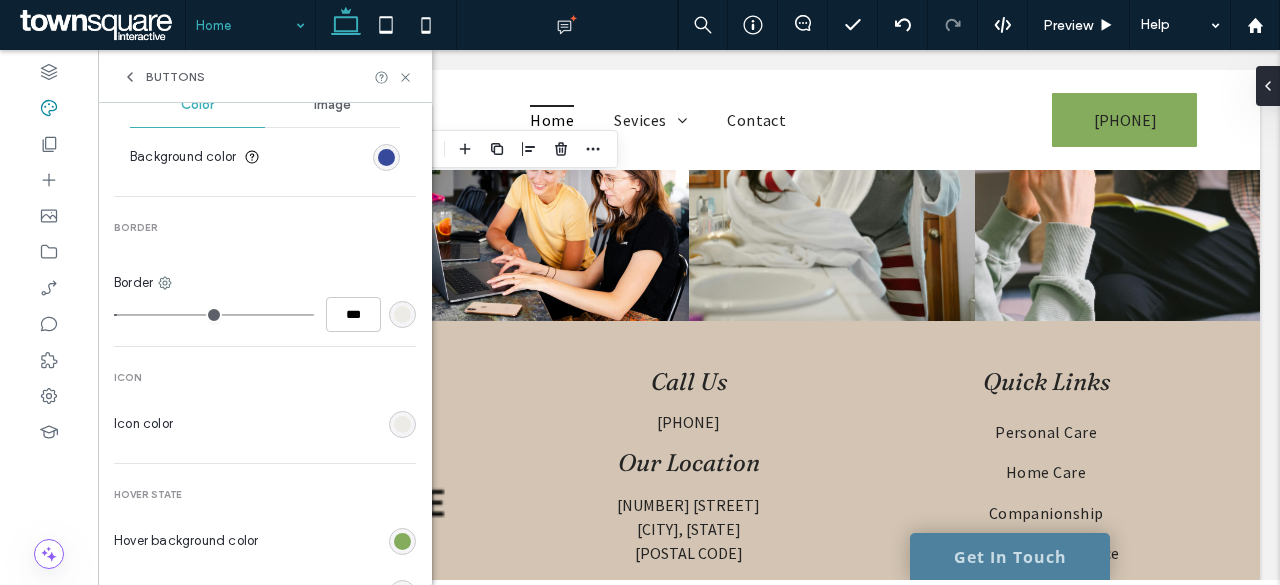 scroll, scrollTop: 700, scrollLeft: 0, axis: vertical 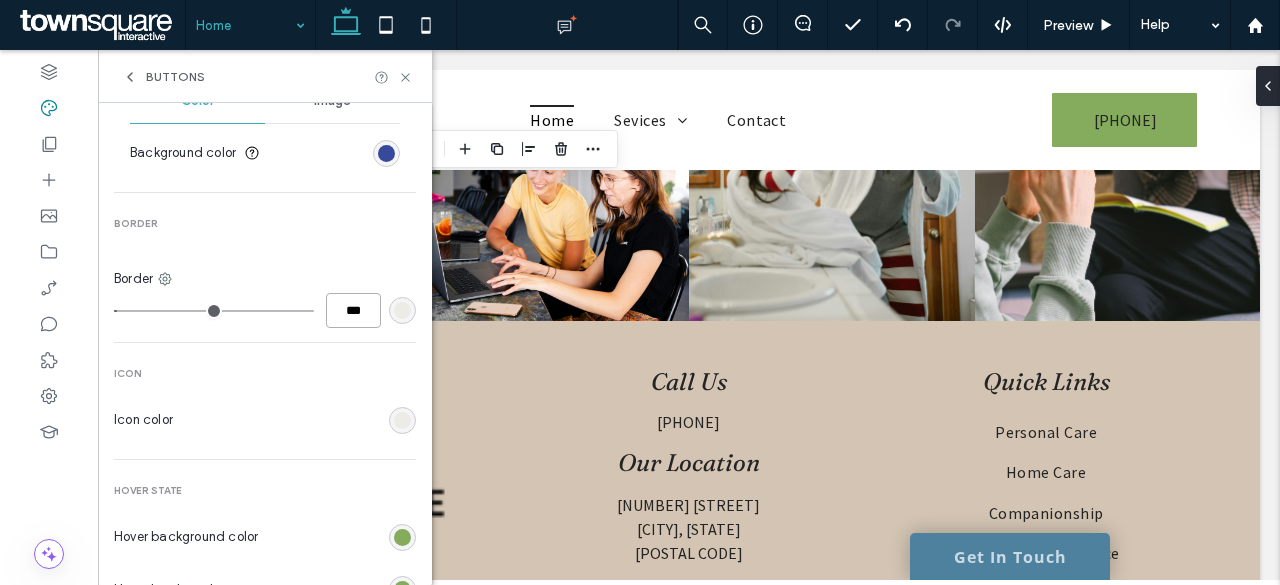 click on "***" at bounding box center (353, 310) 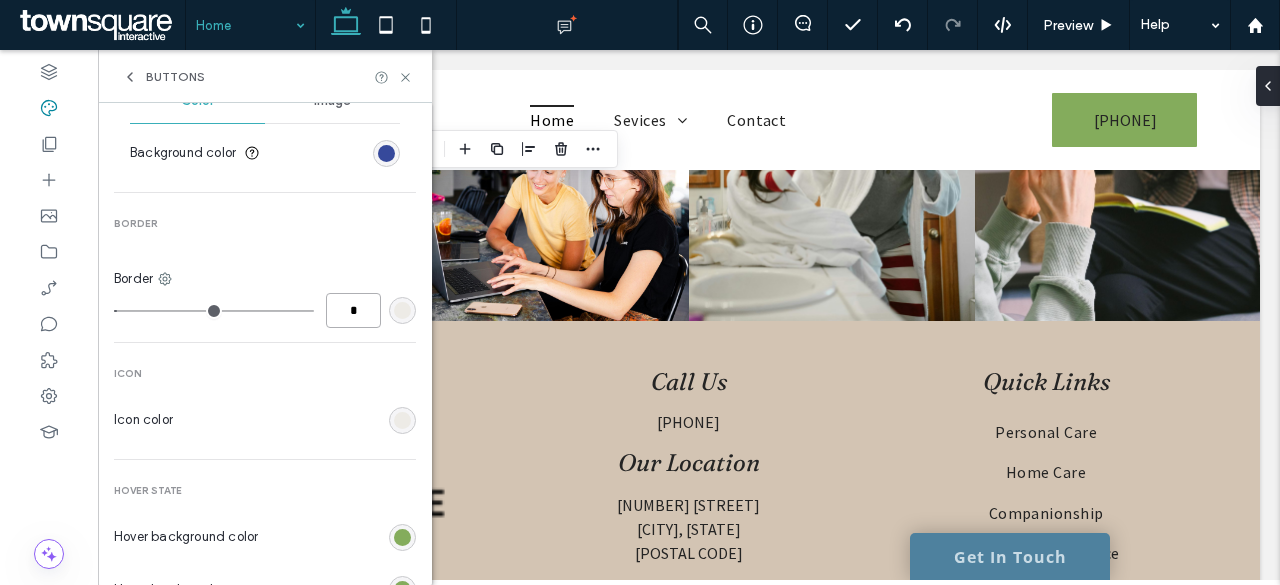 type on "*" 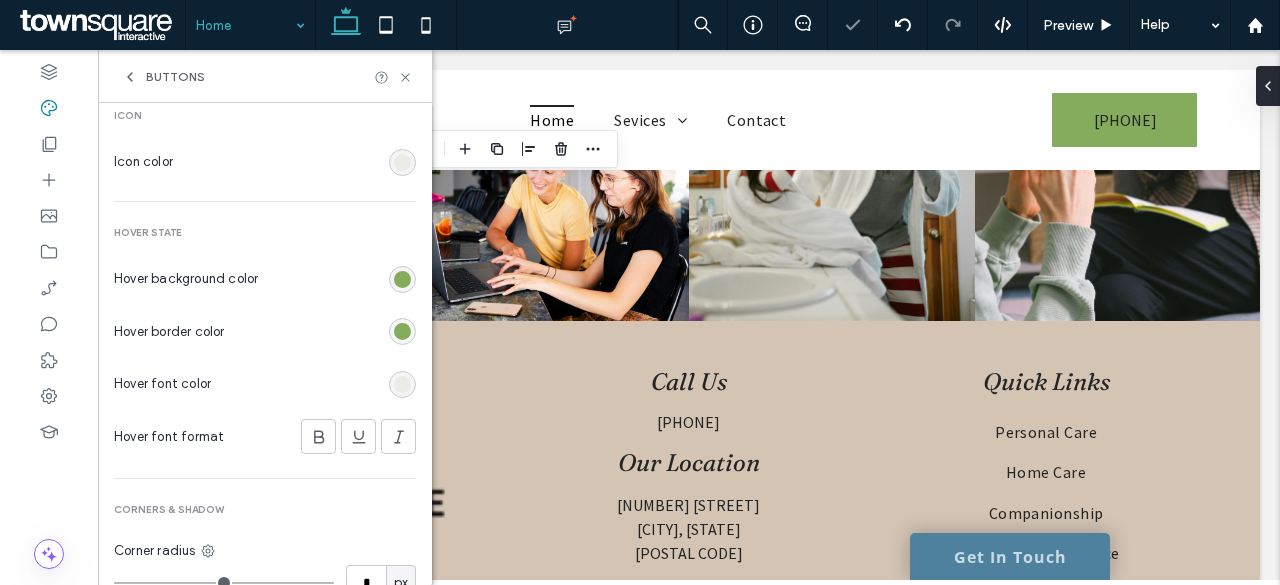 scroll, scrollTop: 1000, scrollLeft: 0, axis: vertical 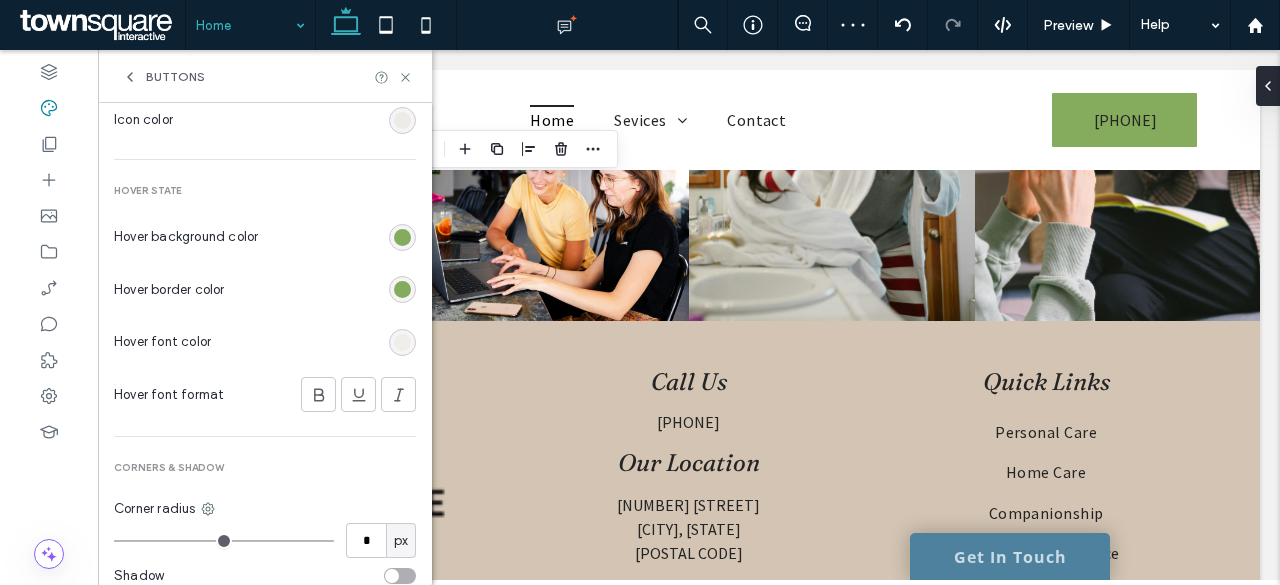 click at bounding box center (402, 342) 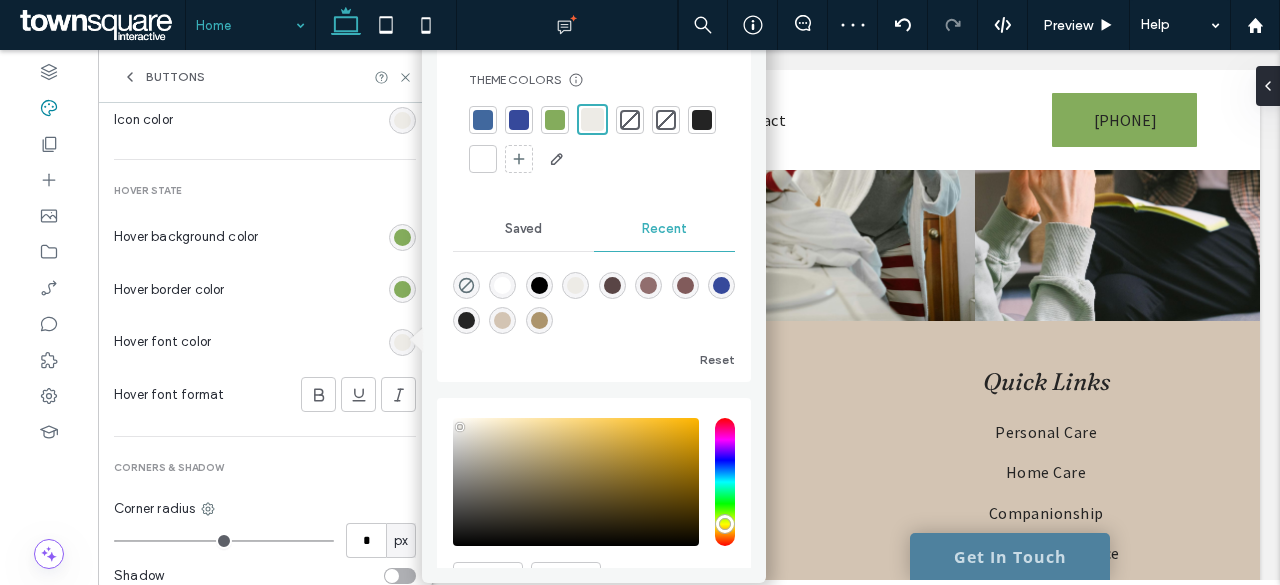 click at bounding box center [702, 120] 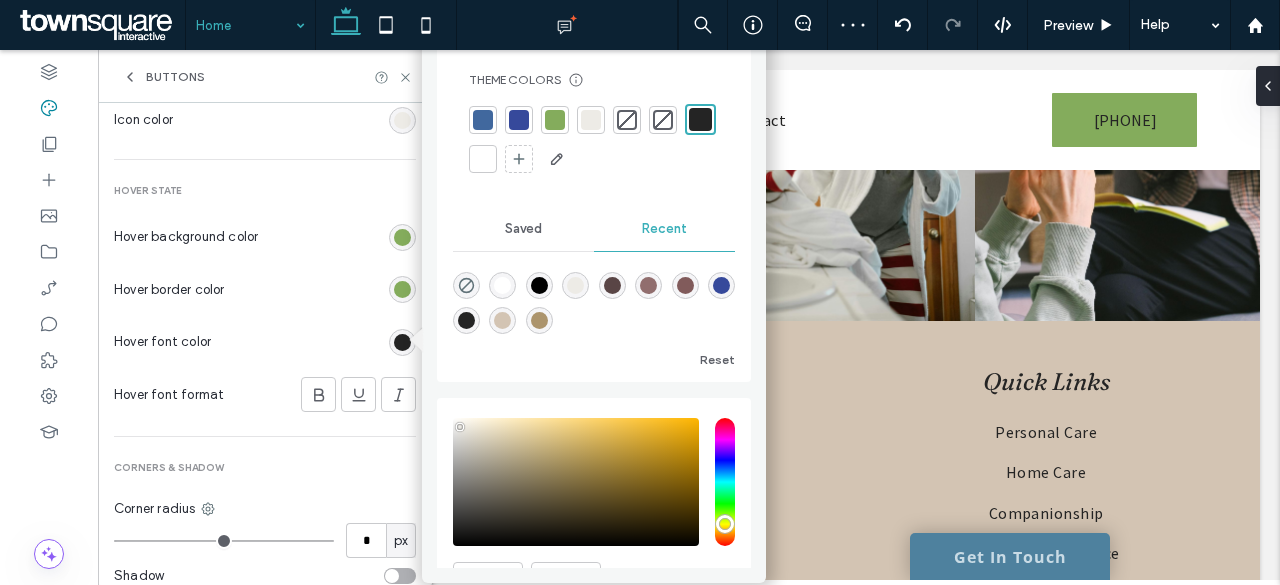 click on "Hover font color" at bounding box center (265, 342) 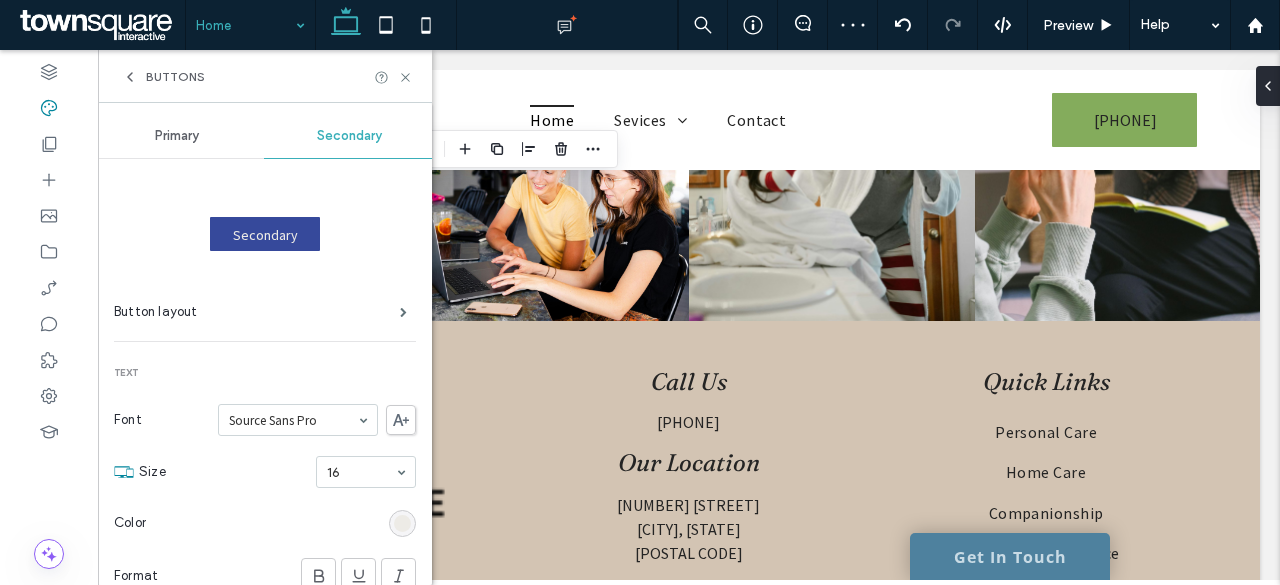 scroll, scrollTop: 0, scrollLeft: 0, axis: both 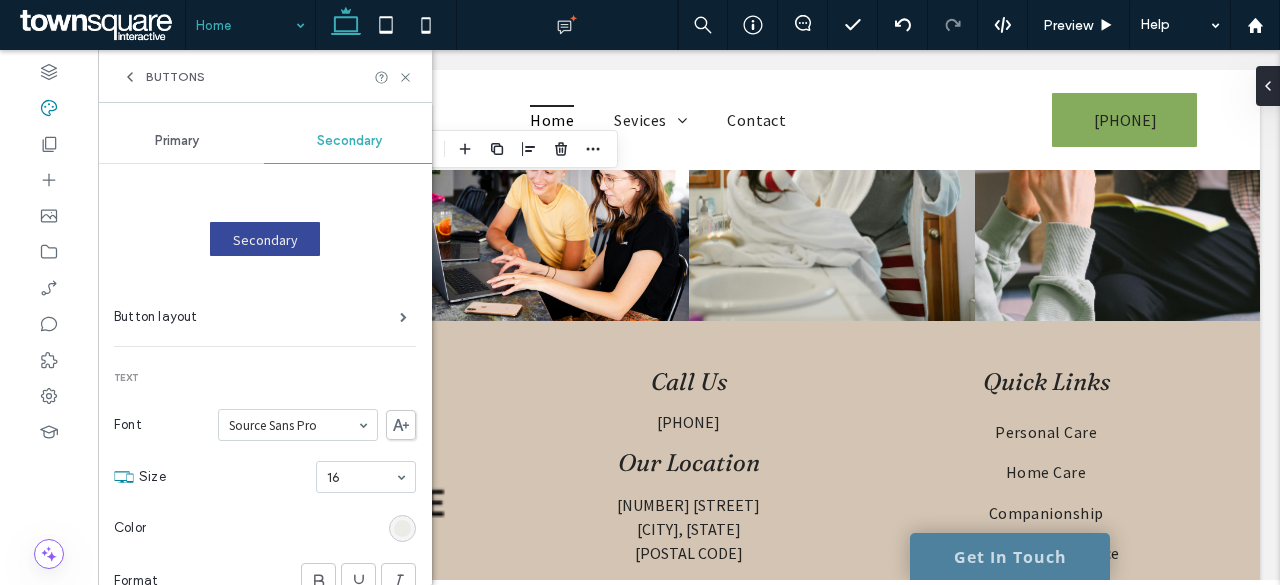 click on "Primary" at bounding box center (177, 141) 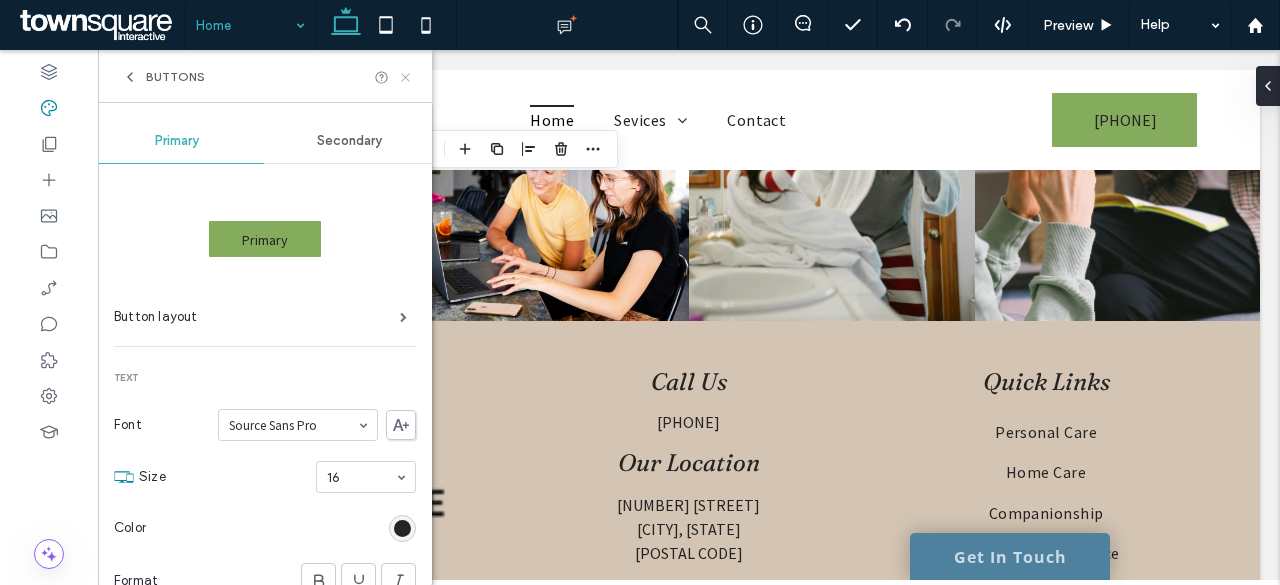 click 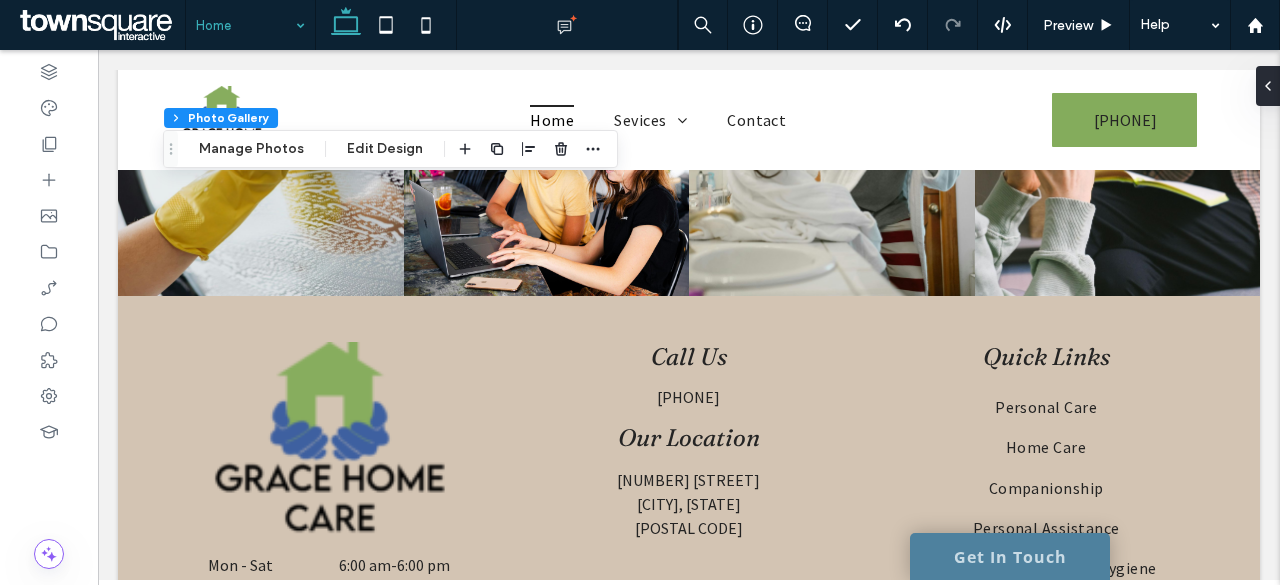 scroll, scrollTop: 3612, scrollLeft: 0, axis: vertical 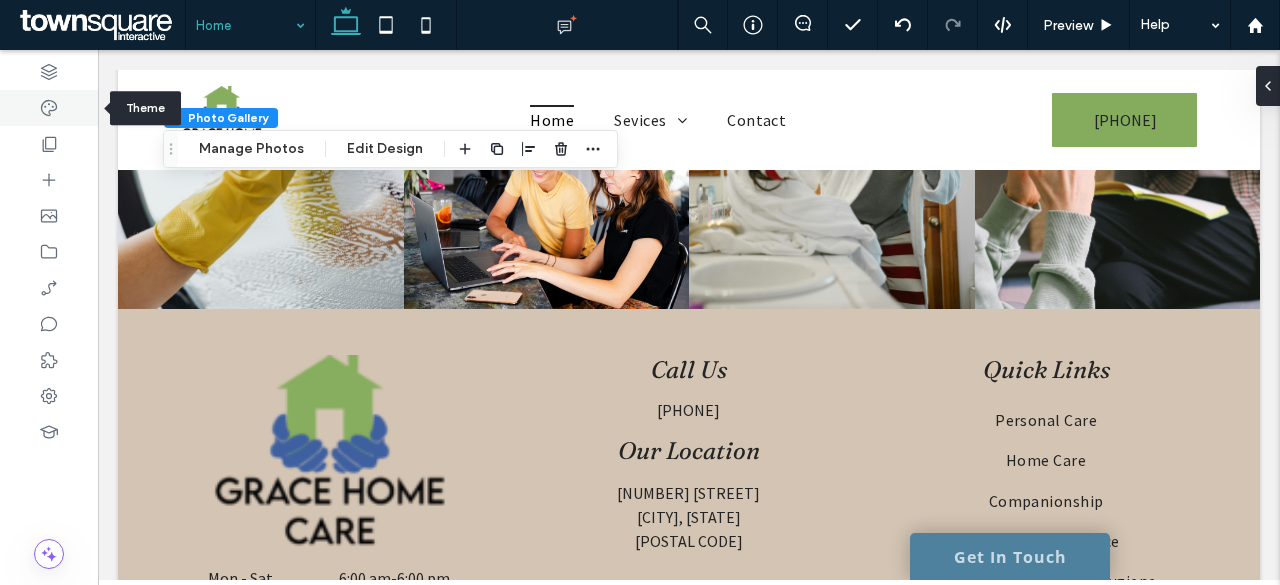 click 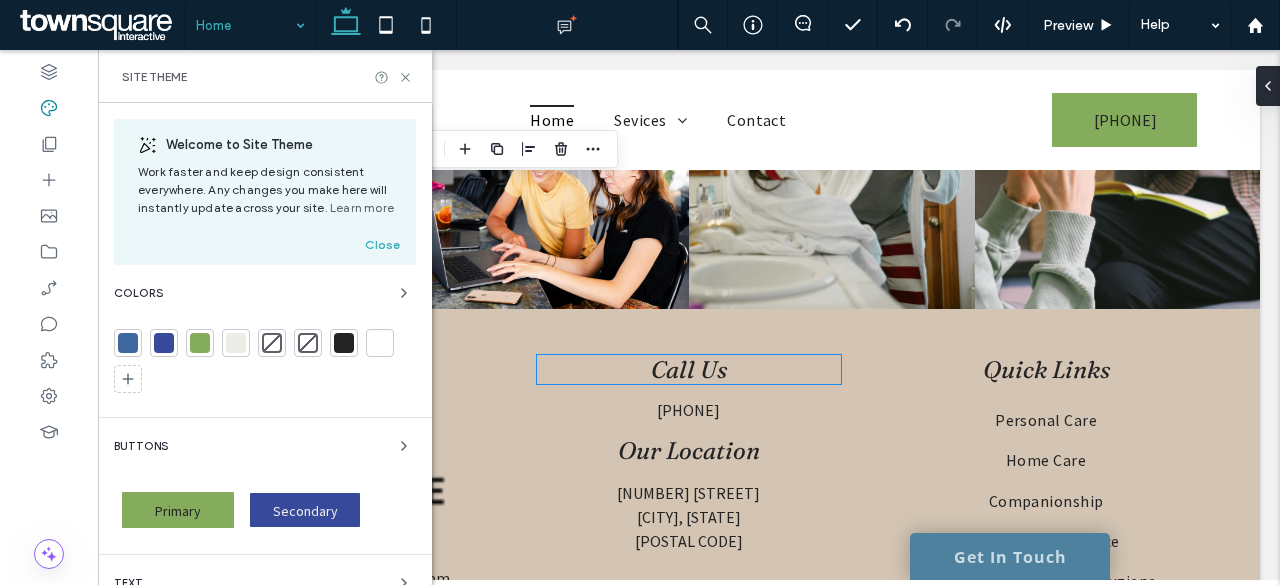 scroll, scrollTop: 3712, scrollLeft: 0, axis: vertical 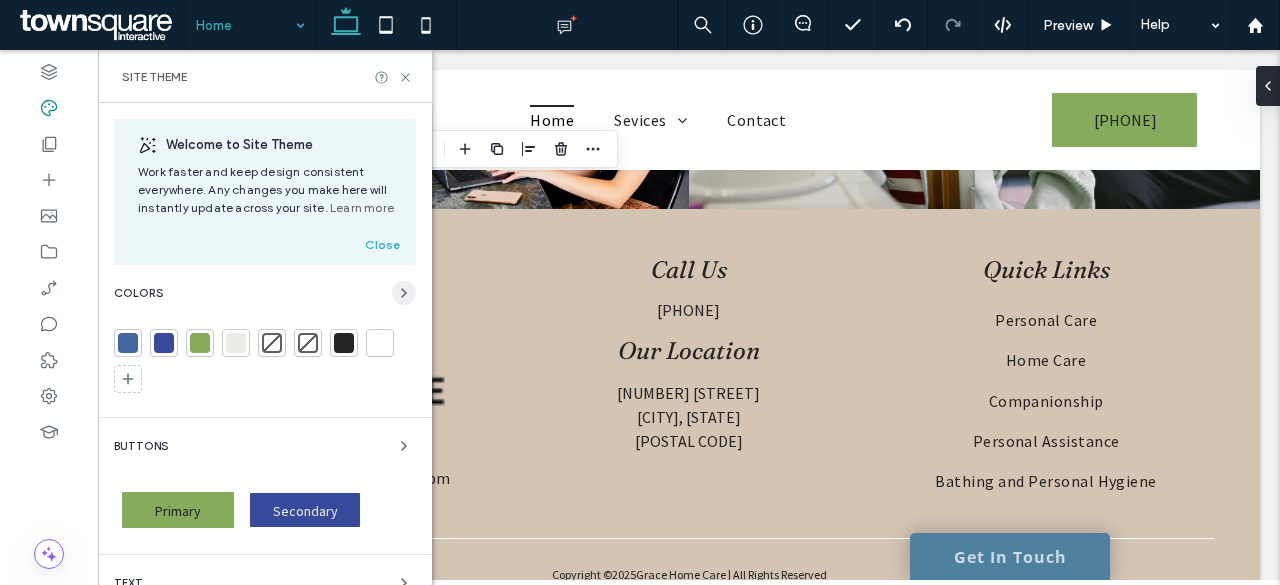 click 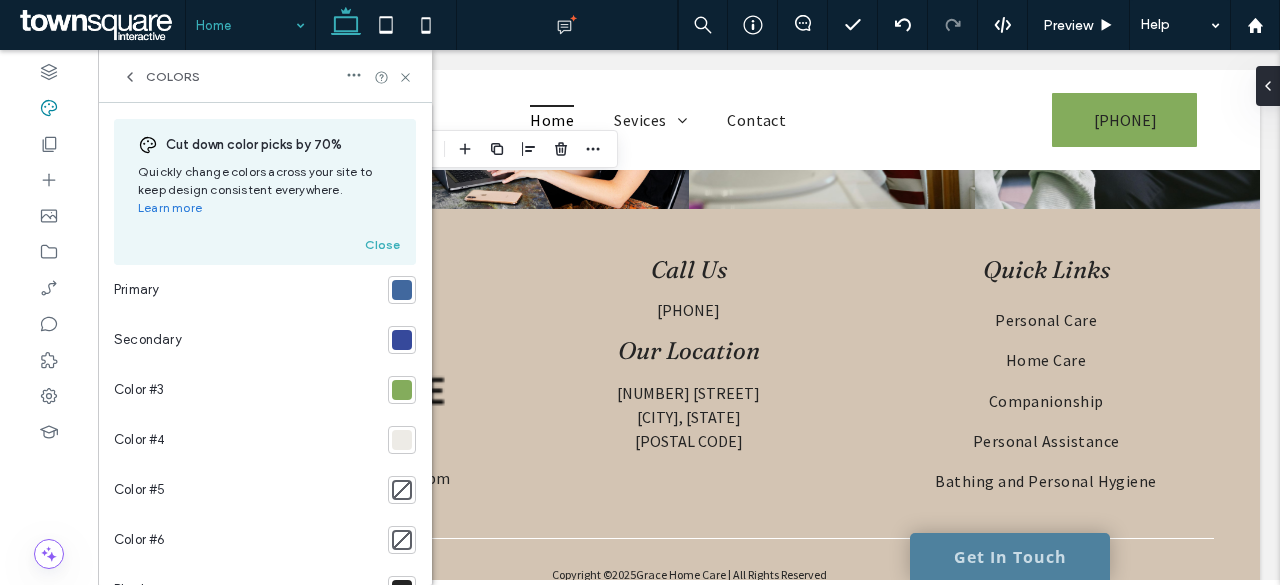 click at bounding box center [402, 440] 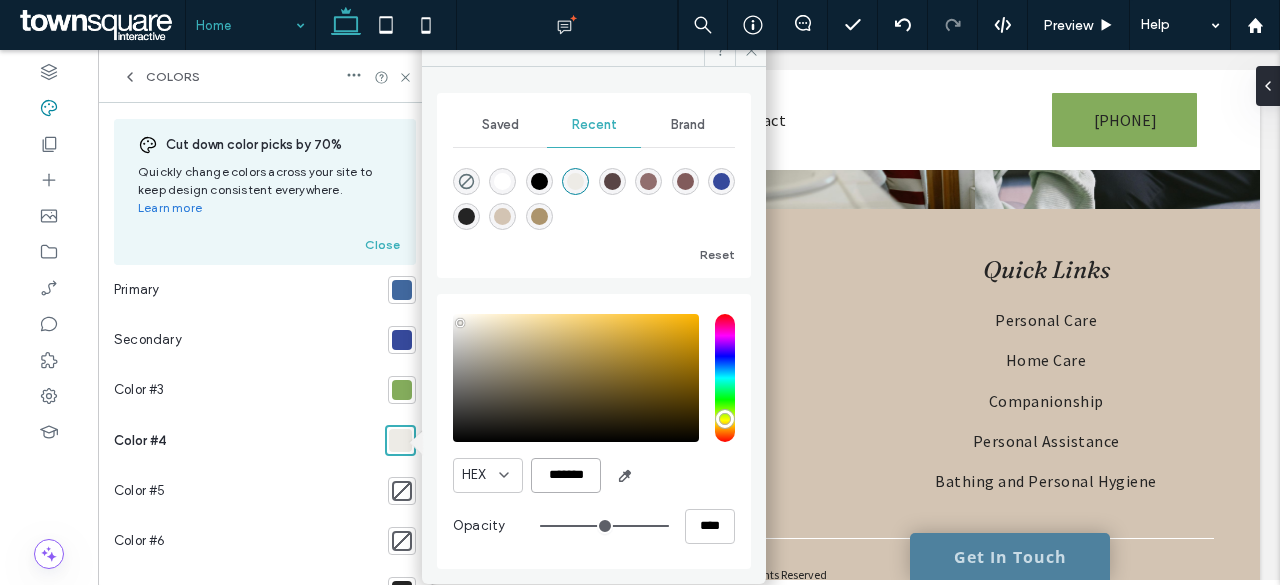 click on "*******" at bounding box center (566, 475) 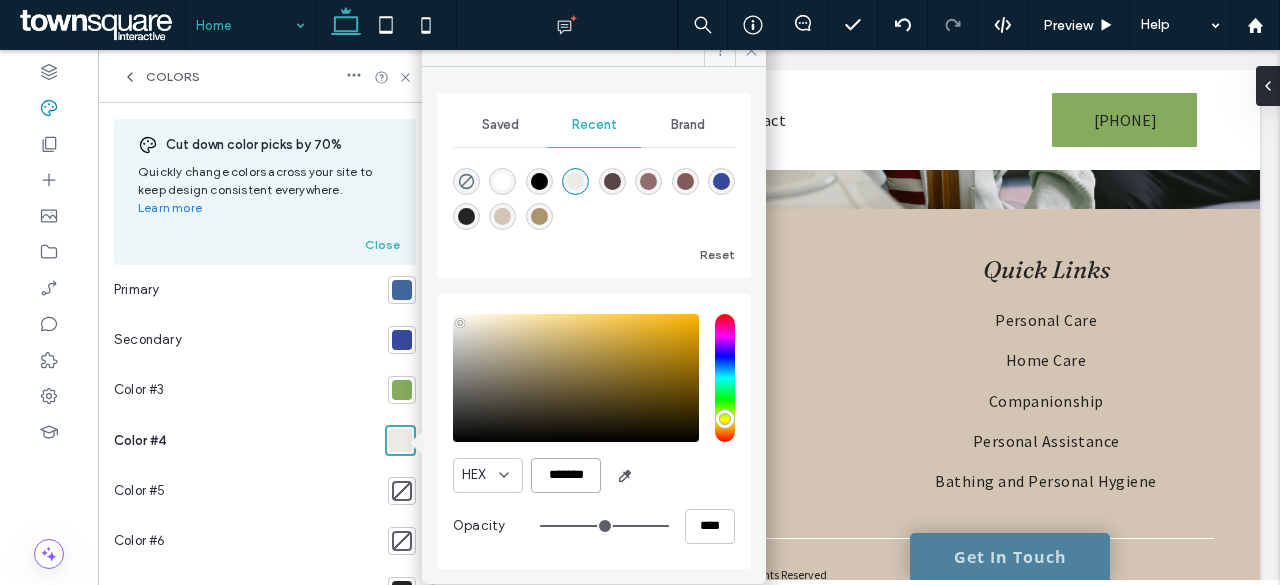 paste 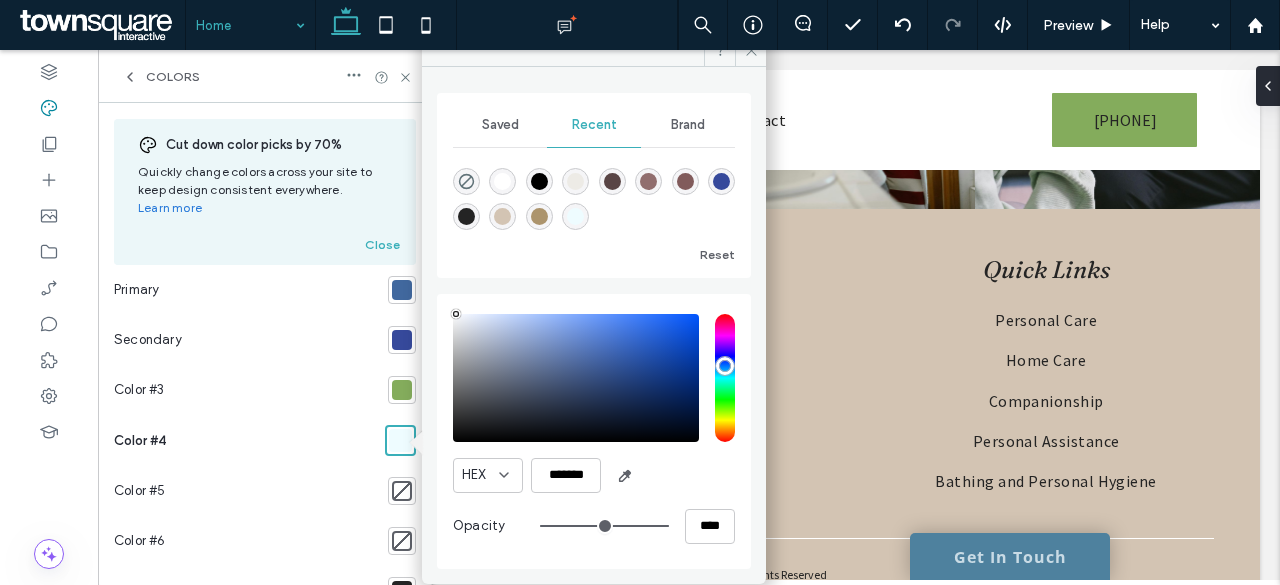 type on "*******" 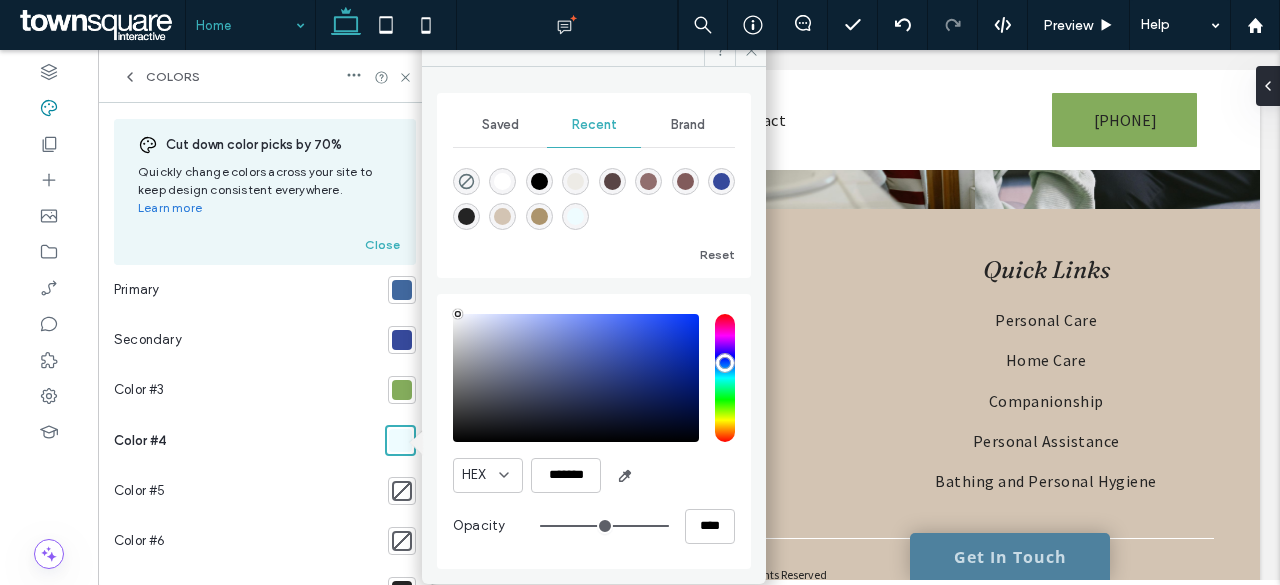 drag, startPoint x: 468, startPoint y: 312, endPoint x: 458, endPoint y: 296, distance: 18.867962 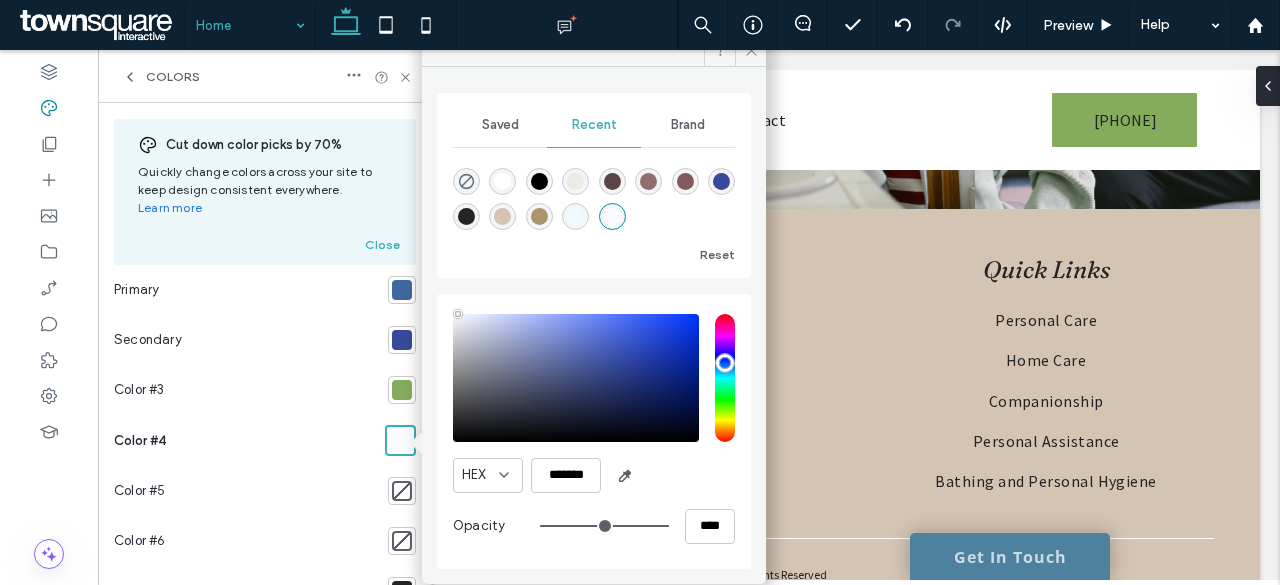 click on "Color #4" at bounding box center [245, 440] 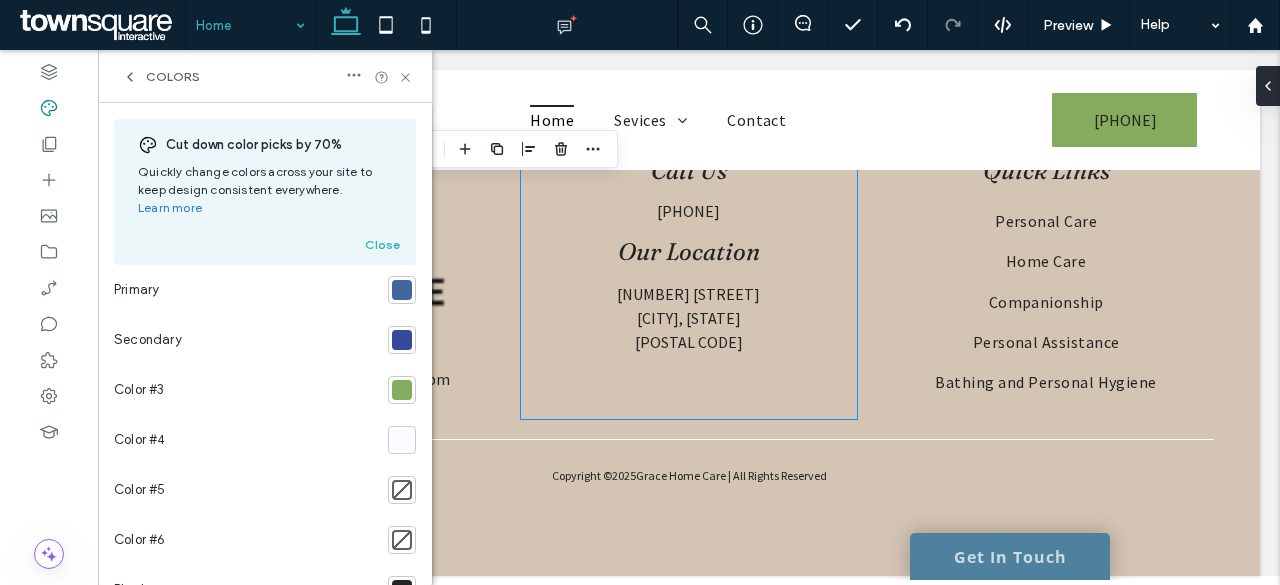 scroll, scrollTop: 3812, scrollLeft: 0, axis: vertical 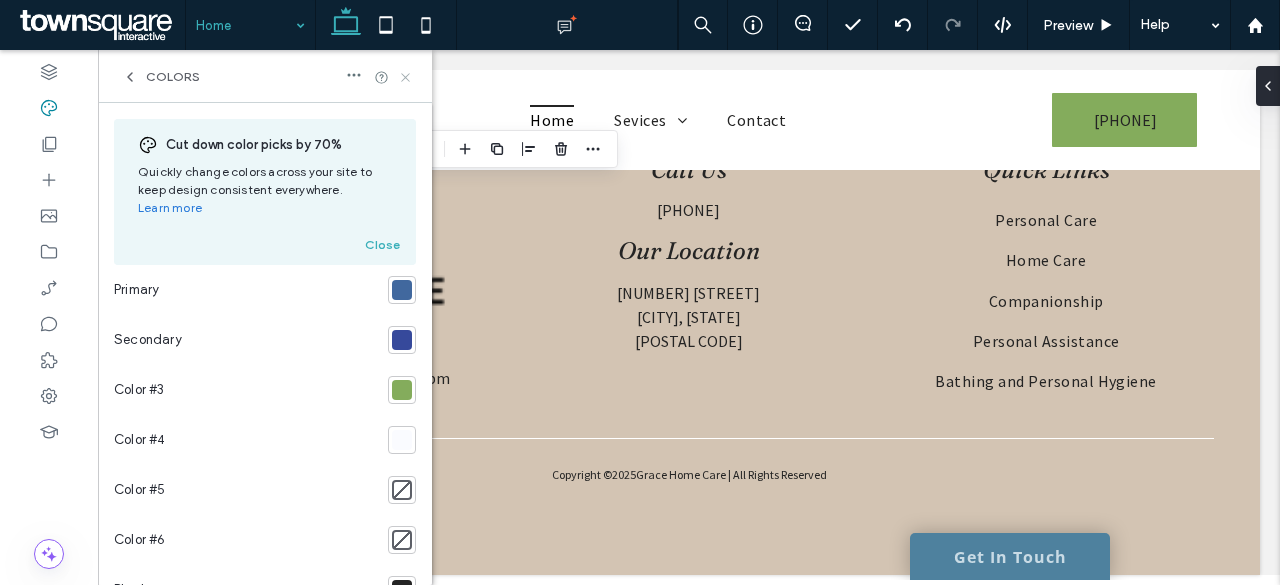 drag, startPoint x: 409, startPoint y: 73, endPoint x: 320, endPoint y: 78, distance: 89.140335 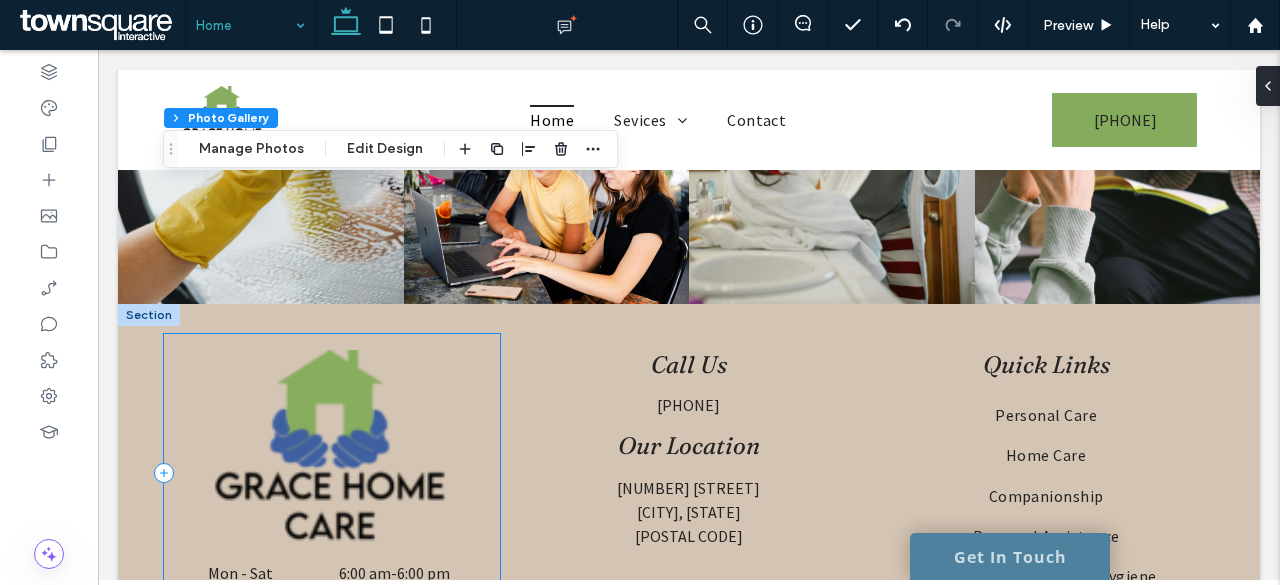scroll, scrollTop: 3612, scrollLeft: 0, axis: vertical 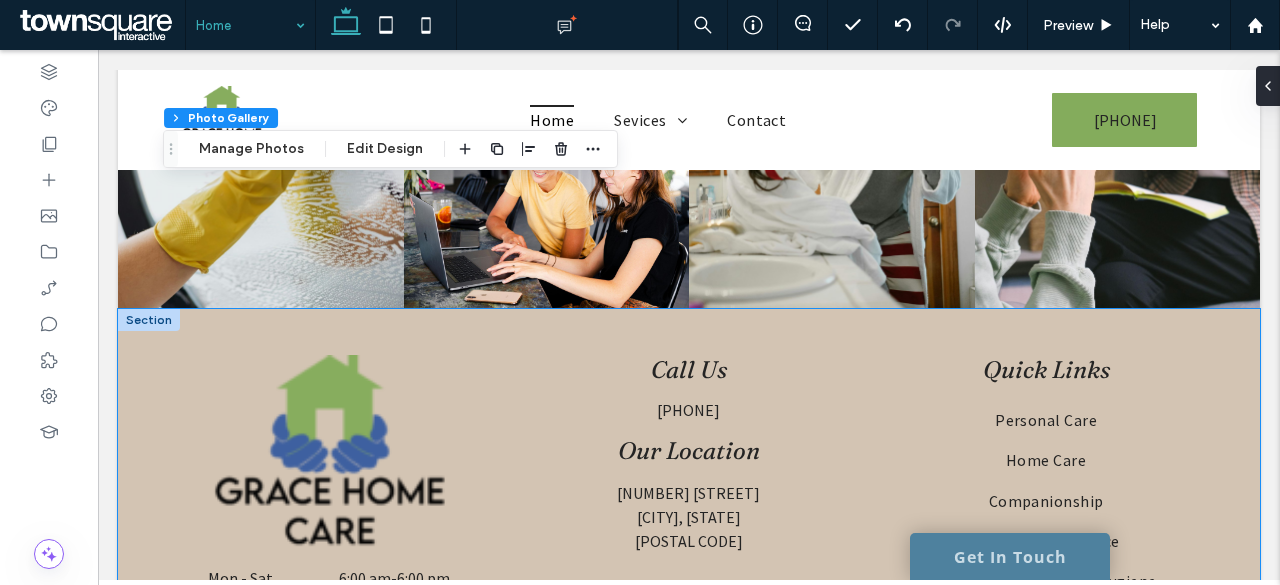 click on "Call Us
(719) 200-9073
Our Location
2140 Academy Cir Colorado Springs, CO 80909
Mon - Sat
6:00 am
-  6:00 pm
Sunday
Closed
Quick Links
Personal Care
Home Care
Companionship
Personal Assistance
Bathing and Personal Hygiene" at bounding box center [689, 468] 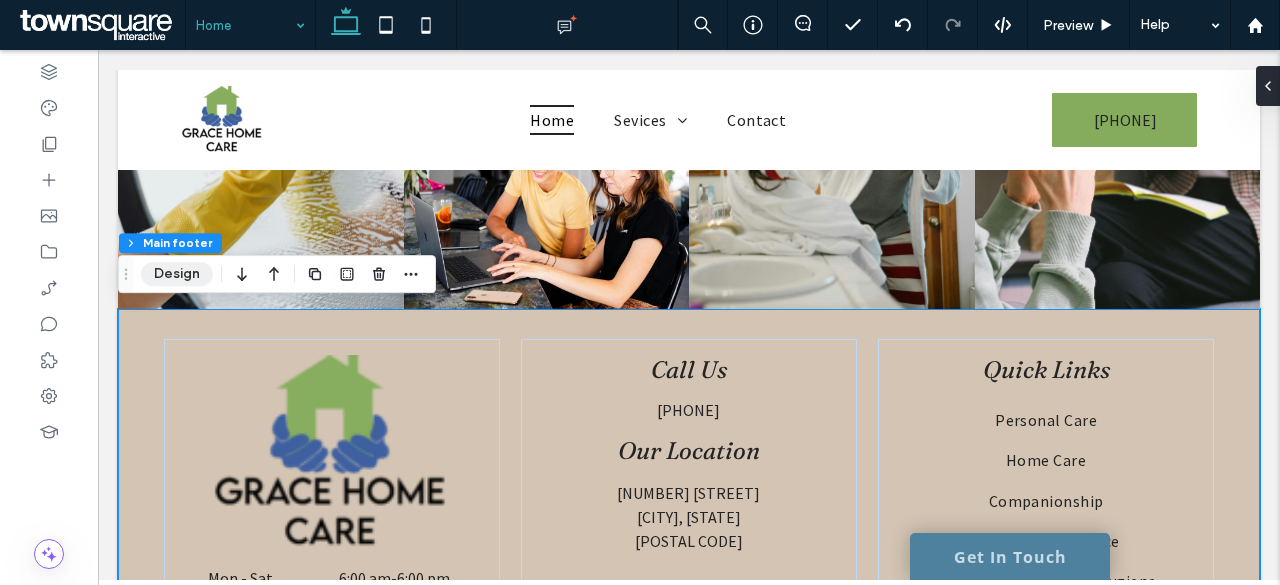click on "Design" at bounding box center [177, 274] 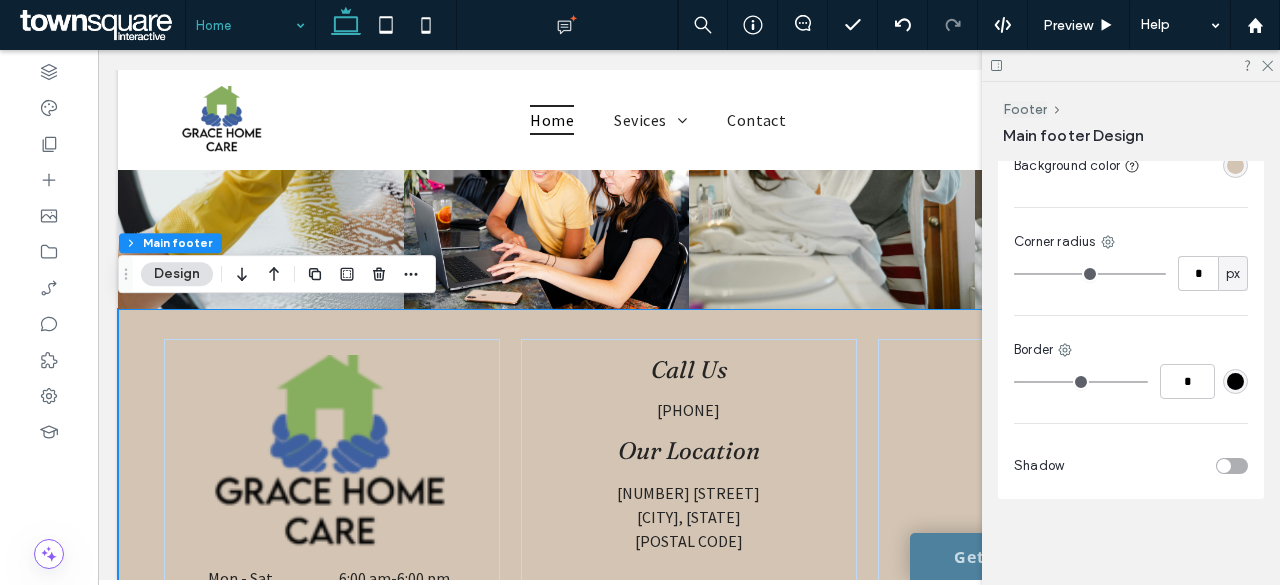scroll, scrollTop: 276, scrollLeft: 0, axis: vertical 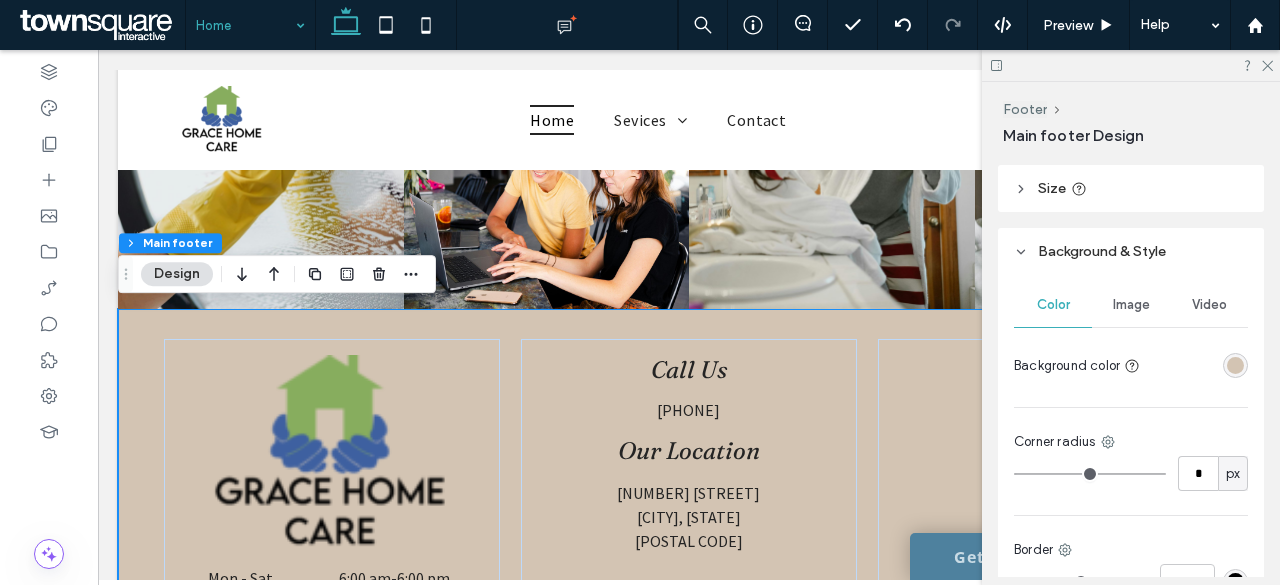 click at bounding box center [1235, 365] 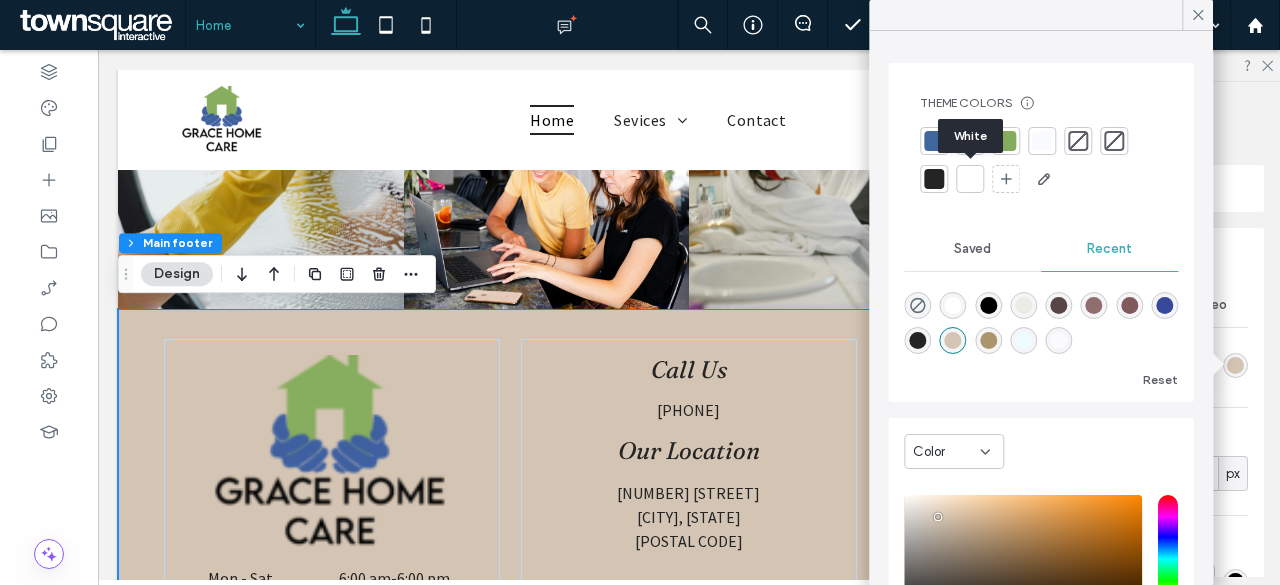 click at bounding box center (970, 179) 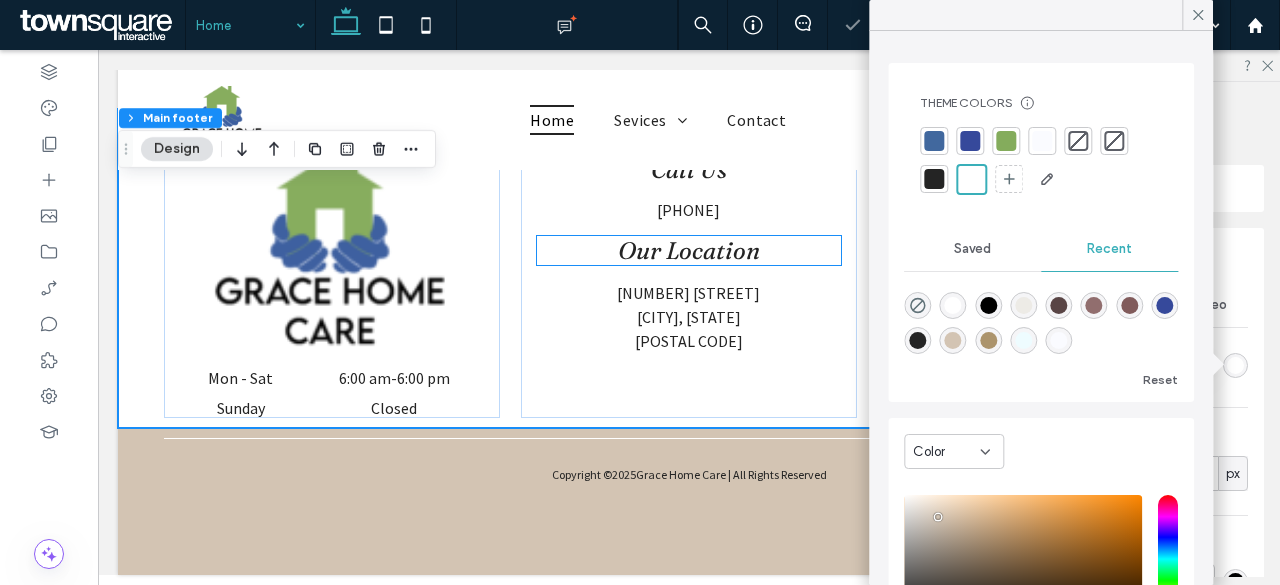 scroll, scrollTop: 3827, scrollLeft: 0, axis: vertical 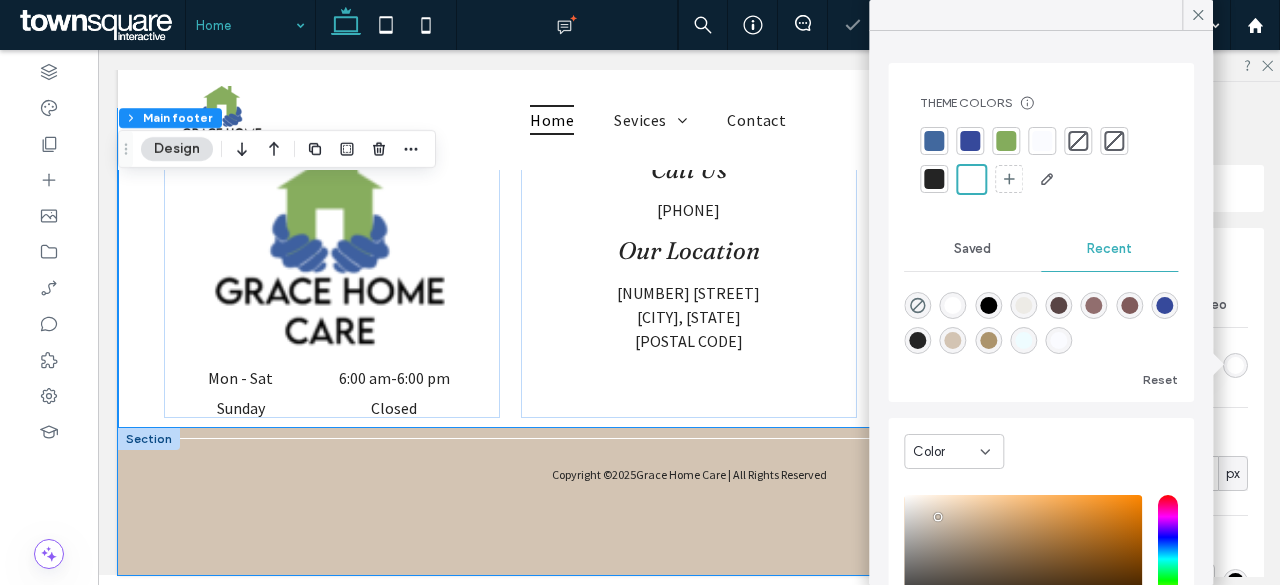 click on "Copyright ©  2025
Grace Home Care | All Rights Reserved" at bounding box center (689, 501) 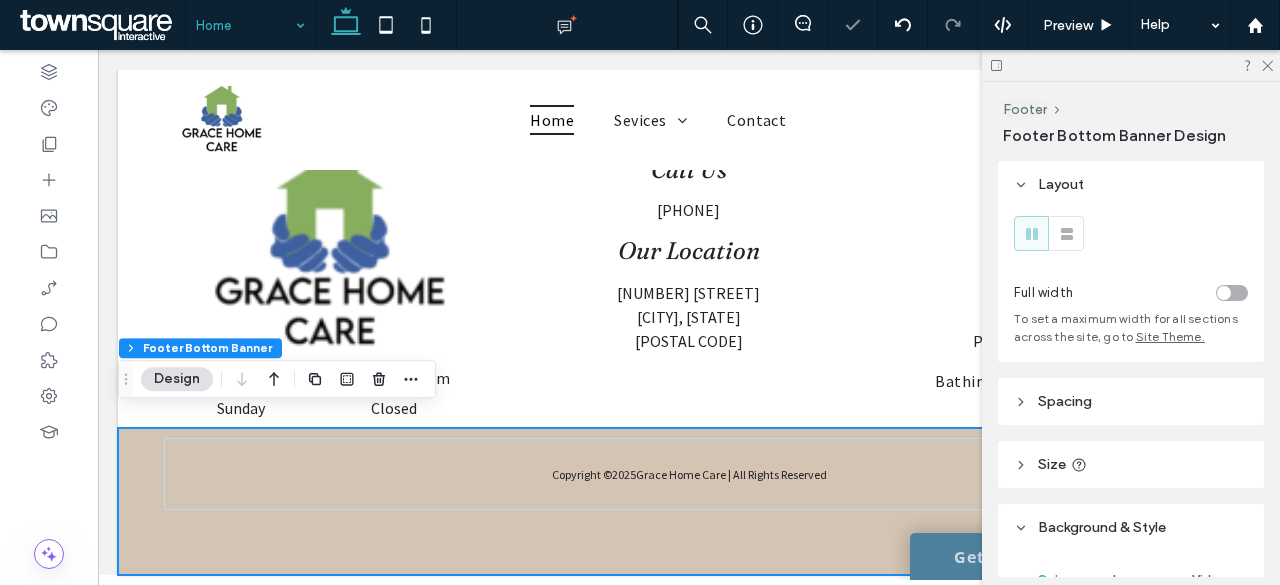 scroll, scrollTop: 400, scrollLeft: 0, axis: vertical 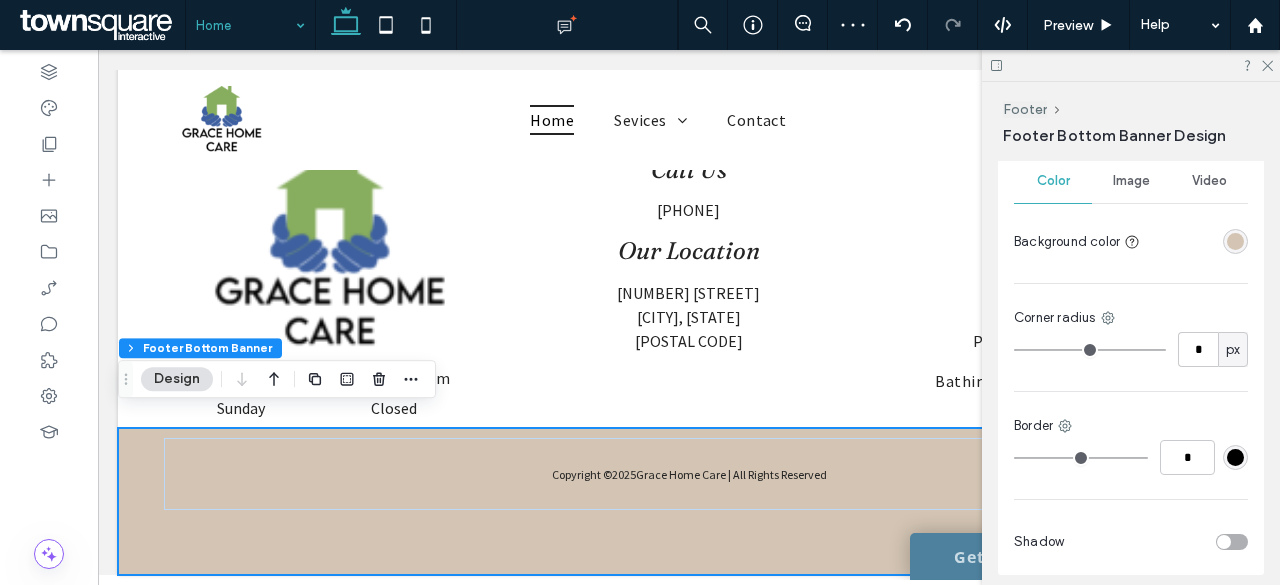 click at bounding box center (1235, 241) 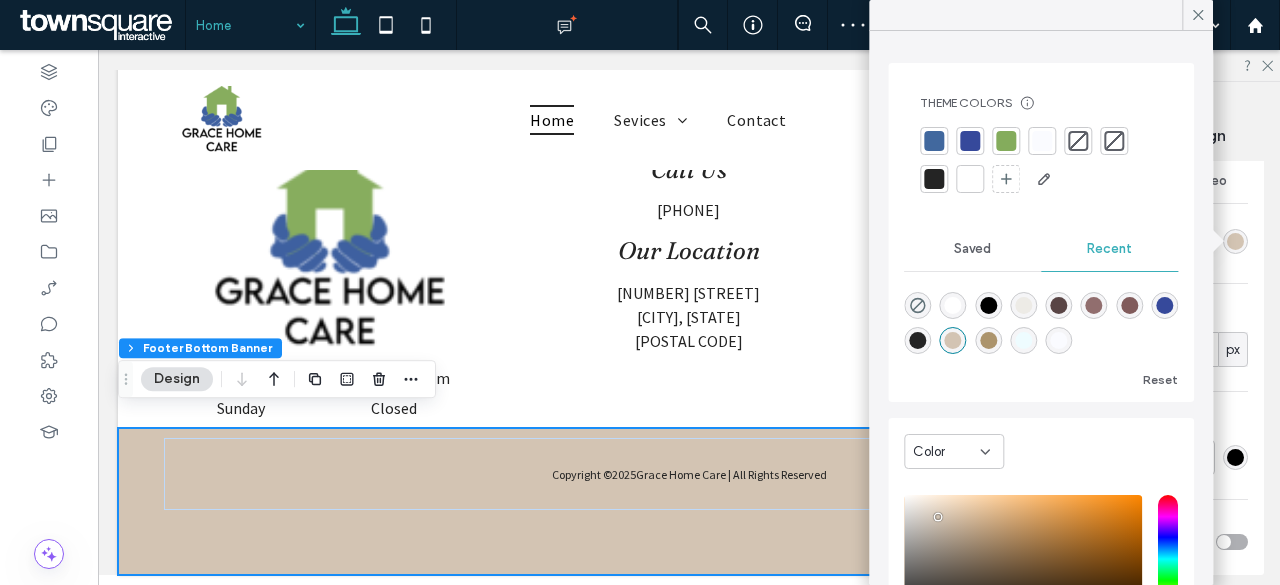 click at bounding box center (970, 179) 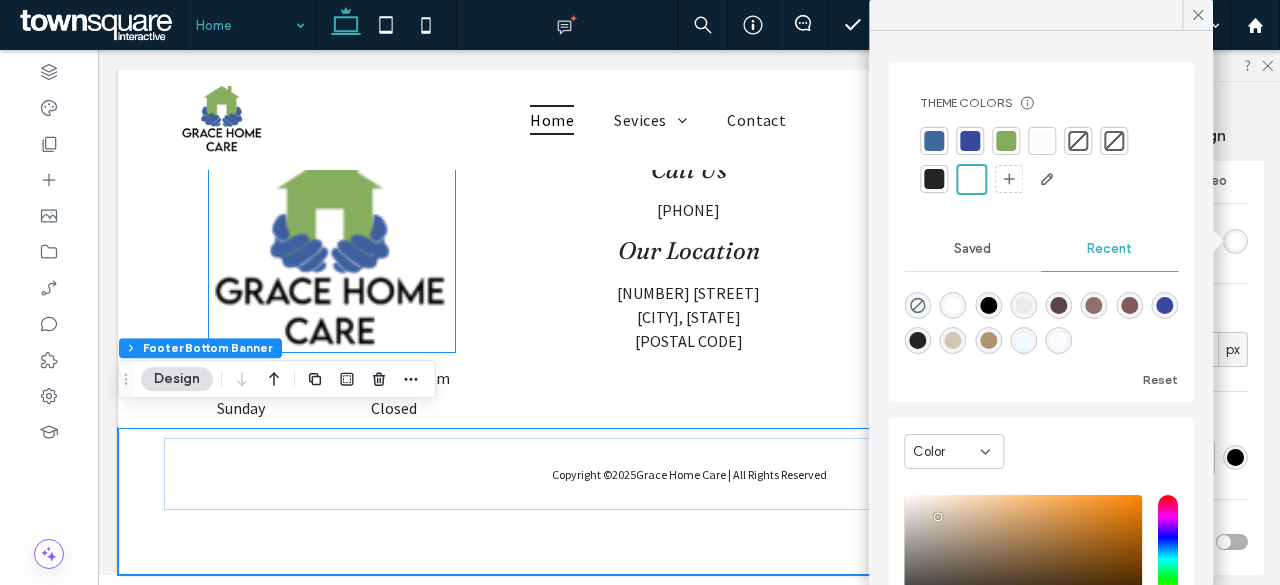 click at bounding box center (332, 253) 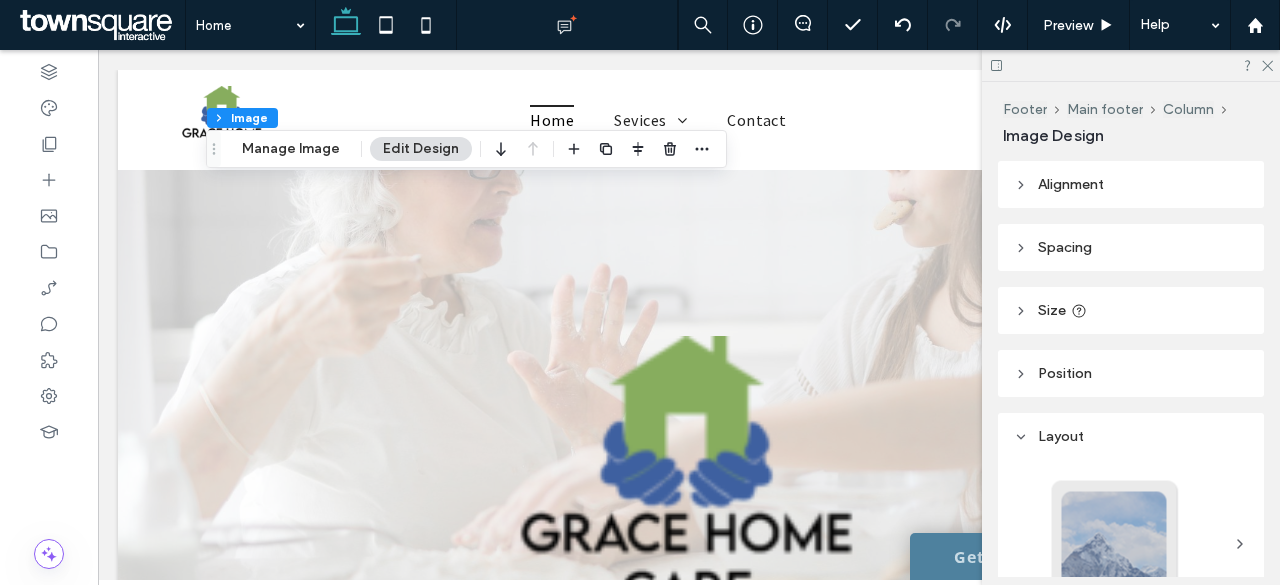 scroll, scrollTop: 3727, scrollLeft: 0, axis: vertical 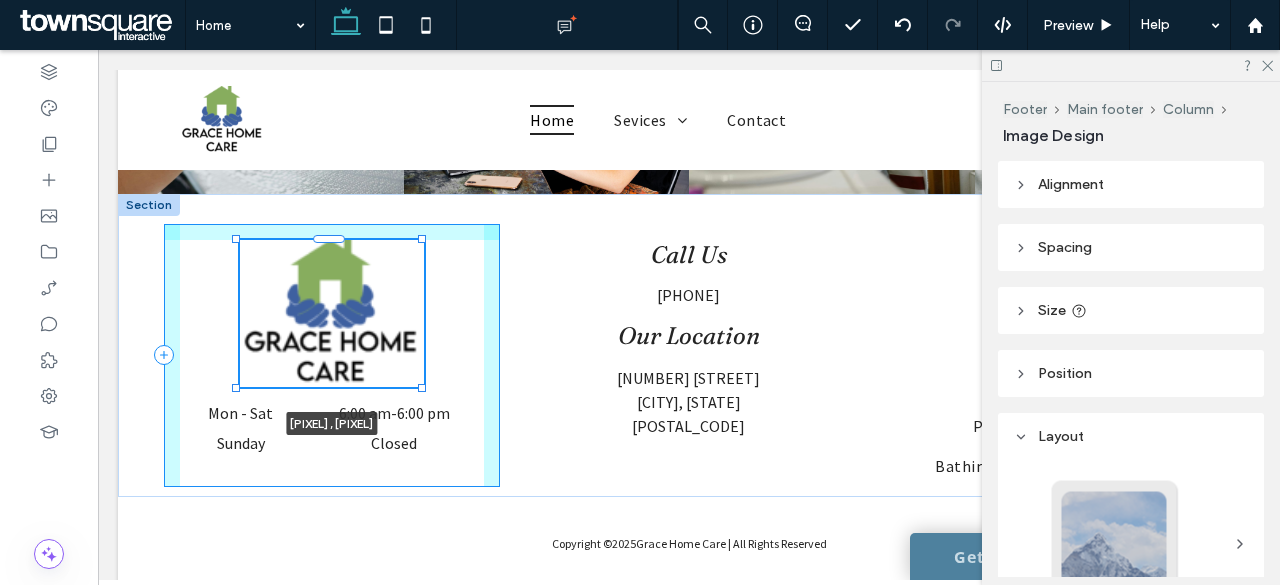 drag, startPoint x: 450, startPoint y: 434, endPoint x: 425, endPoint y: 398, distance: 43.829212 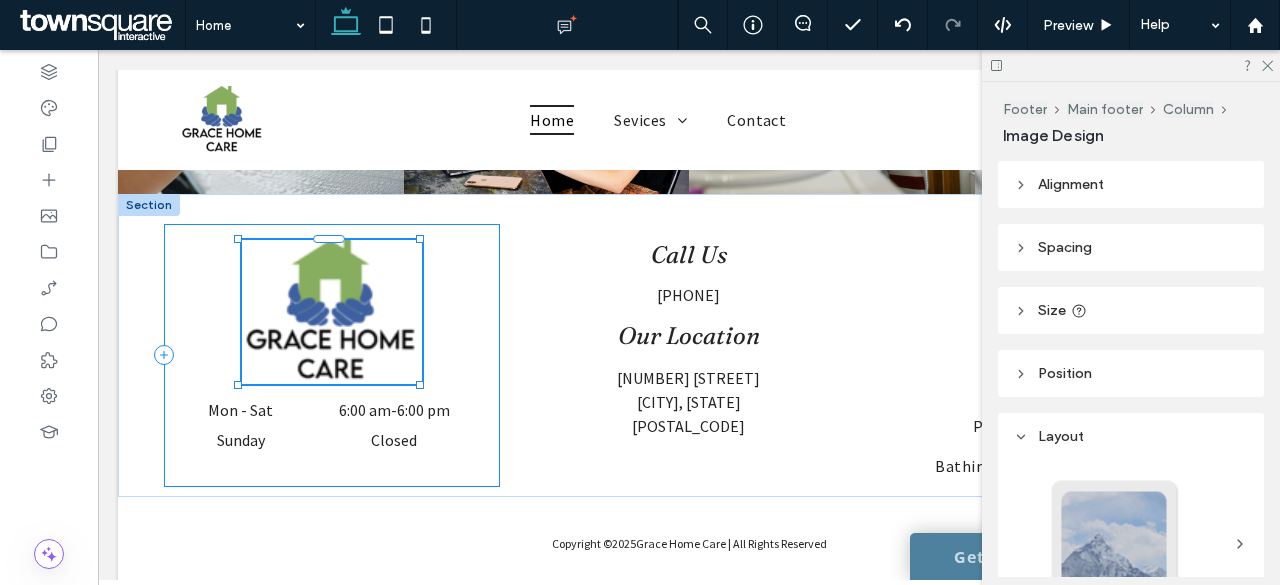 type on "***" 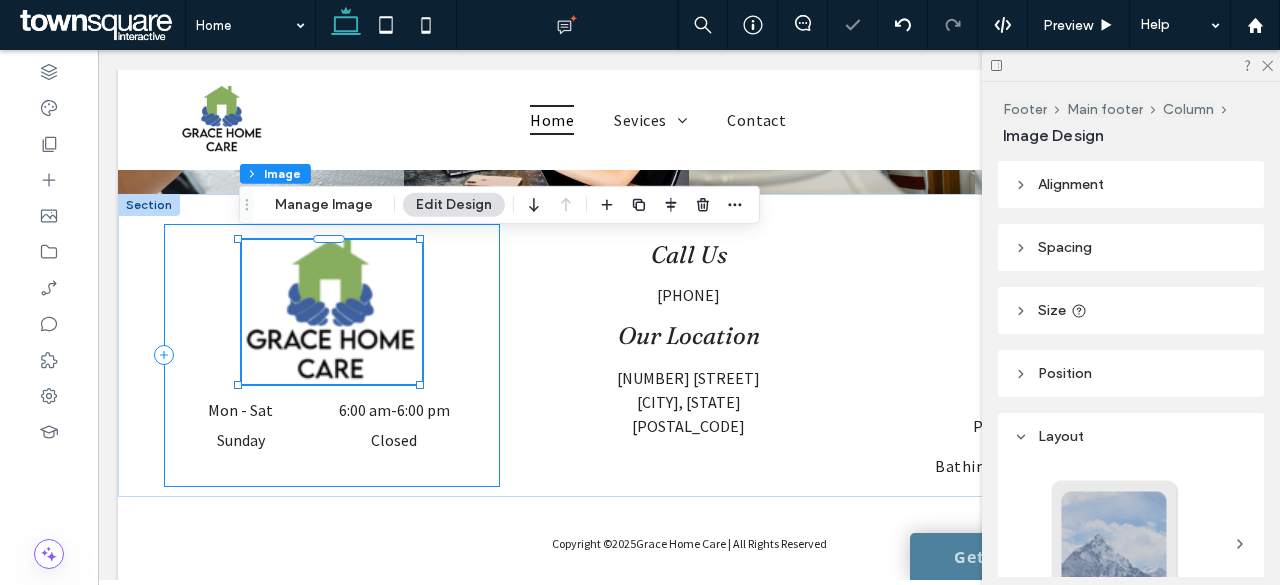 click on "180px , 159px
Mon - Sat
6:00 am
-  6:00 pm
Sunday
Closed" at bounding box center (332, 355) 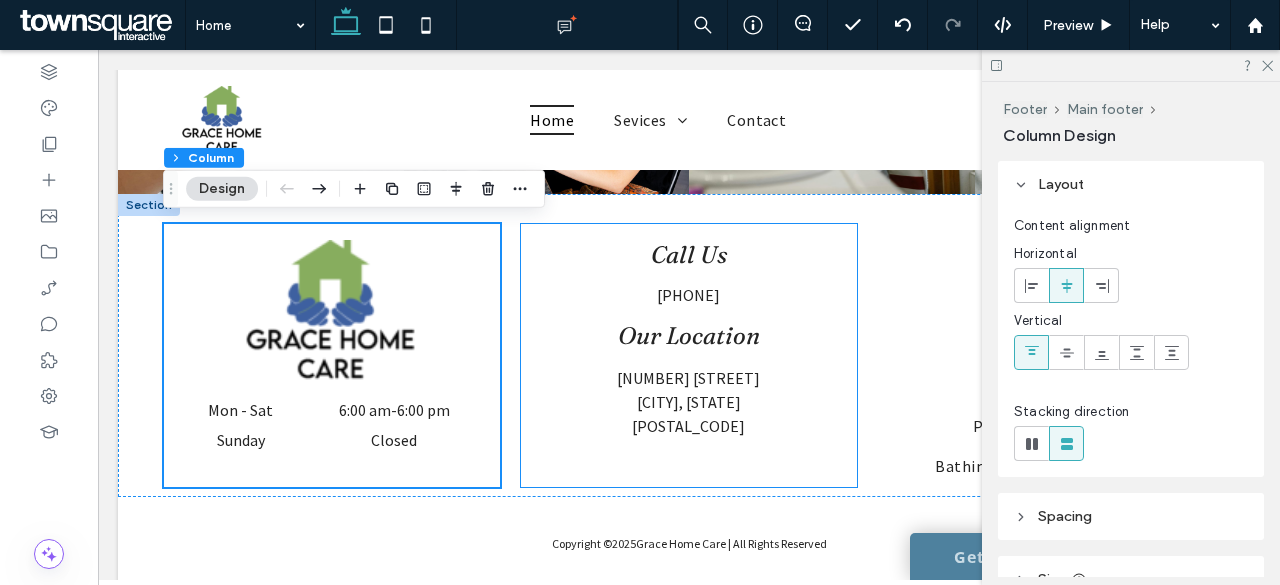 scroll, scrollTop: 3813, scrollLeft: 0, axis: vertical 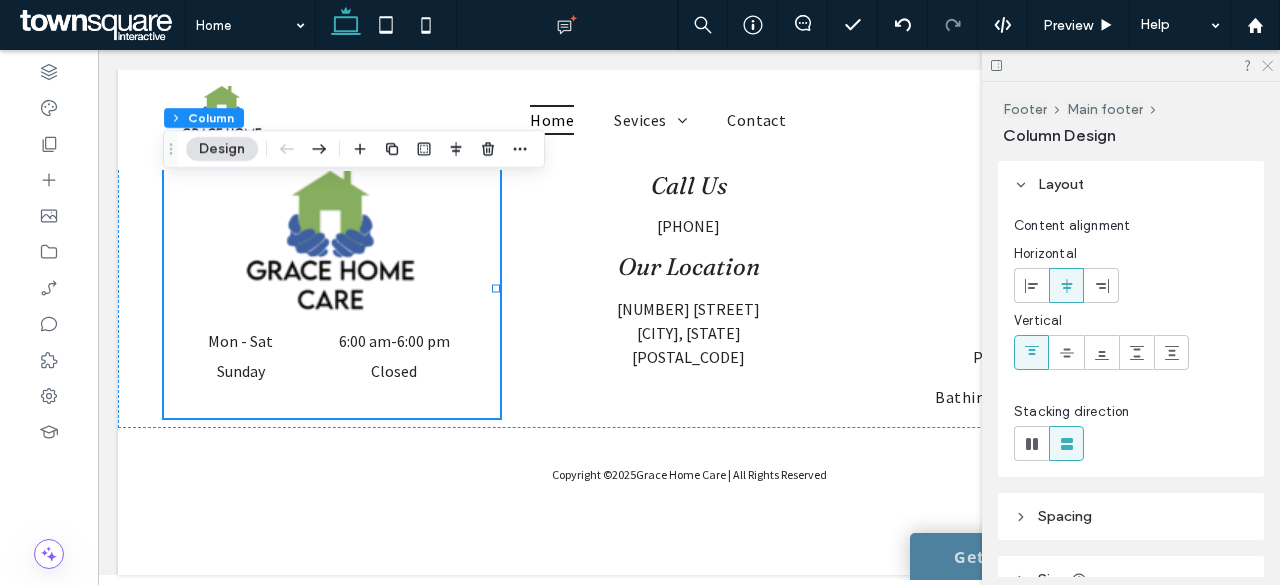 drag, startPoint x: 1268, startPoint y: 63, endPoint x: 1010, endPoint y: 15, distance: 262.42712 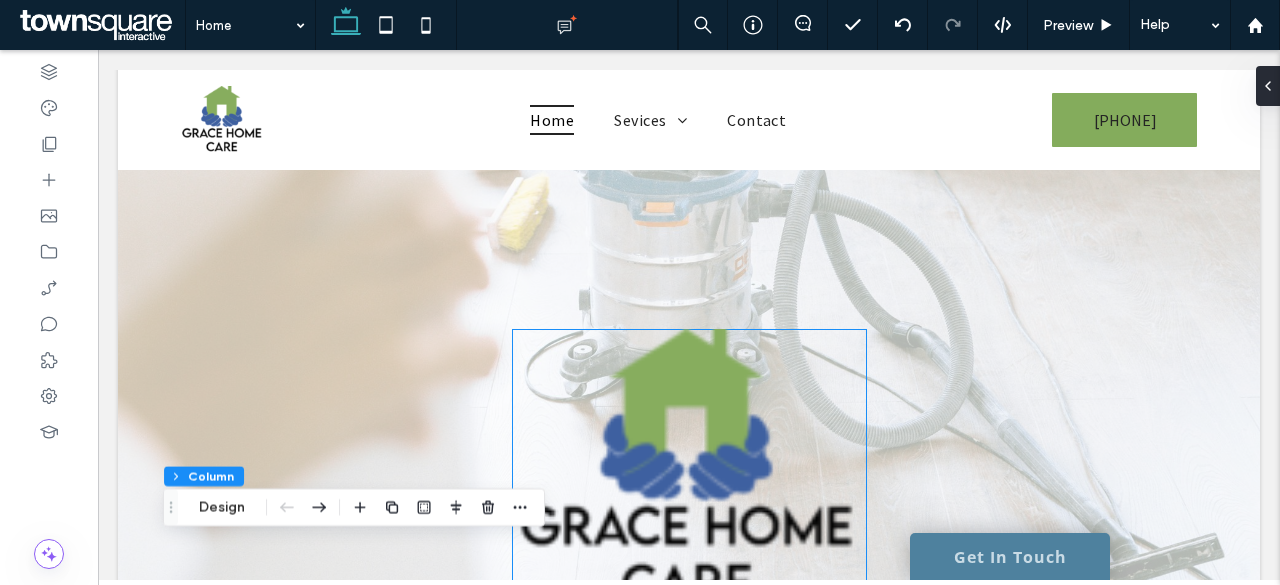 scroll, scrollTop: 0, scrollLeft: 0, axis: both 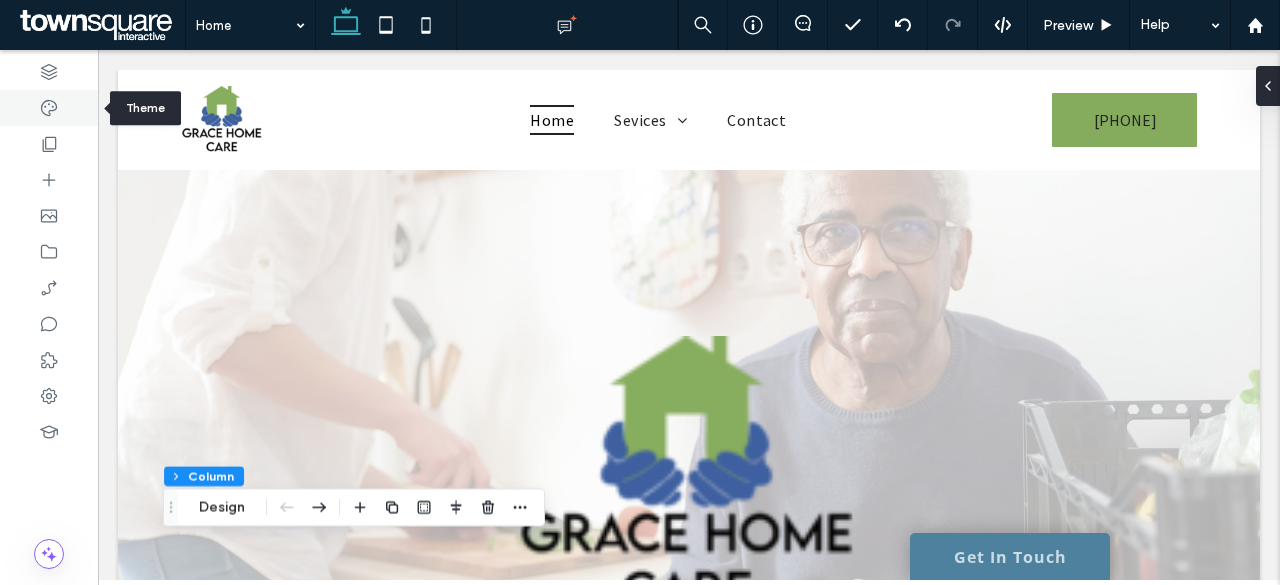 click 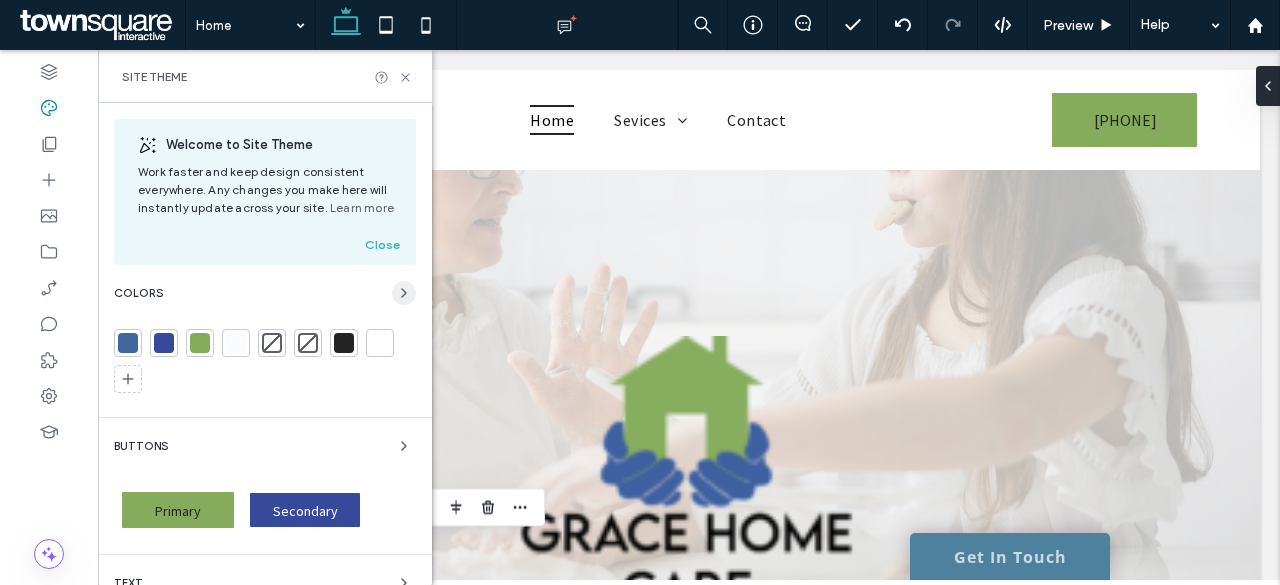 click at bounding box center (404, 293) 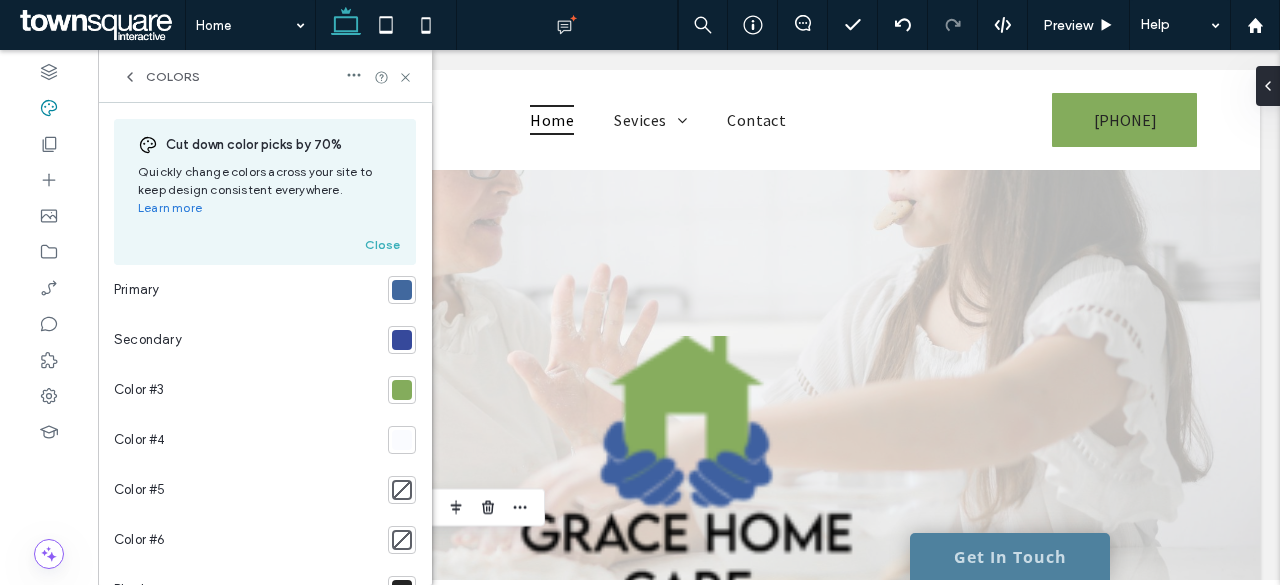 click at bounding box center [402, 340] 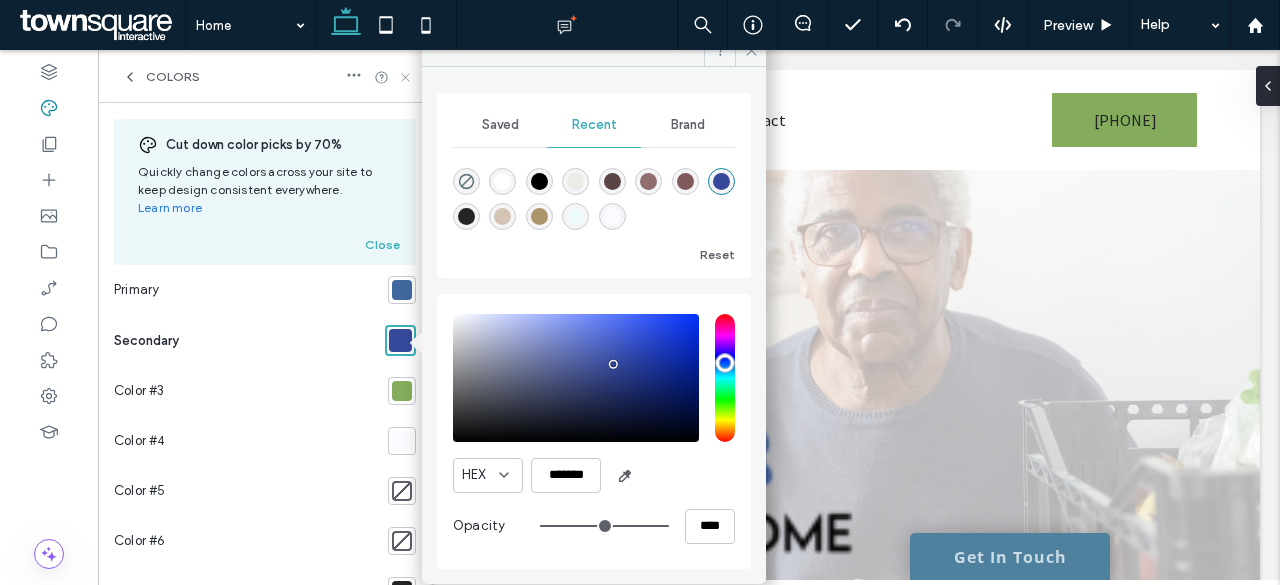 click 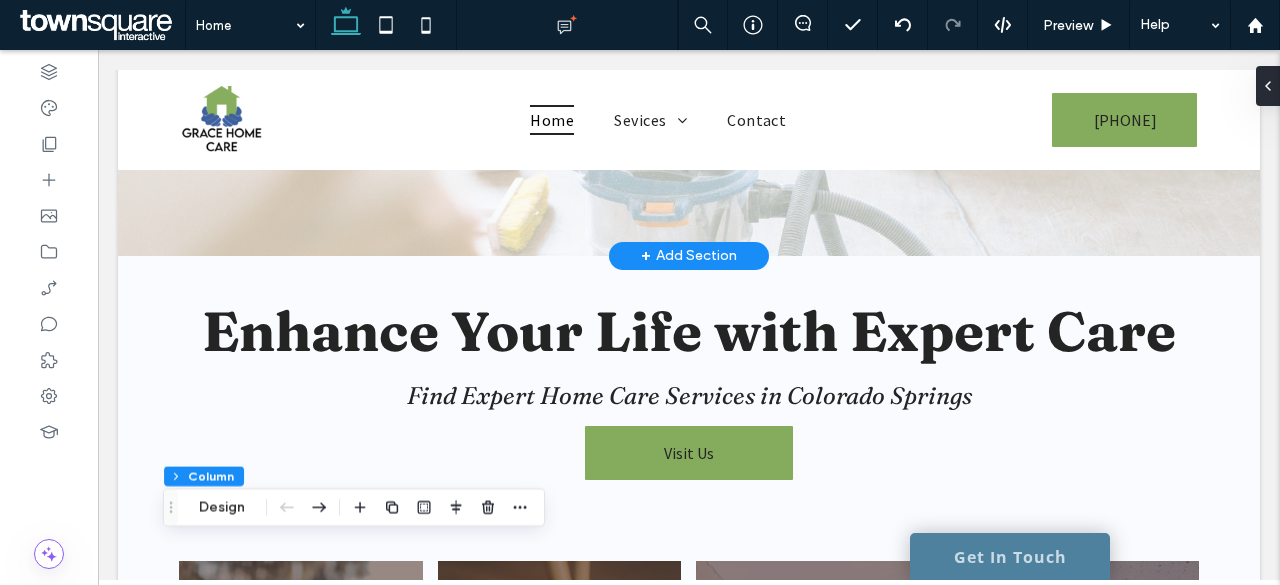 scroll, scrollTop: 600, scrollLeft: 0, axis: vertical 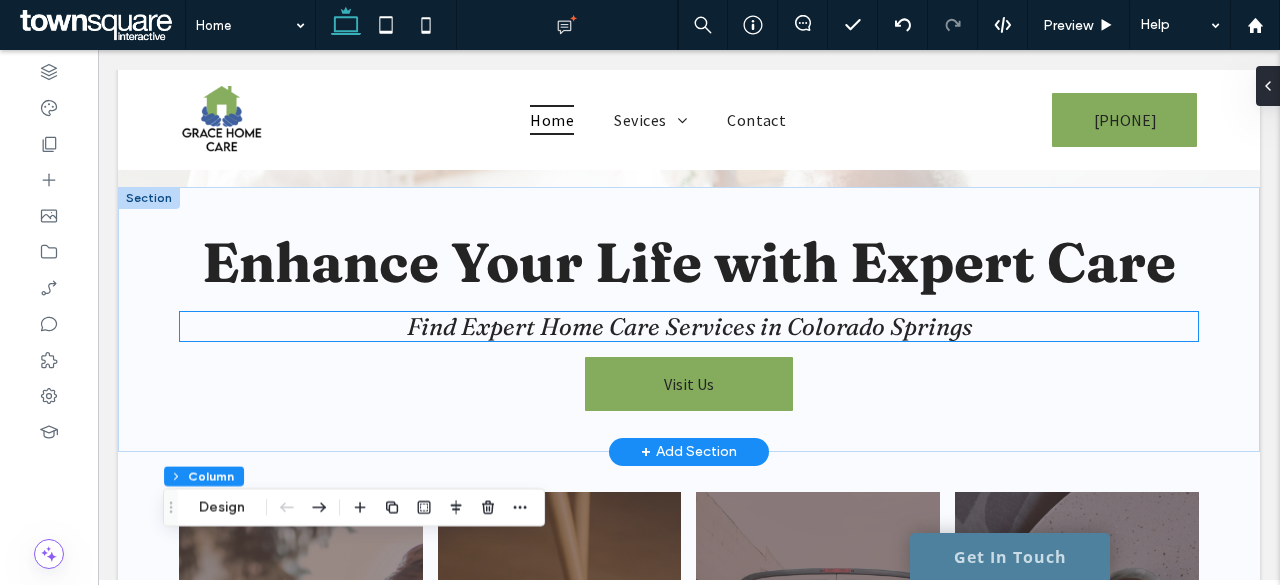 click on "Find Expert Home Care Services in Colorado Springs" at bounding box center [689, 326] 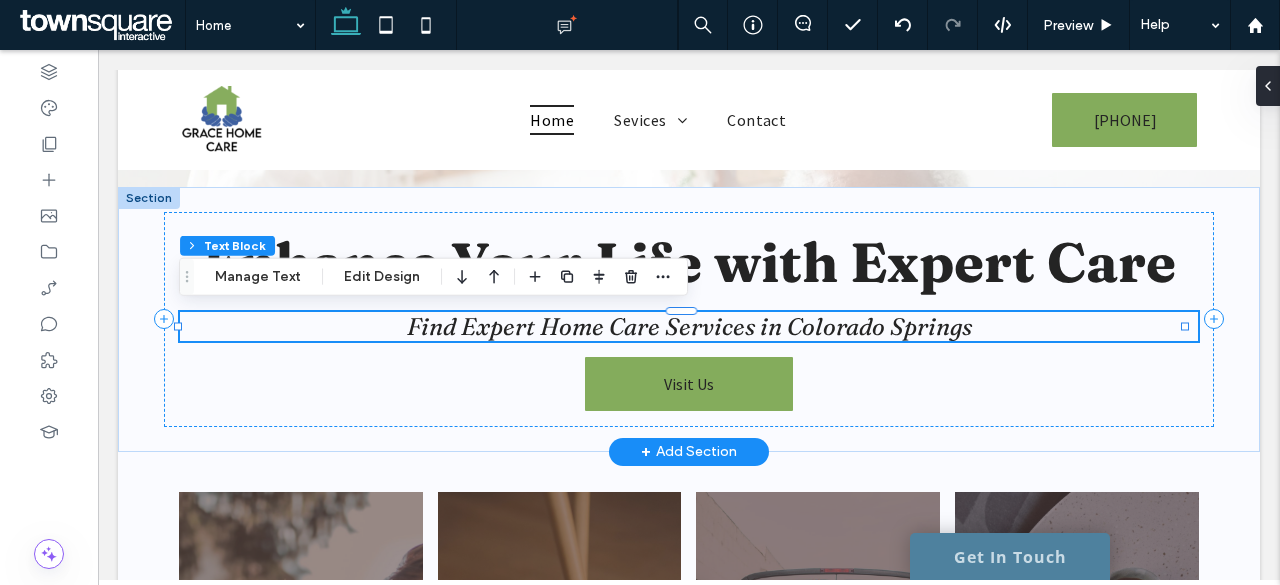 click on "Find Expert Home Care Services in Colorado Springs" at bounding box center [689, 326] 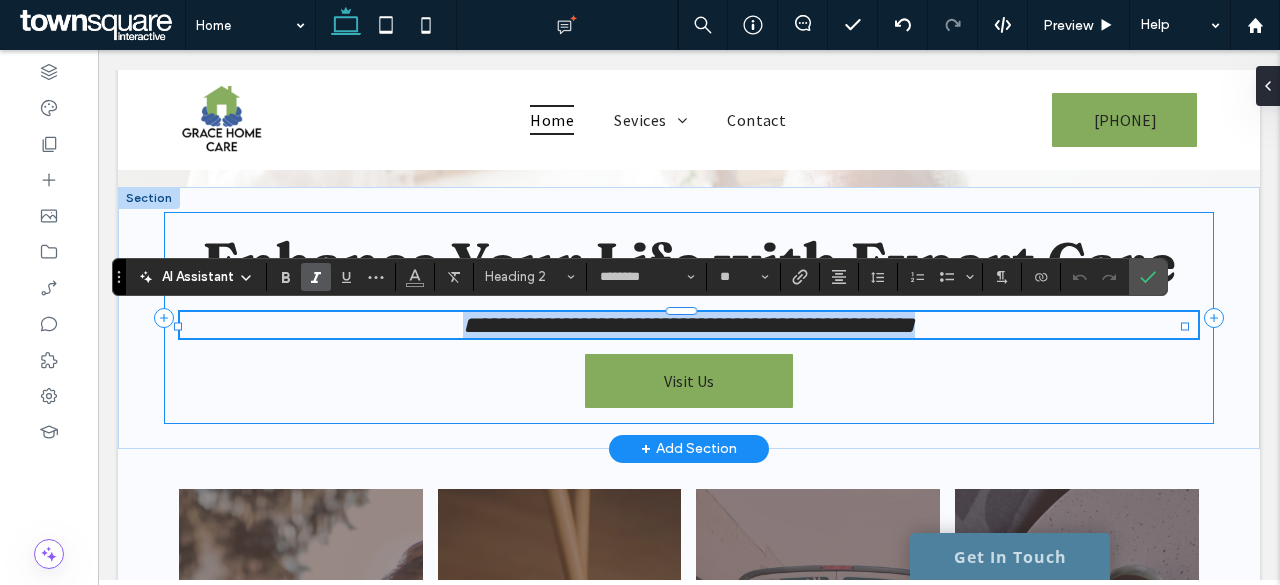click on "**********" at bounding box center [689, 318] 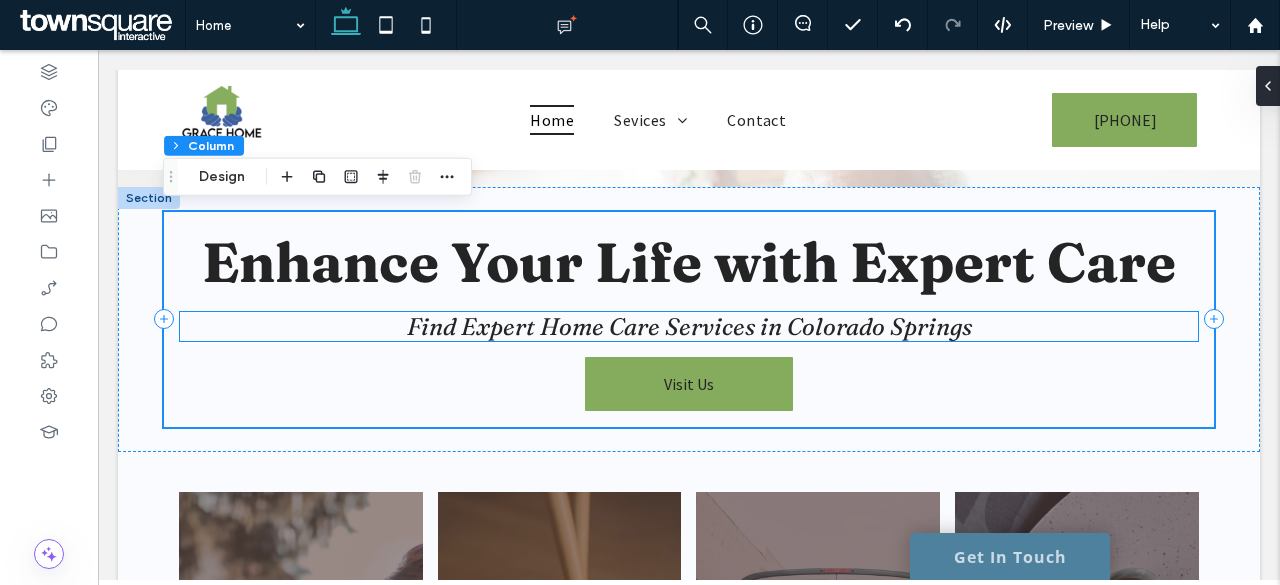 click on "Find Expert Home Care Services in Colorado Springs" at bounding box center (689, 326) 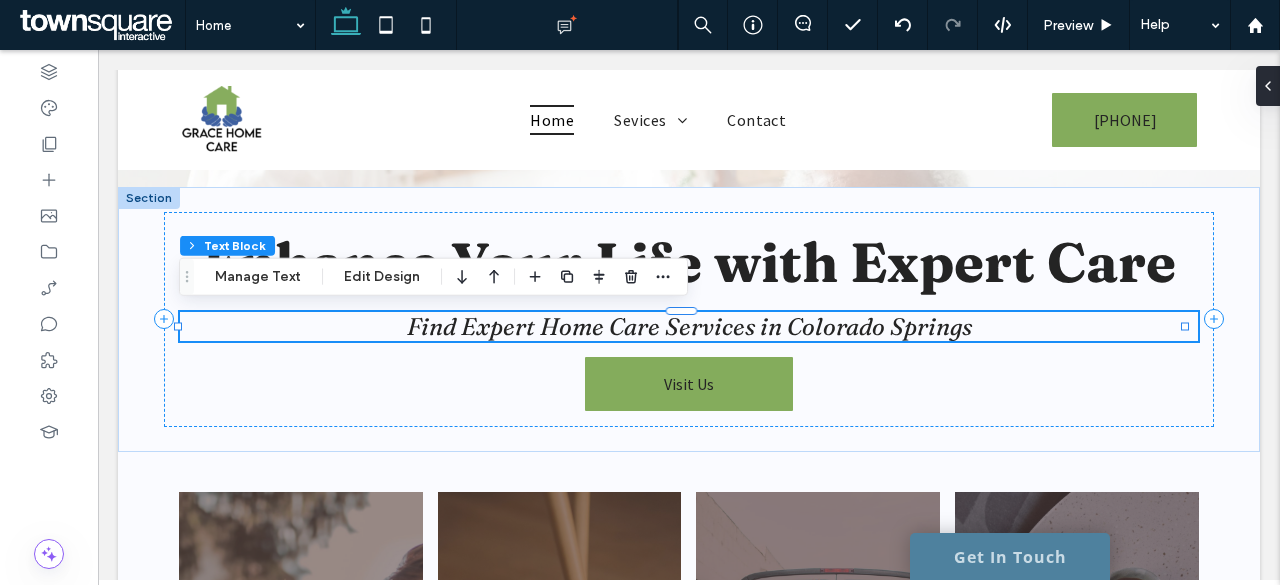 click on "Find Expert Home Care Services in Colorado Springs" at bounding box center (689, 326) 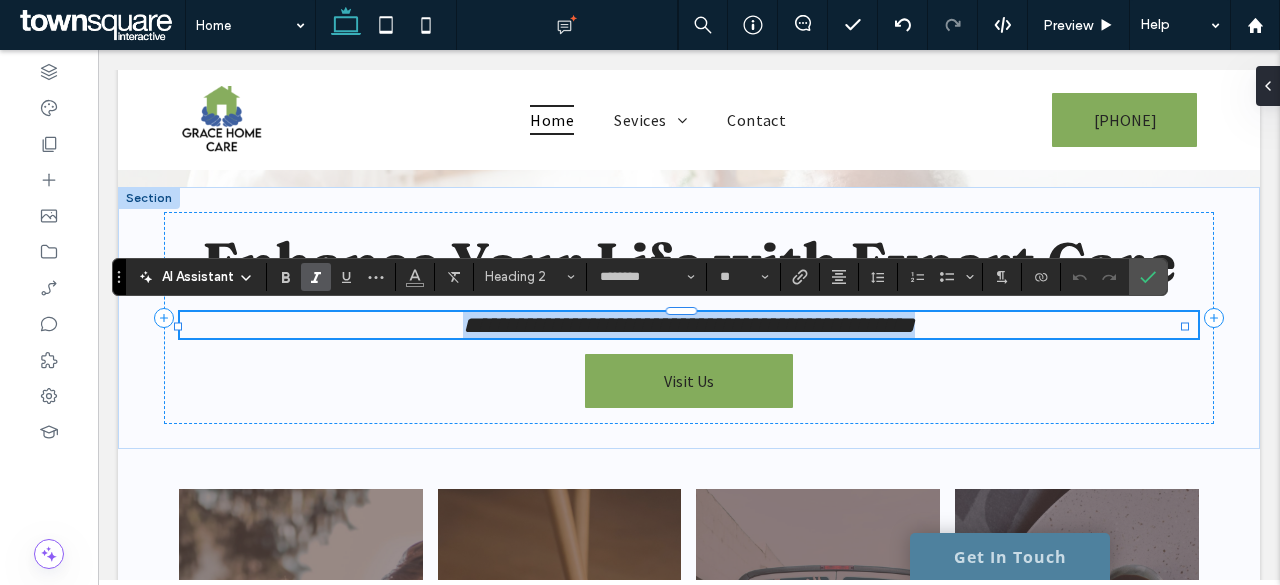 click on "**********" at bounding box center [689, 325] 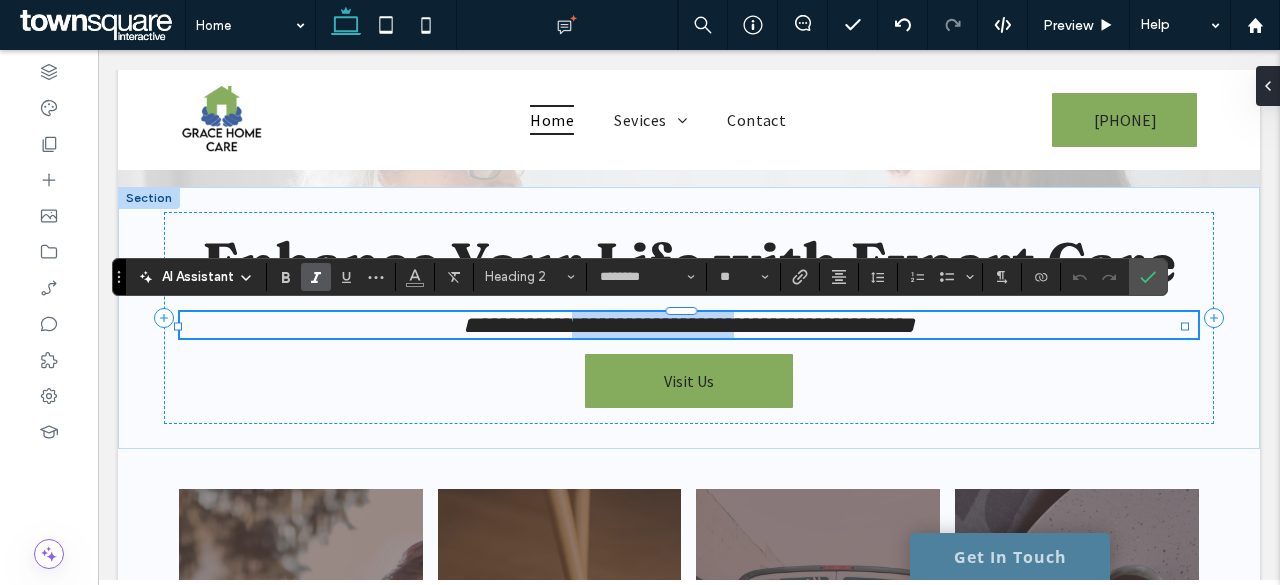 drag, startPoint x: 747, startPoint y: 323, endPoint x: 540, endPoint y: 331, distance: 207.15453 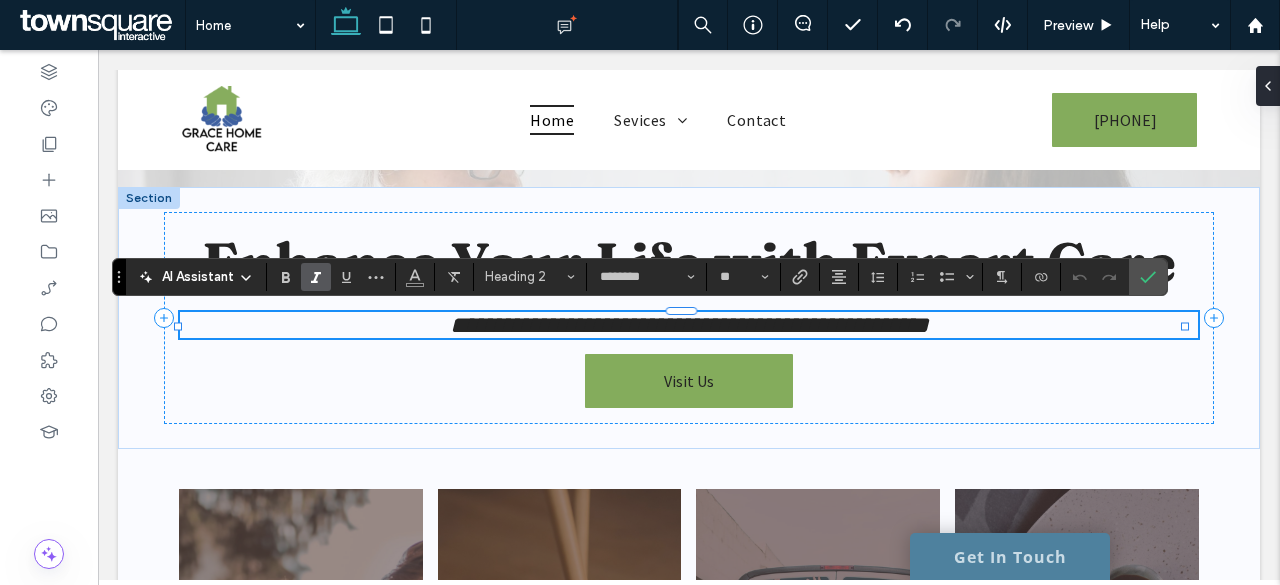 type on "**********" 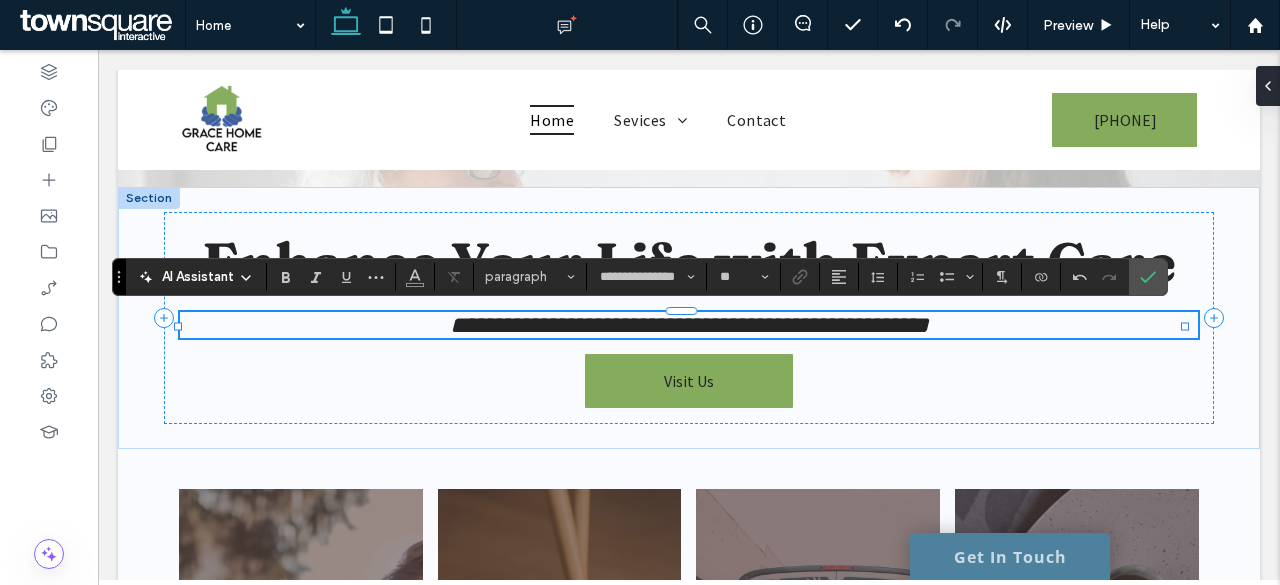 type on "********" 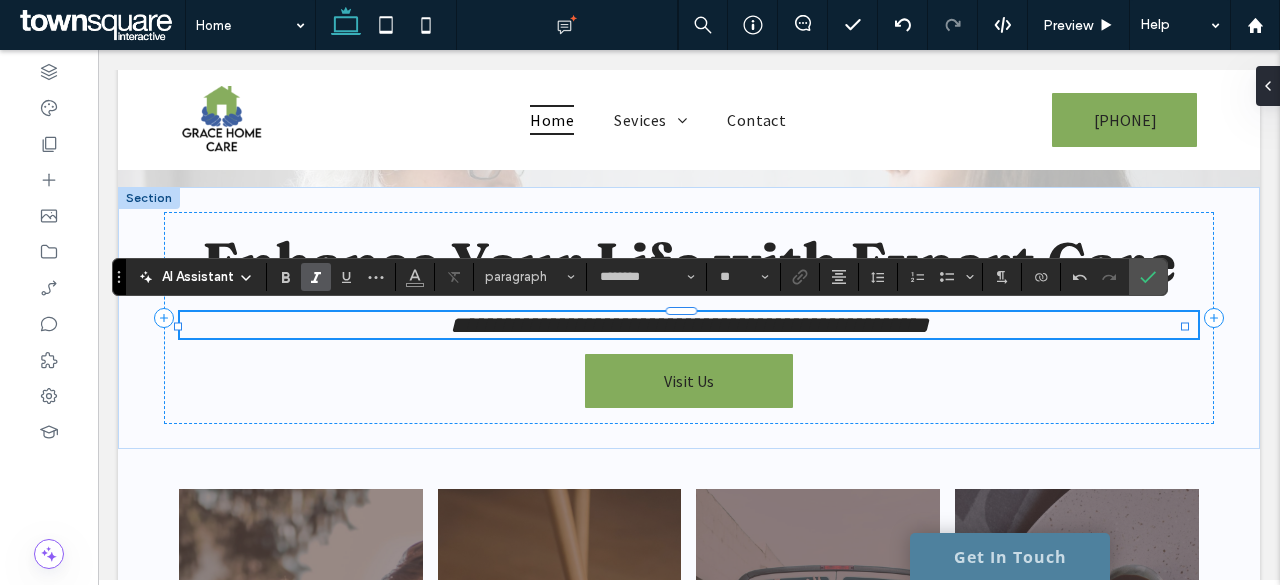 click on "**********" at bounding box center [689, 325] 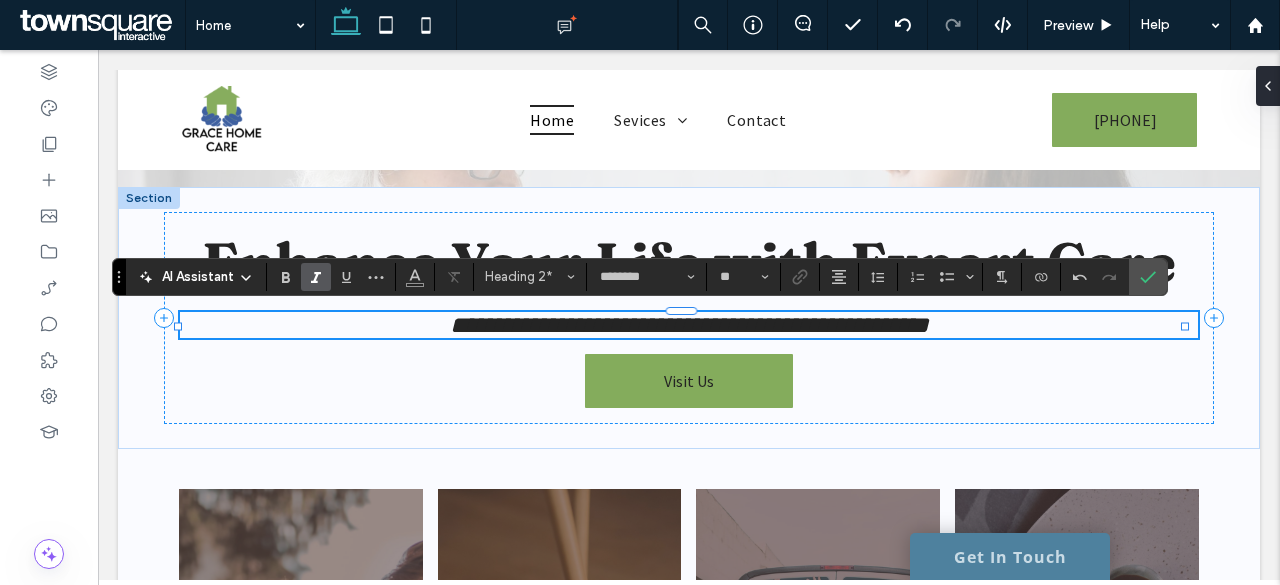 type 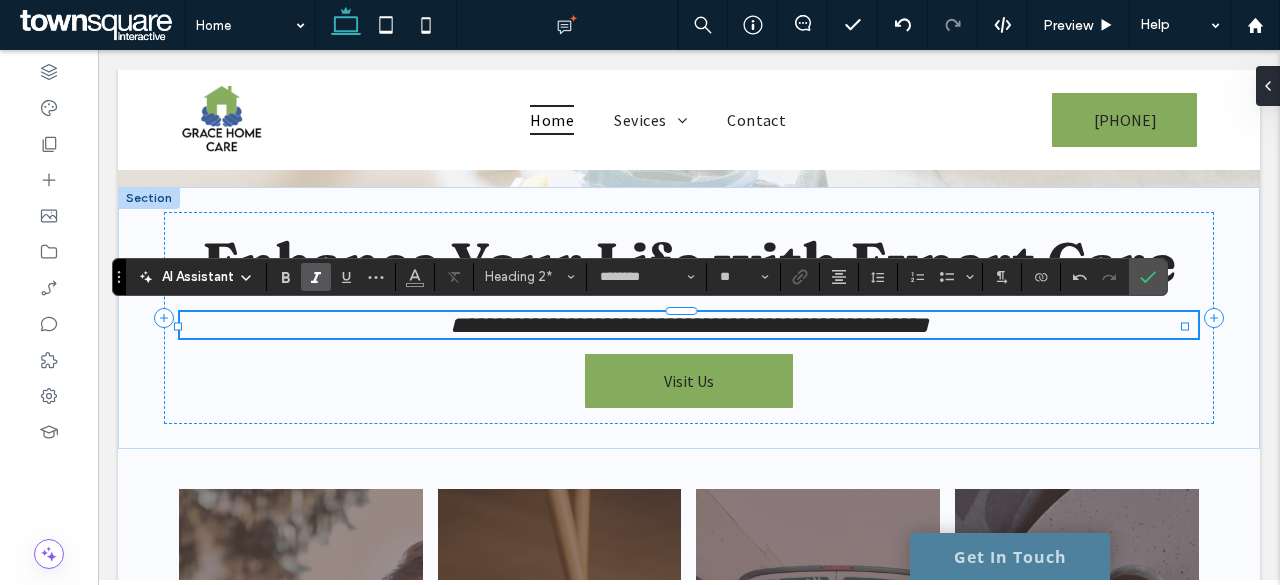 click on "**********" at bounding box center (689, 325) 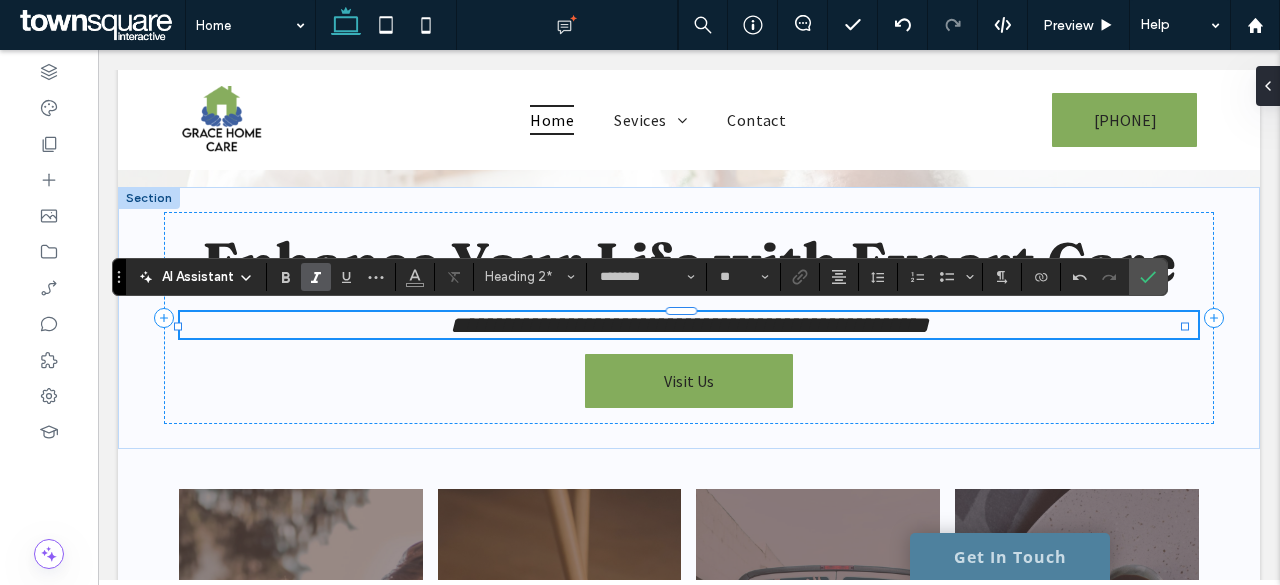 click on "**********" at bounding box center (689, 325) 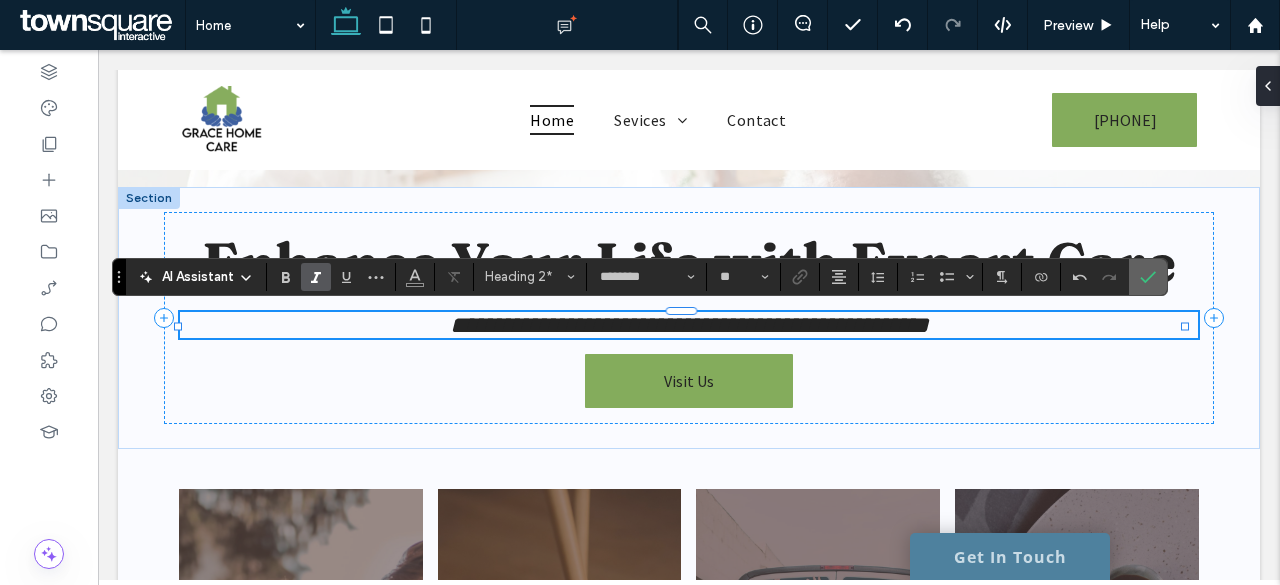 click 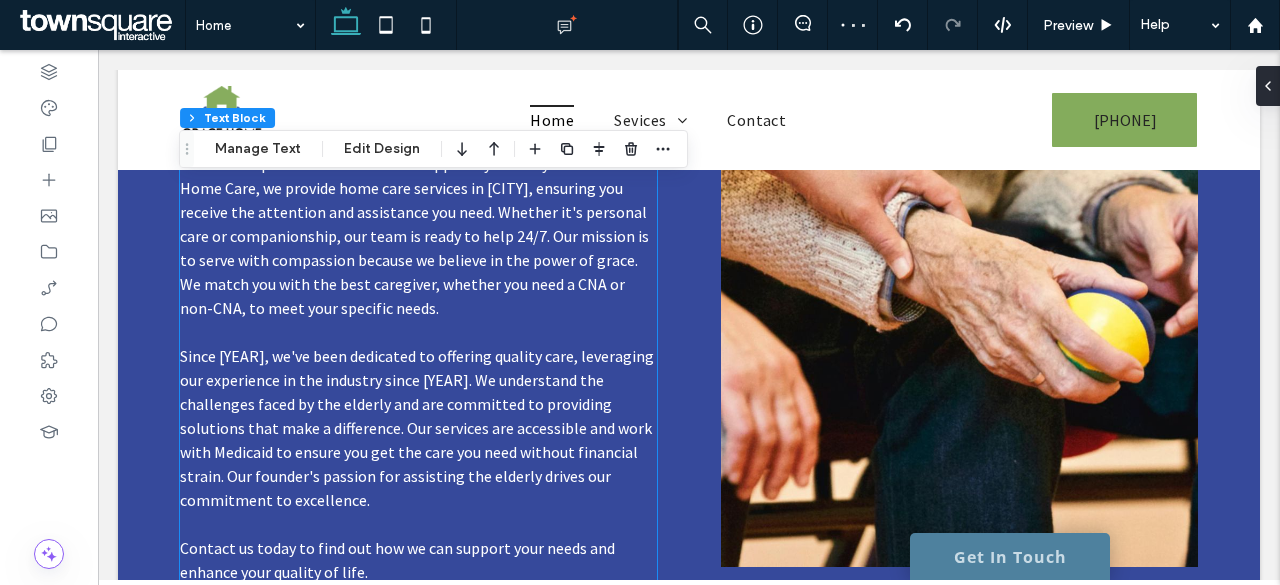 scroll, scrollTop: 1500, scrollLeft: 0, axis: vertical 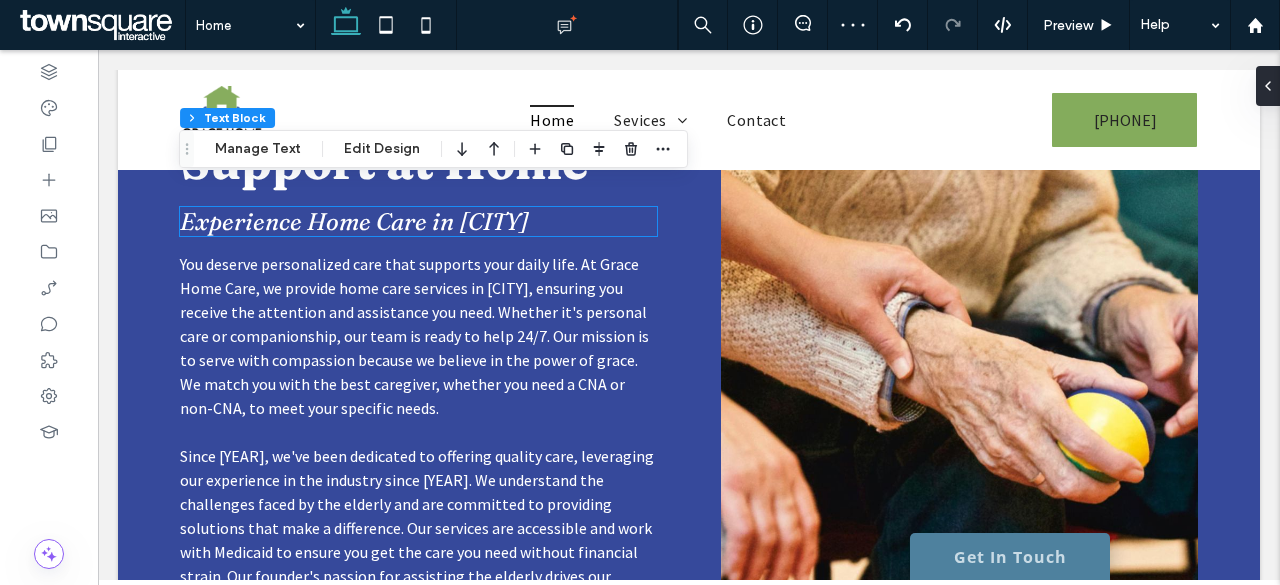click on "Experience Home Care in Colorado Springs" at bounding box center (354, 221) 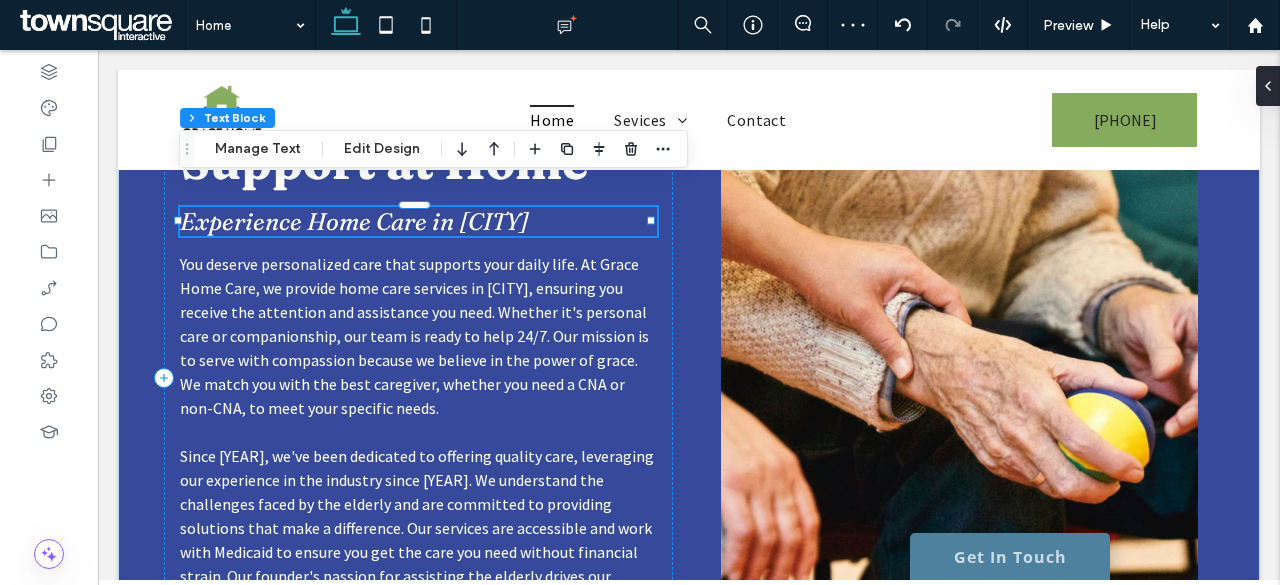 click on "Experience Home Care in Colorado Springs" at bounding box center (354, 221) 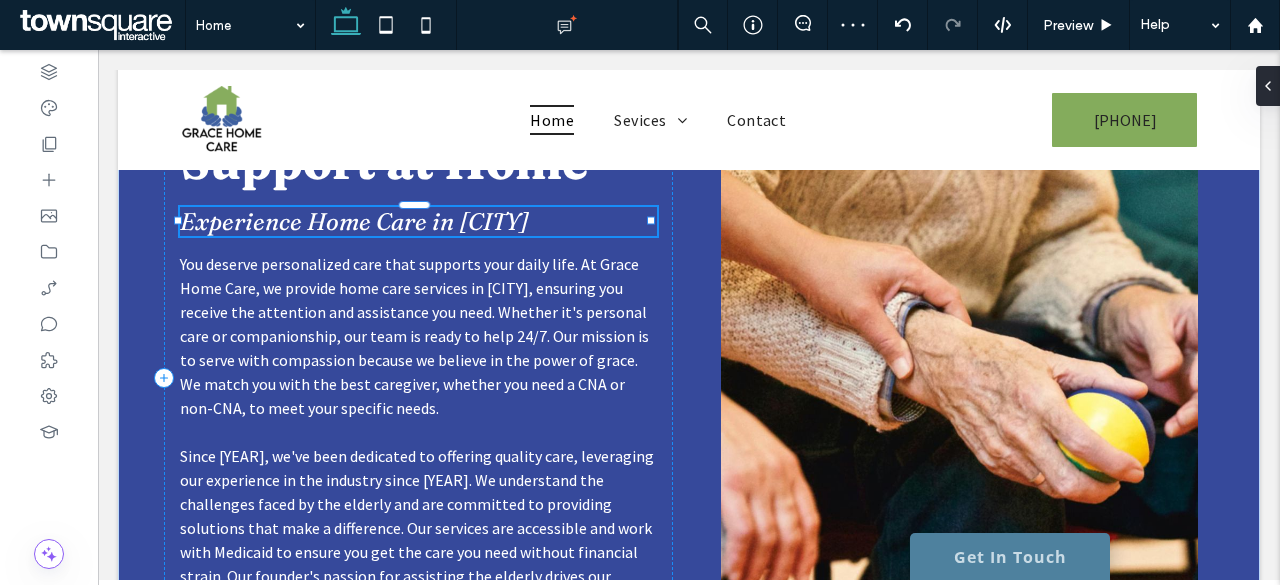 type on "********" 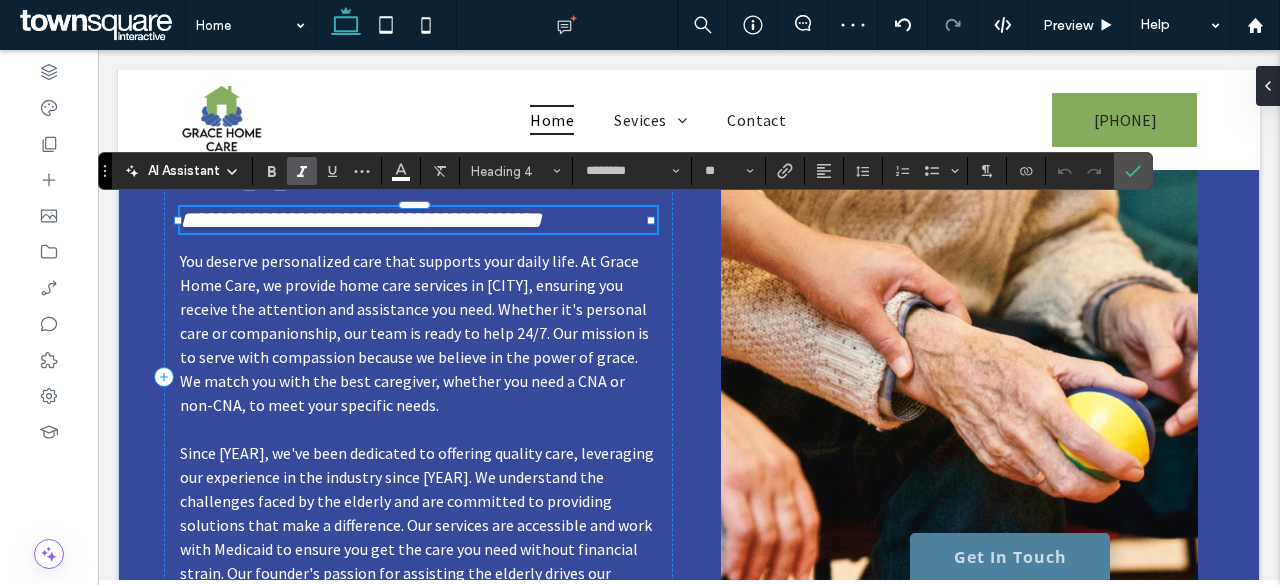 click on "**********" at bounding box center (361, 220) 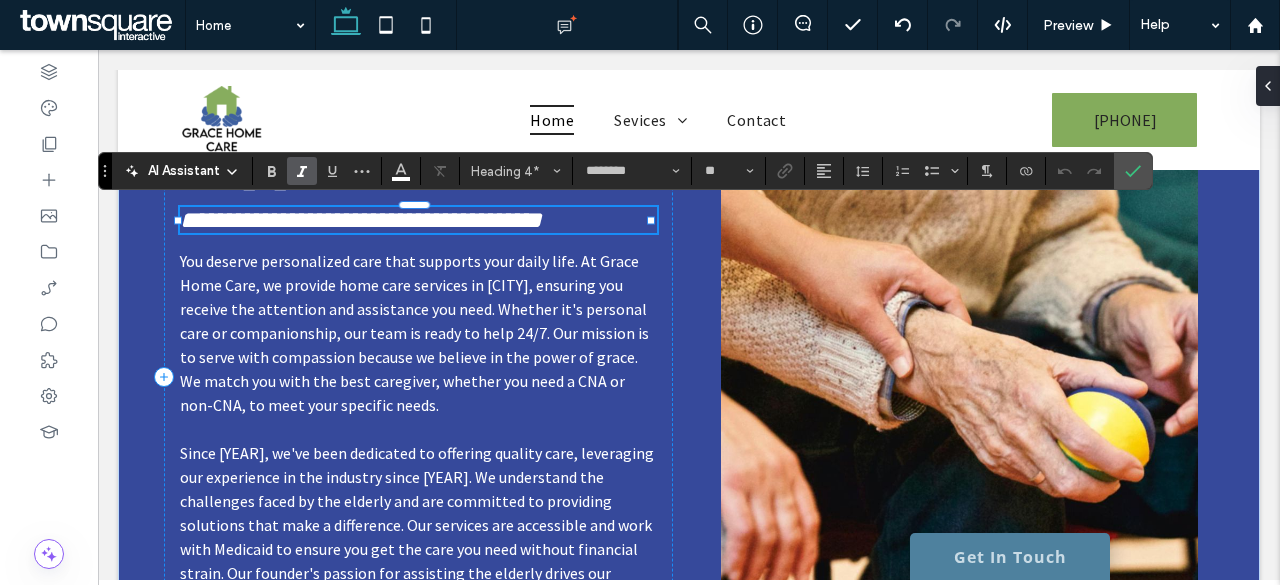 type 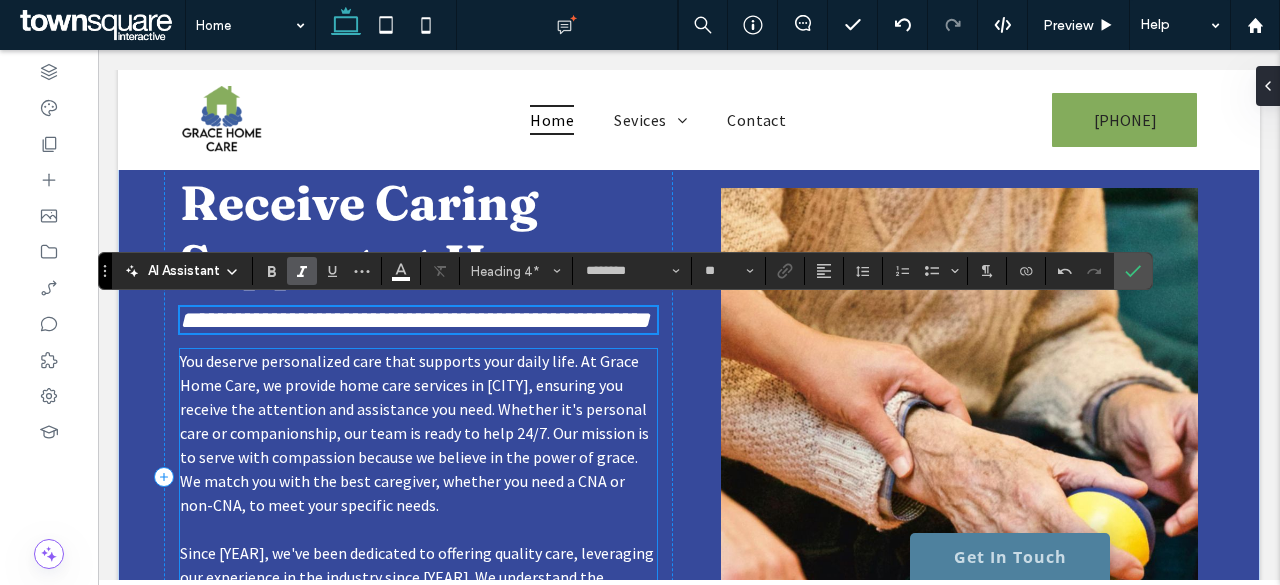 scroll, scrollTop: 1500, scrollLeft: 0, axis: vertical 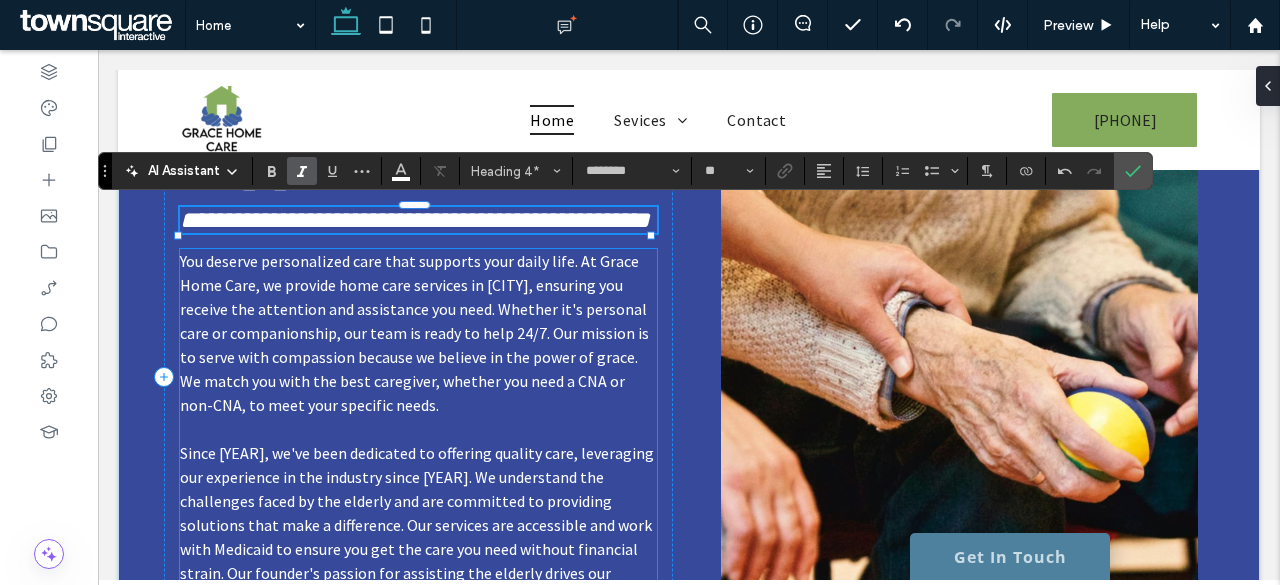 click on "You deserve personalized care that supports your daily life. At Grace Home Care, we provide home care services in Colorado Springs, ensuring you receive the attention and assistance you need. Whether it's personal care or companionship, our team is ready to help 24/7. Our mission is to serve with compassion because we believe in the power of grace. We match you with the best caregiver, whether you need a CNA or non-CNA, to meet your specific needs." at bounding box center (414, 333) 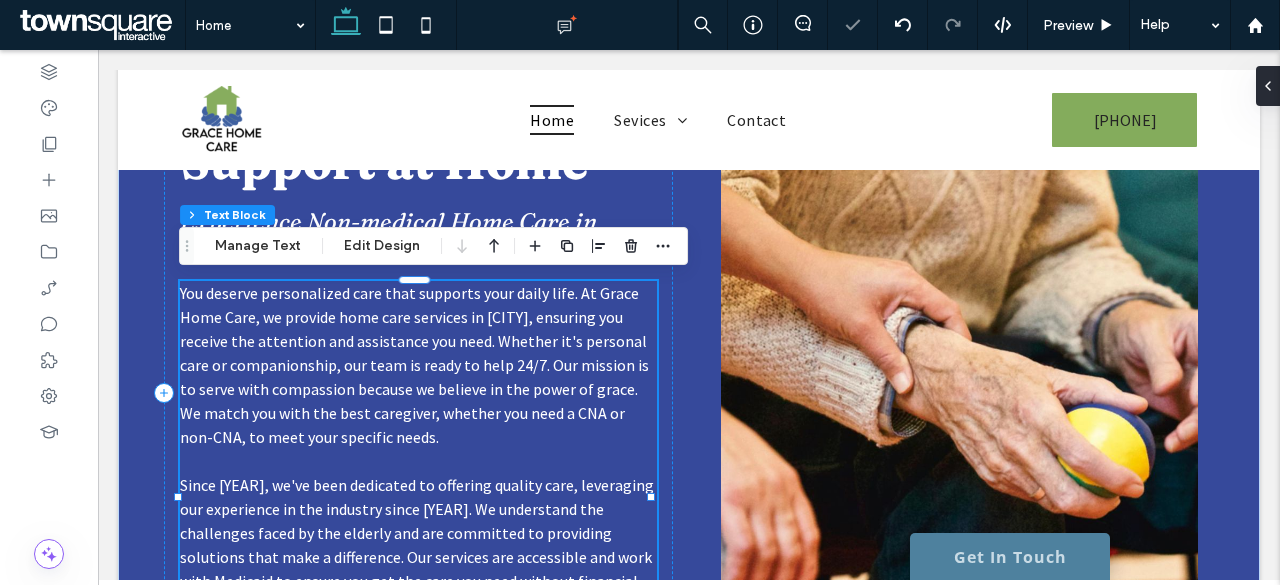 click on "You deserve personalized care that supports your daily life. At Grace Home Care, we provide home care services in Colorado Springs, ensuring you receive the attention and assistance you need. Whether it's personal care or companionship, our team is ready to help 24/7. Our mission is to serve with compassion because we believe in the power of grace. We match you with the best caregiver, whether you need a CNA or non-CNA, to meet your specific needs." at bounding box center (414, 365) 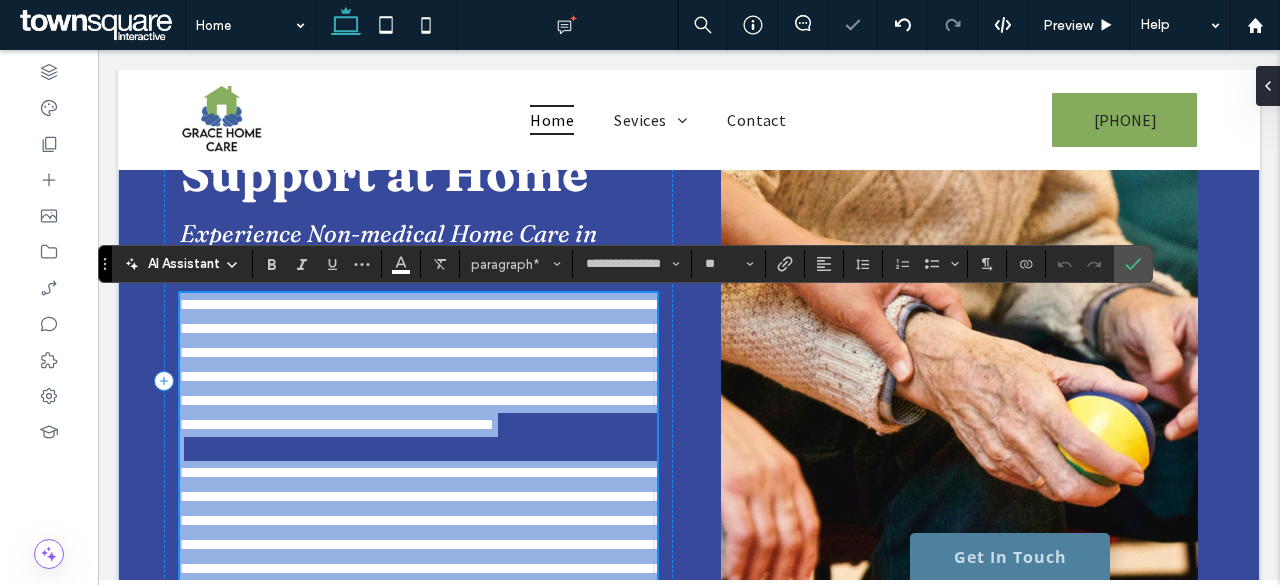 scroll, scrollTop: 1480, scrollLeft: 0, axis: vertical 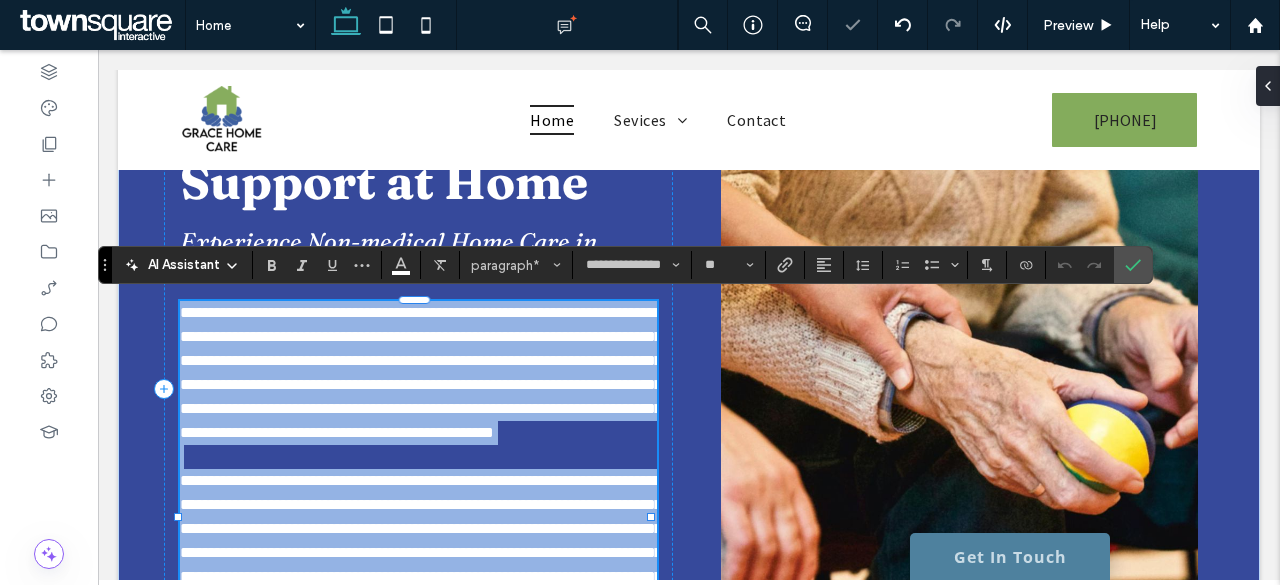 drag, startPoint x: 365, startPoint y: 335, endPoint x: 354, endPoint y: 335, distance: 11 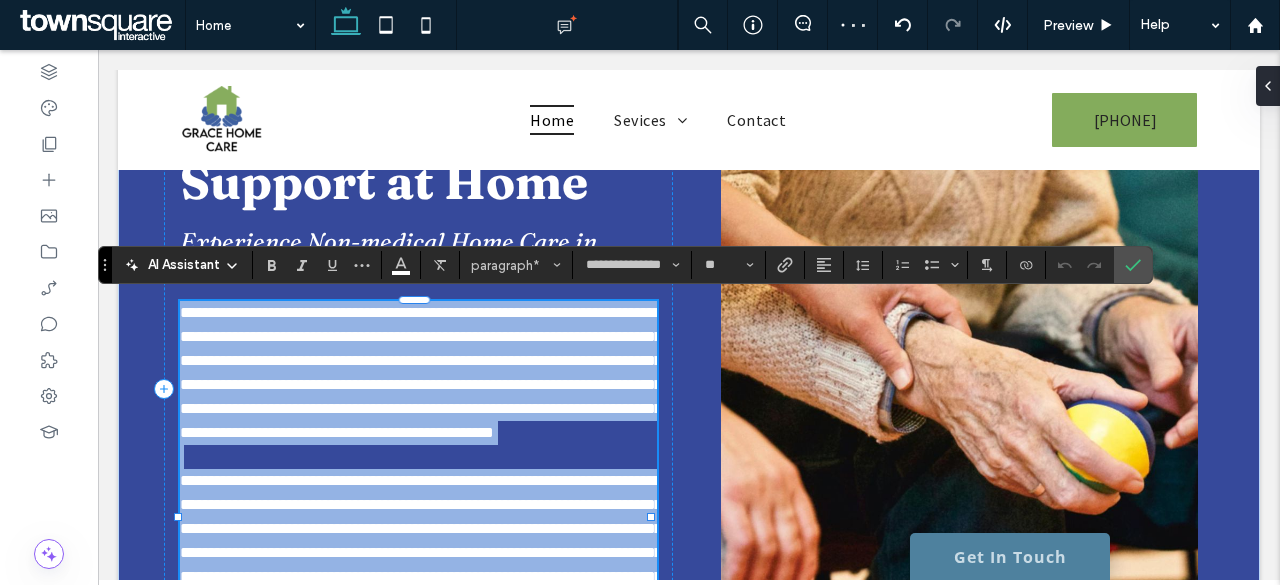 click on "**********" at bounding box center (421, 372) 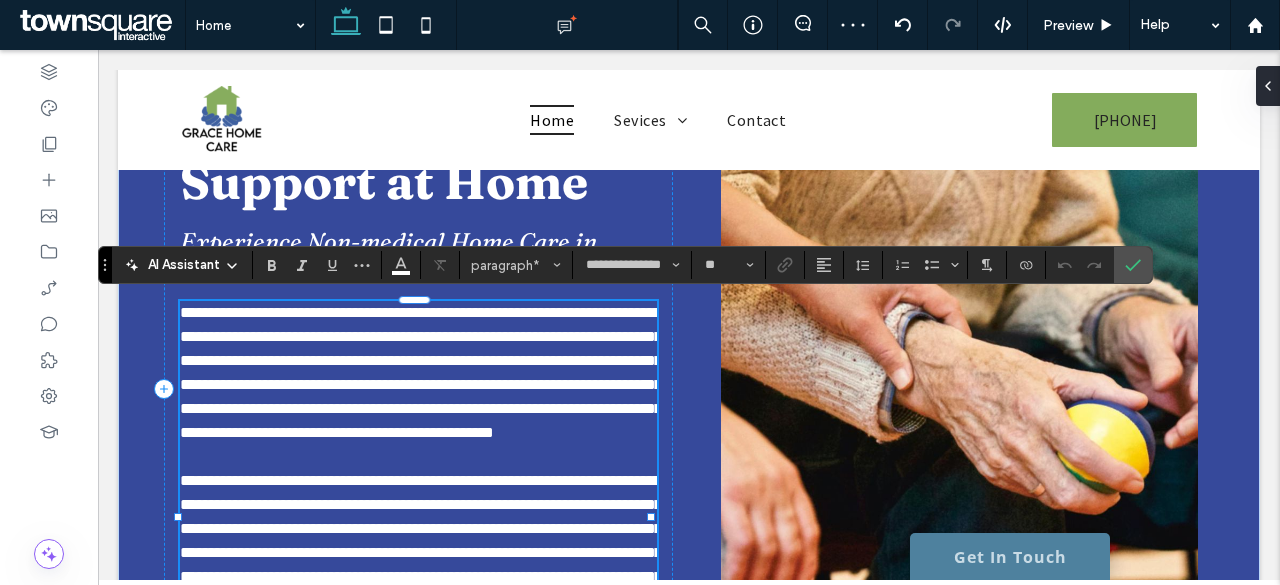 type 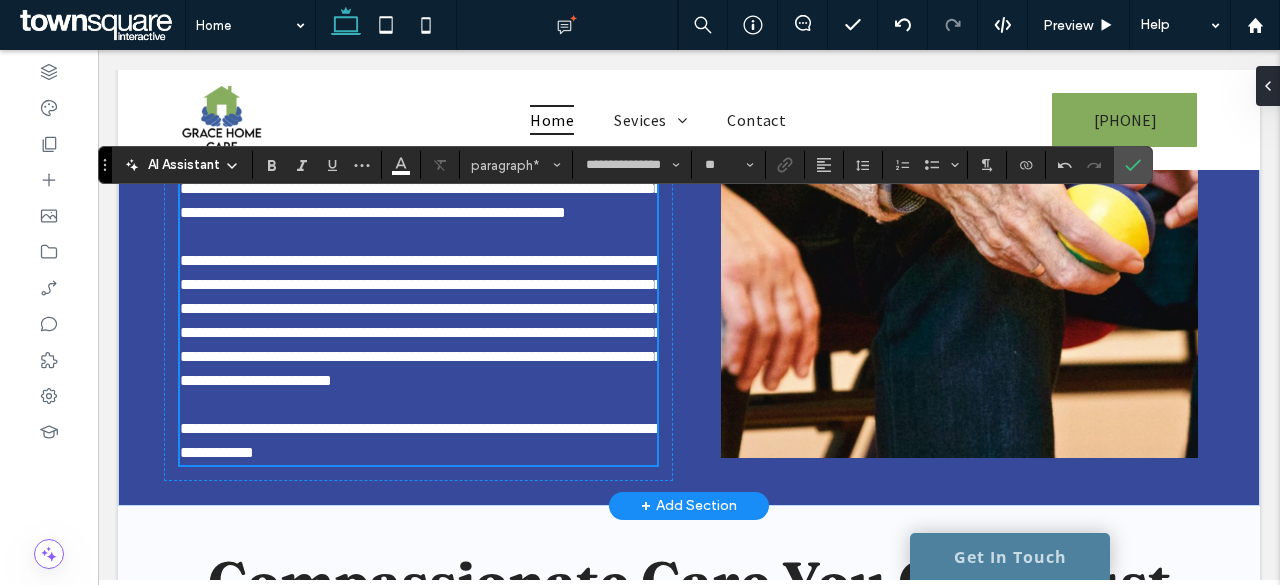 scroll, scrollTop: 1780, scrollLeft: 0, axis: vertical 